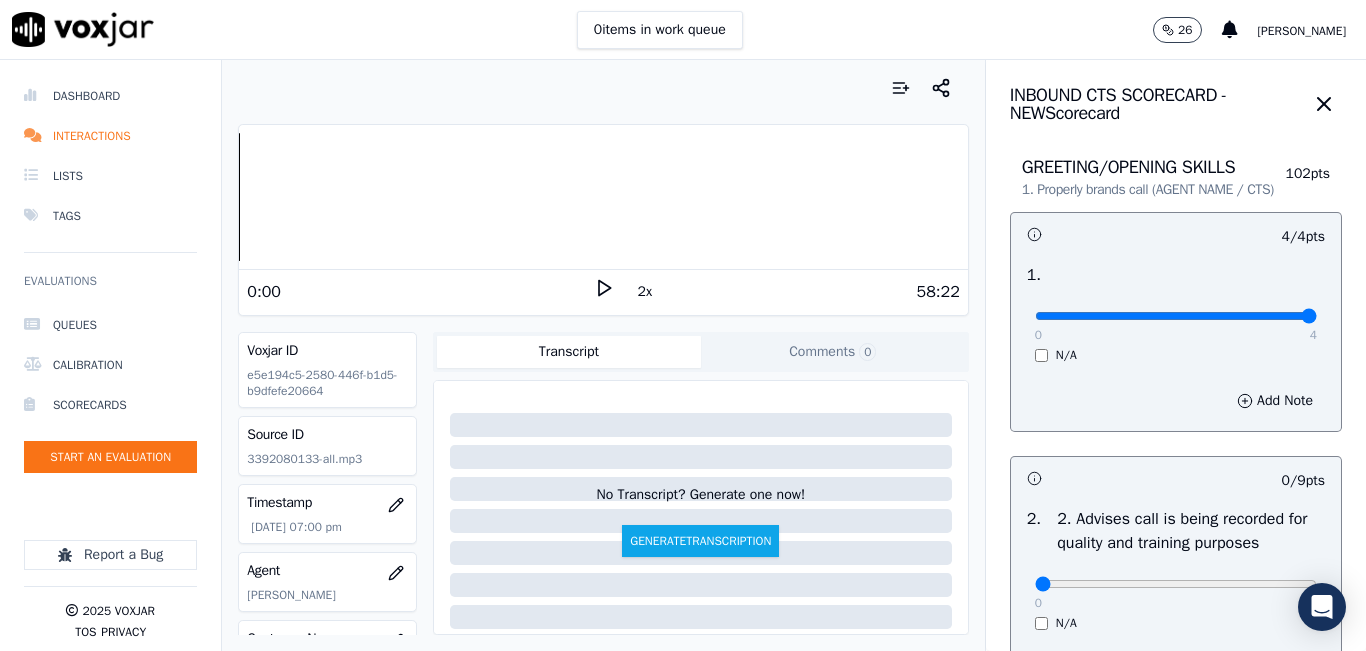 scroll, scrollTop: 0, scrollLeft: 0, axis: both 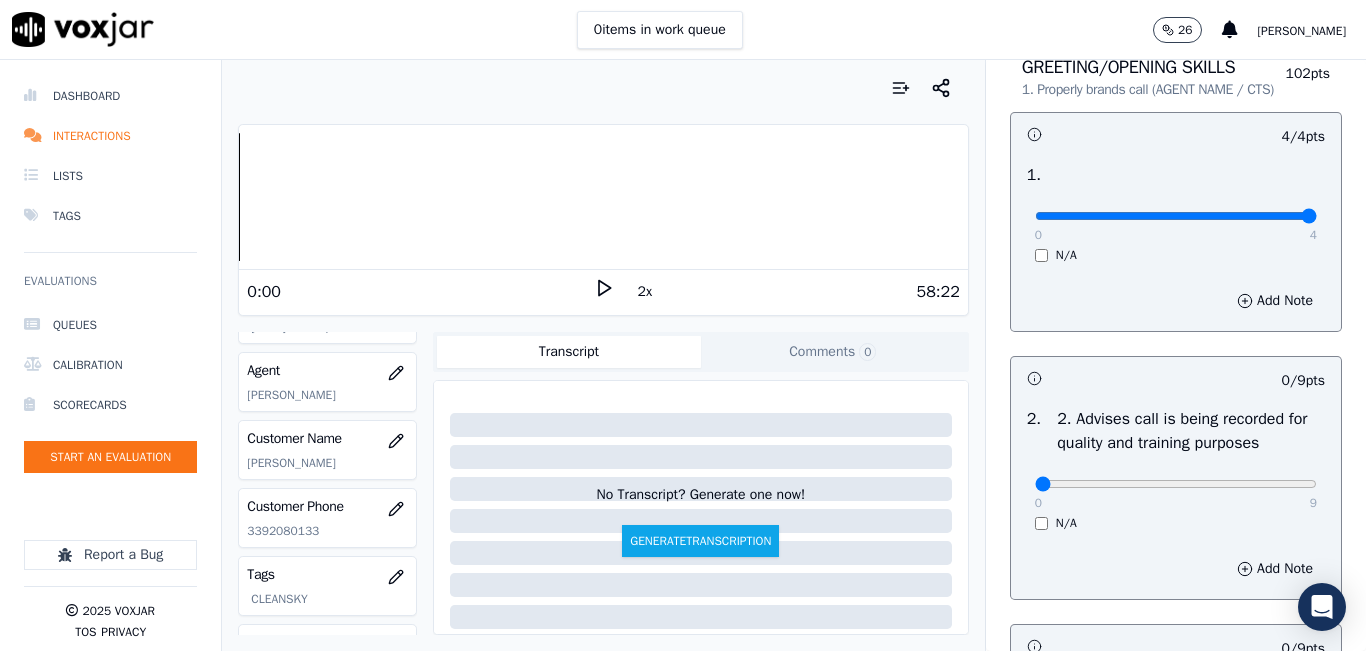 click 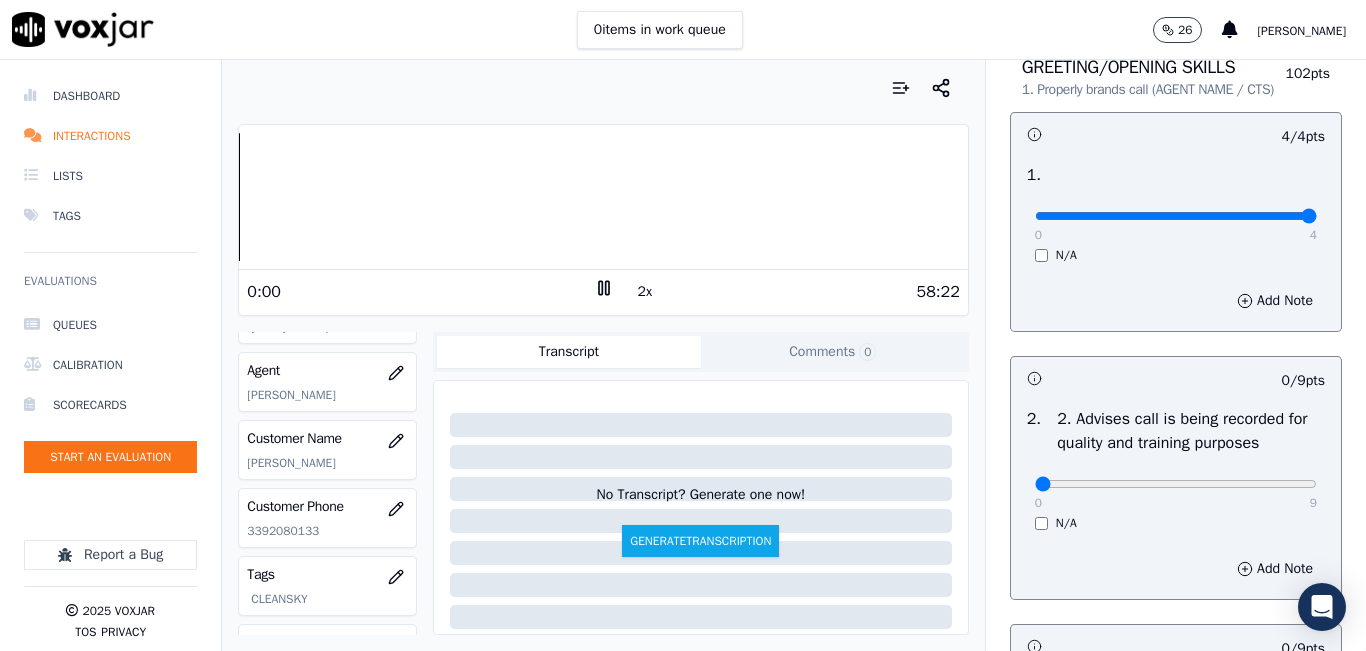 click 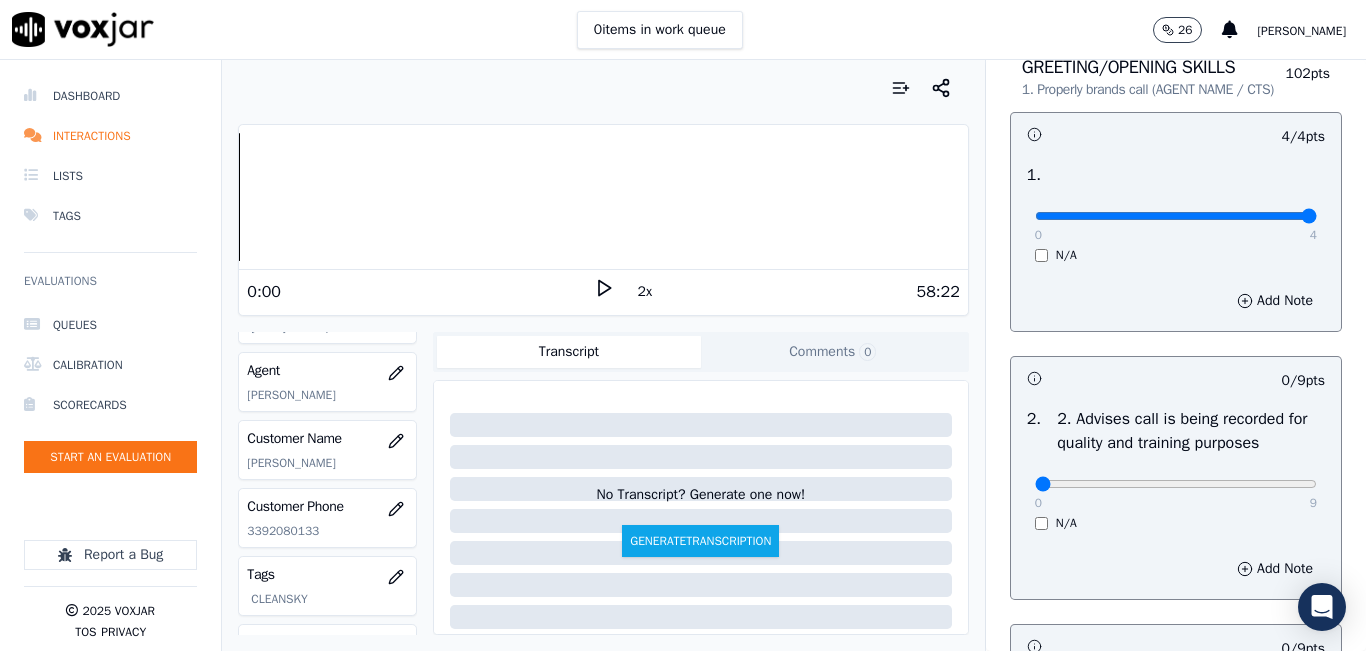 click 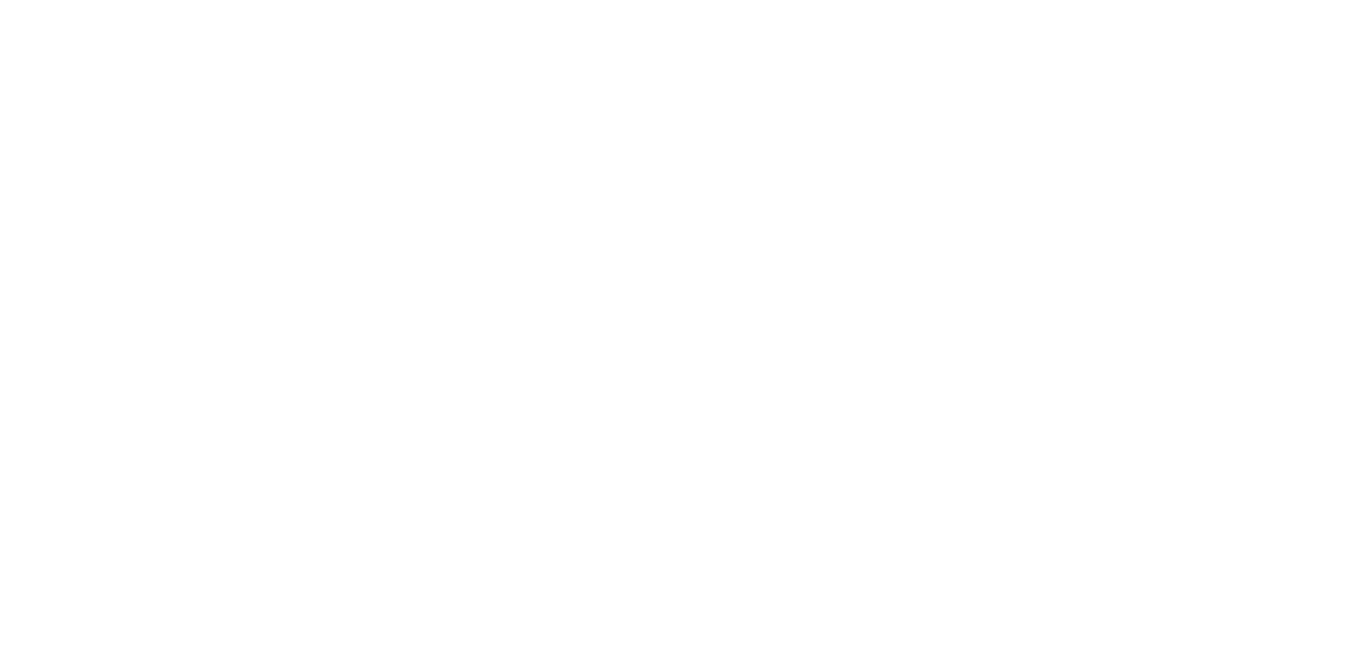 scroll, scrollTop: 0, scrollLeft: 0, axis: both 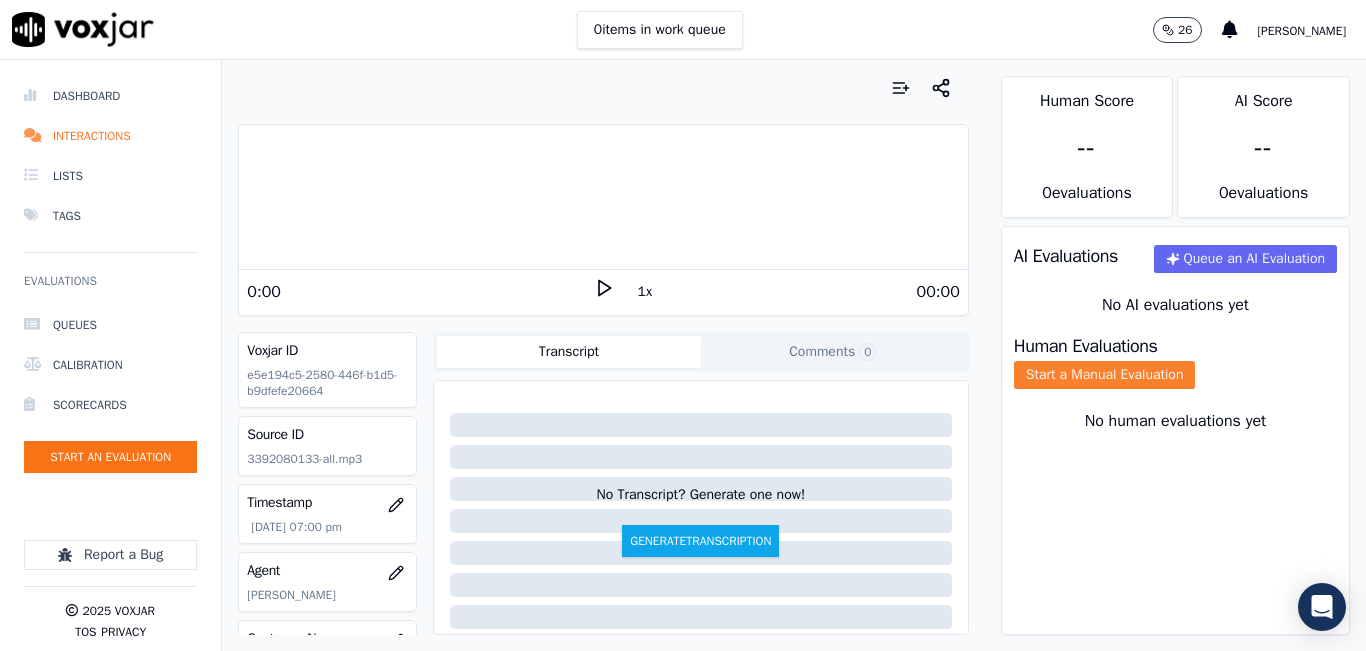 click on "Start a Manual Evaluation" 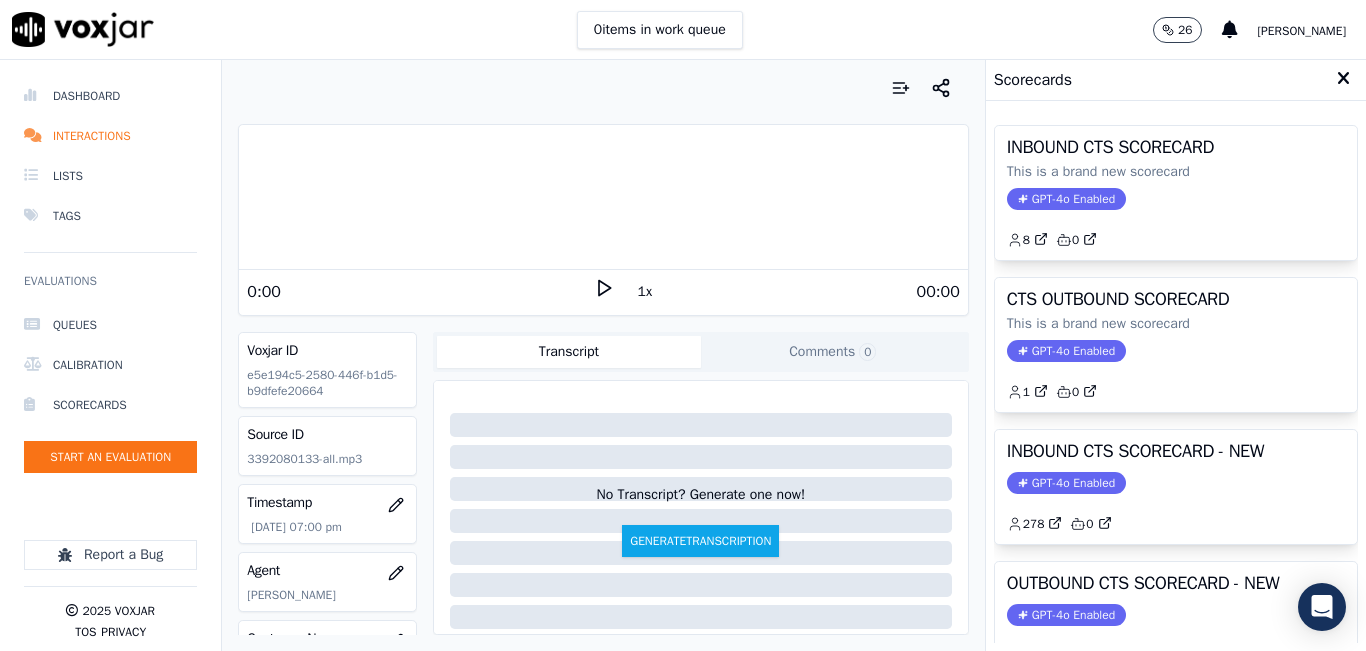 click on "1x" at bounding box center [645, 292] 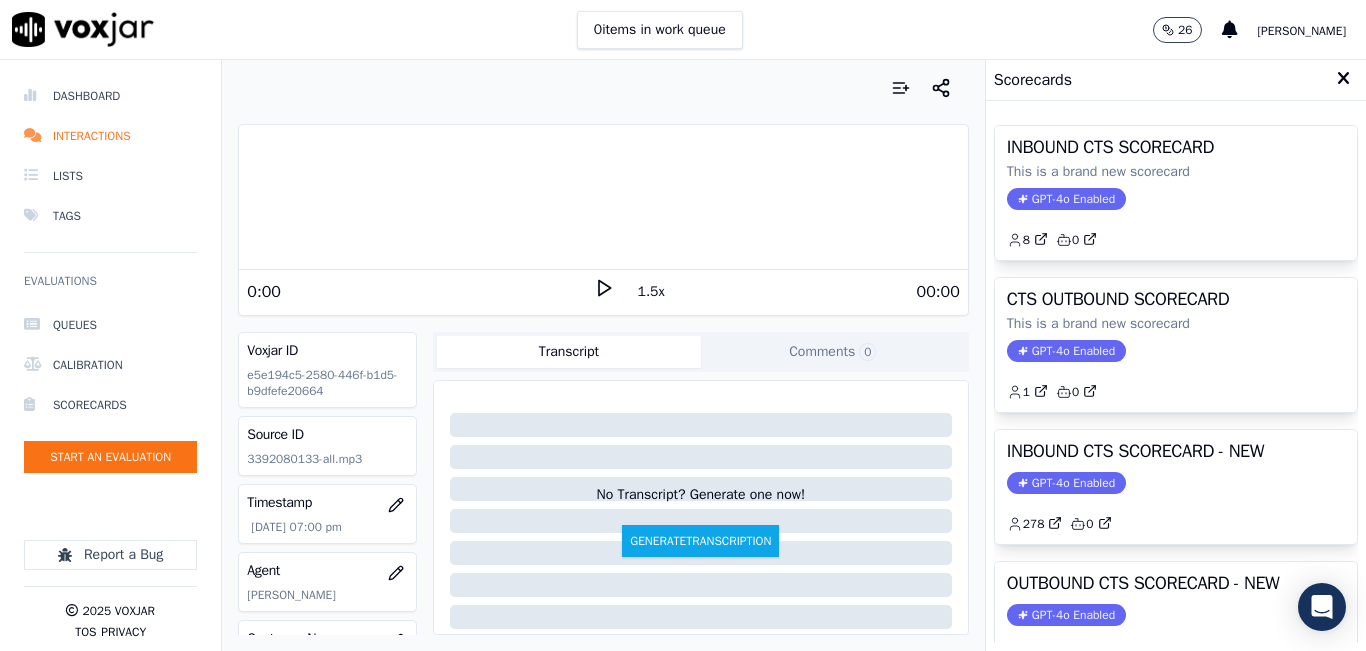 click on "1.5x" at bounding box center (651, 292) 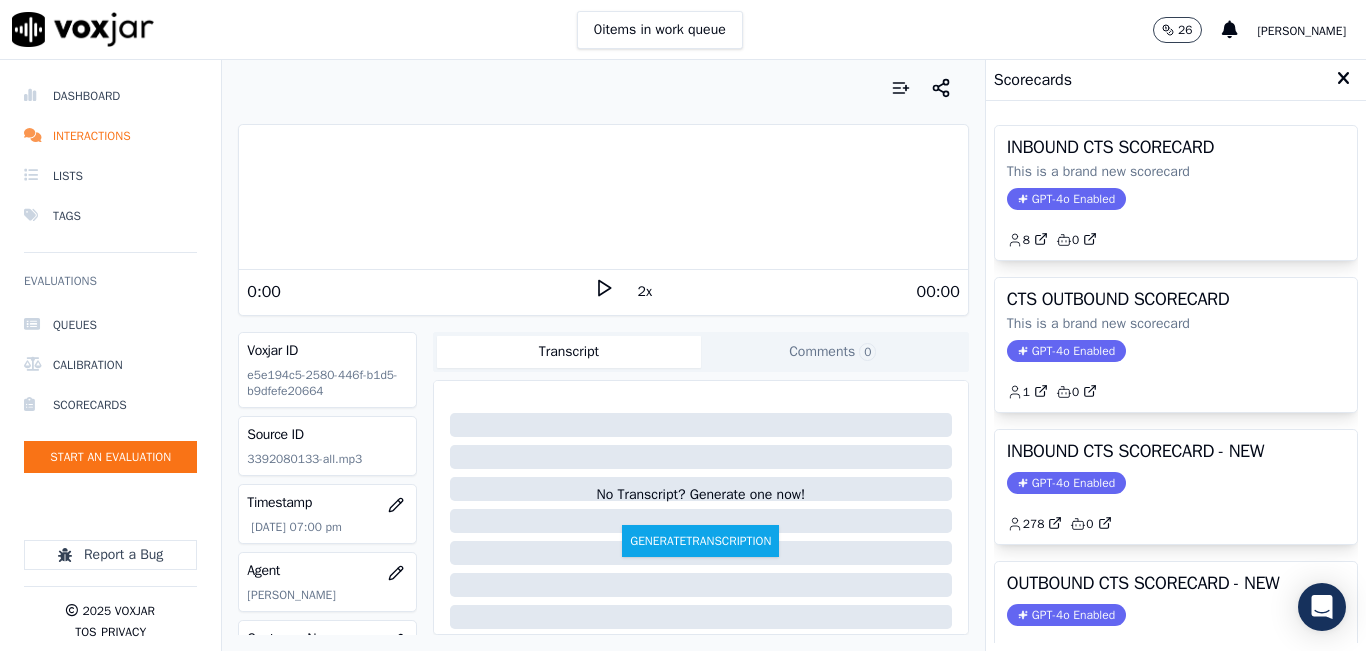 click 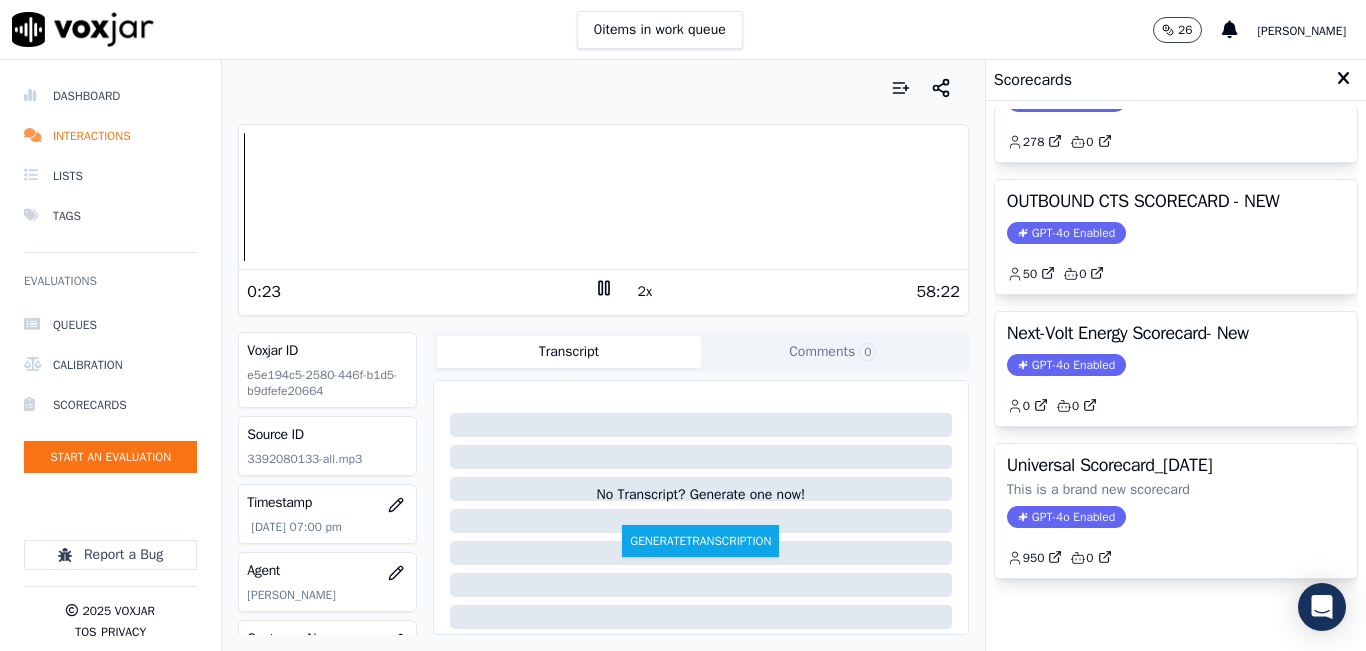 scroll, scrollTop: 227, scrollLeft: 0, axis: vertical 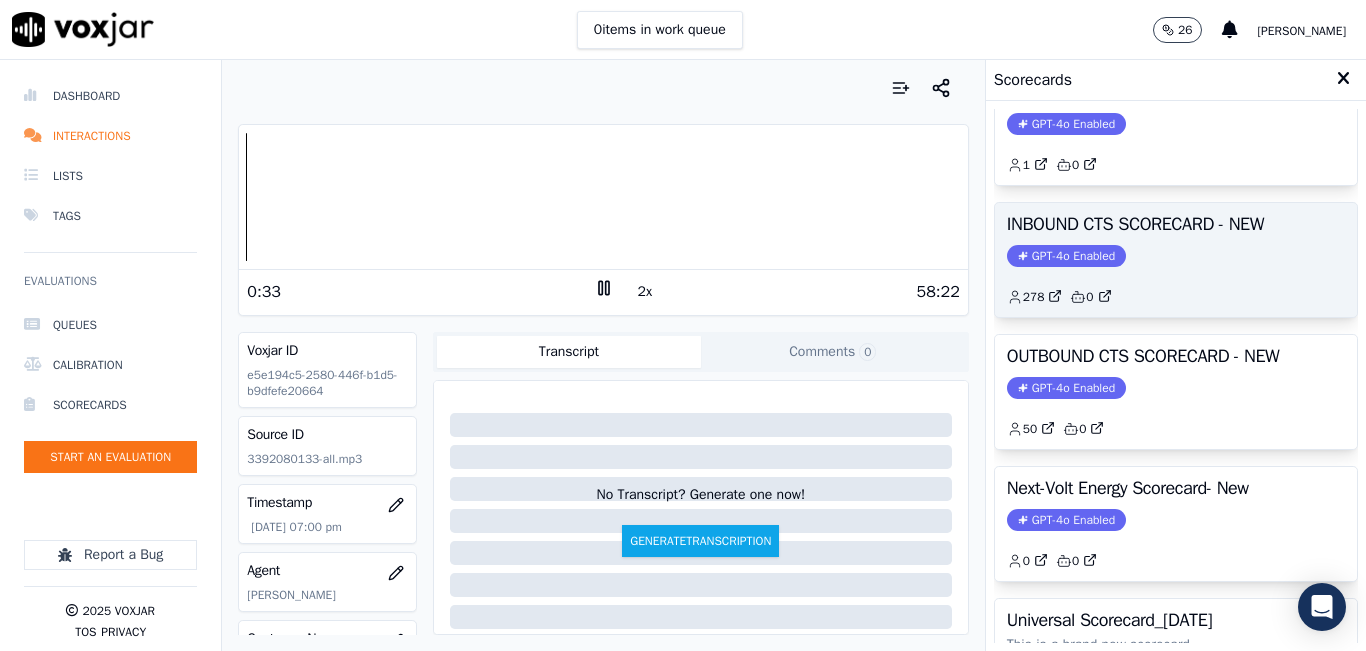 click on "GPT-4o Enabled" 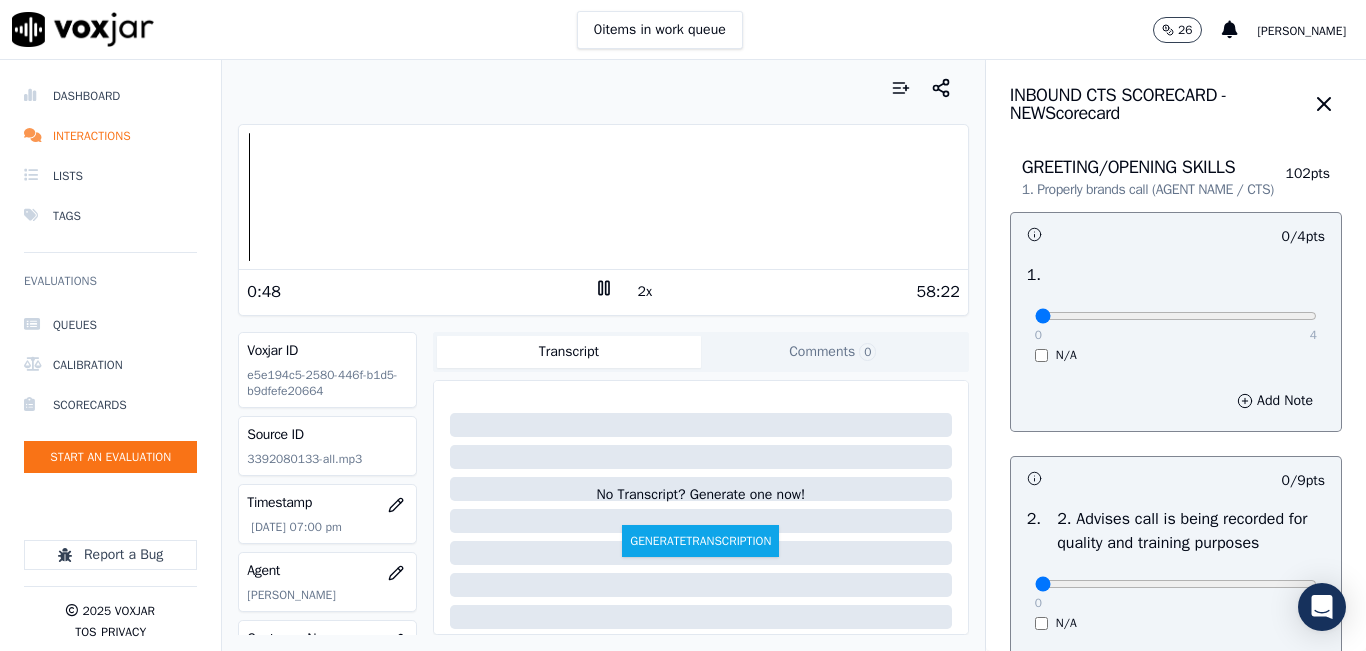 click on "2x" at bounding box center (645, 292) 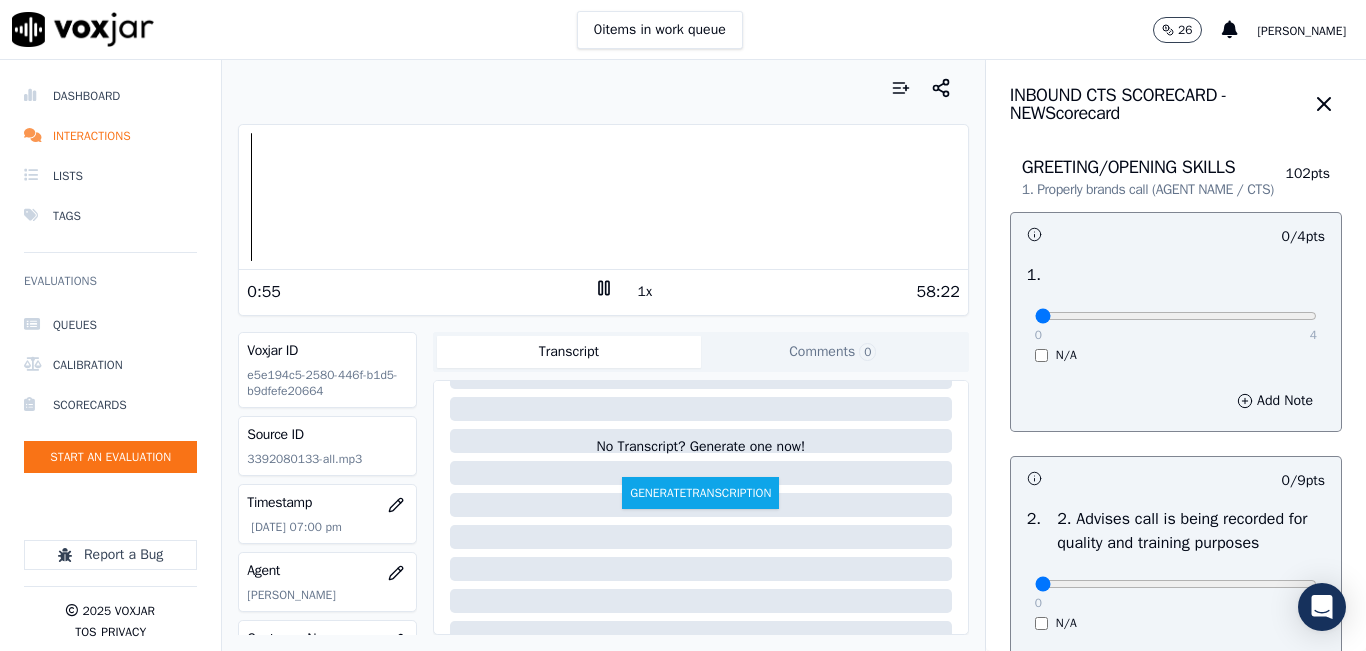 scroll, scrollTop: 0, scrollLeft: 0, axis: both 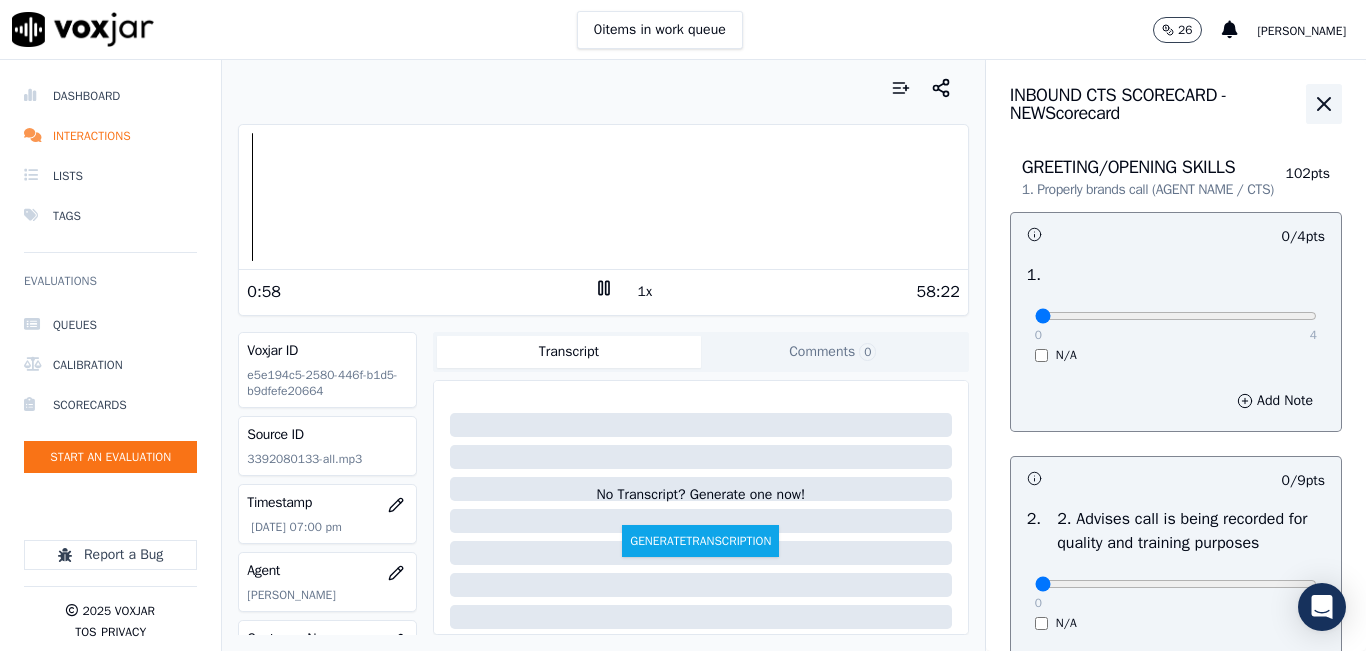 click 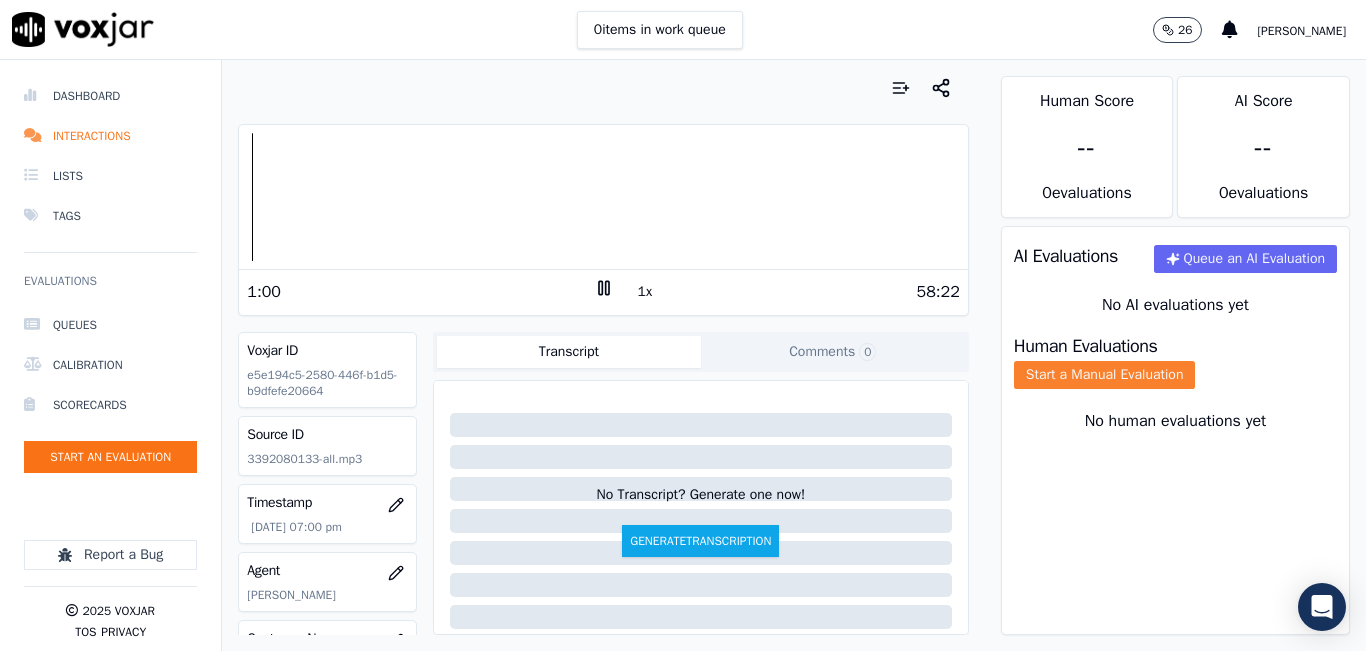 click on "Start a Manual Evaluation" 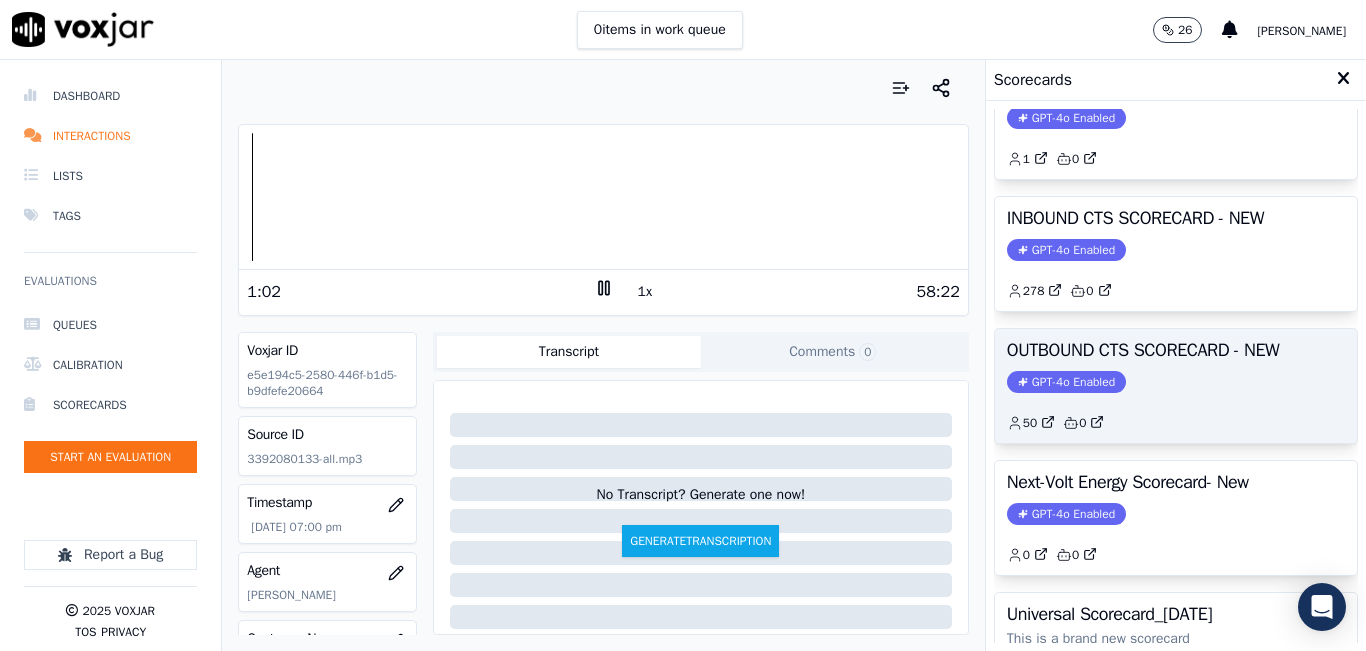 scroll, scrollTop: 227, scrollLeft: 0, axis: vertical 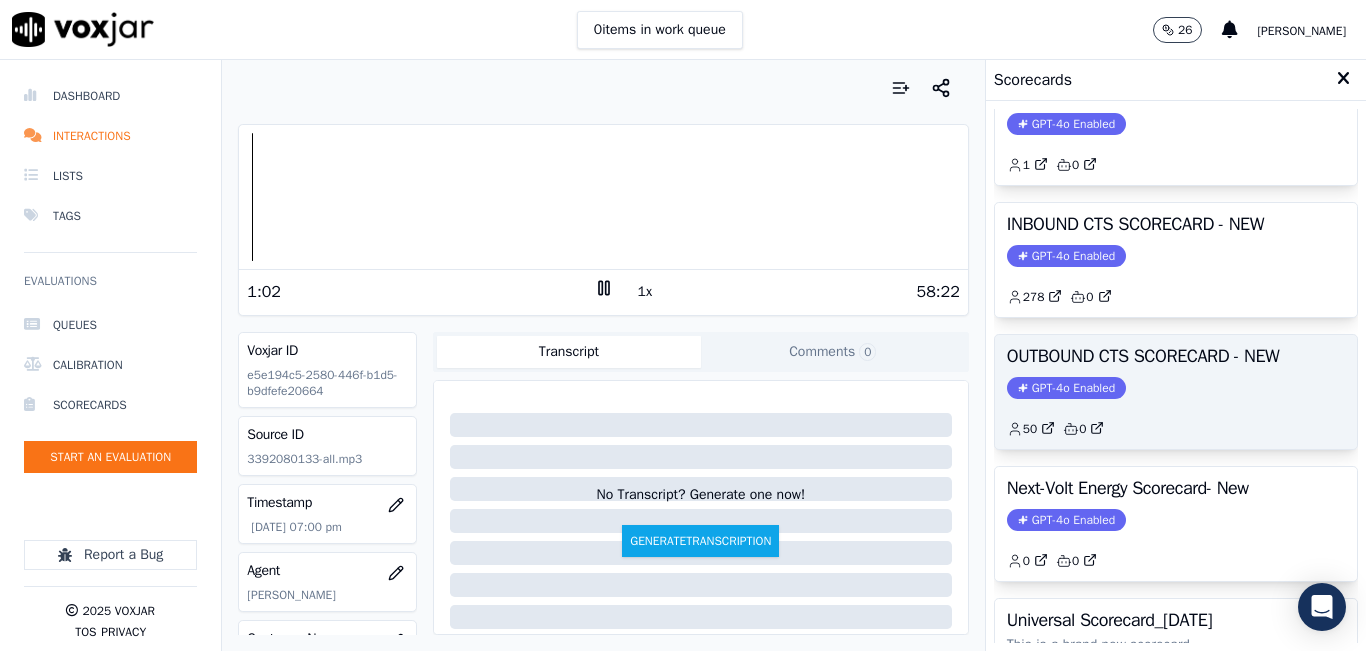click on "OUTBOUND CTS SCORECARD - NEW        GPT-4o Enabled       50         0" at bounding box center [1176, 392] 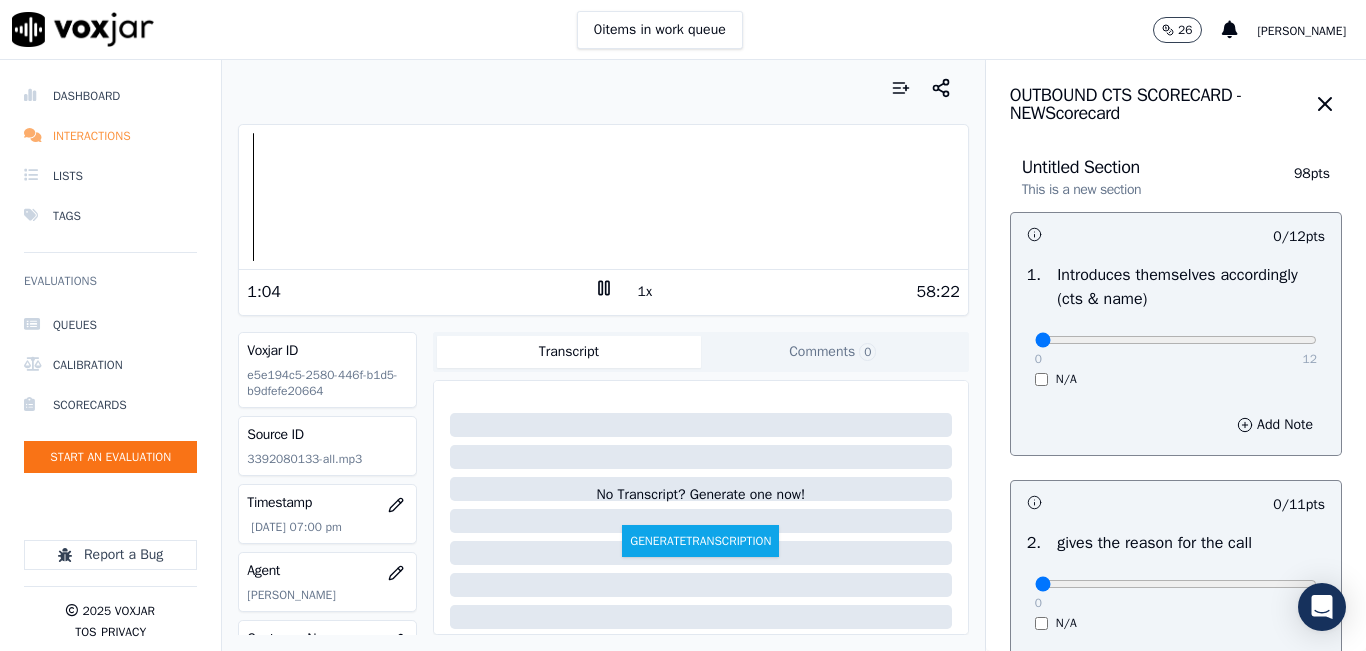 click on "Interactions" at bounding box center (110, 136) 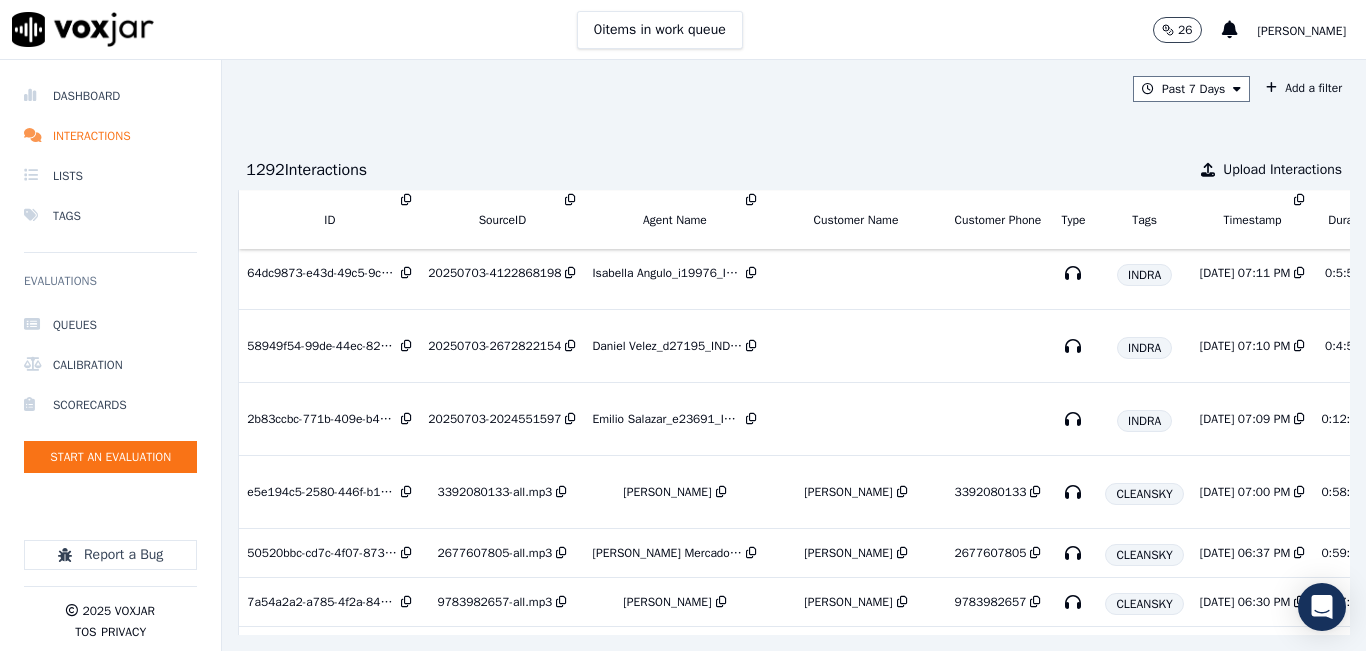 scroll, scrollTop: 700, scrollLeft: 0, axis: vertical 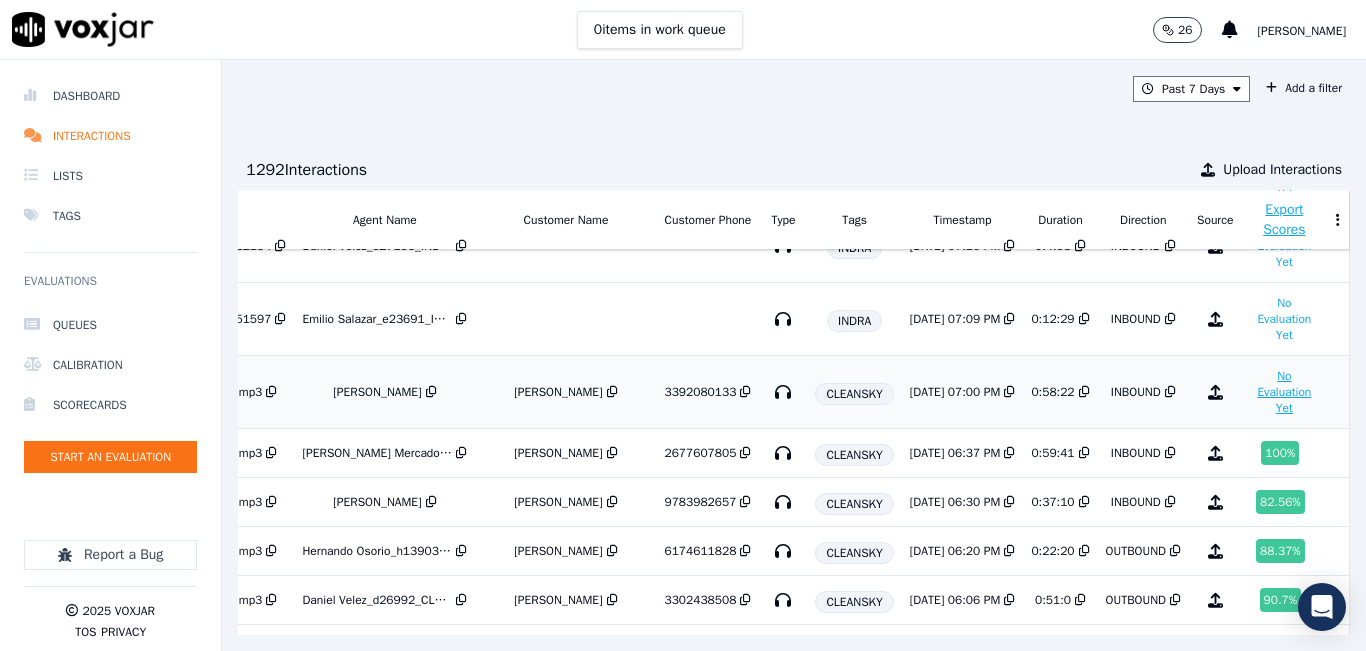 click on "No Evaluation Yet" at bounding box center [1284, 392] 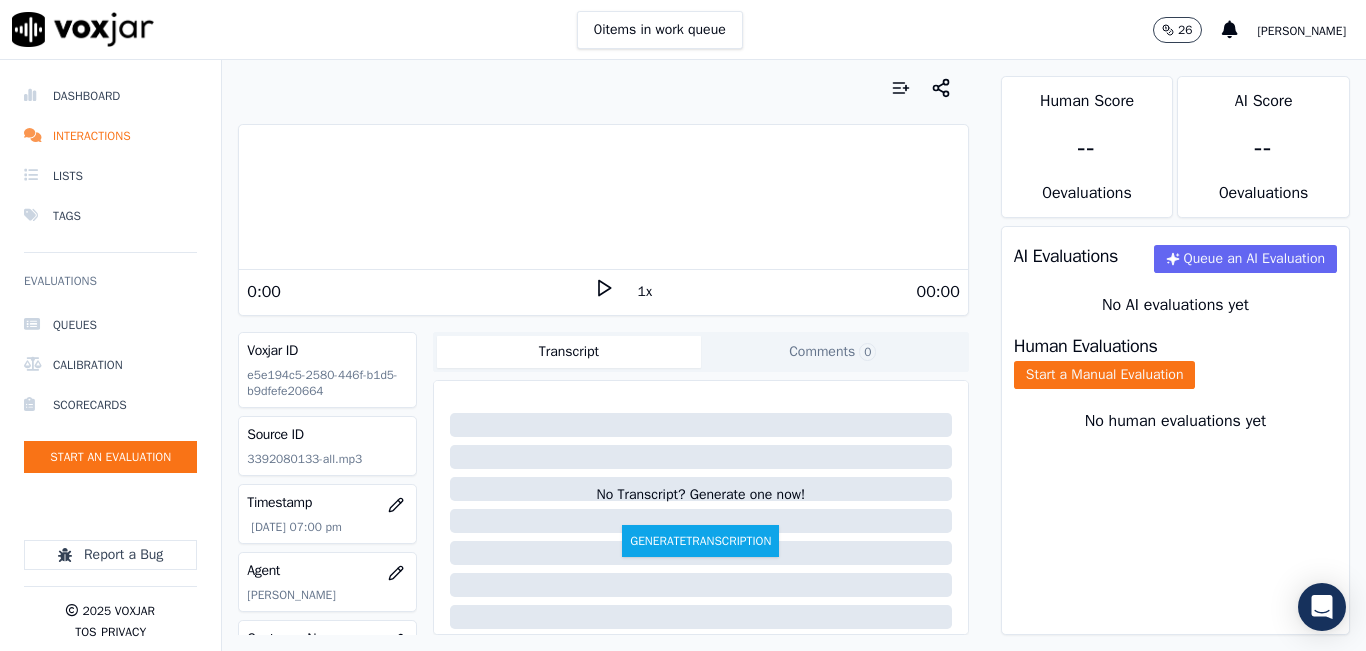 click 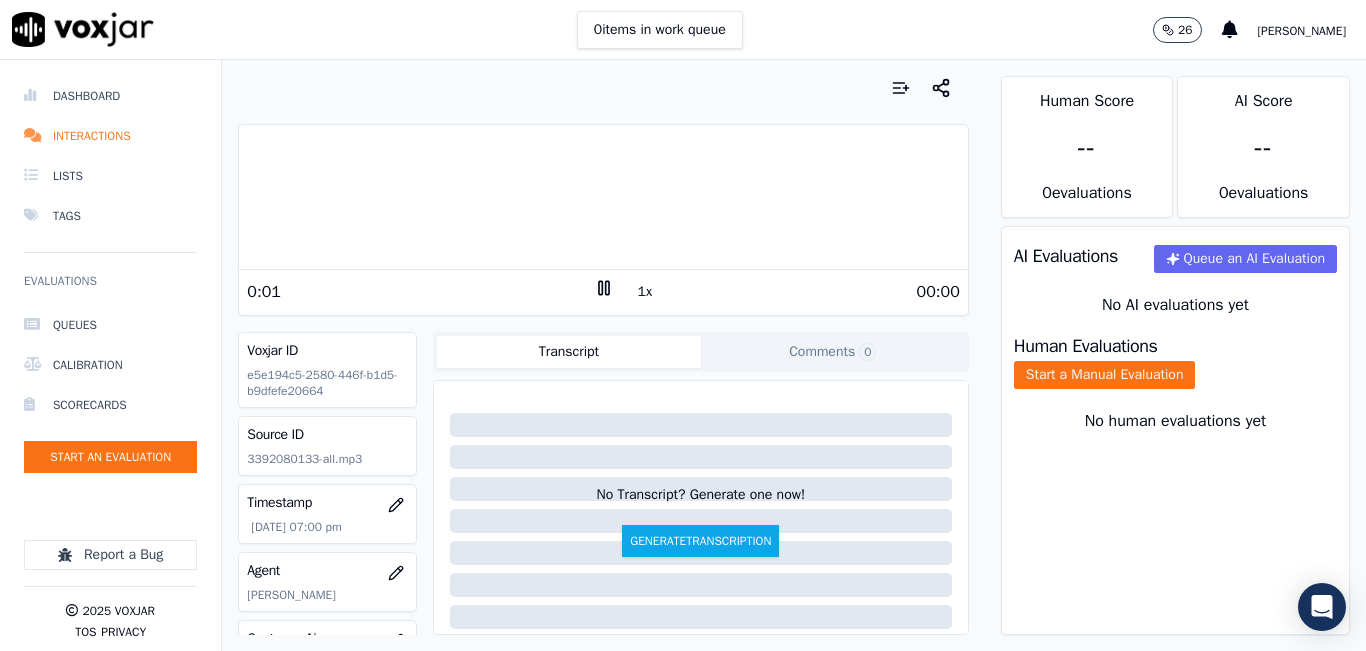 click on "1x" at bounding box center [645, 292] 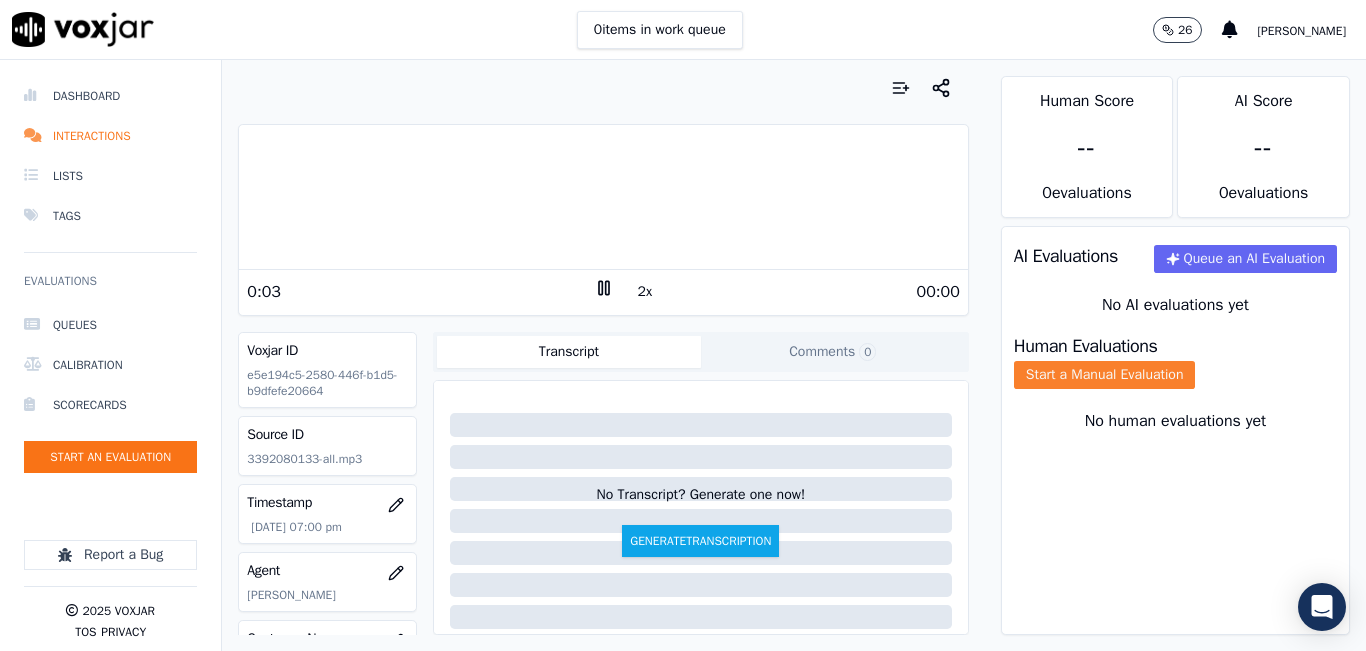 click on "Start a Manual Evaluation" 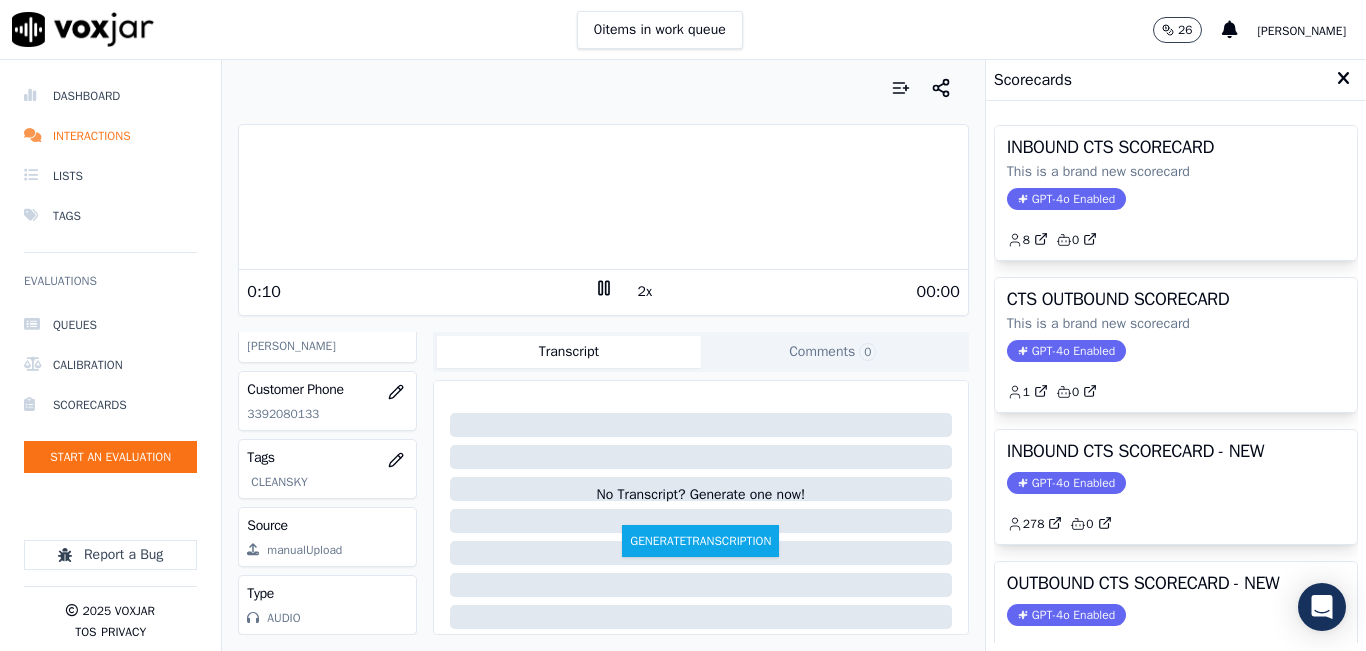 scroll, scrollTop: 278, scrollLeft: 0, axis: vertical 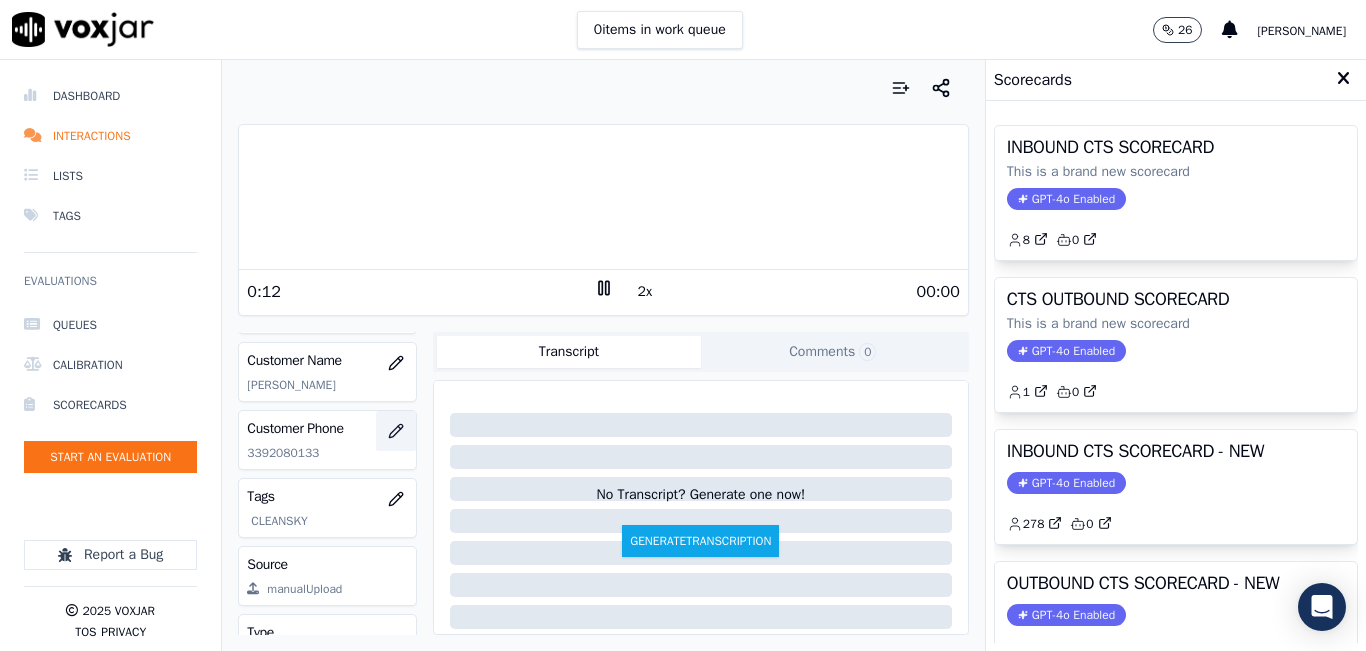 click 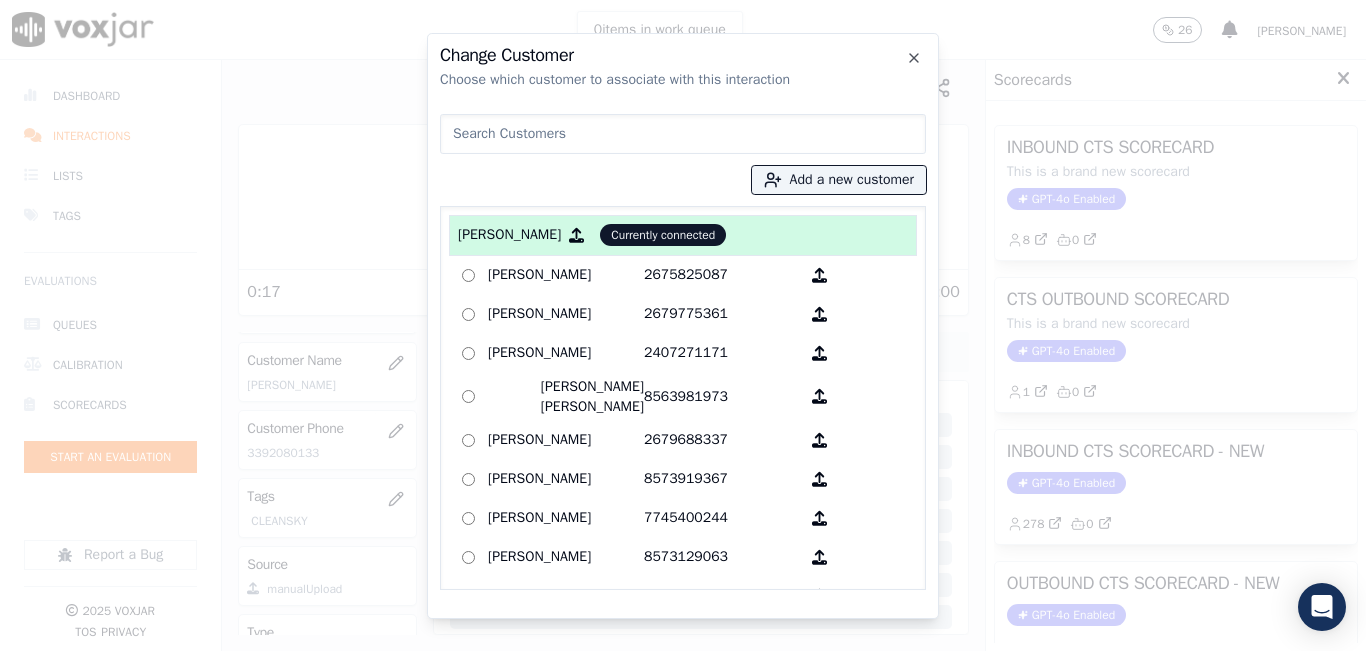 click on "Change Customer" at bounding box center [683, 55] 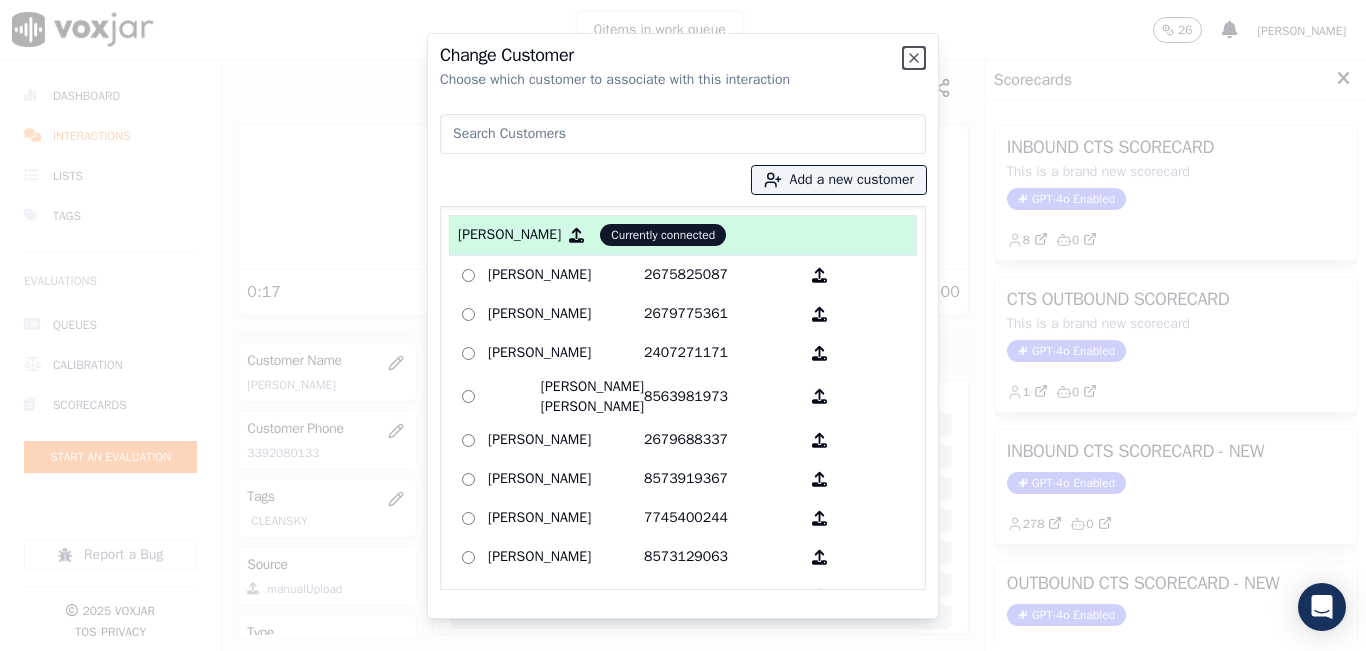 click 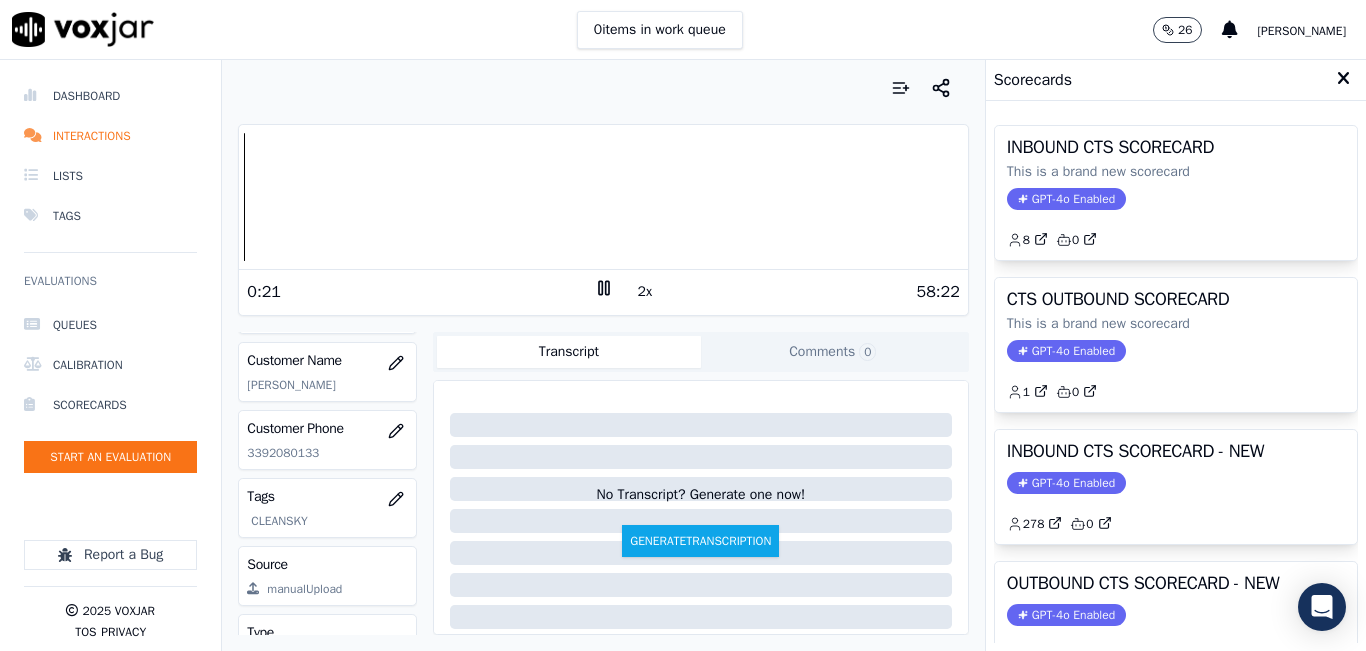 click on "0  items in work queue     26         [PERSON_NAME]" at bounding box center [683, 30] 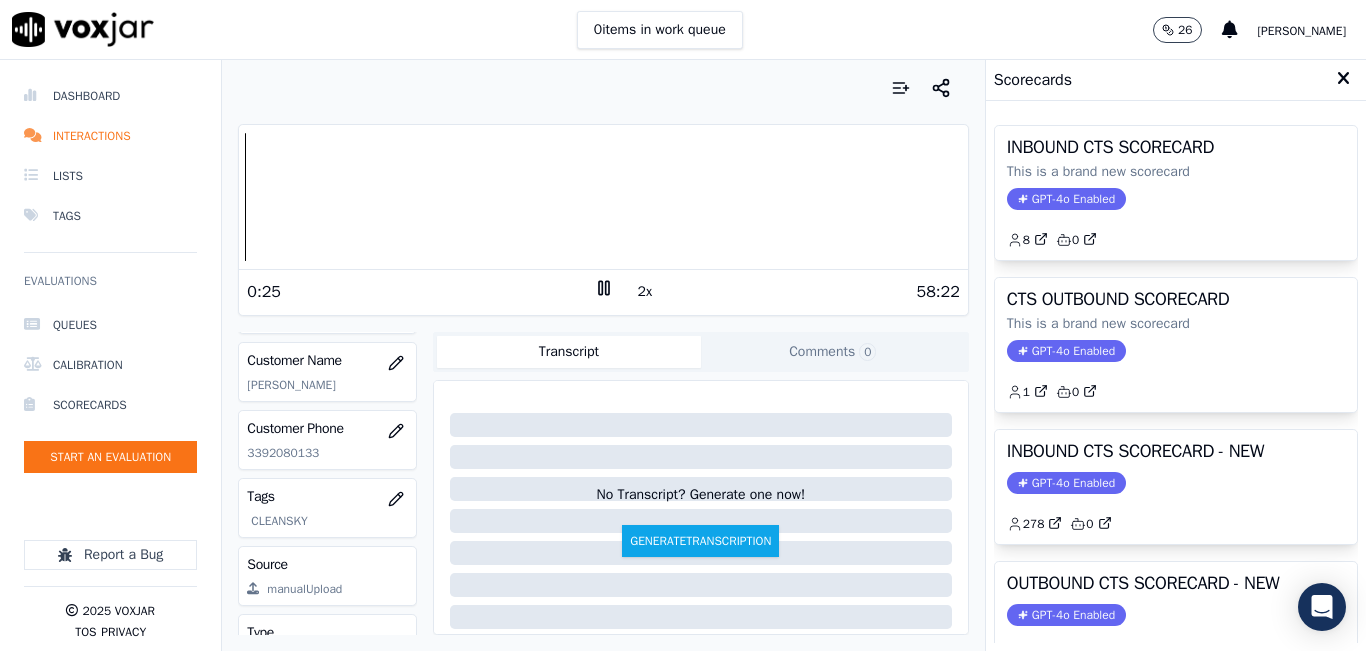 click on "3392080133" 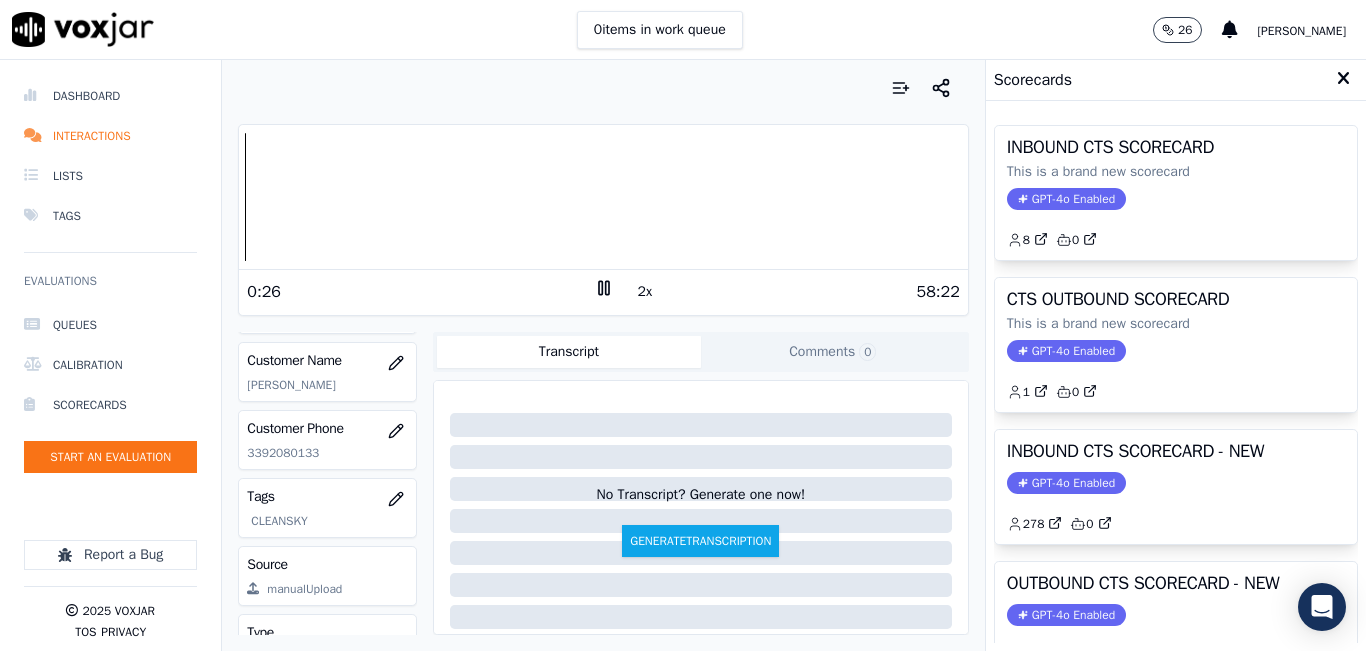 click on "3392080133" 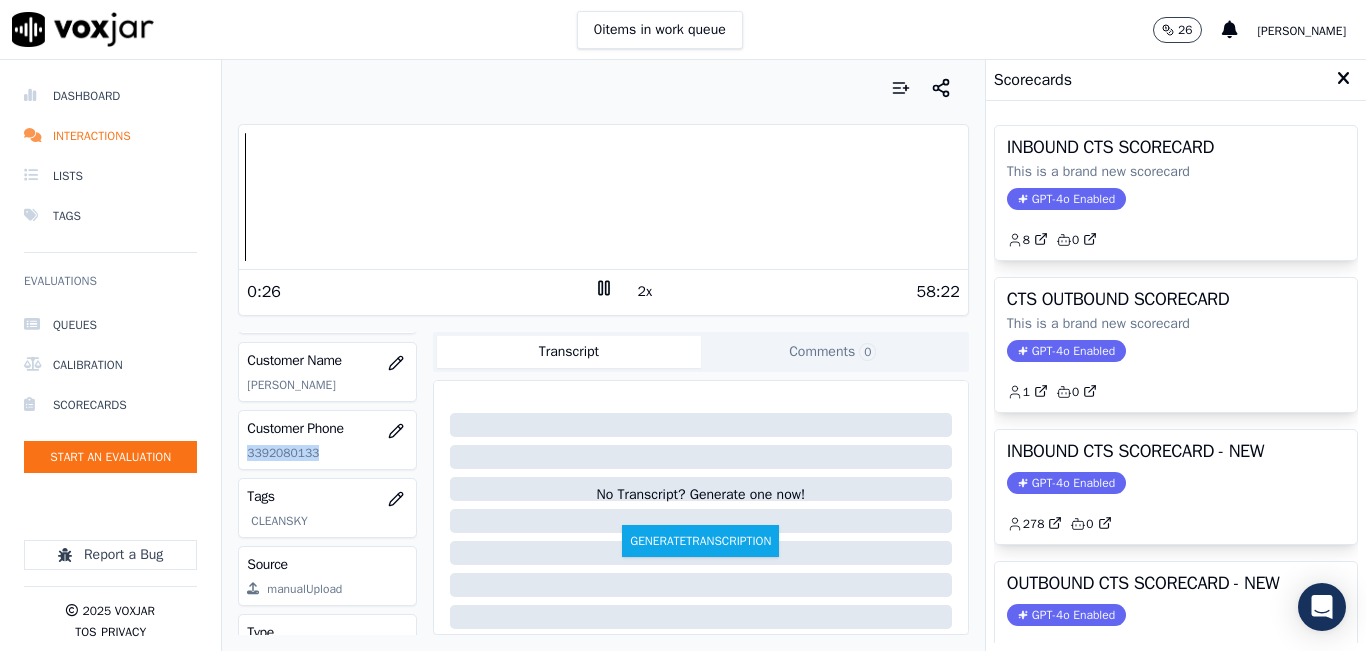 click on "3392080133" 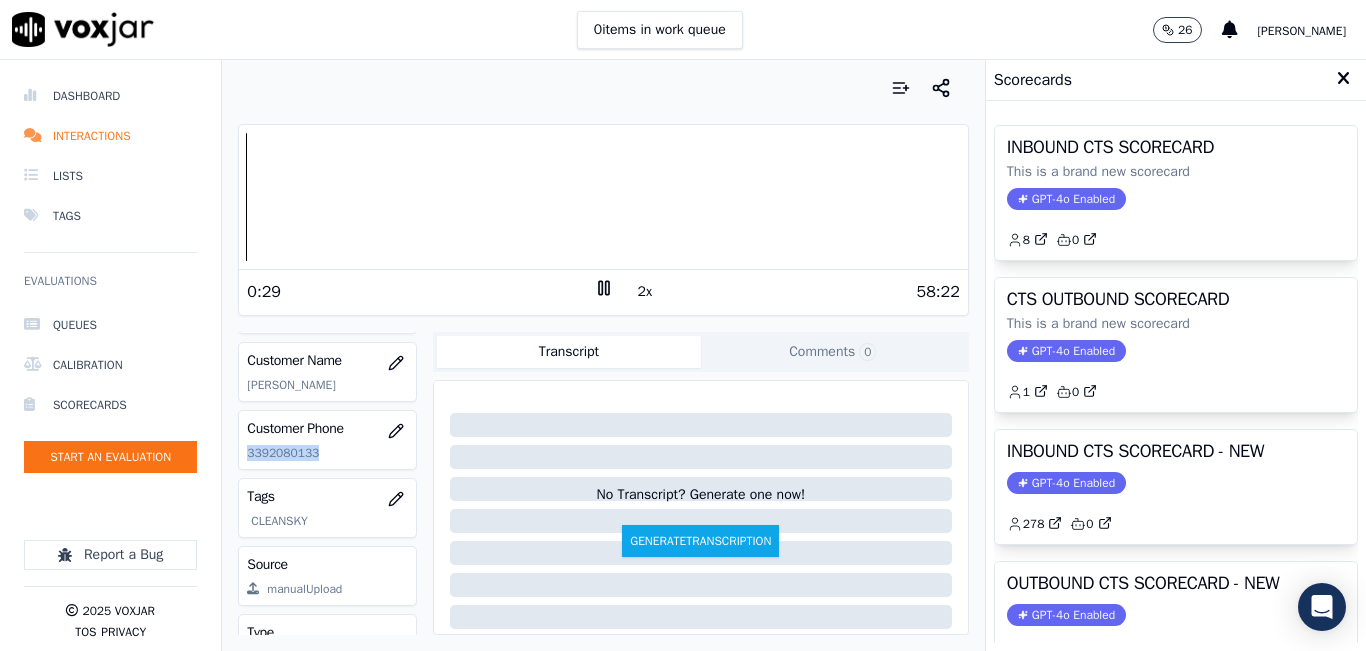 copy on "3392080133" 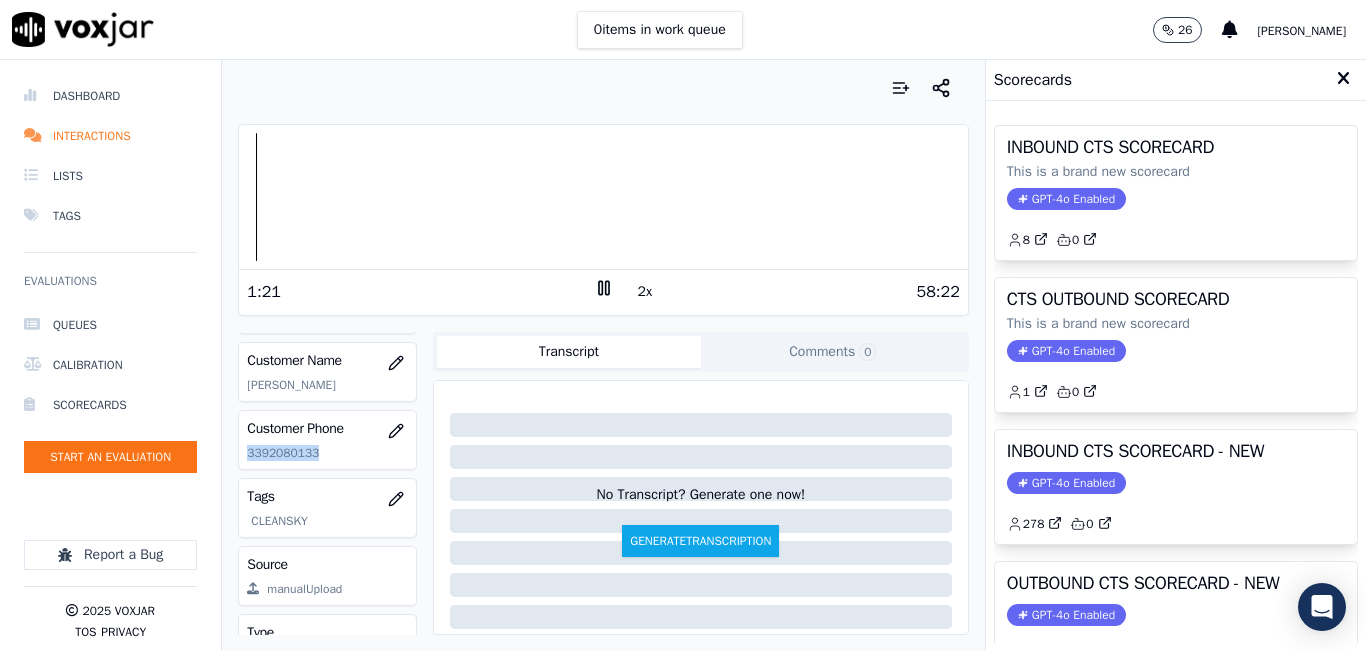 click 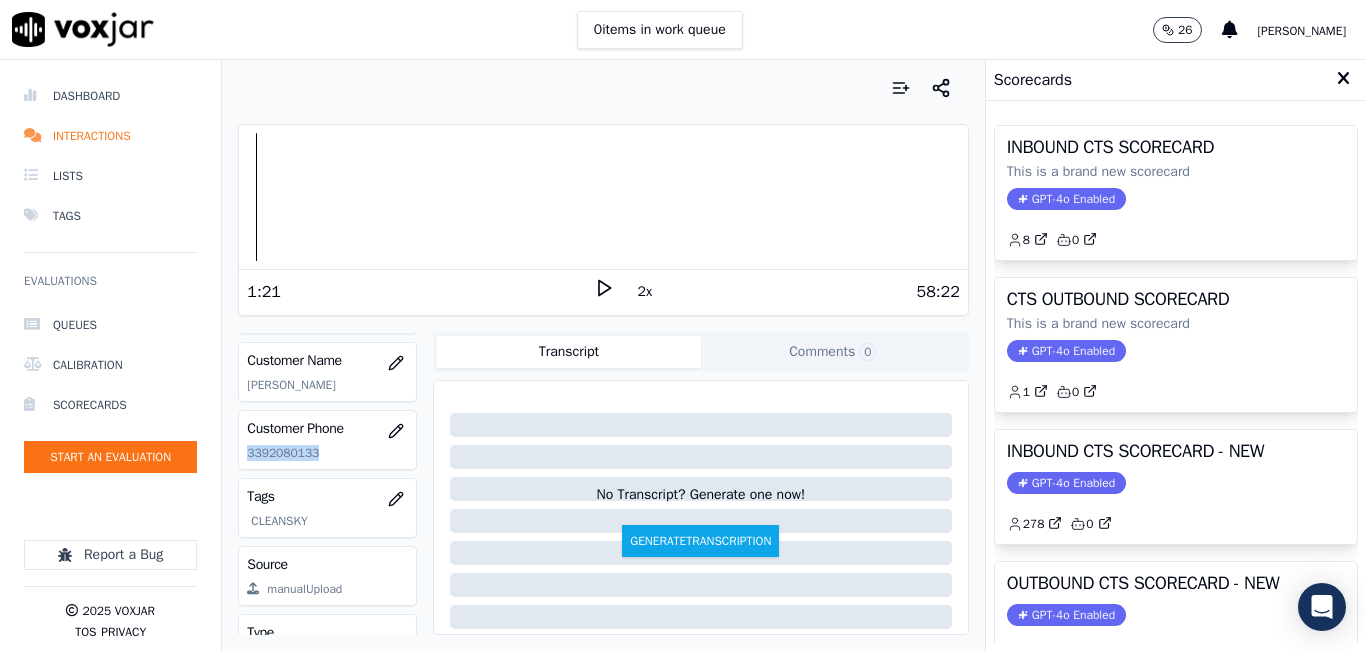 click 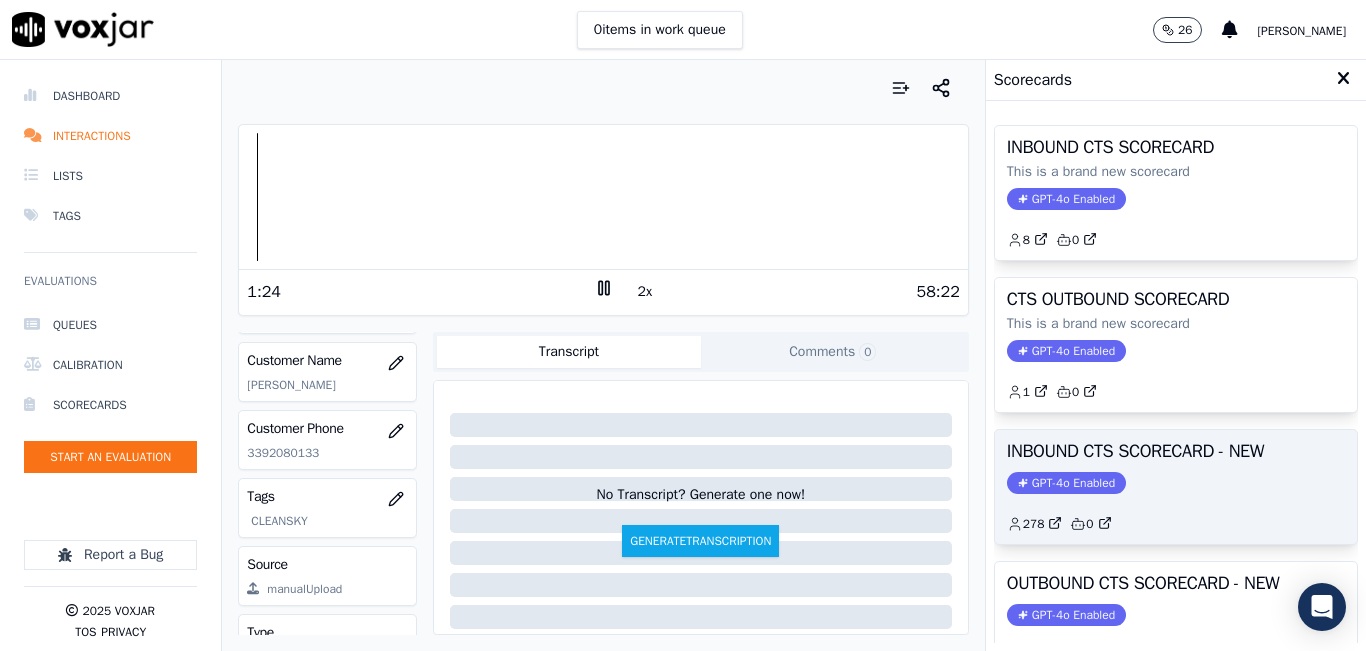 click on "GPT-4o Enabled" 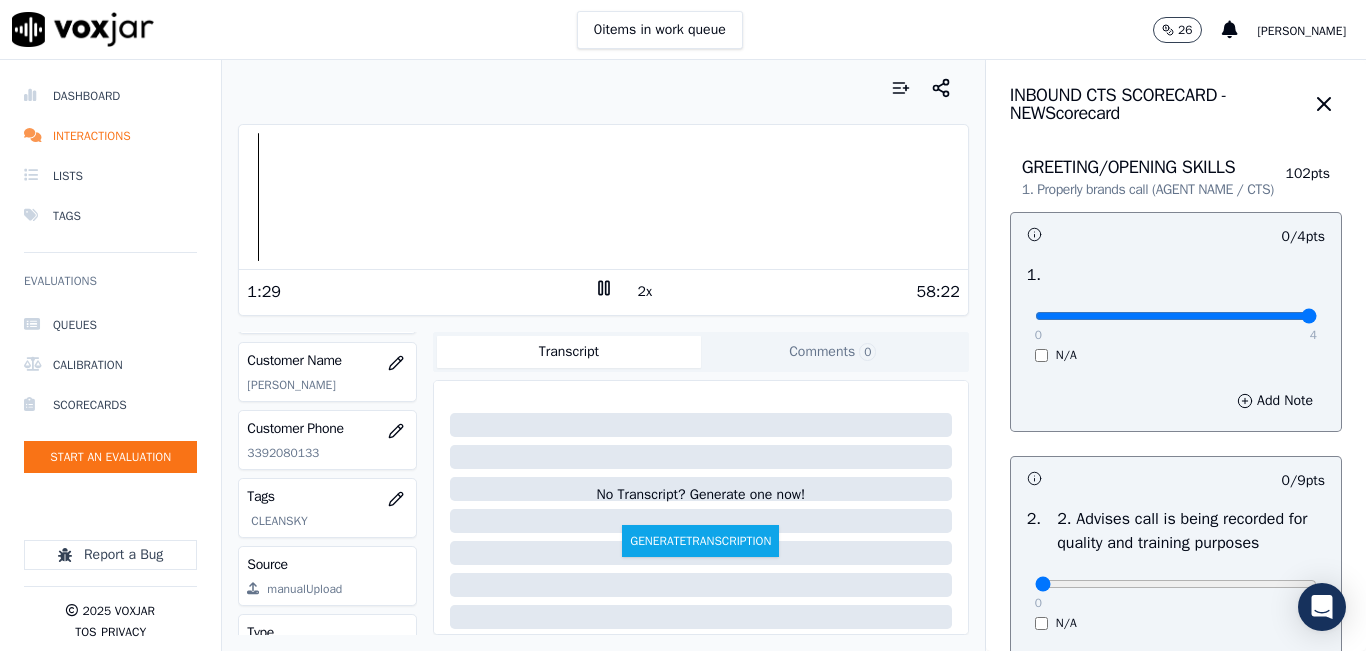 drag, startPoint x: 1025, startPoint y: 338, endPoint x: 1347, endPoint y: 329, distance: 322.12576 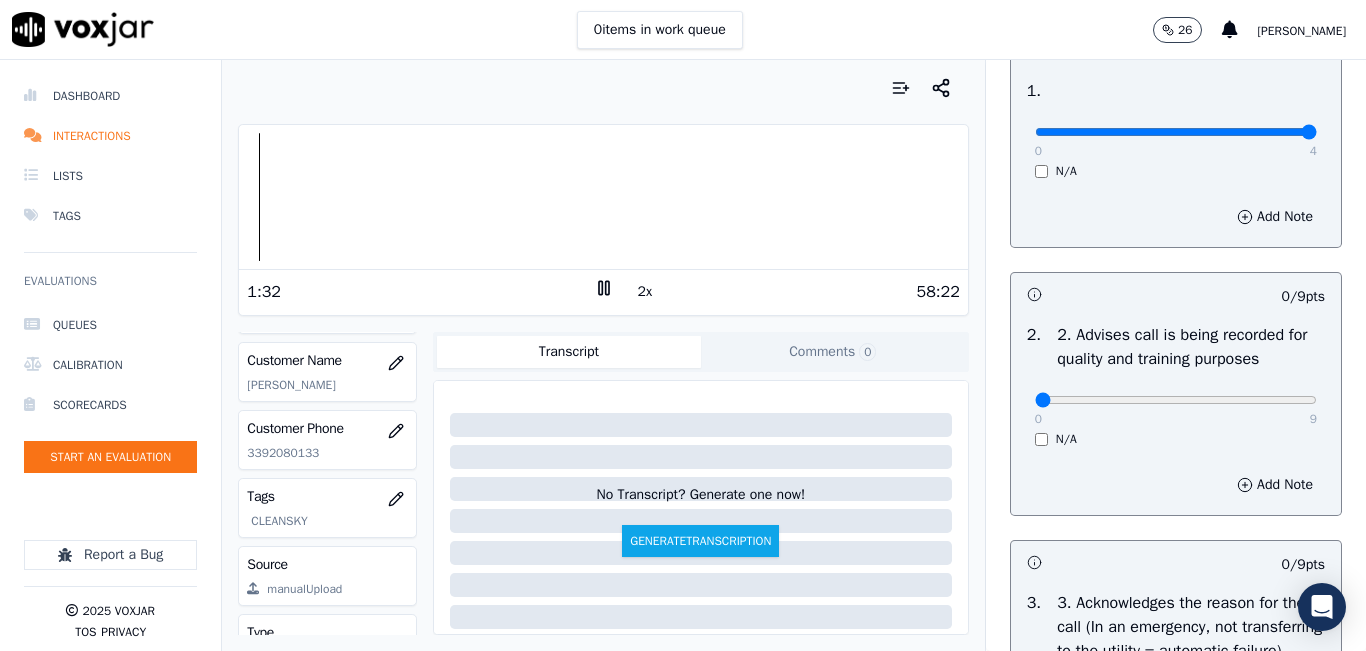 scroll, scrollTop: 200, scrollLeft: 0, axis: vertical 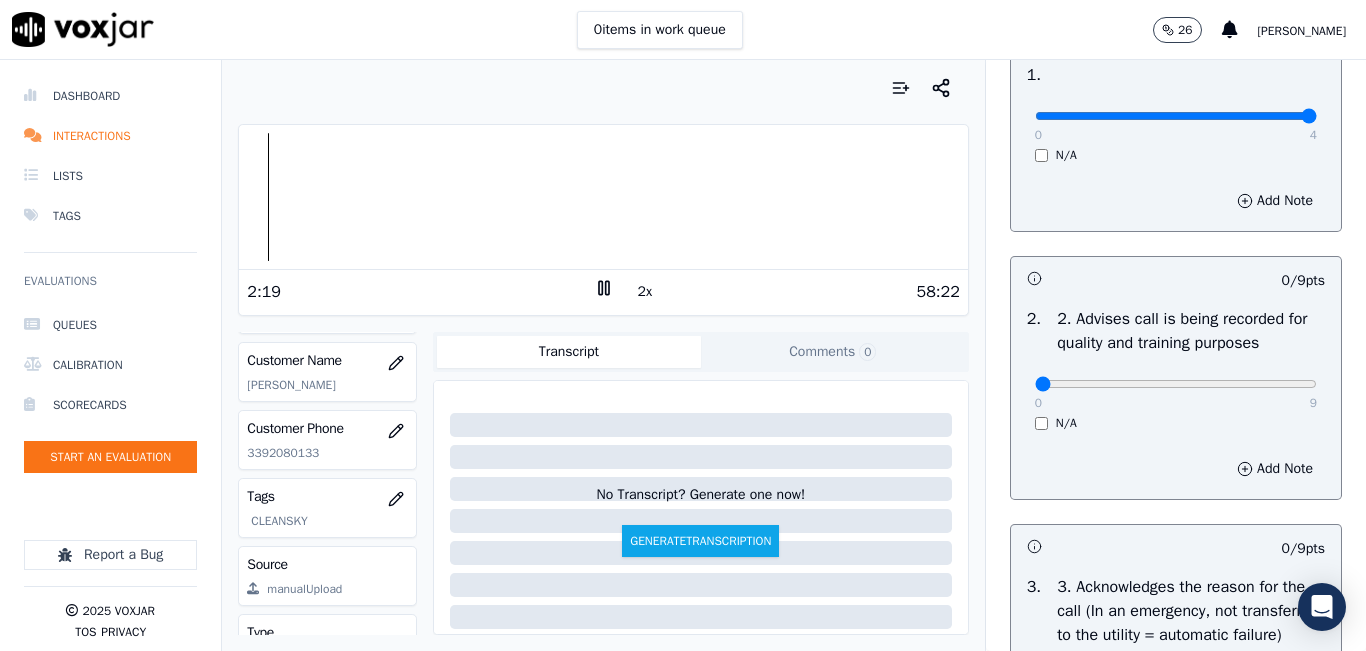 click at bounding box center [603, 197] 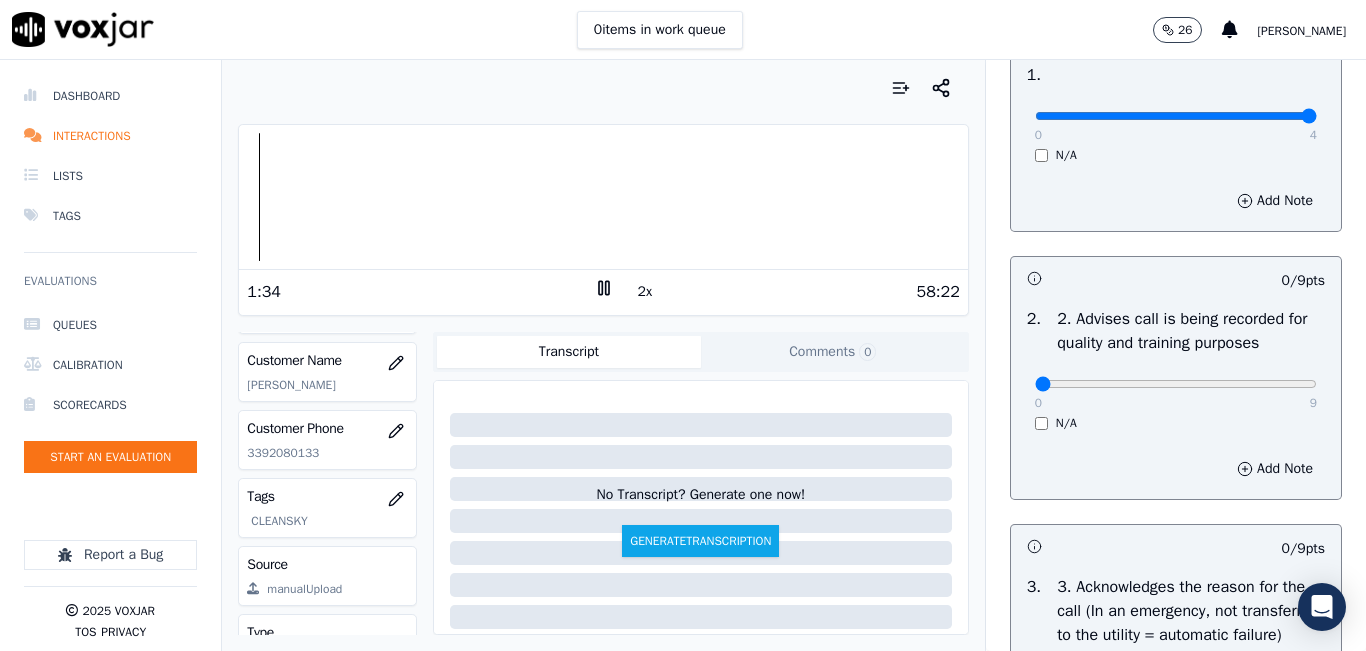 click at bounding box center (603, 197) 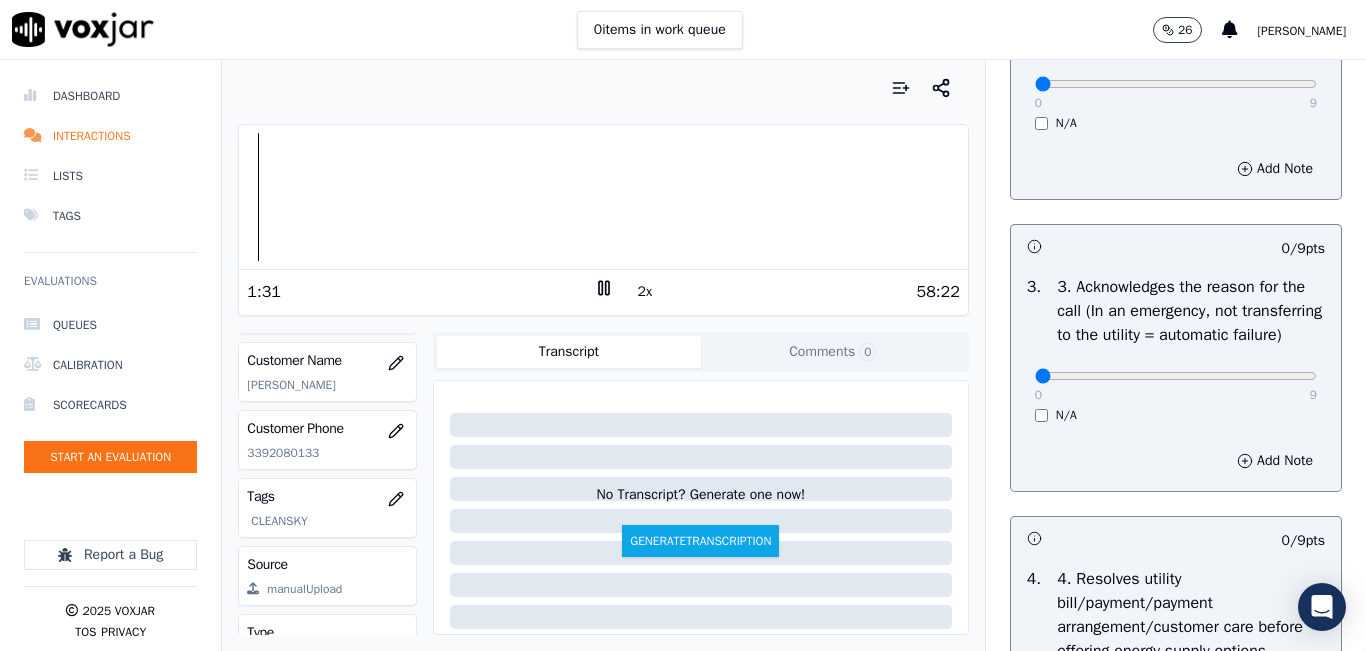 scroll, scrollTop: 600, scrollLeft: 0, axis: vertical 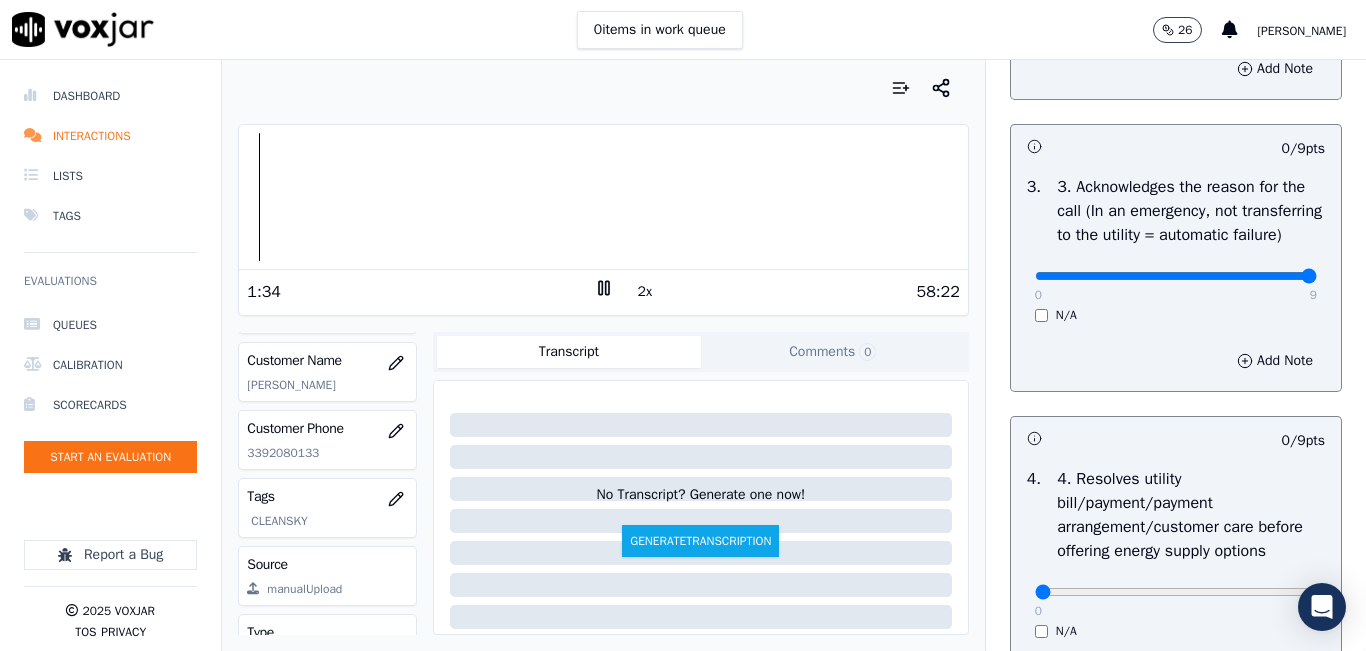 drag, startPoint x: 1073, startPoint y: 326, endPoint x: 1252, endPoint y: 306, distance: 180.11385 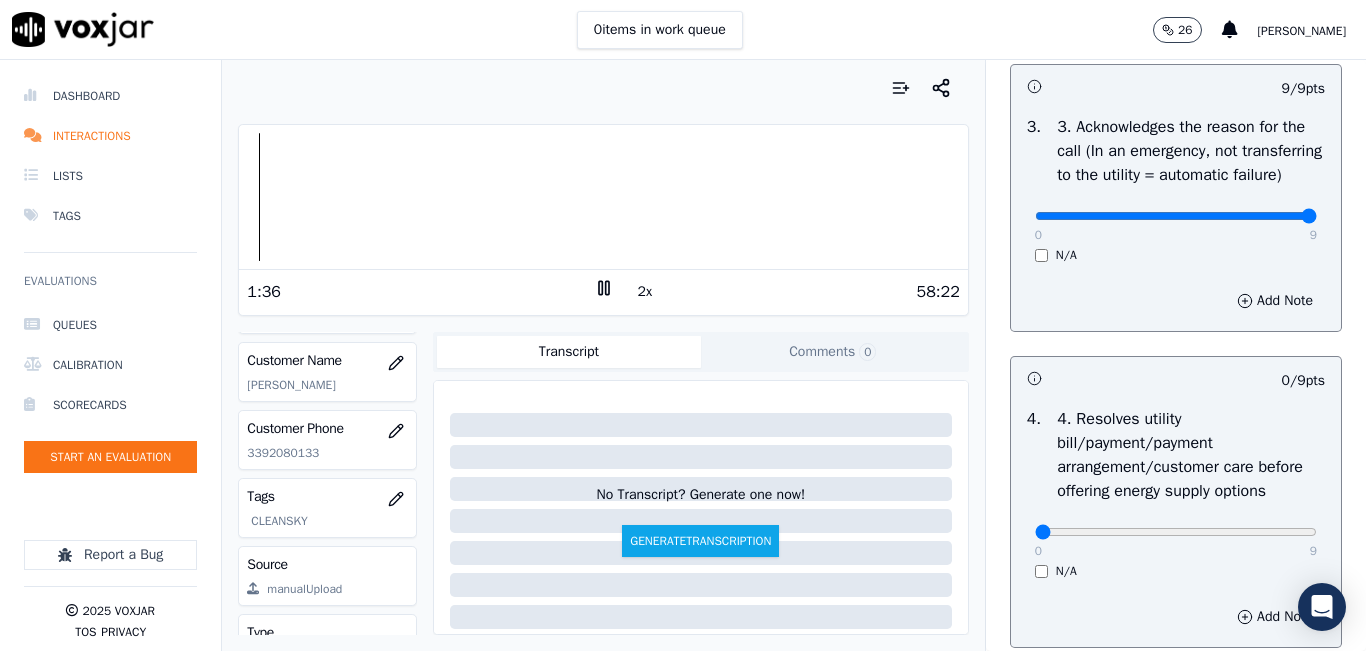 scroll, scrollTop: 700, scrollLeft: 0, axis: vertical 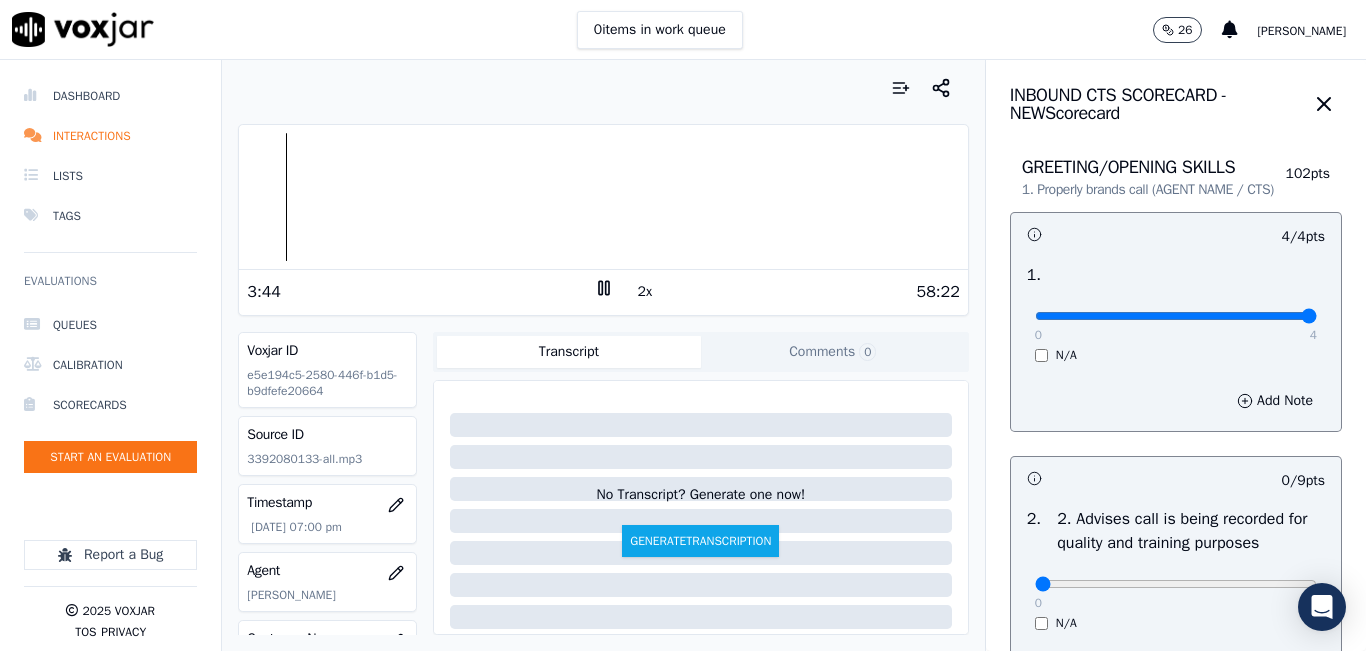 click 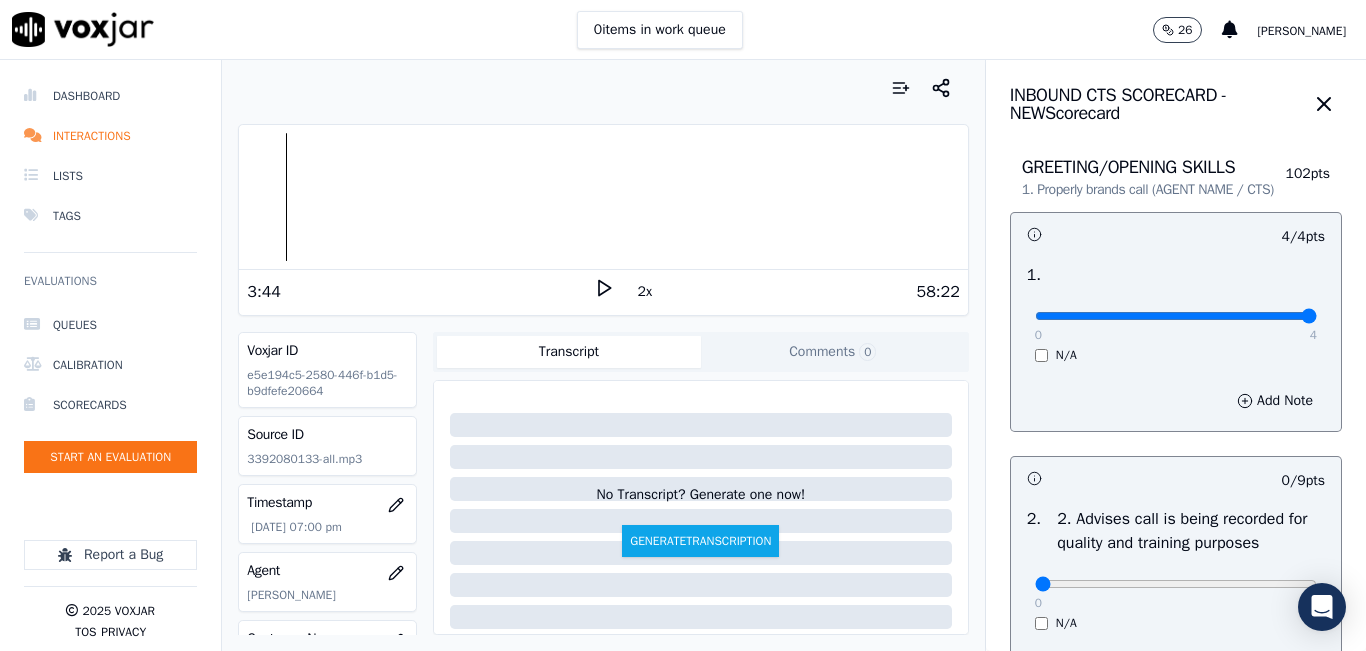 click 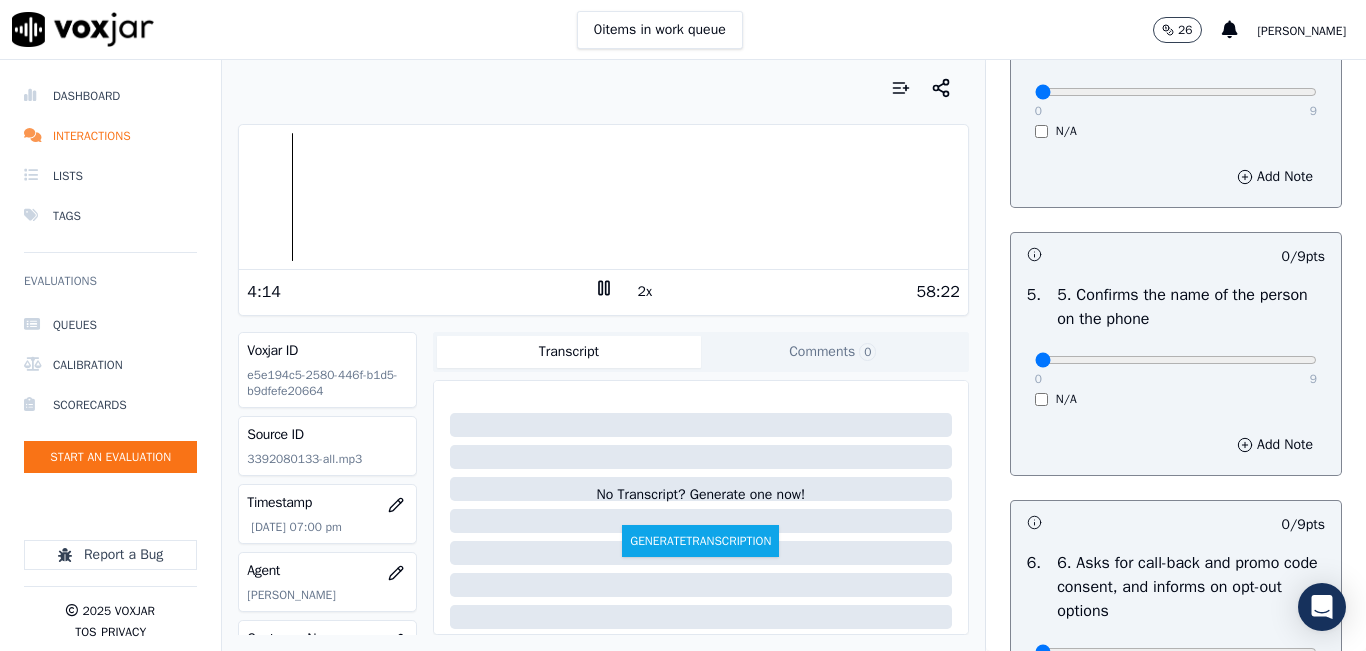 scroll, scrollTop: 1200, scrollLeft: 0, axis: vertical 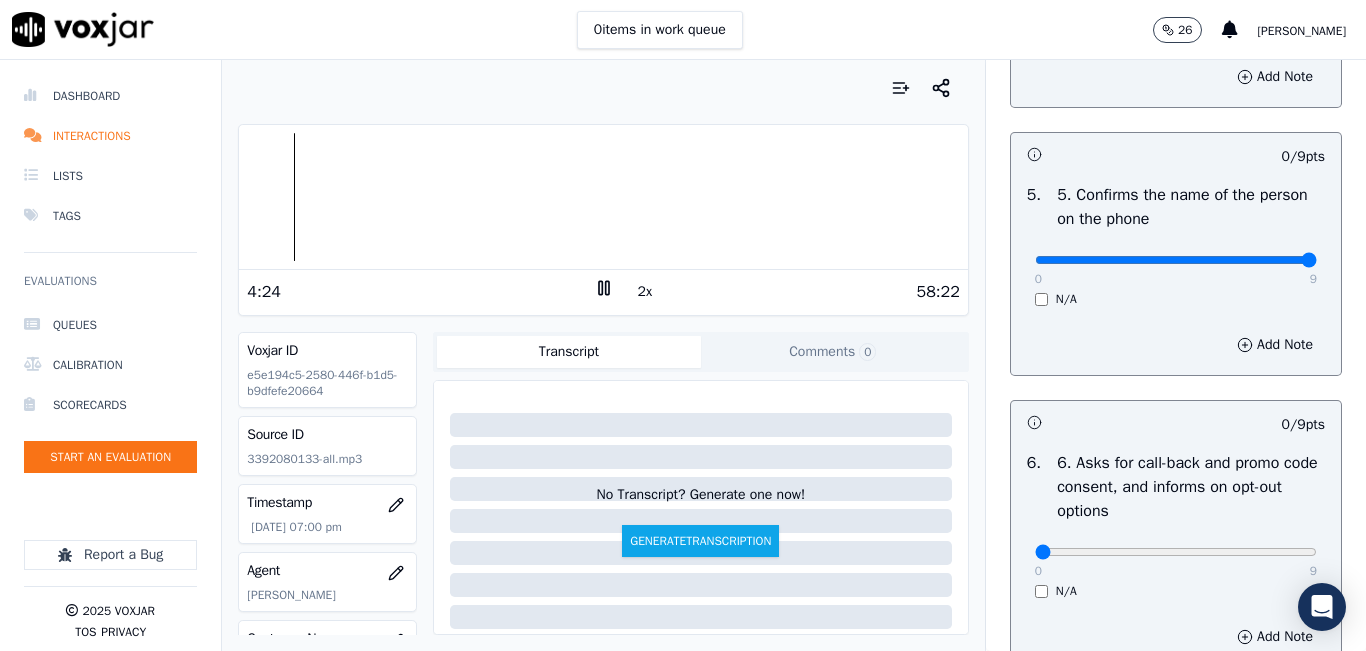 drag, startPoint x: 1134, startPoint y: 330, endPoint x: 1365, endPoint y: 336, distance: 231.07791 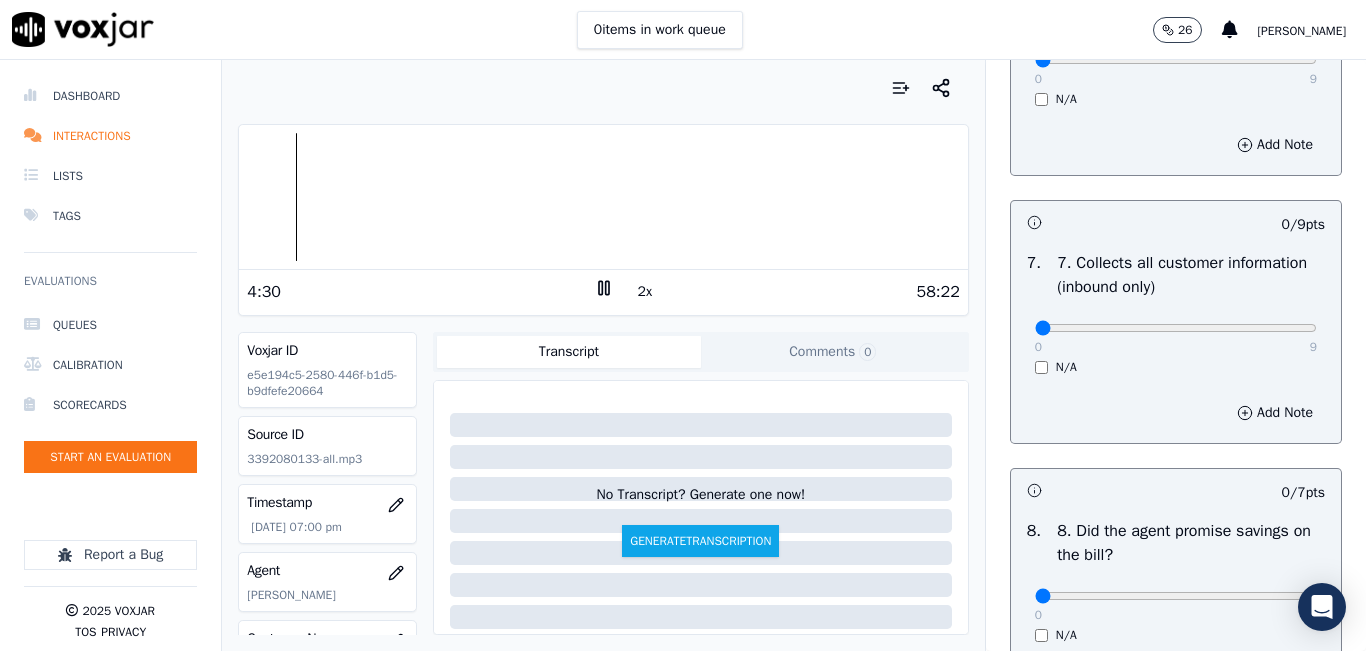 scroll, scrollTop: 1700, scrollLeft: 0, axis: vertical 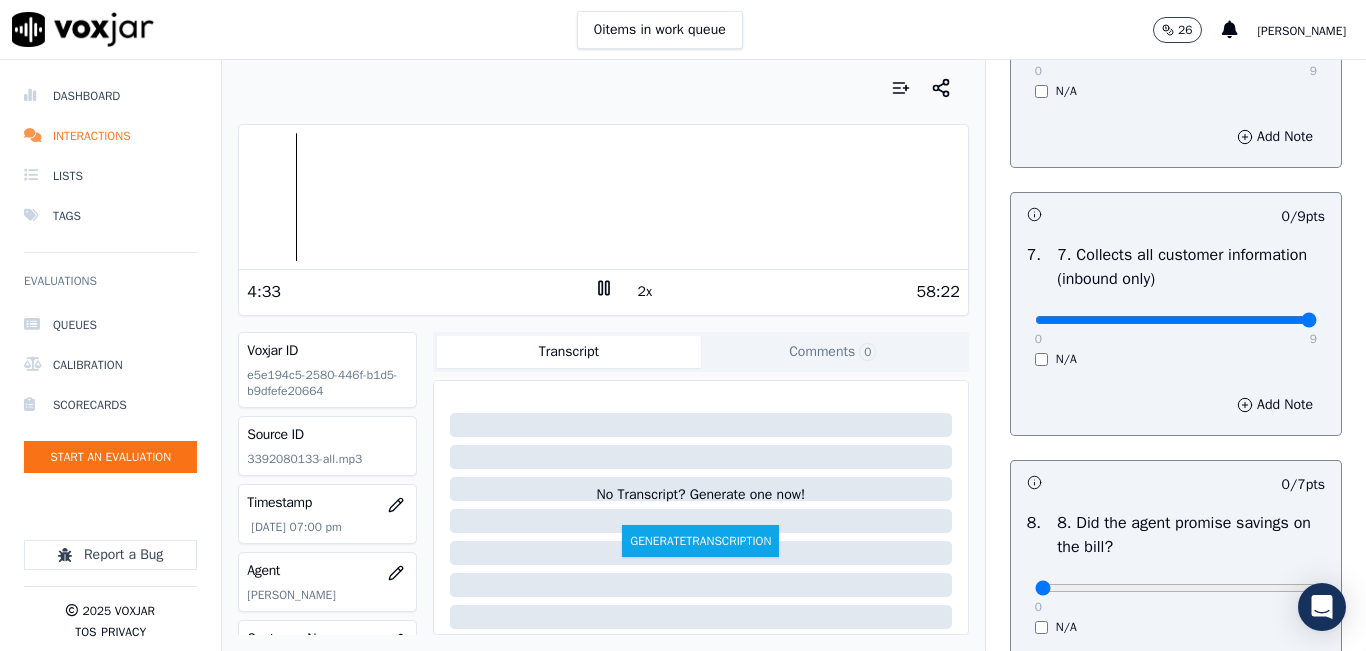 drag, startPoint x: 1149, startPoint y: 386, endPoint x: 1365, endPoint y: 393, distance: 216.1134 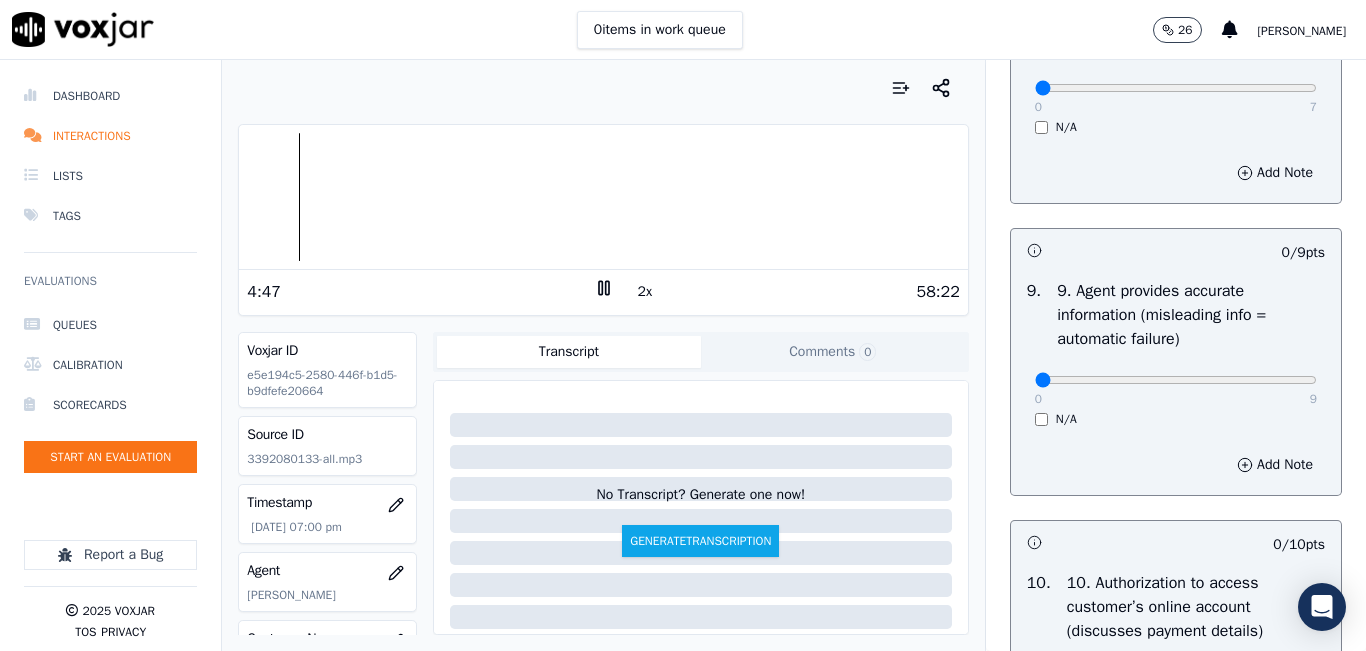 scroll, scrollTop: 2300, scrollLeft: 0, axis: vertical 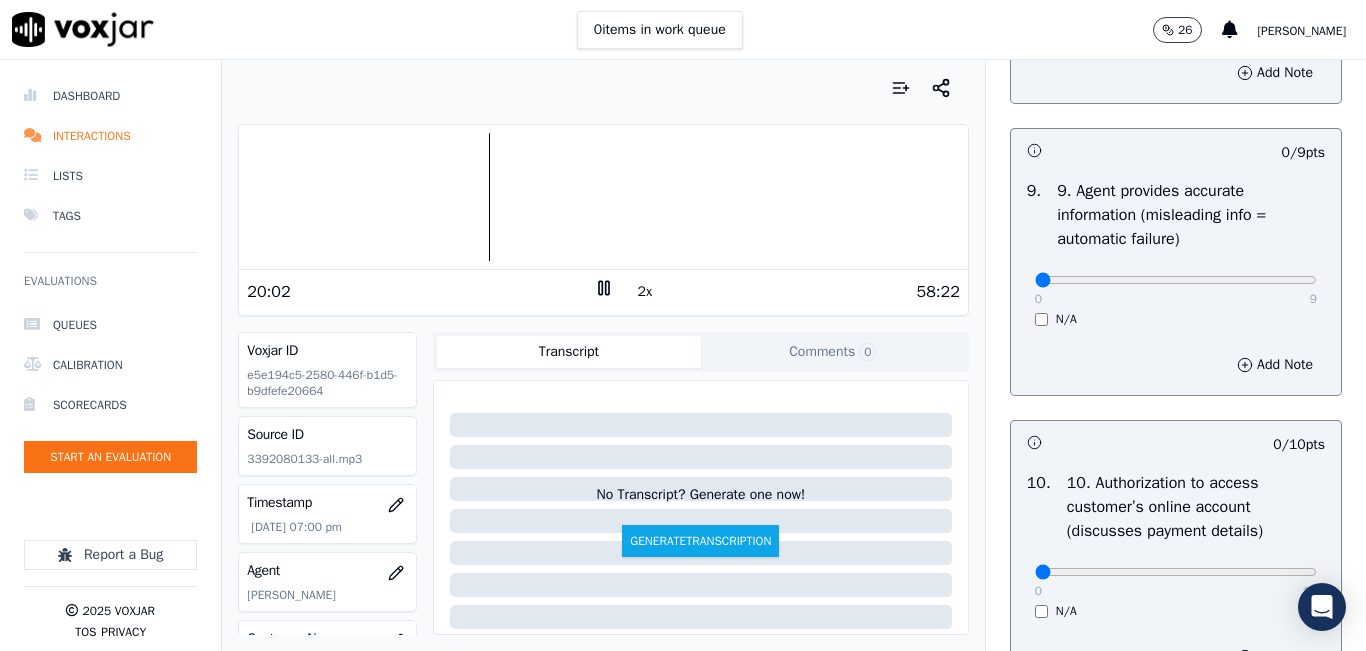 drag, startPoint x: 385, startPoint y: 137, endPoint x: 270, endPoint y: 99, distance: 121.11565 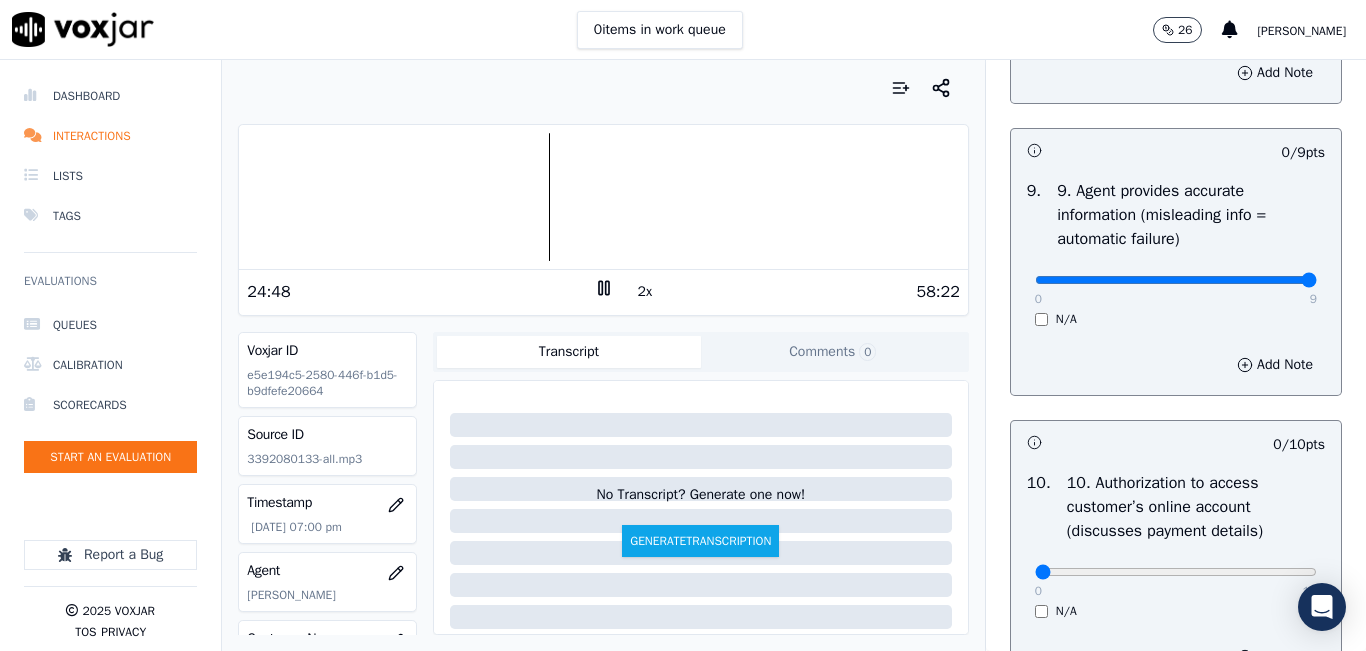 drag, startPoint x: 1132, startPoint y: 344, endPoint x: 1297, endPoint y: 339, distance: 165.07574 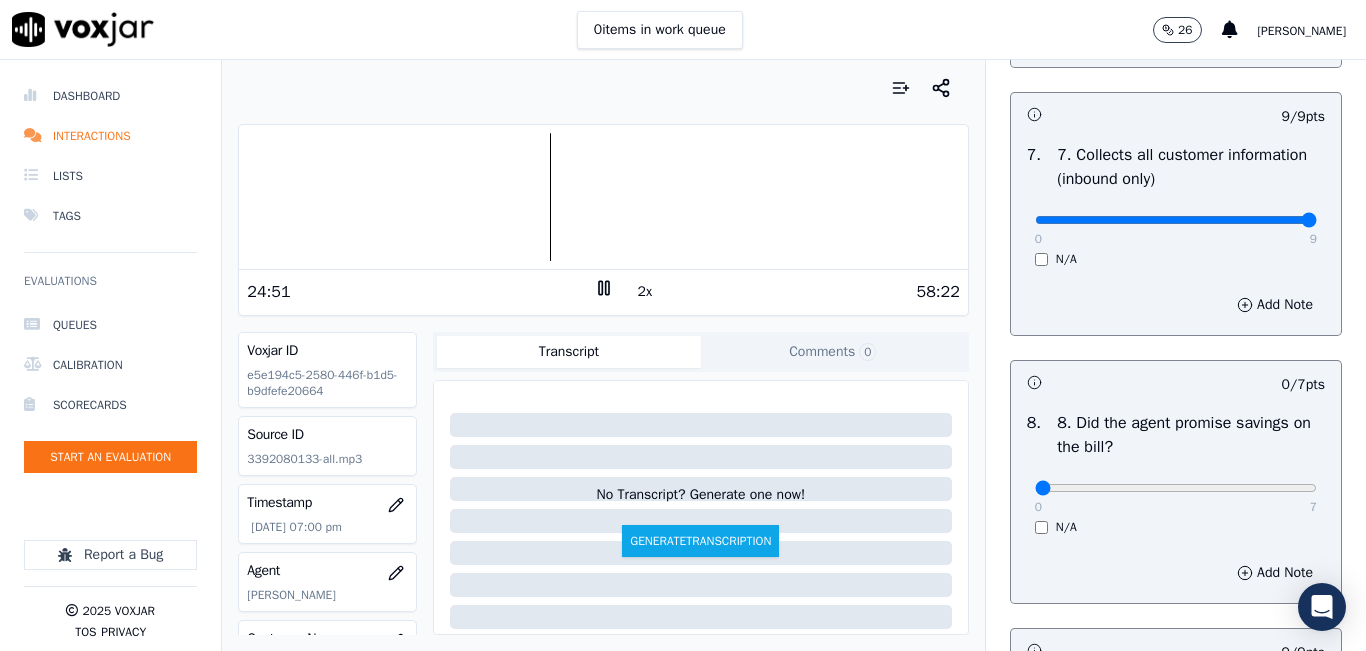 scroll, scrollTop: 1900, scrollLeft: 0, axis: vertical 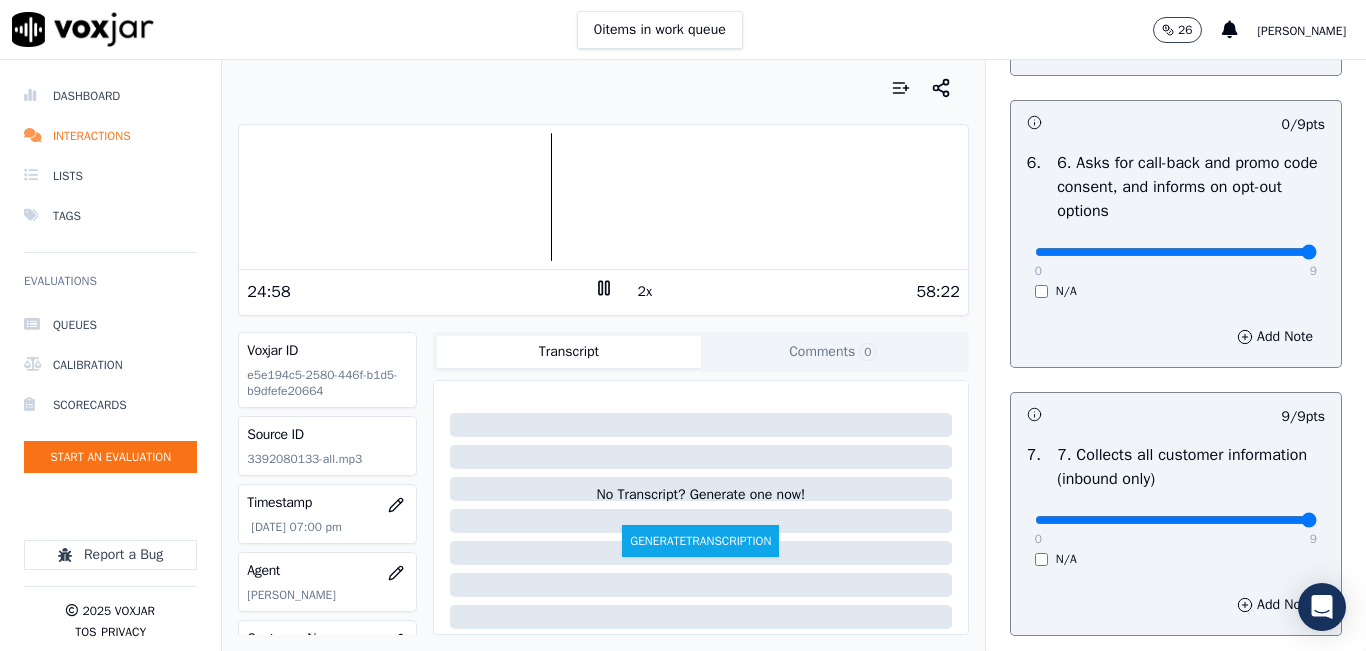 drag, startPoint x: 1124, startPoint y: 328, endPoint x: 1278, endPoint y: 321, distance: 154.15901 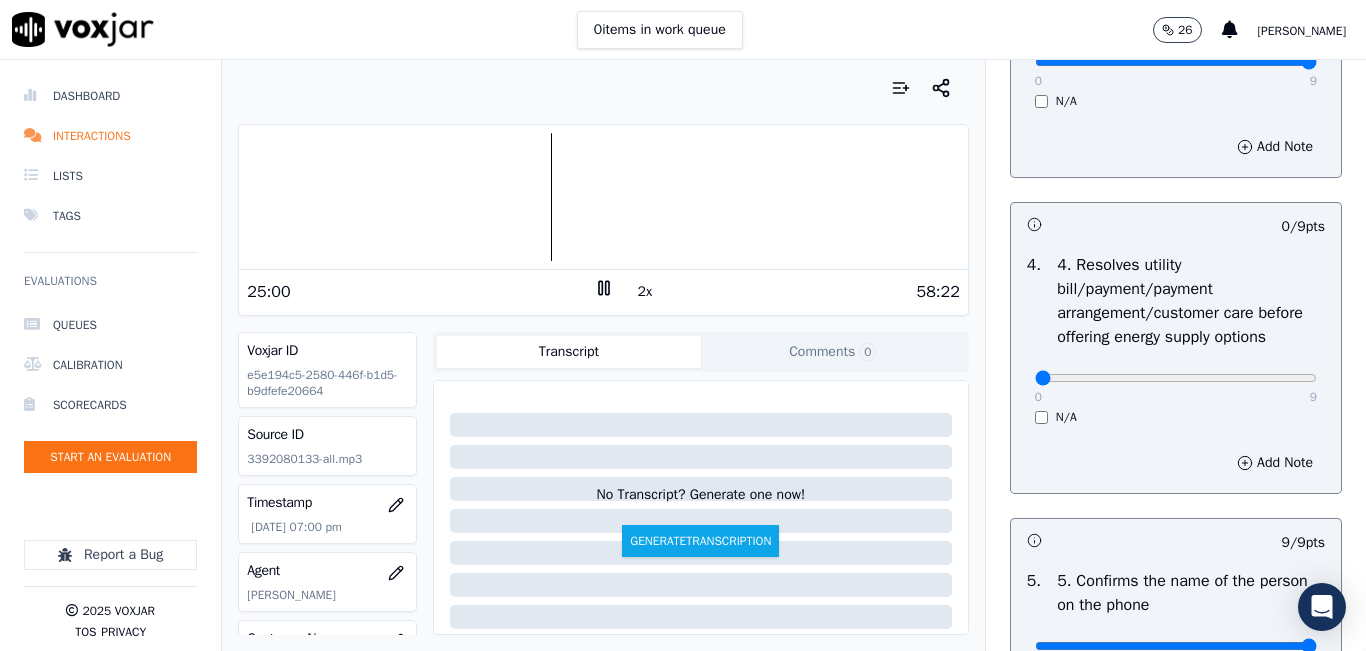 scroll, scrollTop: 800, scrollLeft: 0, axis: vertical 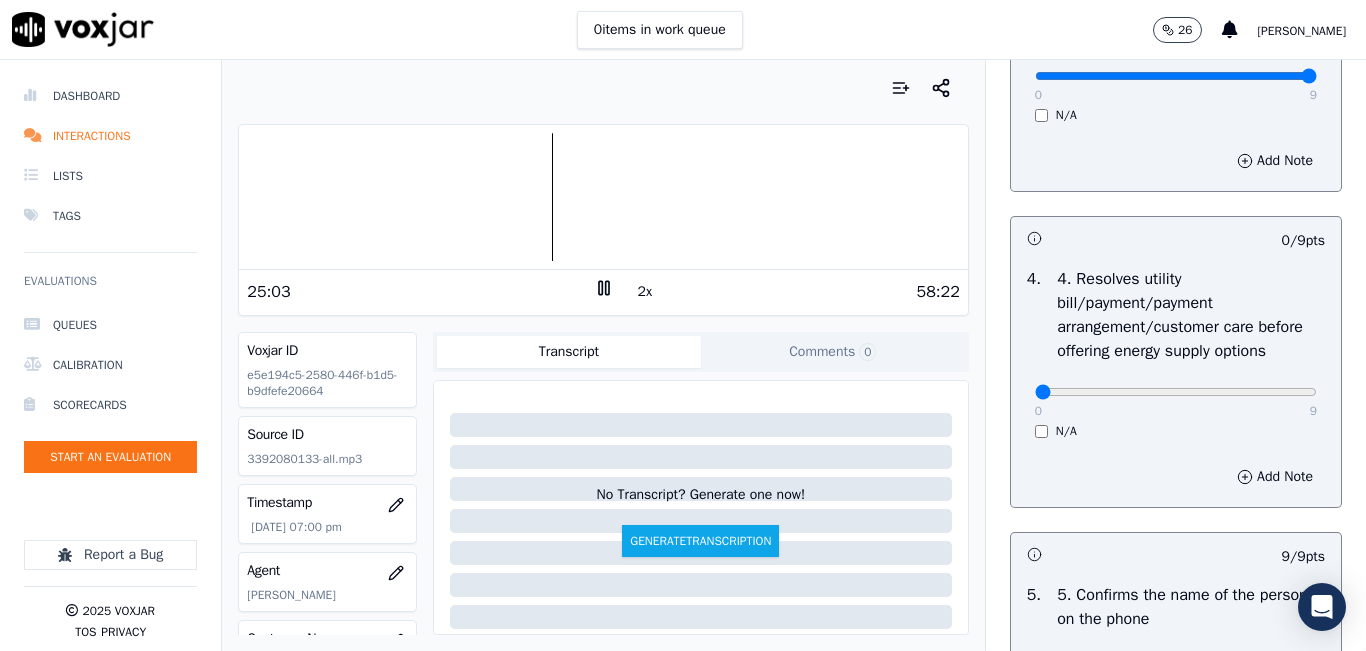 click on "0   9     N/A" at bounding box center (1176, 401) 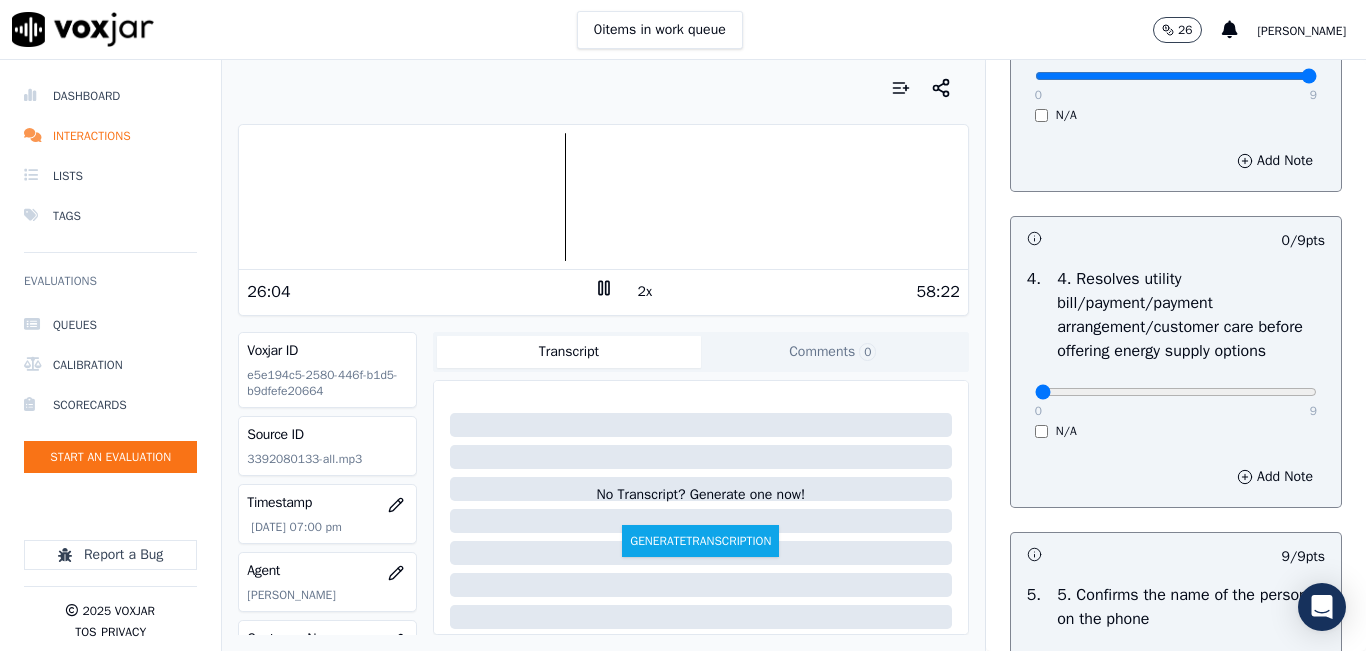 click 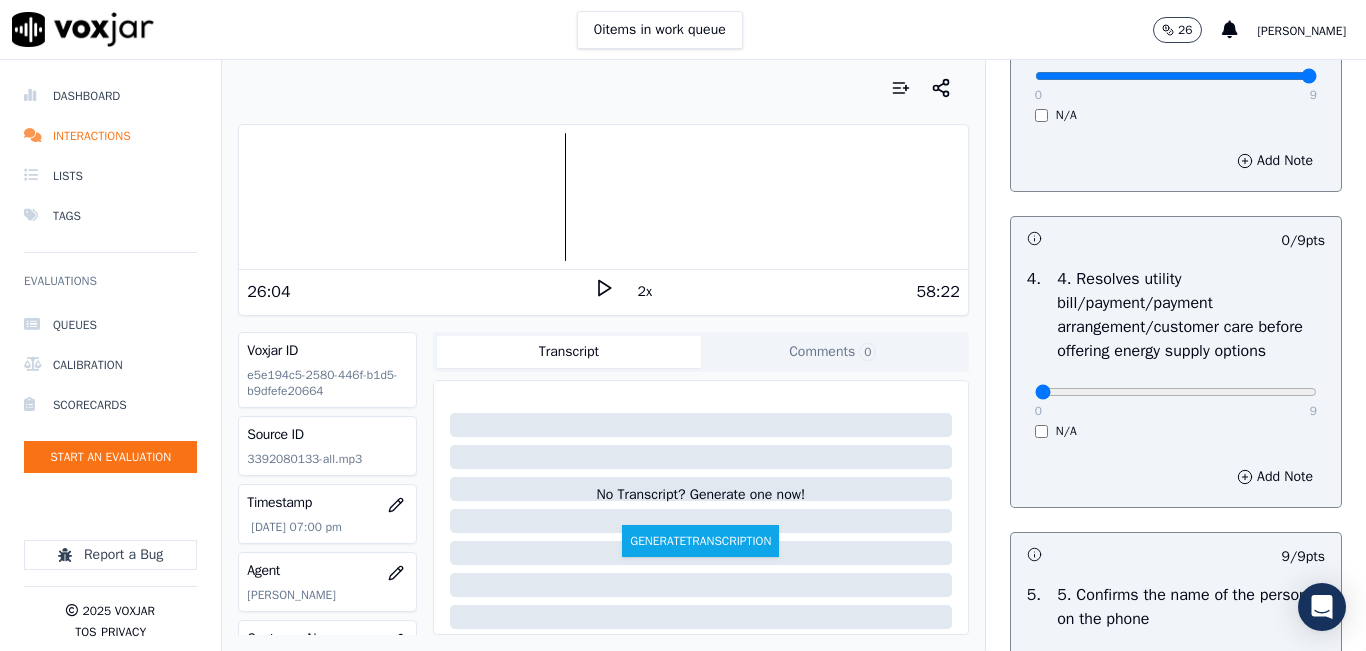 click 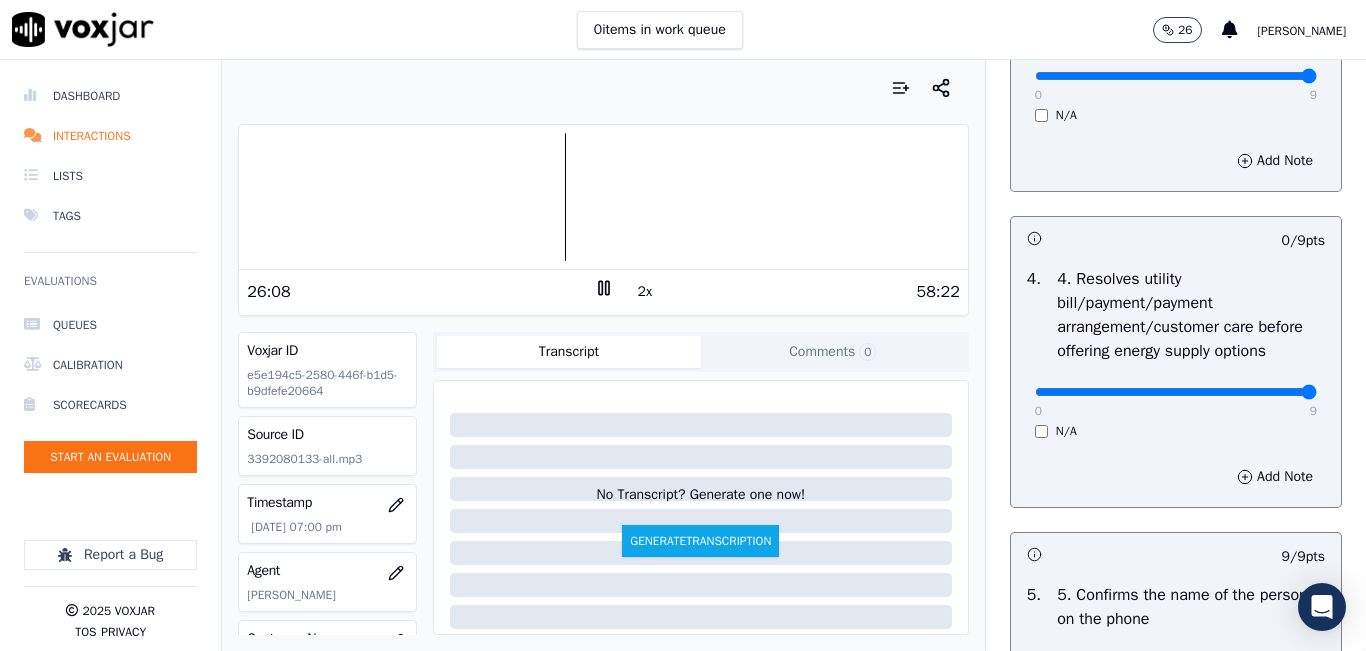 drag, startPoint x: 1158, startPoint y: 455, endPoint x: 1333, endPoint y: 471, distance: 175.7299 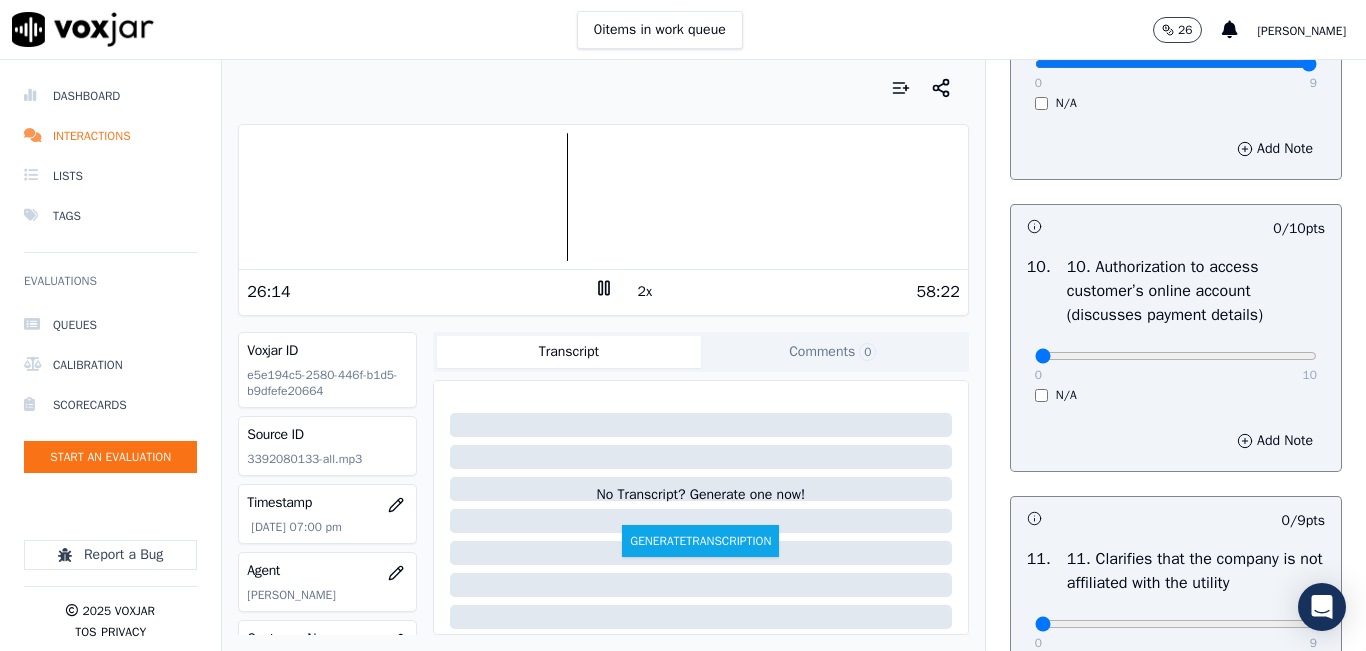 scroll, scrollTop: 2700, scrollLeft: 0, axis: vertical 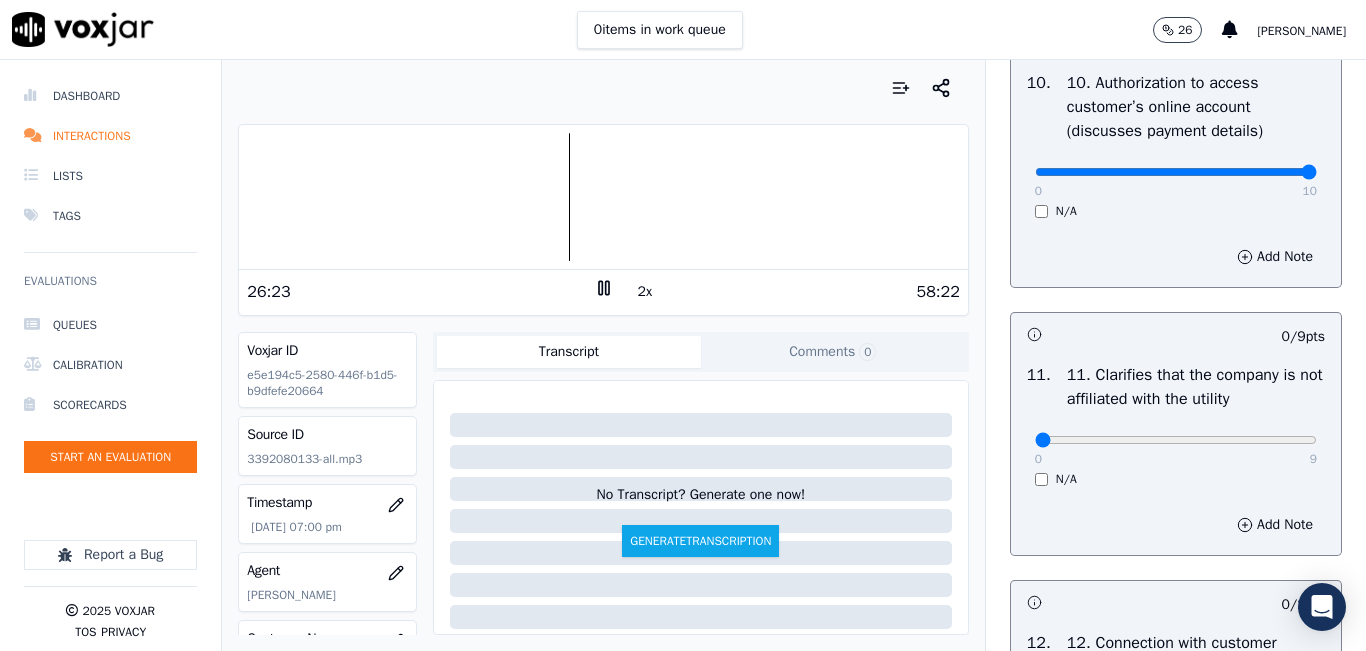 drag, startPoint x: 1125, startPoint y: 240, endPoint x: 1258, endPoint y: 239, distance: 133.00375 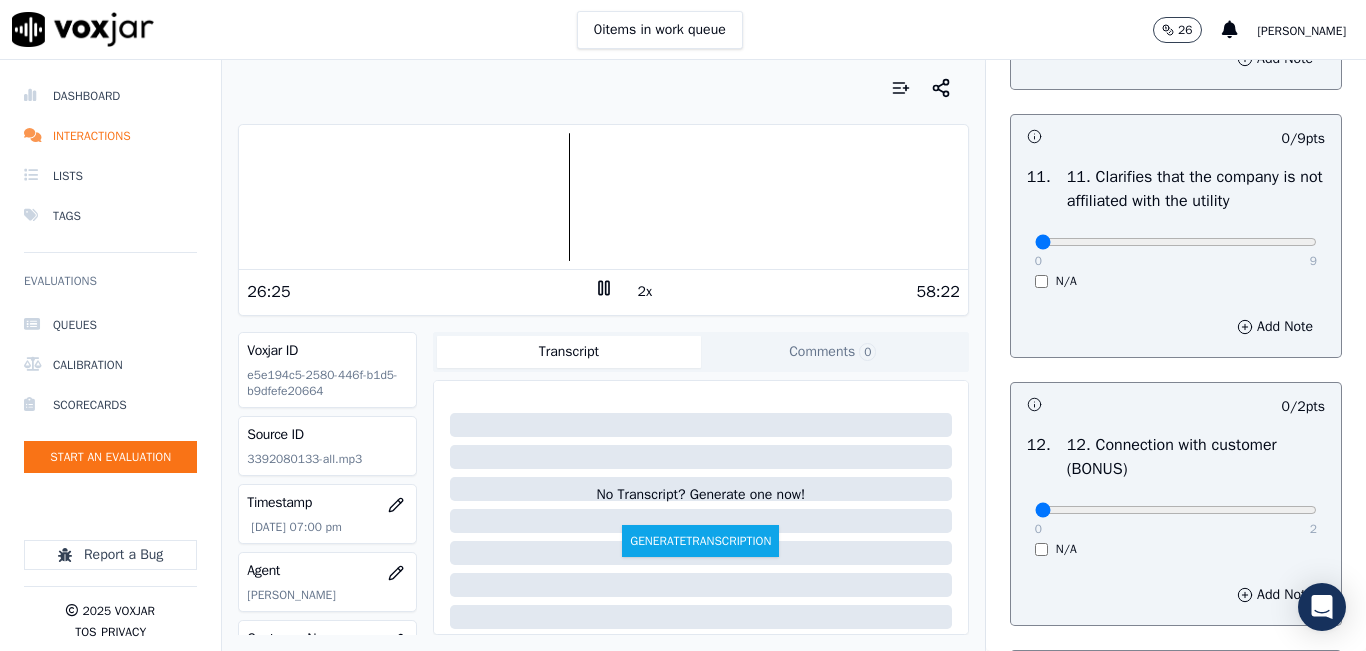 scroll, scrollTop: 2900, scrollLeft: 0, axis: vertical 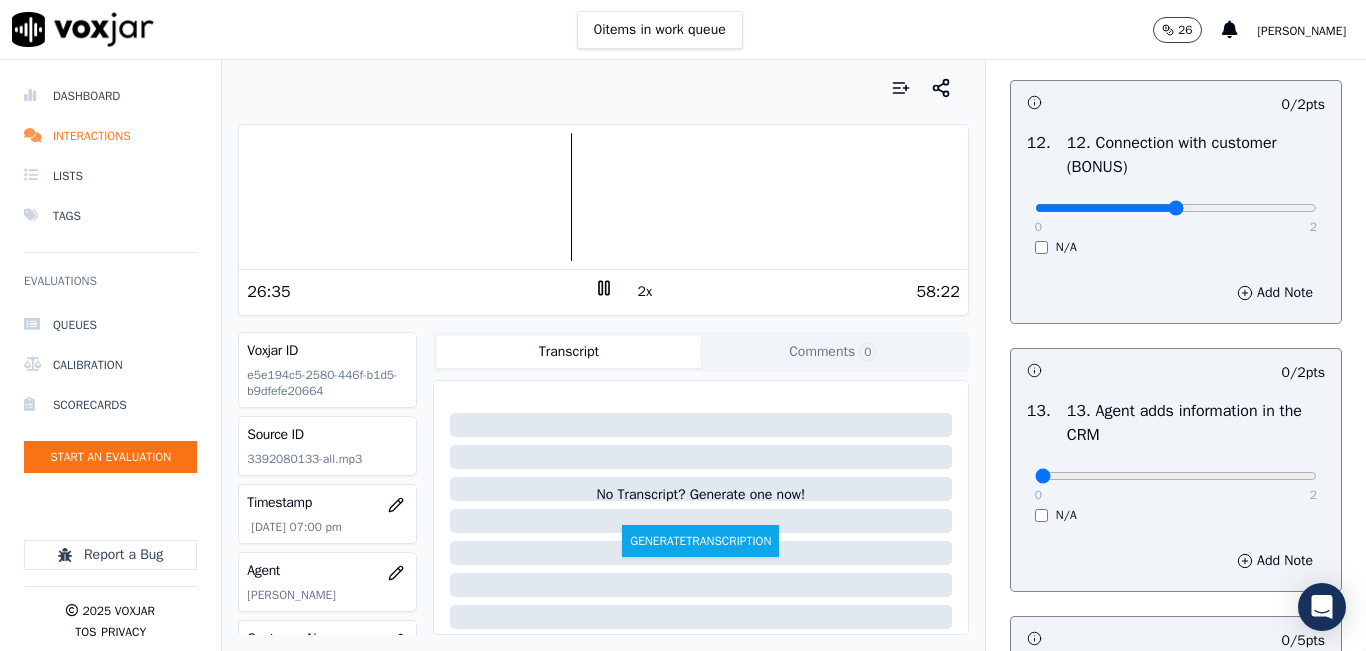 type on "1" 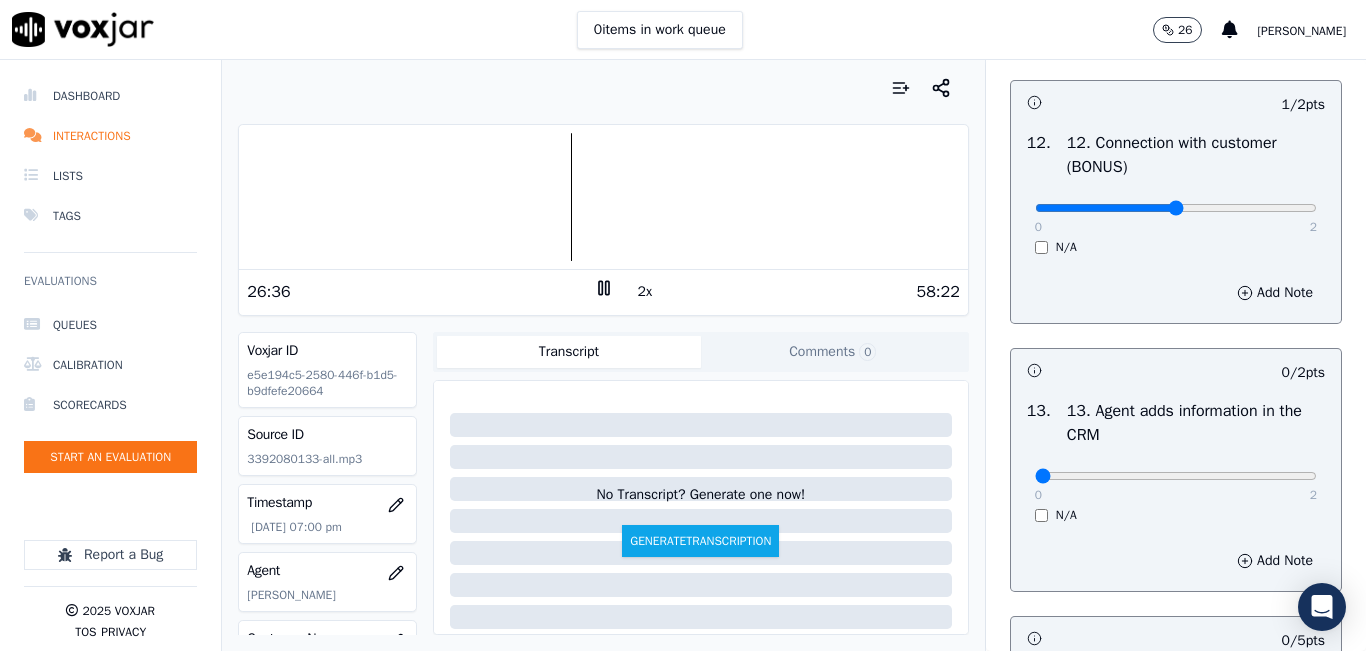 scroll, scrollTop: 3400, scrollLeft: 0, axis: vertical 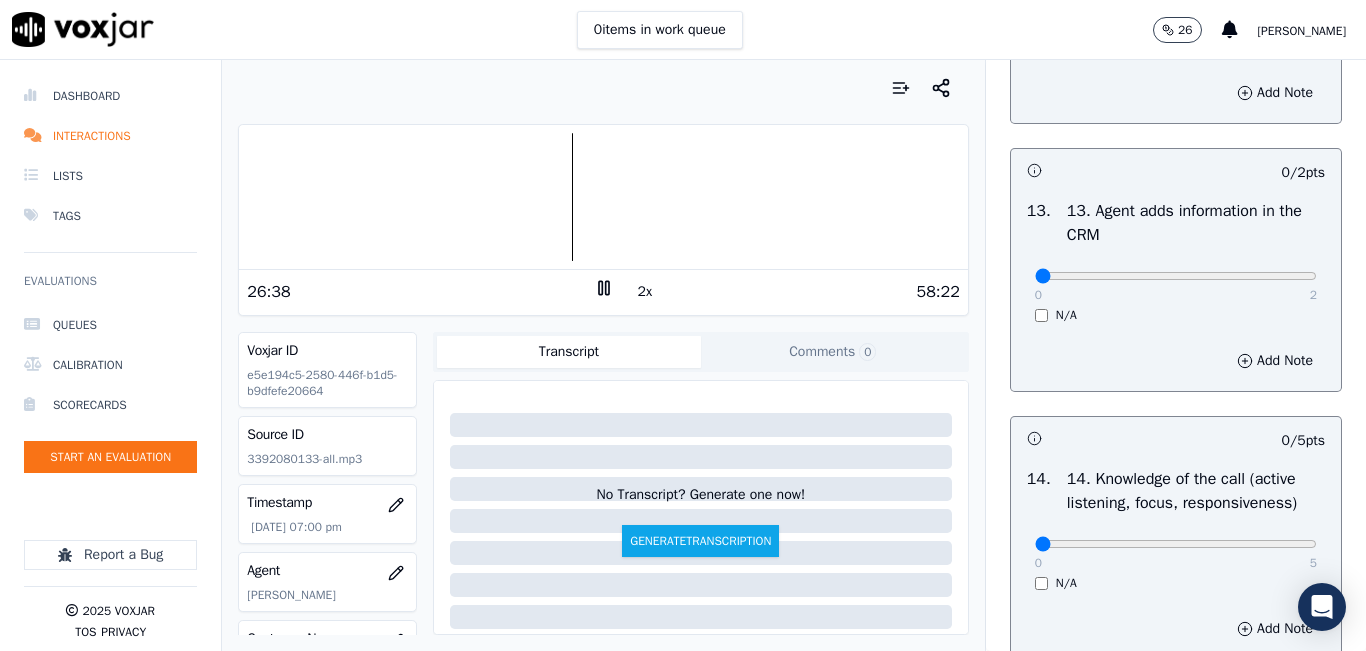 drag, startPoint x: 1152, startPoint y: 336, endPoint x: 1173, endPoint y: 344, distance: 22.472204 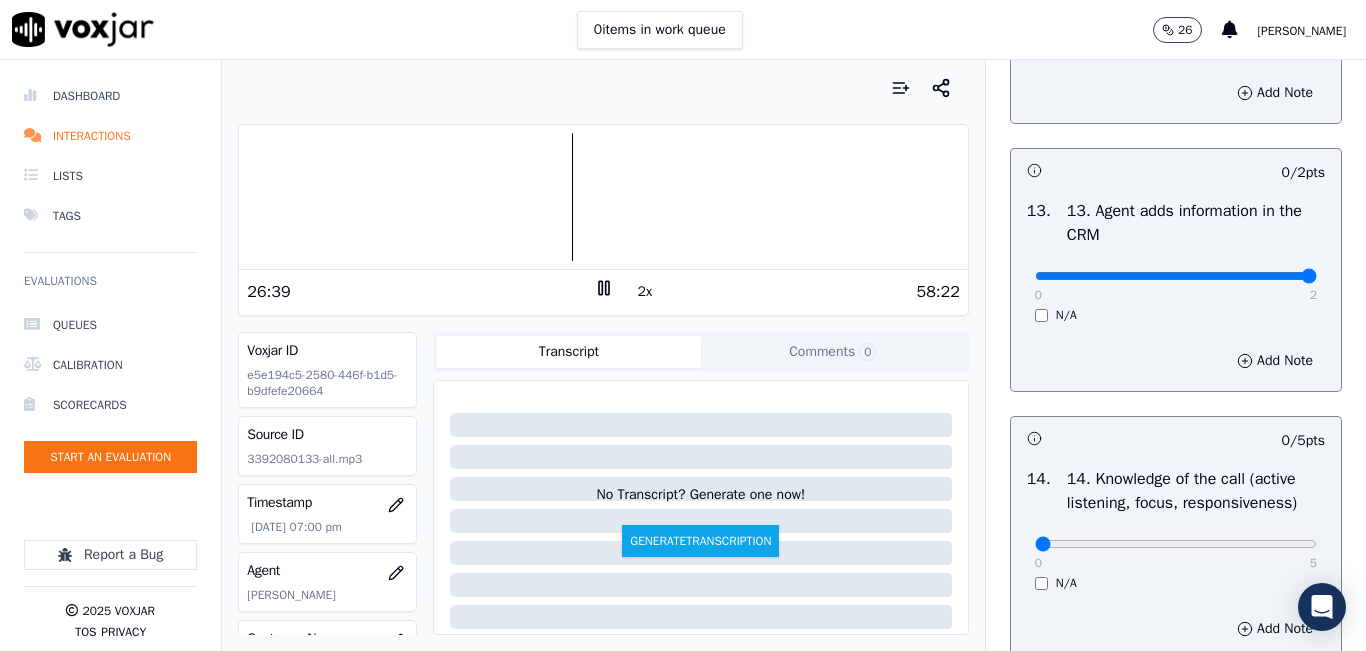 drag, startPoint x: 1190, startPoint y: 339, endPoint x: 1299, endPoint y: 342, distance: 109.041275 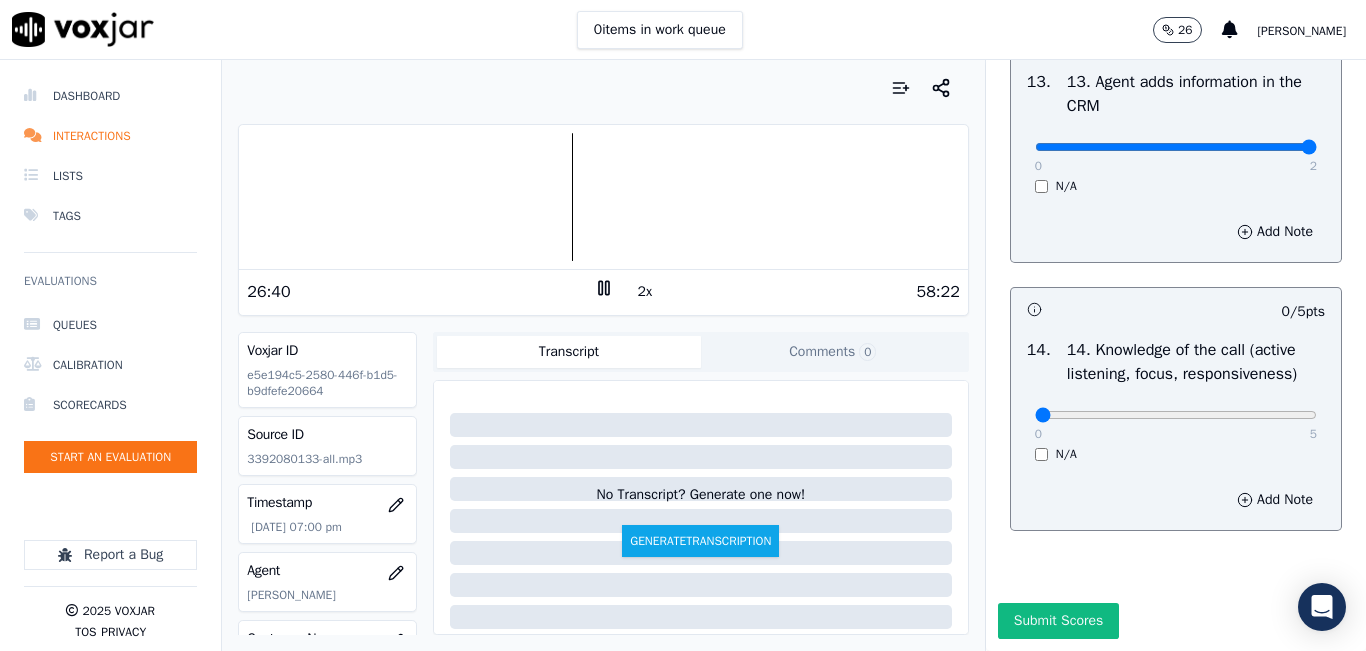 scroll, scrollTop: 3642, scrollLeft: 0, axis: vertical 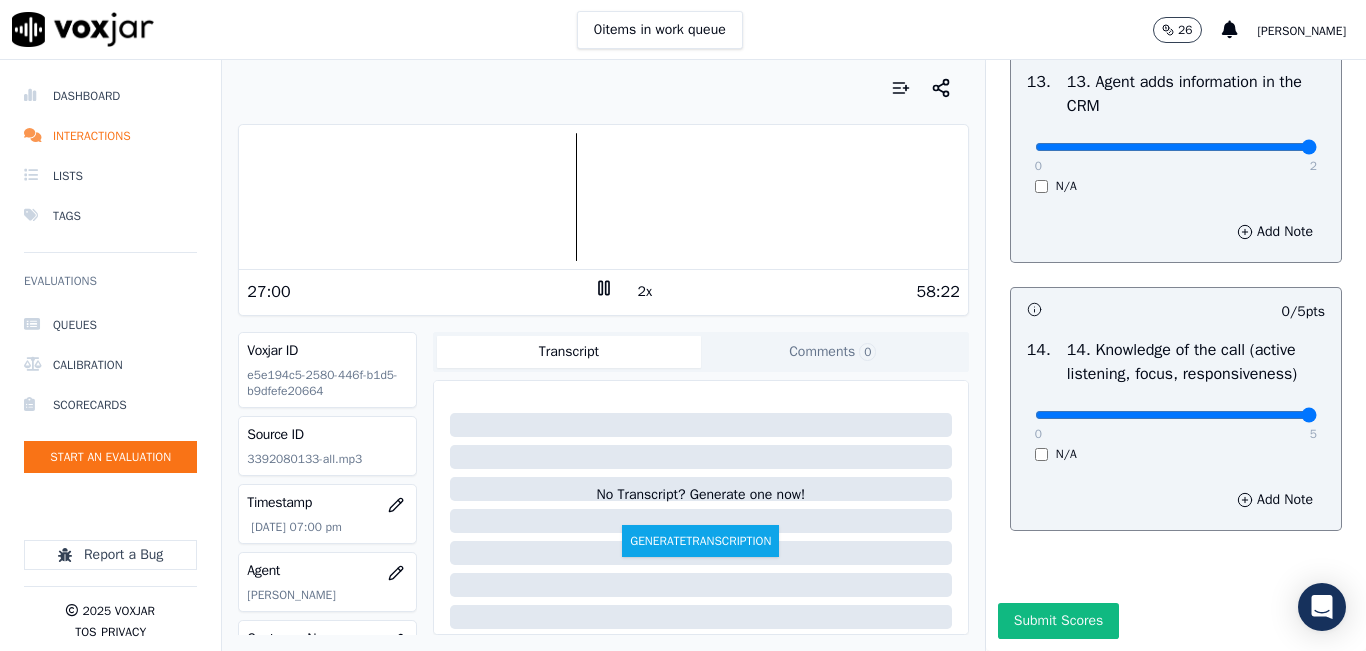 drag, startPoint x: 1116, startPoint y: 363, endPoint x: 1252, endPoint y: 336, distance: 138.65425 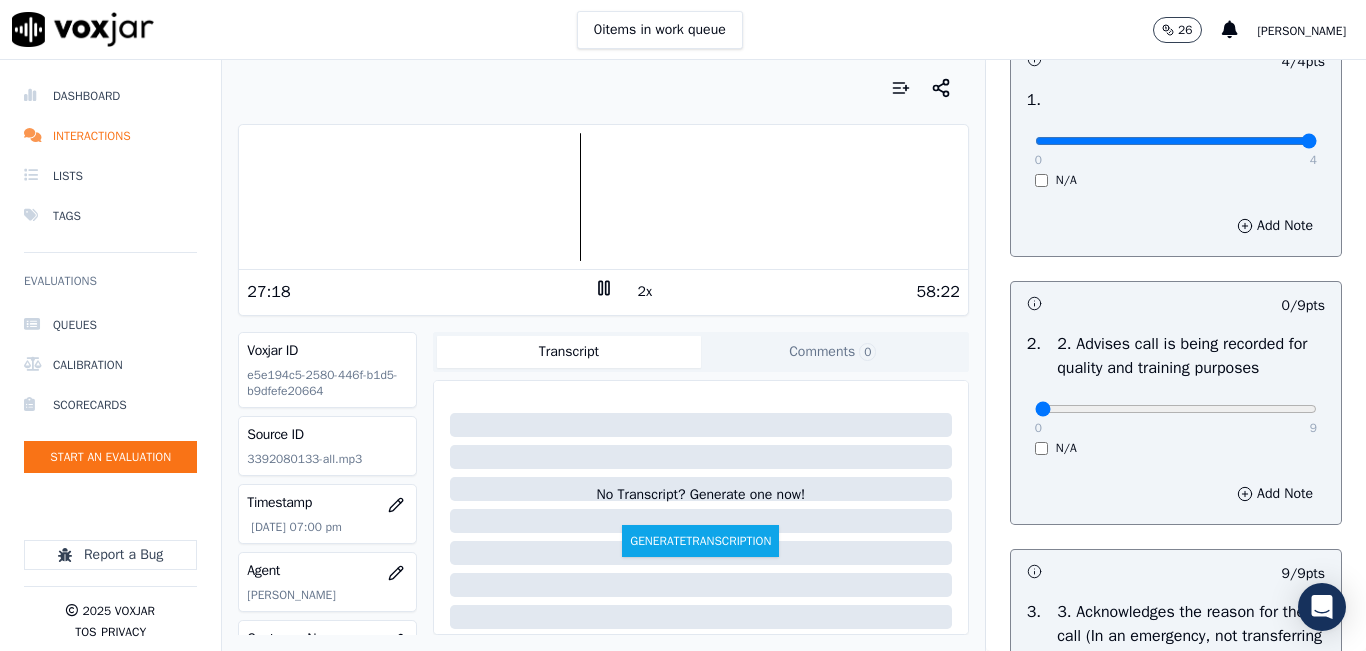 scroll, scrollTop: 200, scrollLeft: 0, axis: vertical 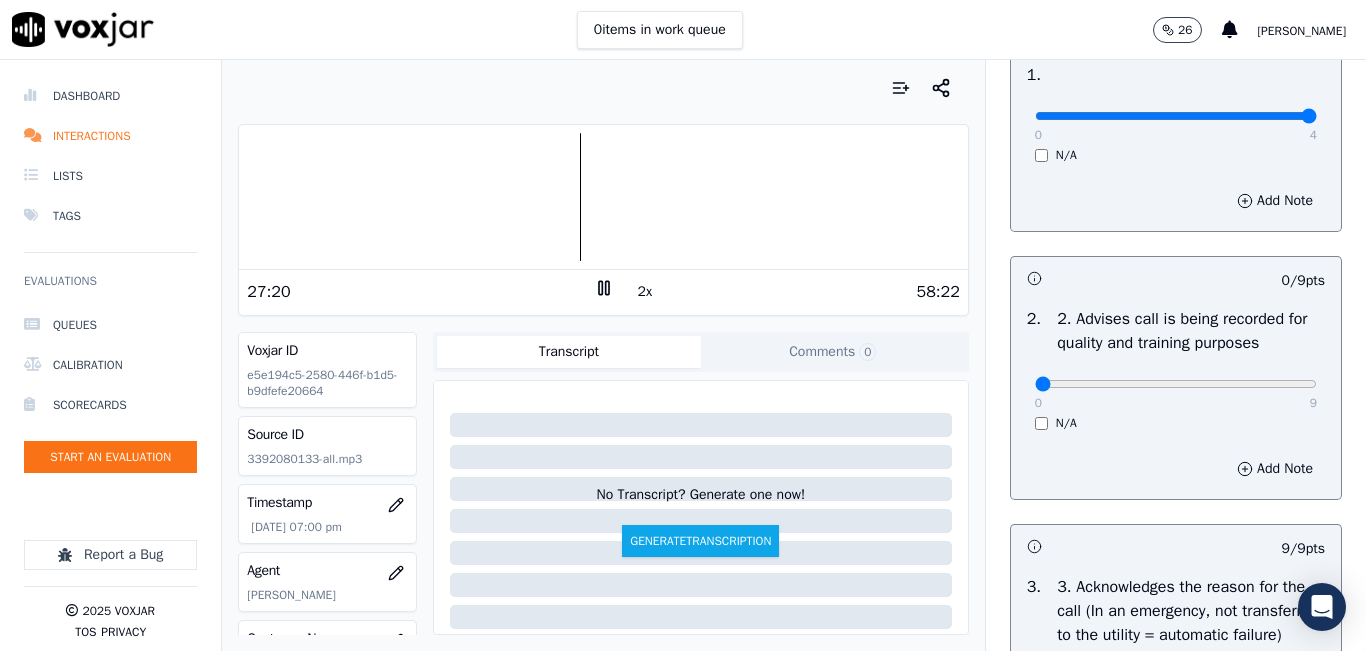 click on "GREETING/OPENING SKILLS   1. Properly brands call (AGENT NAME / CTS)   102  pts                 4 / 4  pts     1 .       0   4     N/A      Add Note                           0 / 9  pts     2 .   2. Advises call is being recorded for quality and training purposes     0   9     N/A      Add Note                           9 / 9  pts     3 .   3. Acknowledges the reason for the call (In an emergency, not transferring to the utility = automatic failure)     0   9     N/A      Add Note                           9 / 9  pts     4 .   4. Resolves utility bill/payment/payment arrangement/customer care before offering energy supply options     0   9     N/A      Add Note                           9 / 9  pts     5 .   5. Confirms the name of the person on the phone     0   9     N/A      Add Note                           9 / 9  pts     6 .   6. Asks for call-back and promo code consent, and informs on opt-out options     0   9     N/A      Add Note                           9 / 9  pts     7 .       0   9     N/A" at bounding box center (1176, 1915) 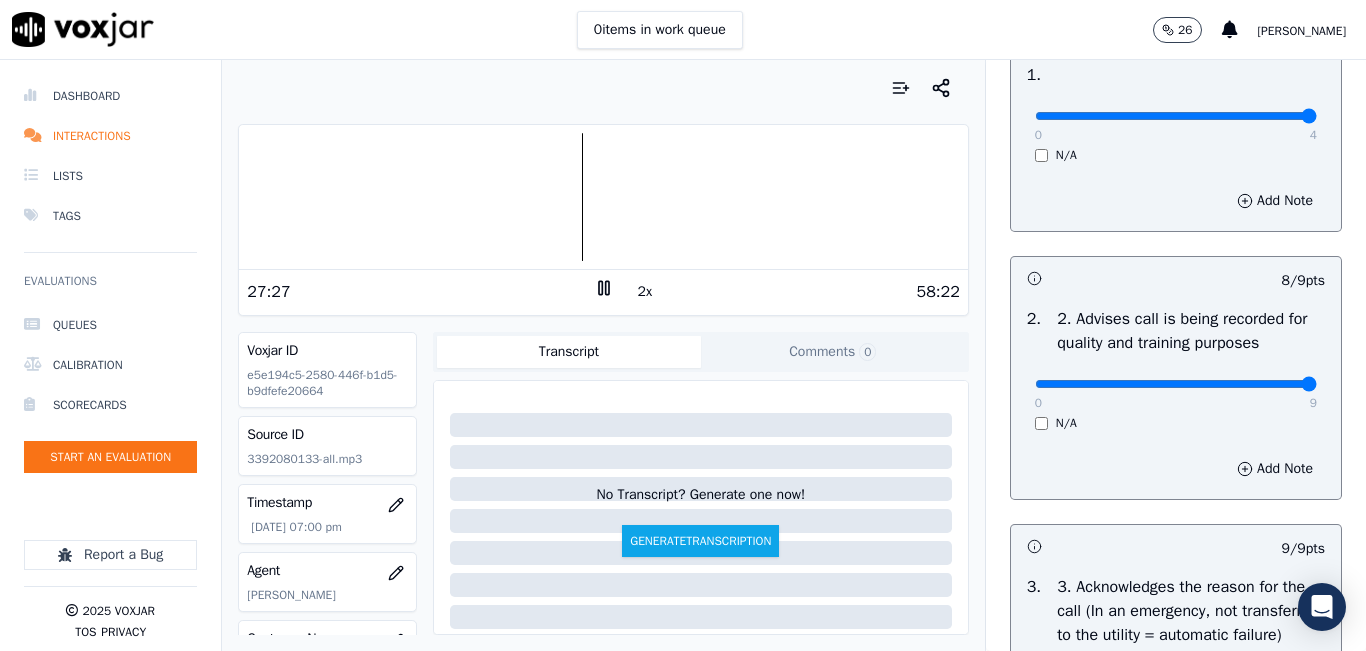 type on "9" 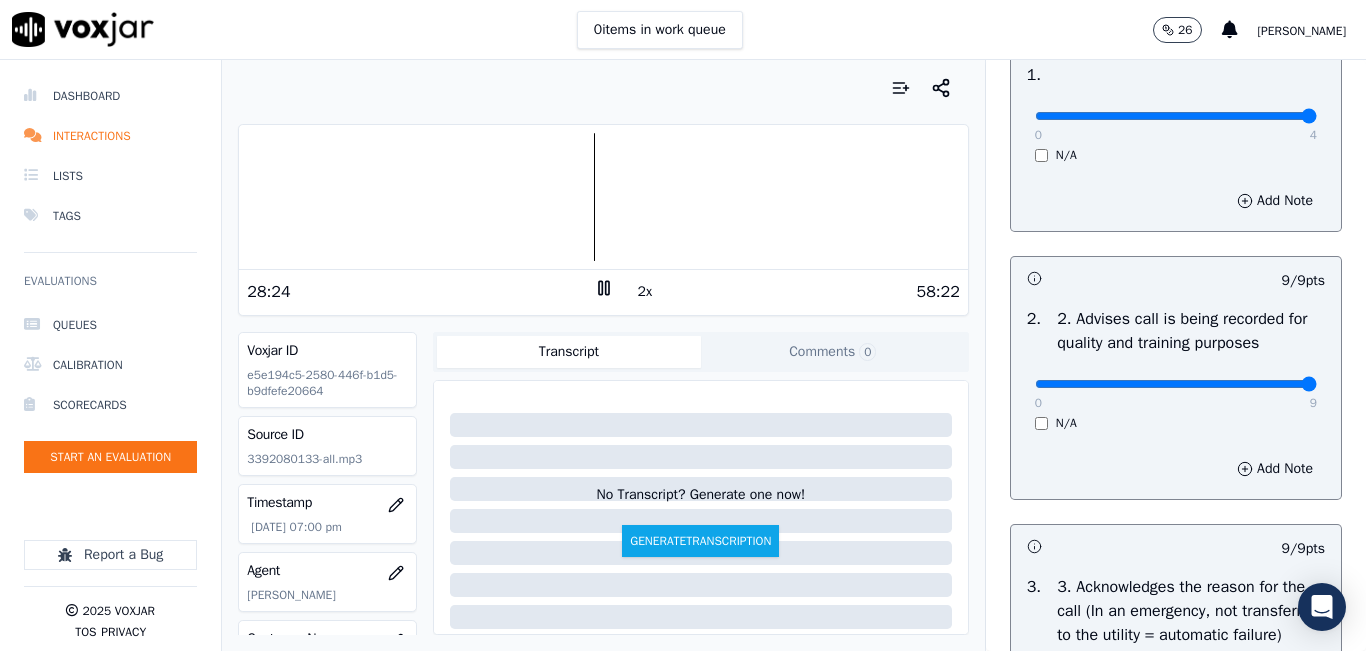 click at bounding box center [603, 197] 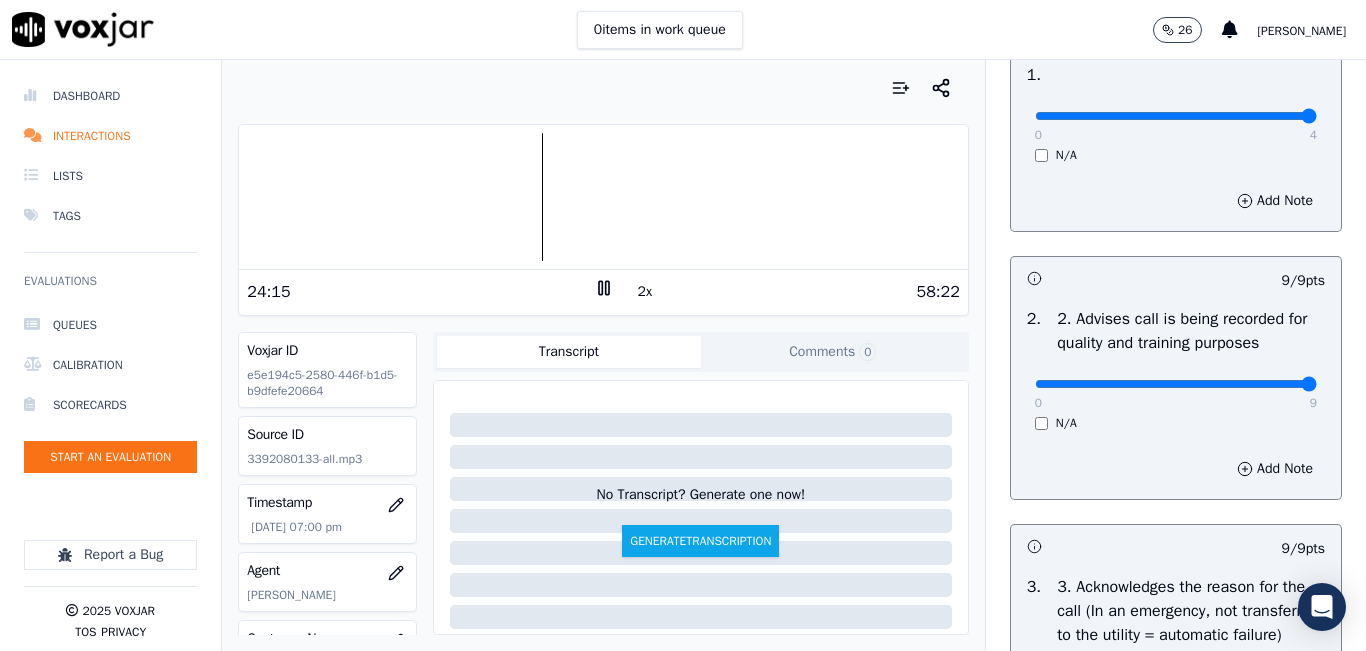 click at bounding box center [603, 197] 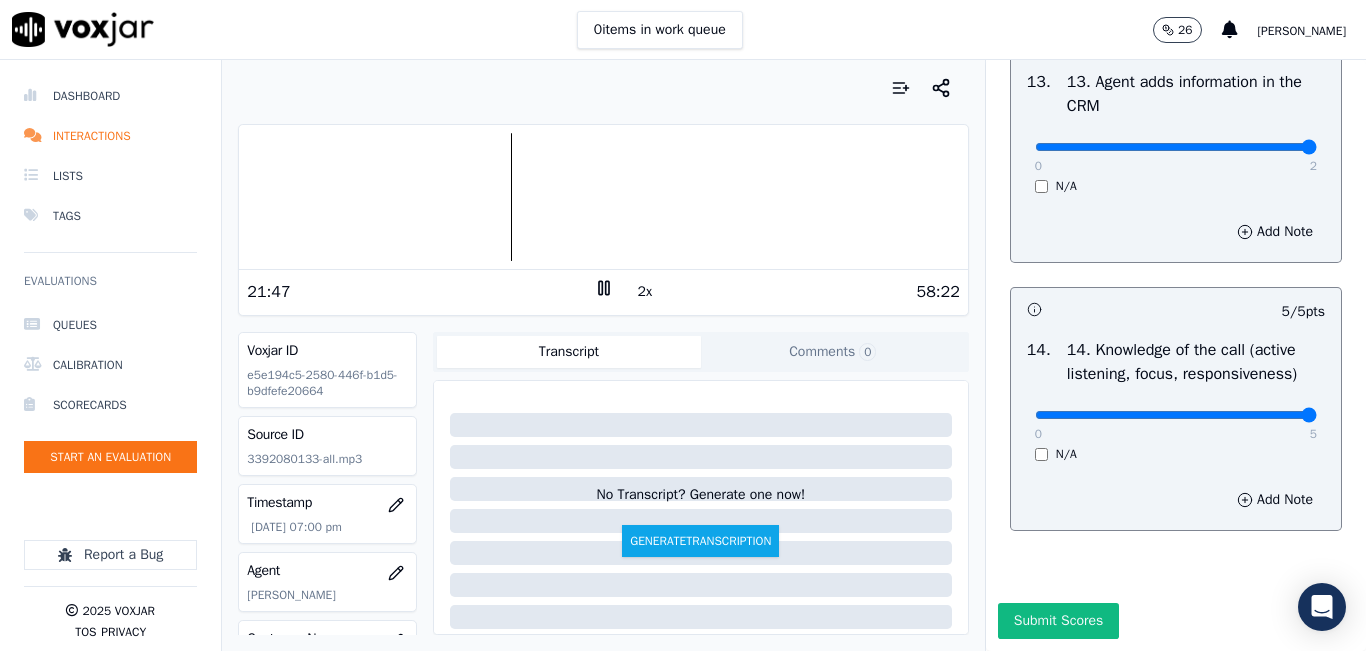 scroll, scrollTop: 3642, scrollLeft: 0, axis: vertical 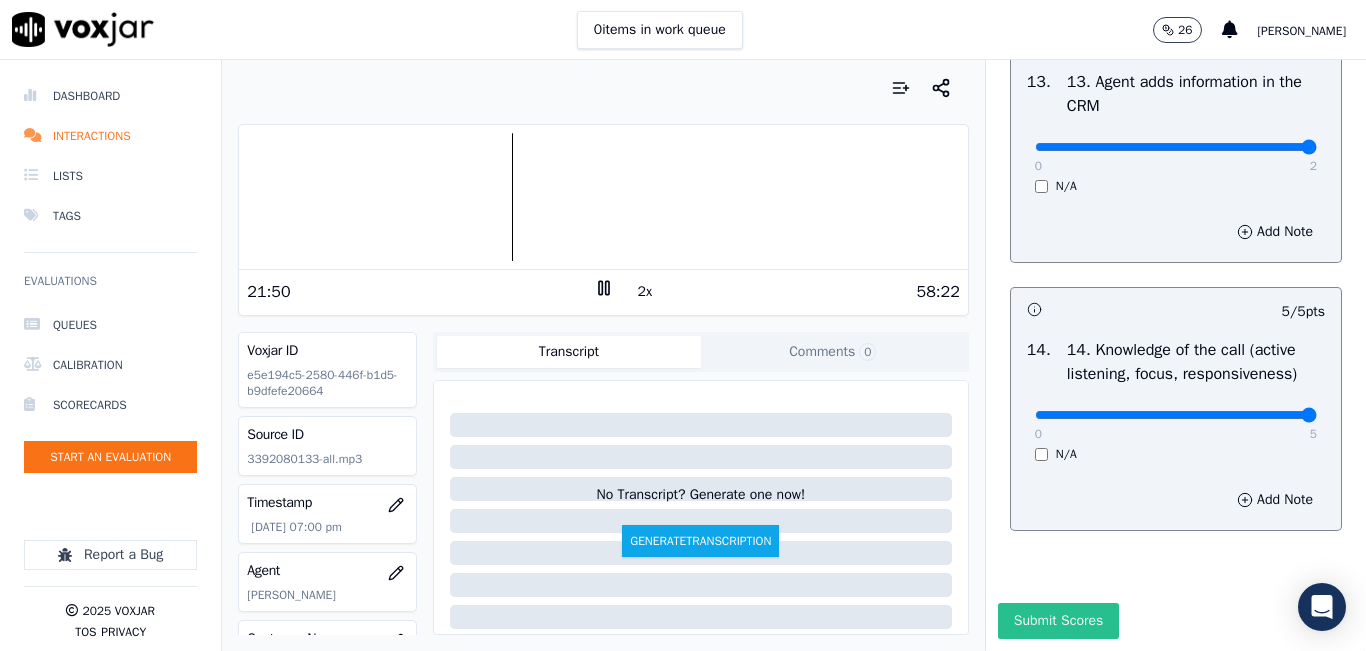 click on "Submit Scores" at bounding box center (1058, 621) 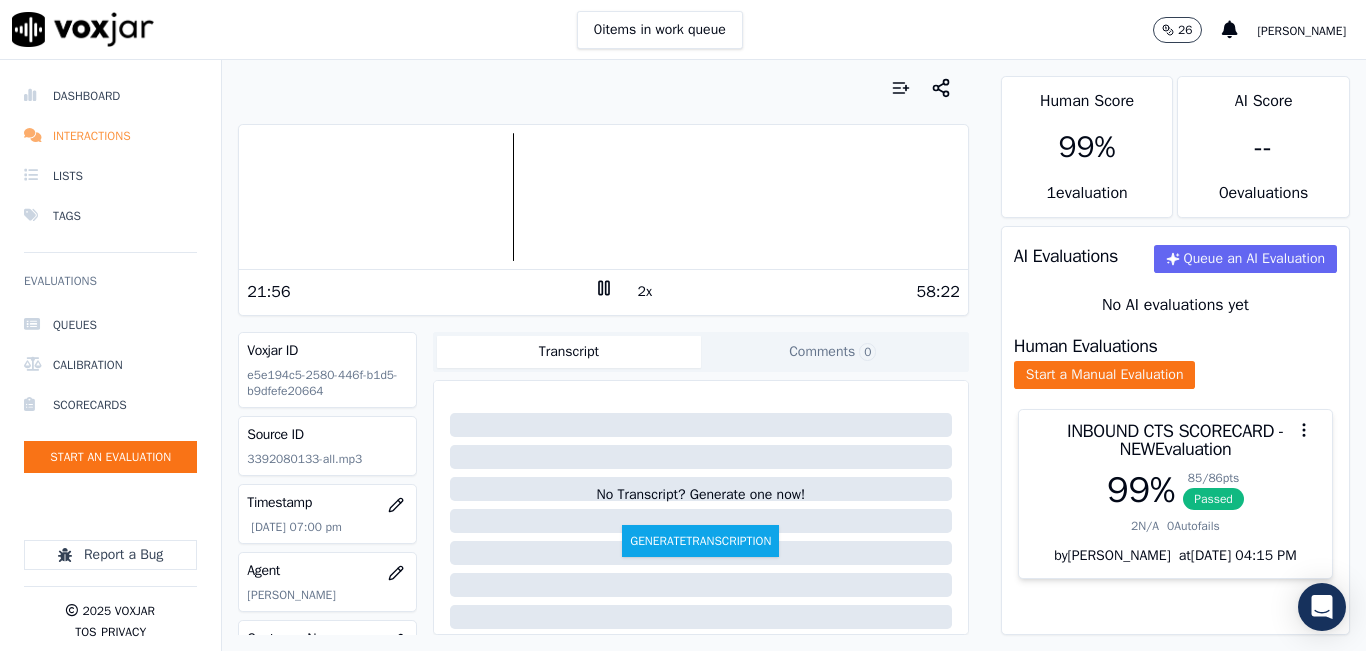 click on "Interactions" at bounding box center [110, 136] 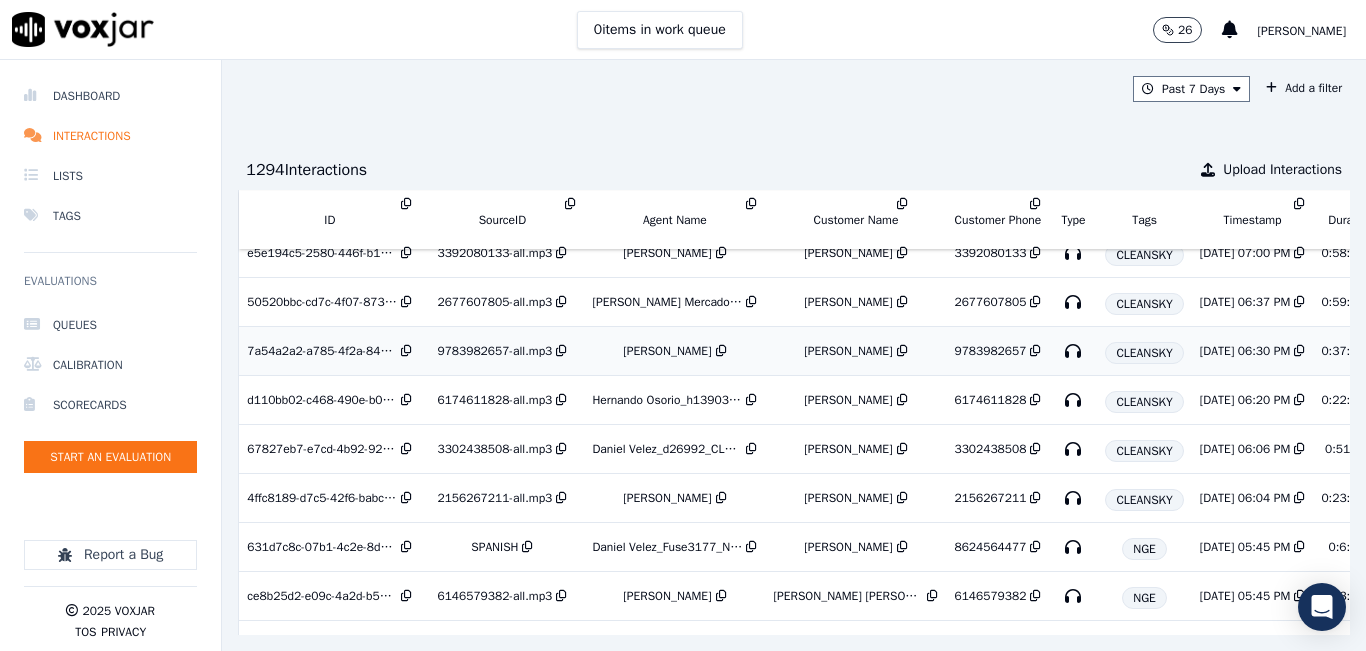 scroll, scrollTop: 937, scrollLeft: 0, axis: vertical 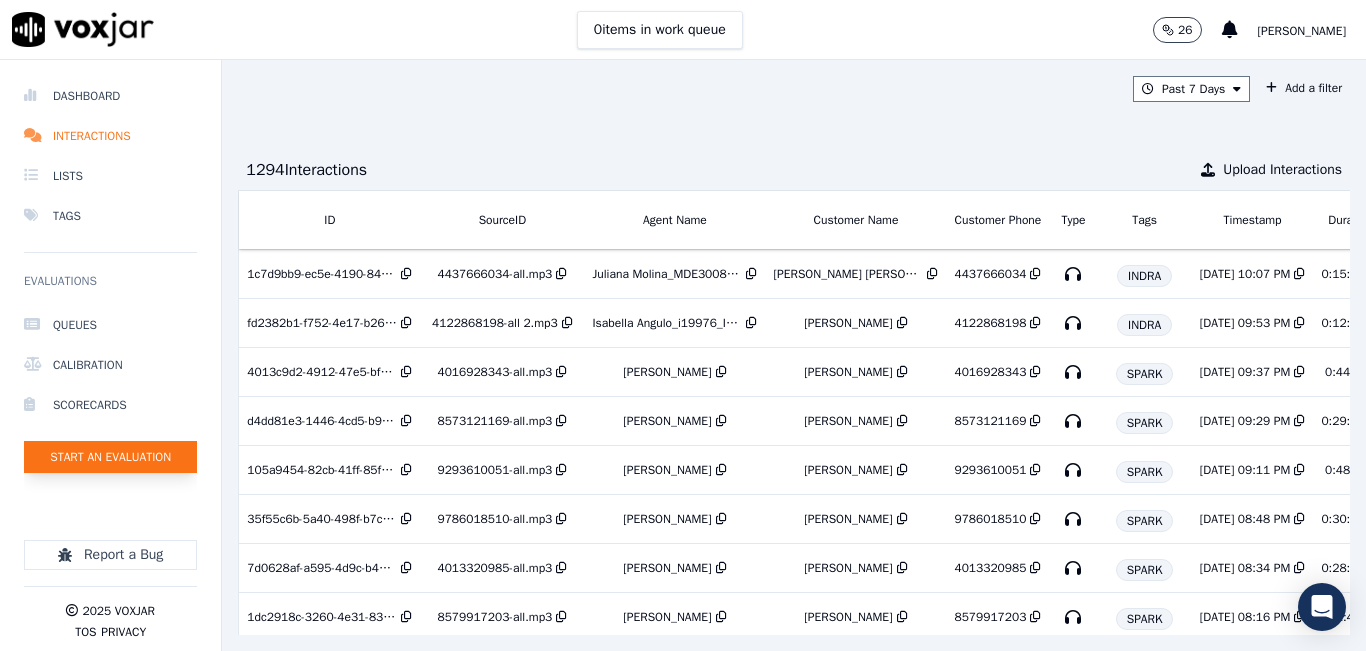 click on "Start an Evaluation" 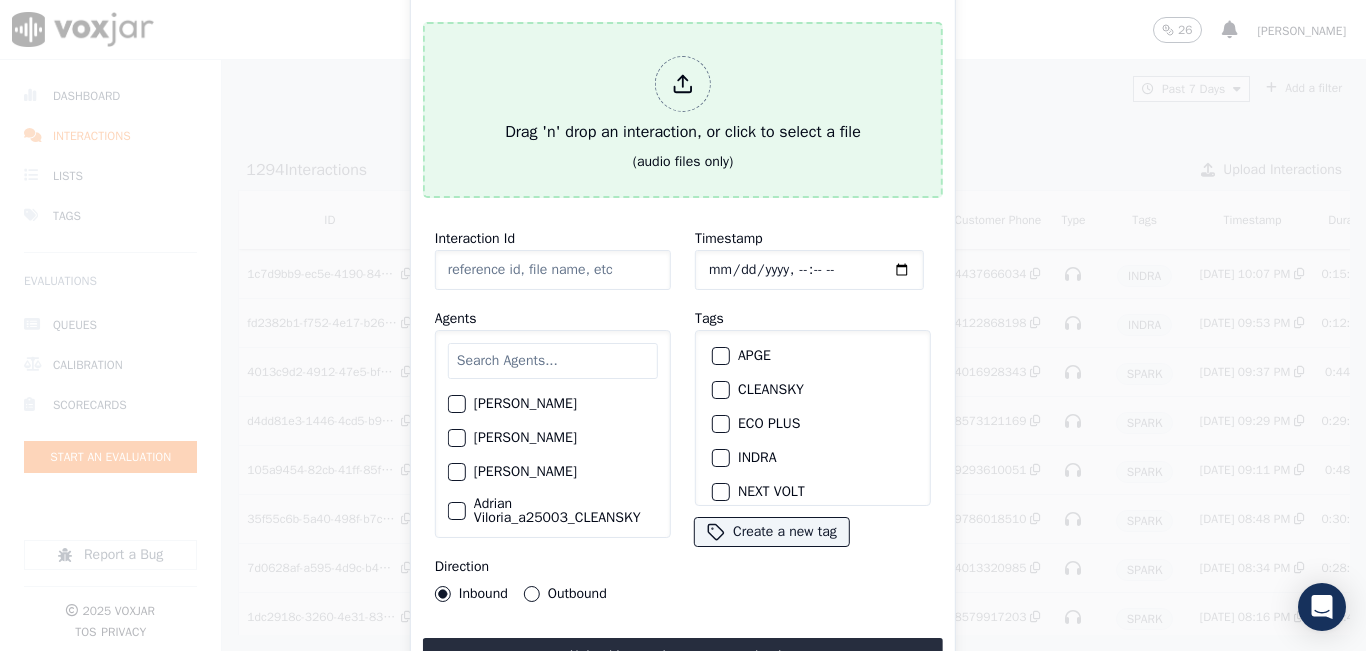 click on "Drag 'n' drop an interaction, or click to select a file" at bounding box center (683, 100) 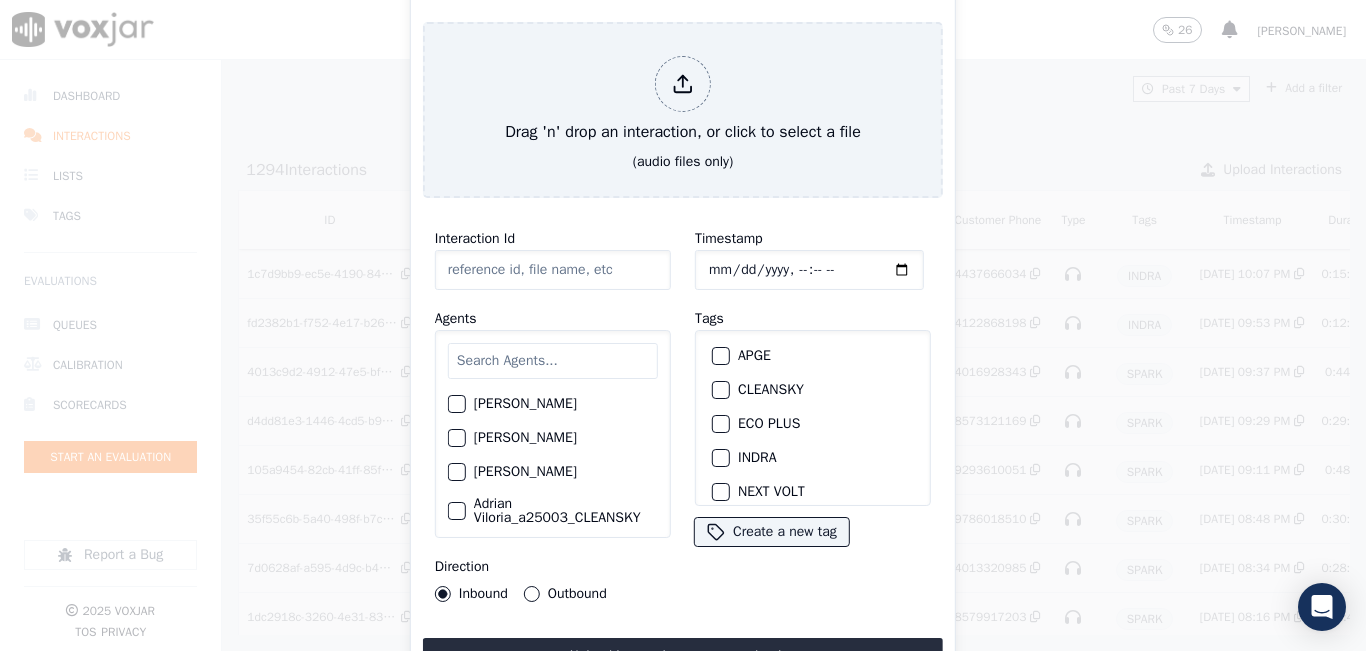 click on "Outbound" at bounding box center (532, 594) 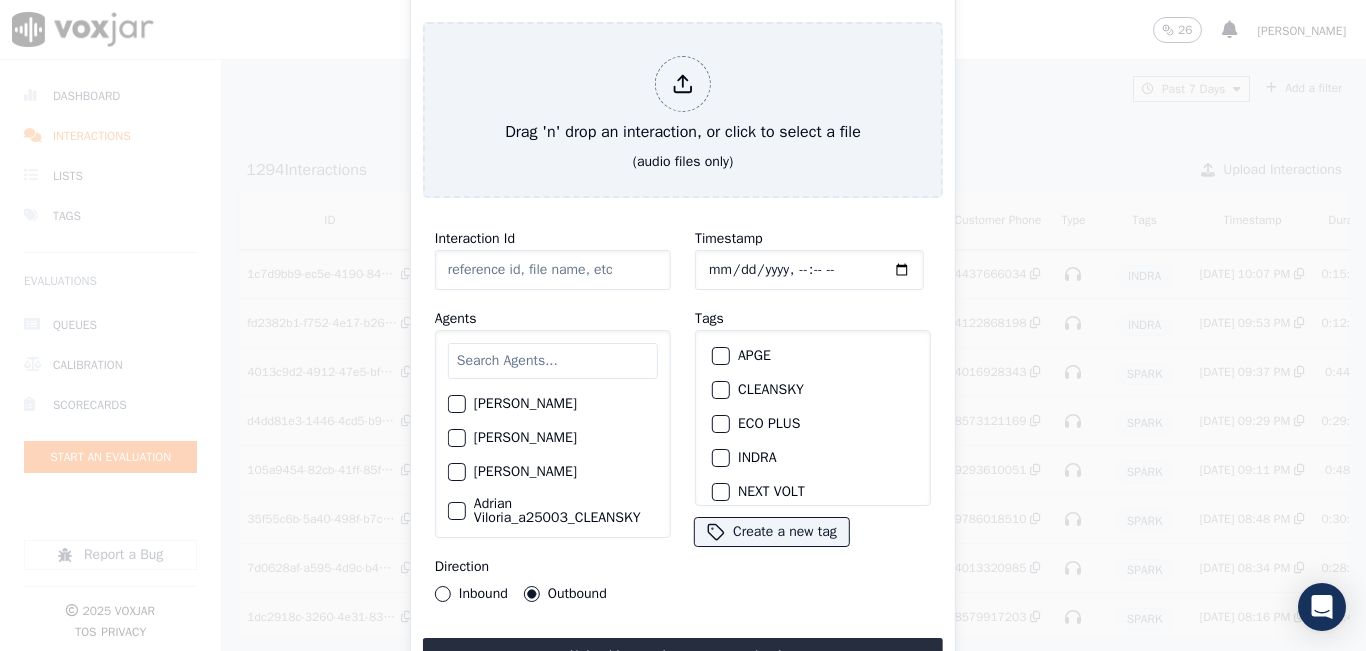 click at bounding box center [553, 361] 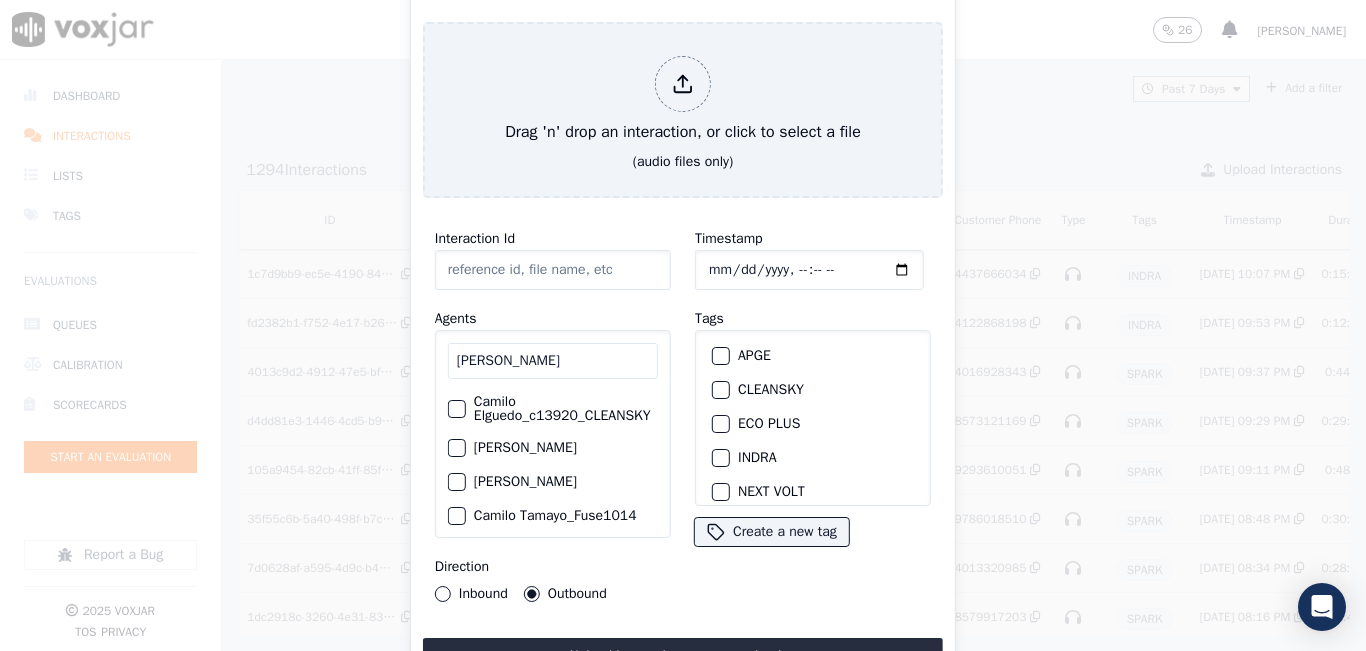type on "[PERSON_NAME]" 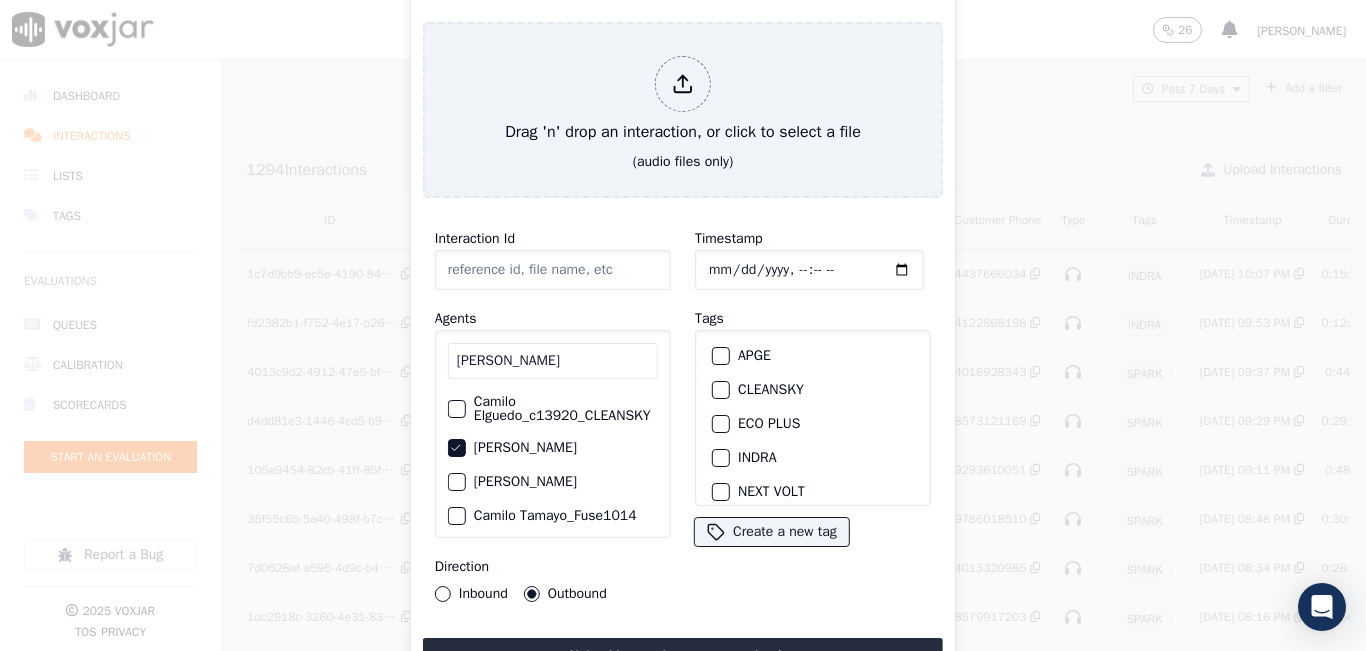 click on "CLEANSKY" at bounding box center [721, 390] 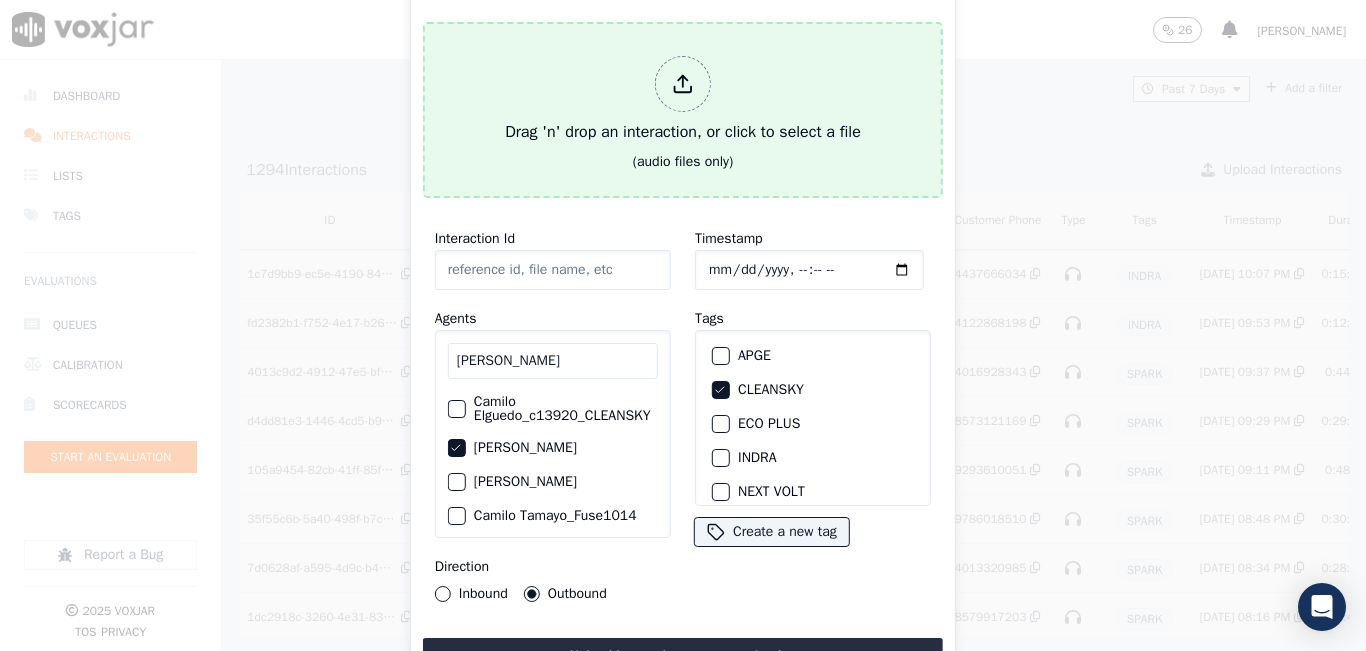 click on "Drag 'n' drop an interaction, or click to select a file" at bounding box center (683, 100) 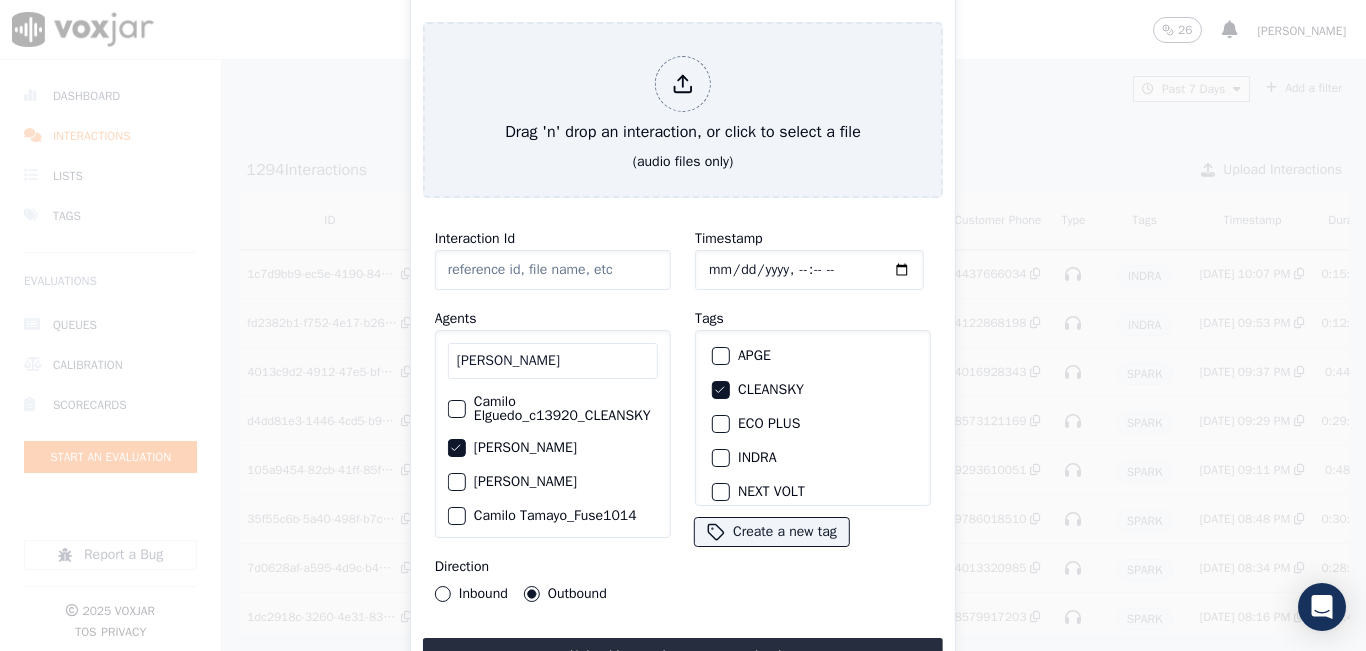 type on "20250703-155812_4848384180-all.mp3" 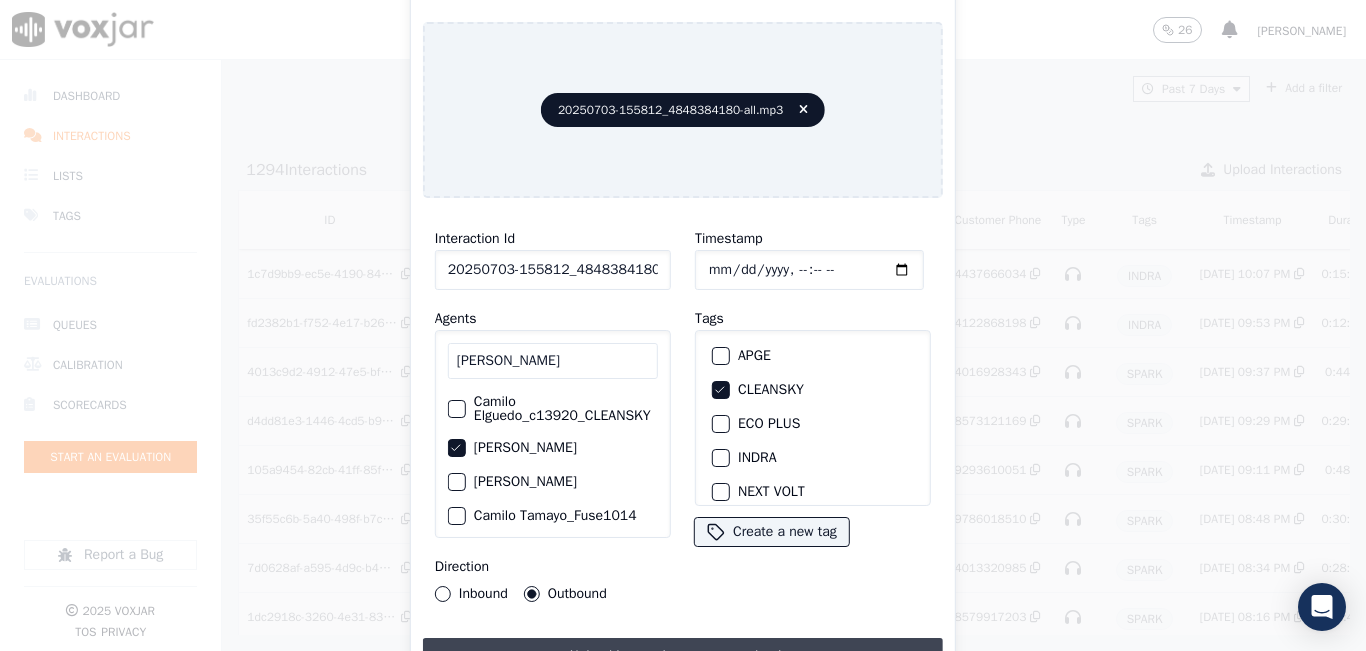 click on "Upload interaction to start evaluation" at bounding box center [683, 656] 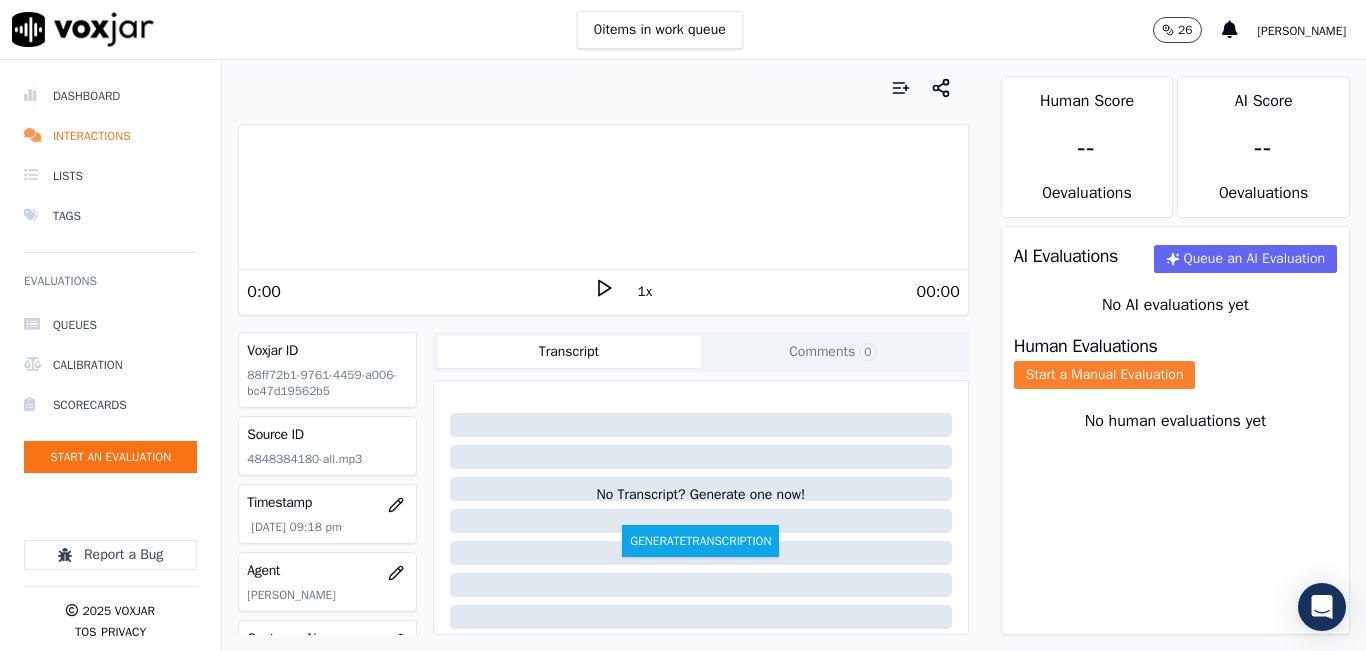 click on "Start a Manual Evaluation" 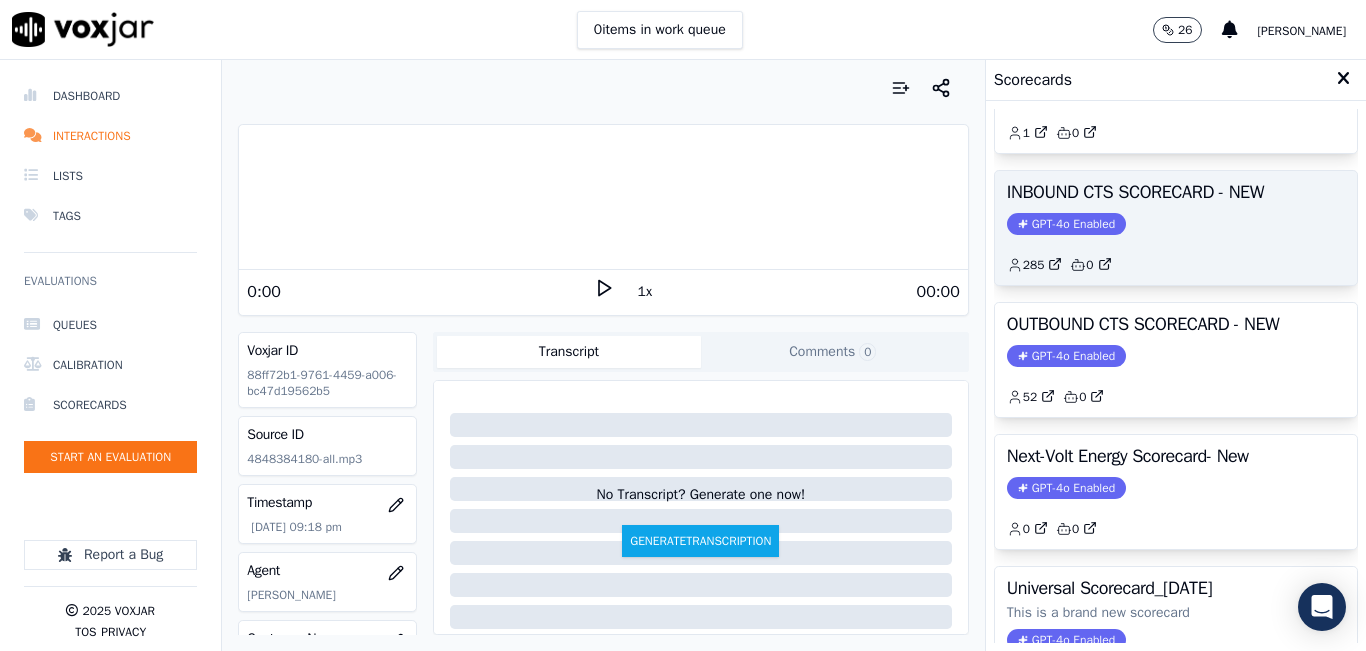 scroll, scrollTop: 300, scrollLeft: 0, axis: vertical 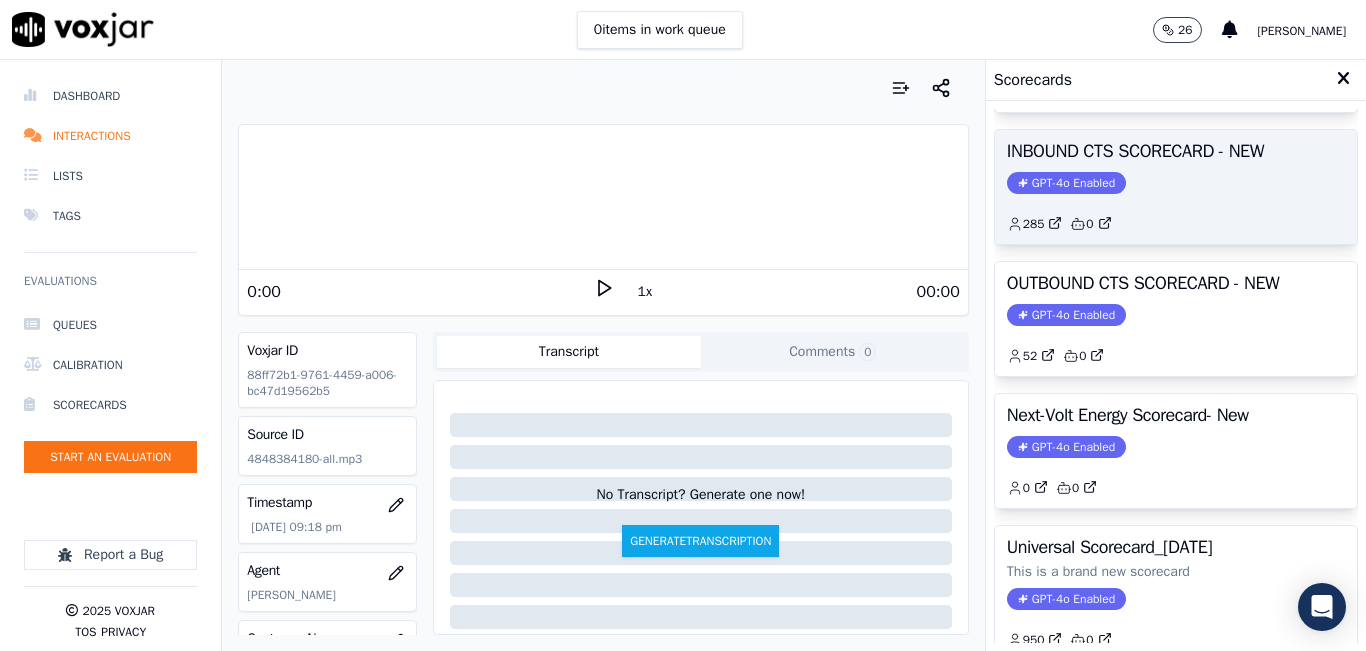 click on "GPT-4o Enabled" at bounding box center (1066, 183) 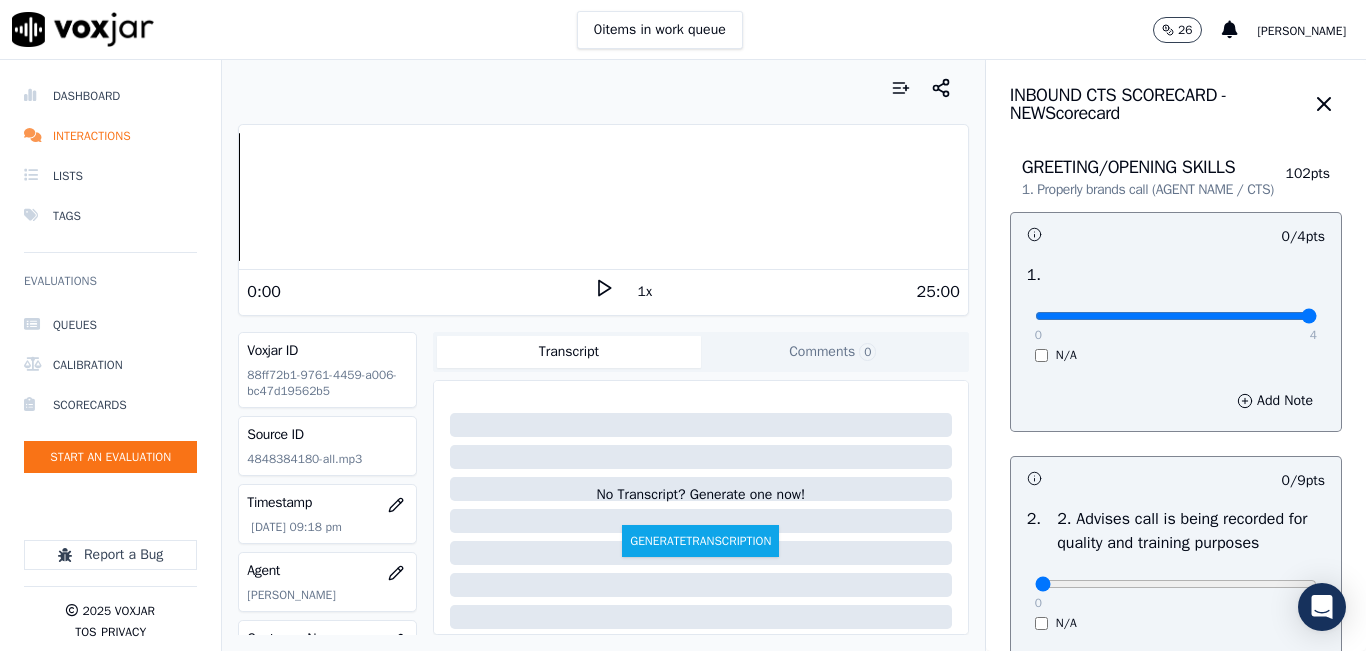 drag, startPoint x: 1114, startPoint y: 343, endPoint x: 1365, endPoint y: 321, distance: 251.9623 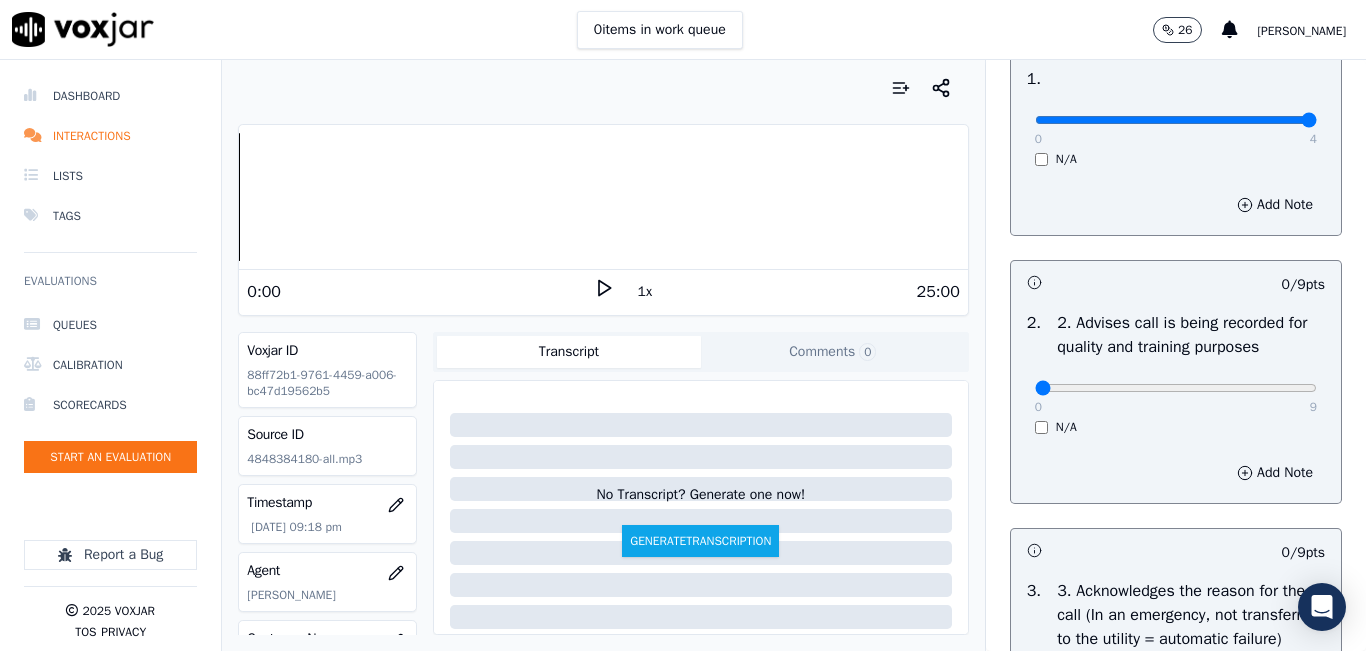 scroll, scrollTop: 200, scrollLeft: 0, axis: vertical 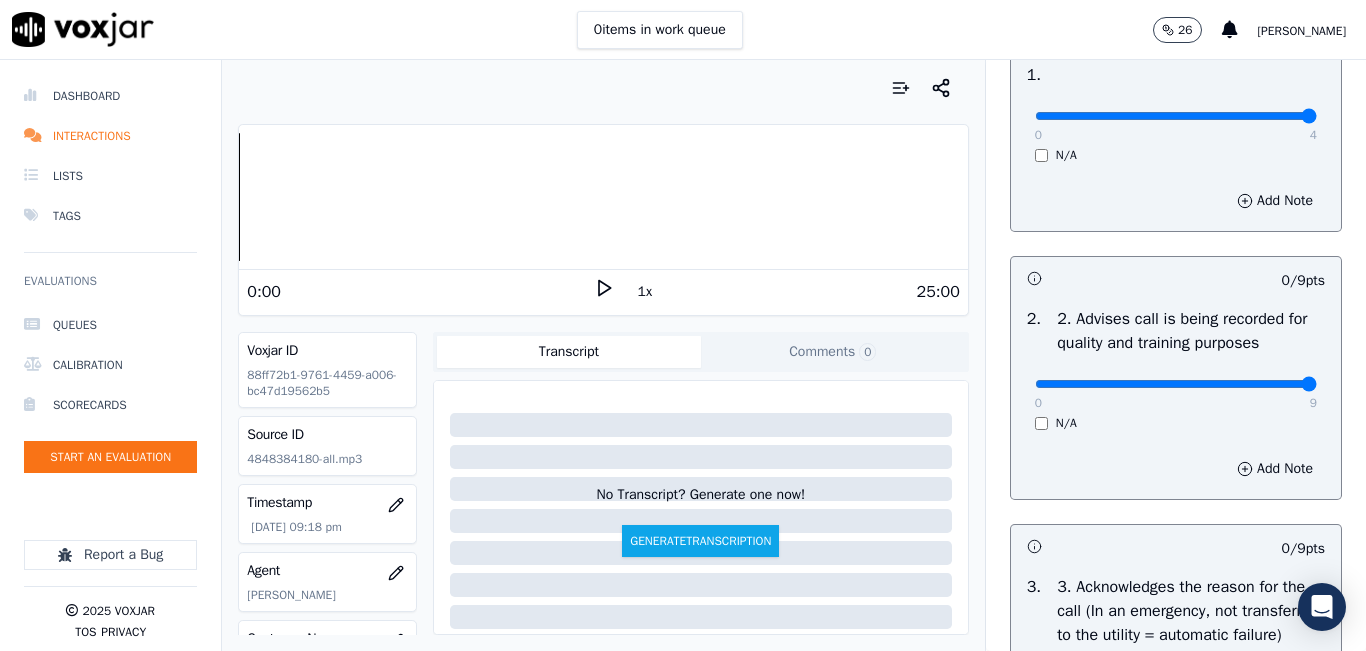 drag, startPoint x: 1153, startPoint y: 397, endPoint x: 1276, endPoint y: 392, distance: 123.101585 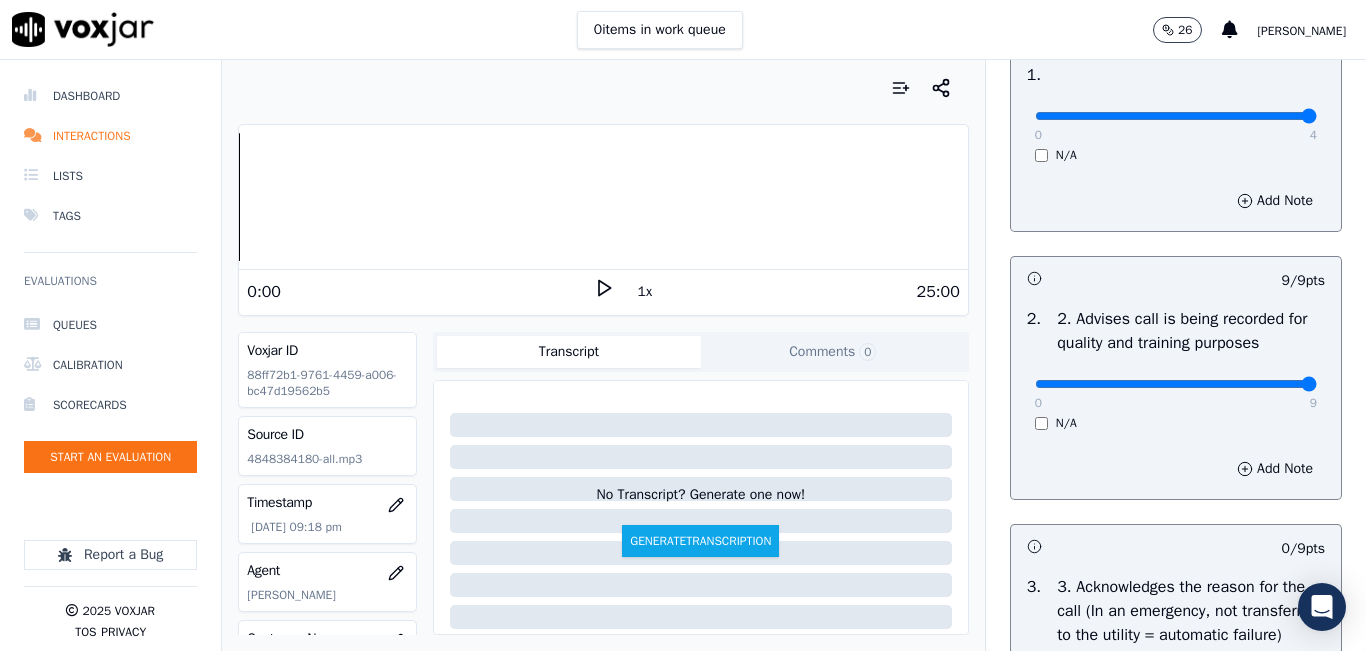 click on "1x" at bounding box center [645, 292] 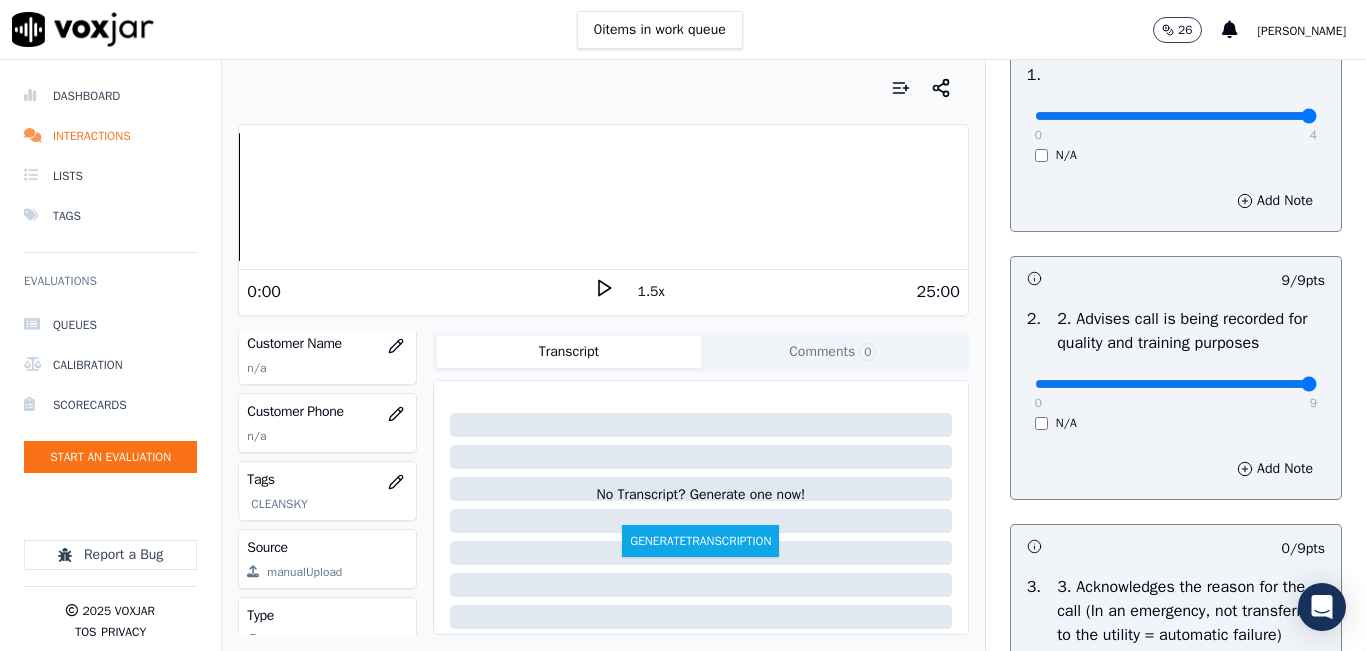 scroll, scrollTop: 300, scrollLeft: 0, axis: vertical 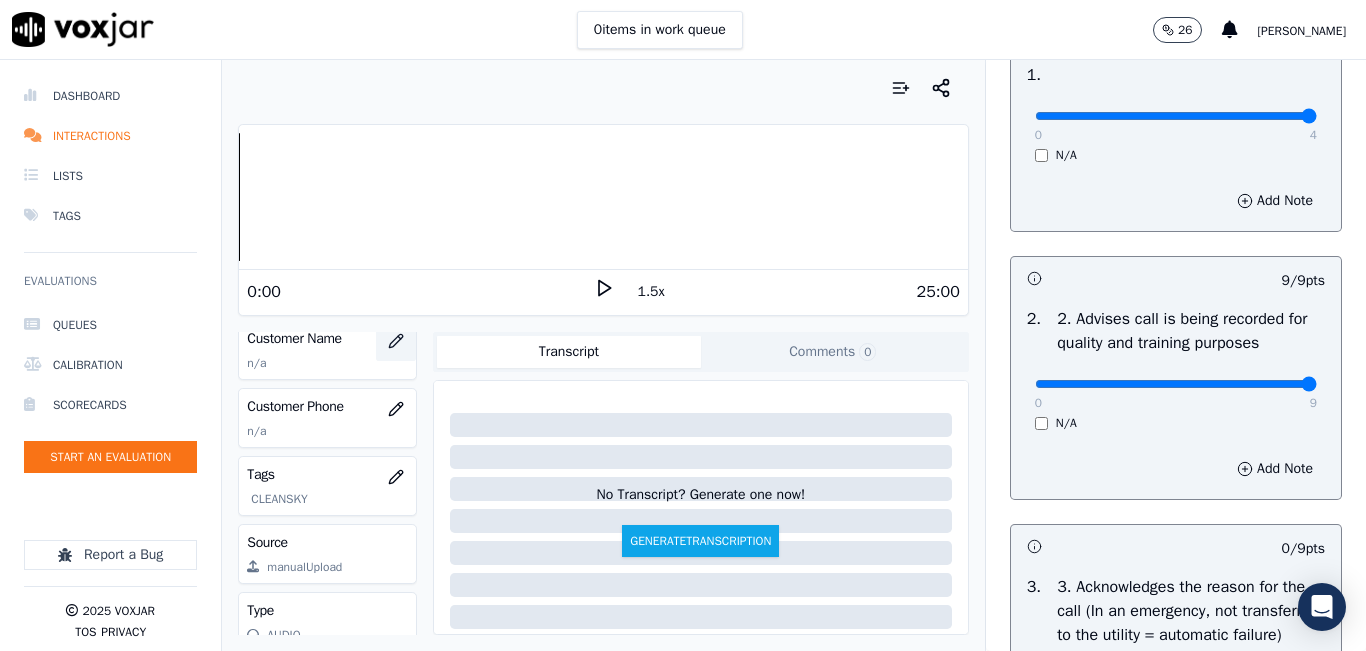 click 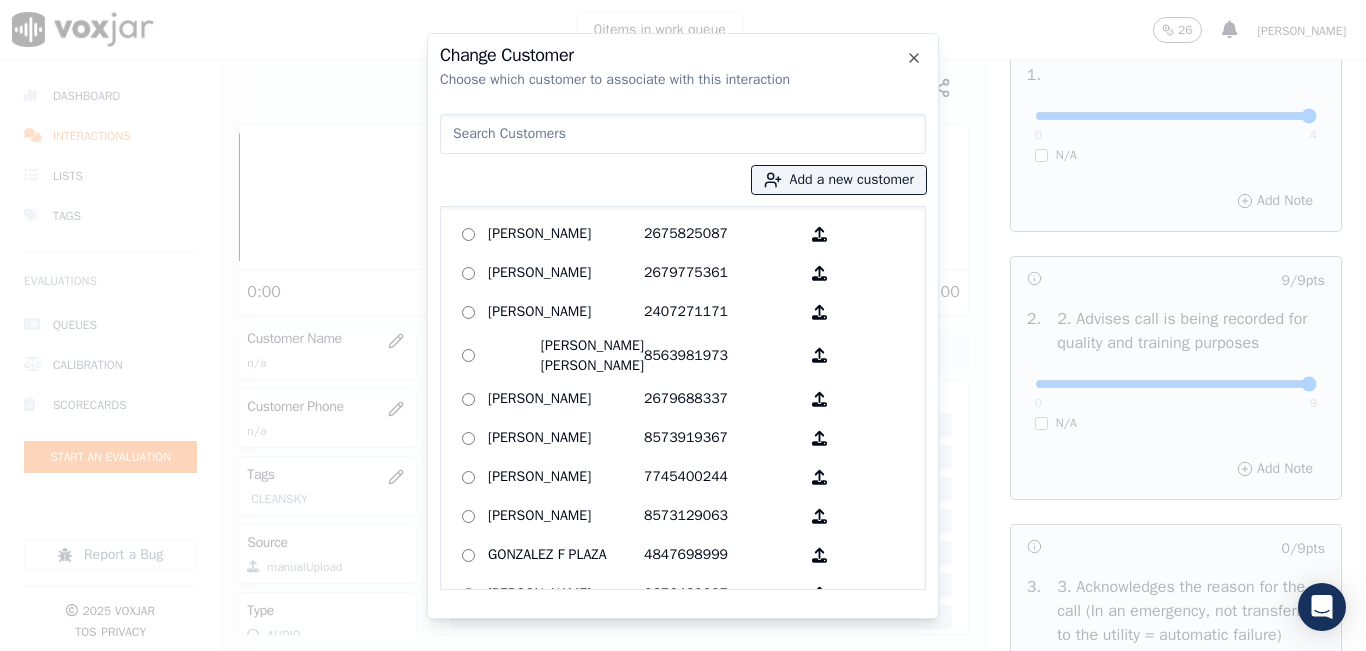 click at bounding box center [683, 134] 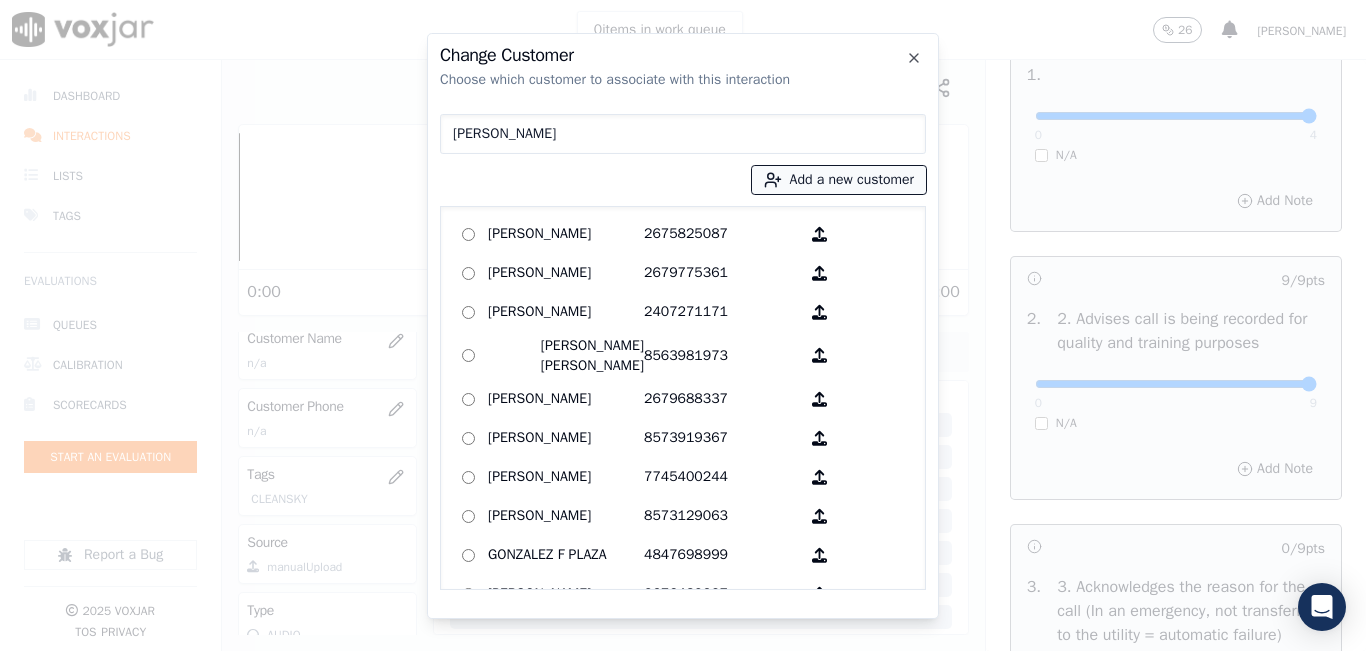 type on "[PERSON_NAME]" 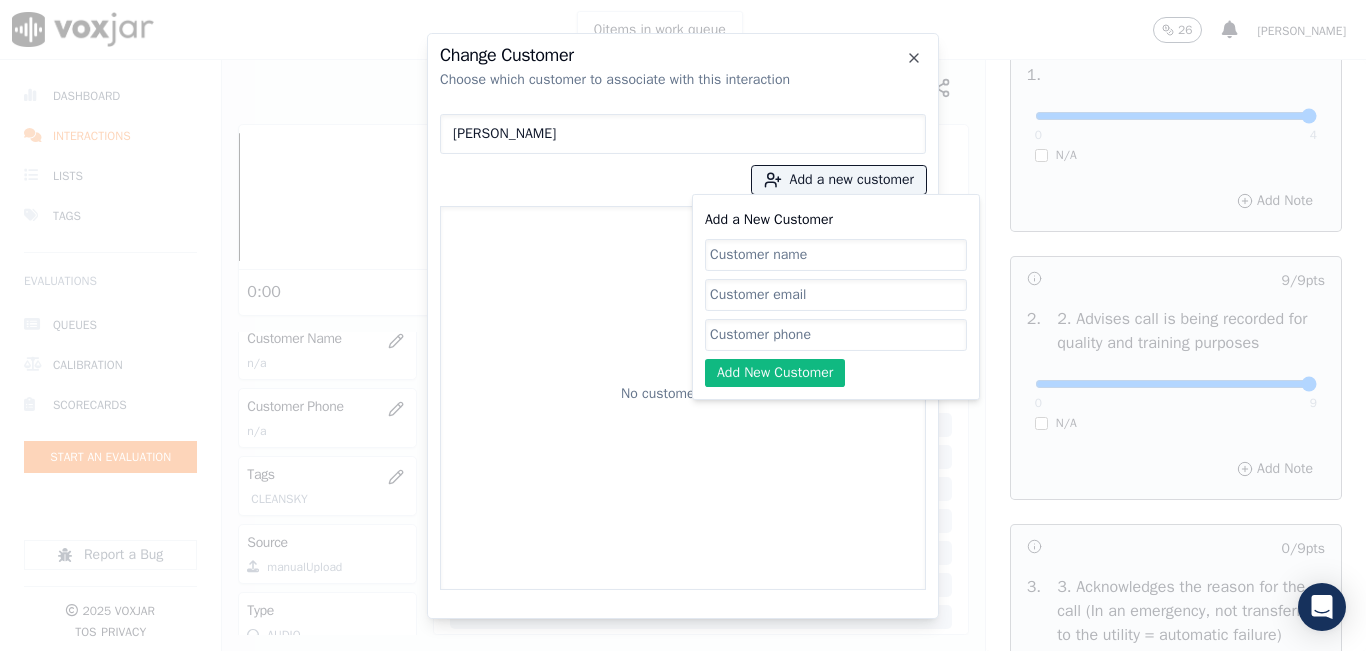 click on "Add a New Customer" 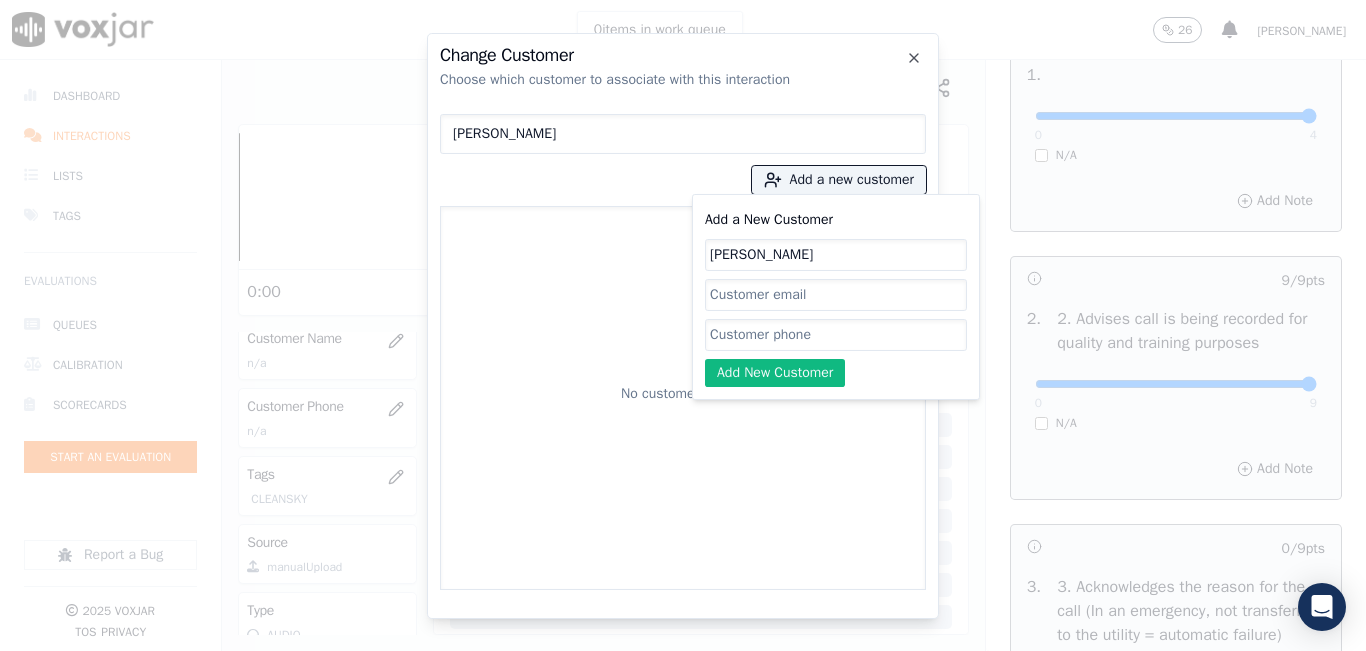 type on "[PERSON_NAME]" 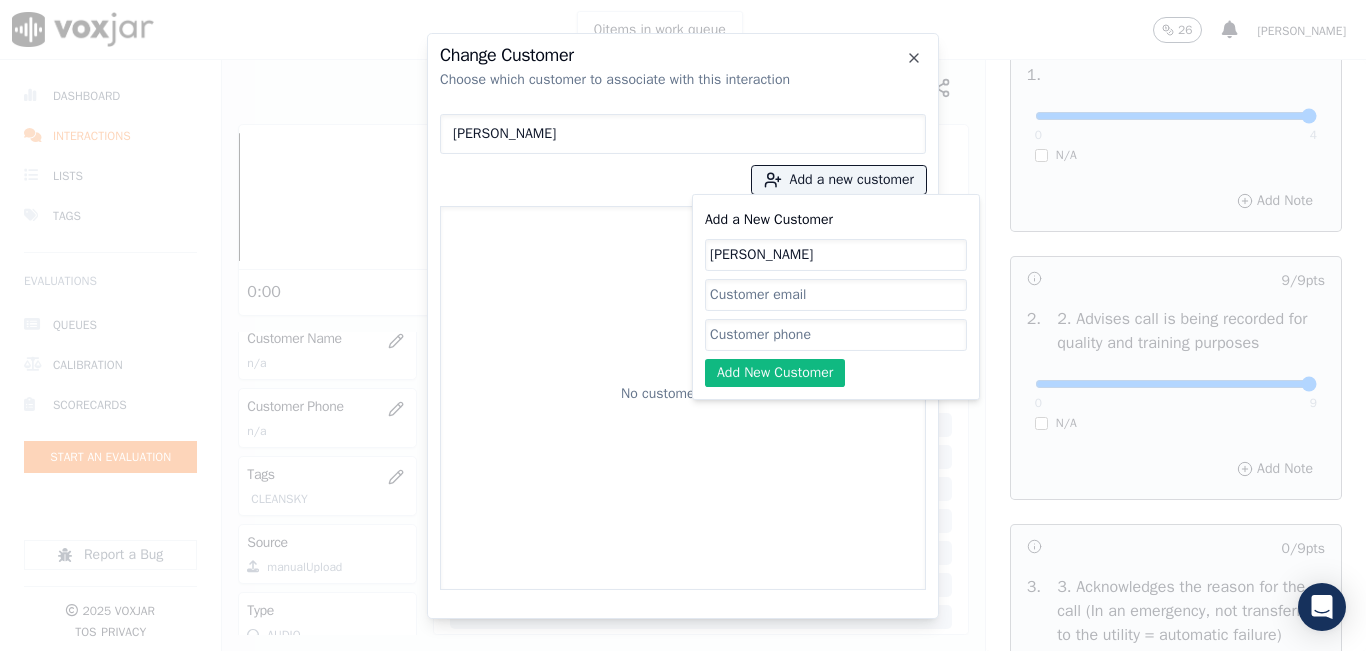 click on "Add a New Customer" 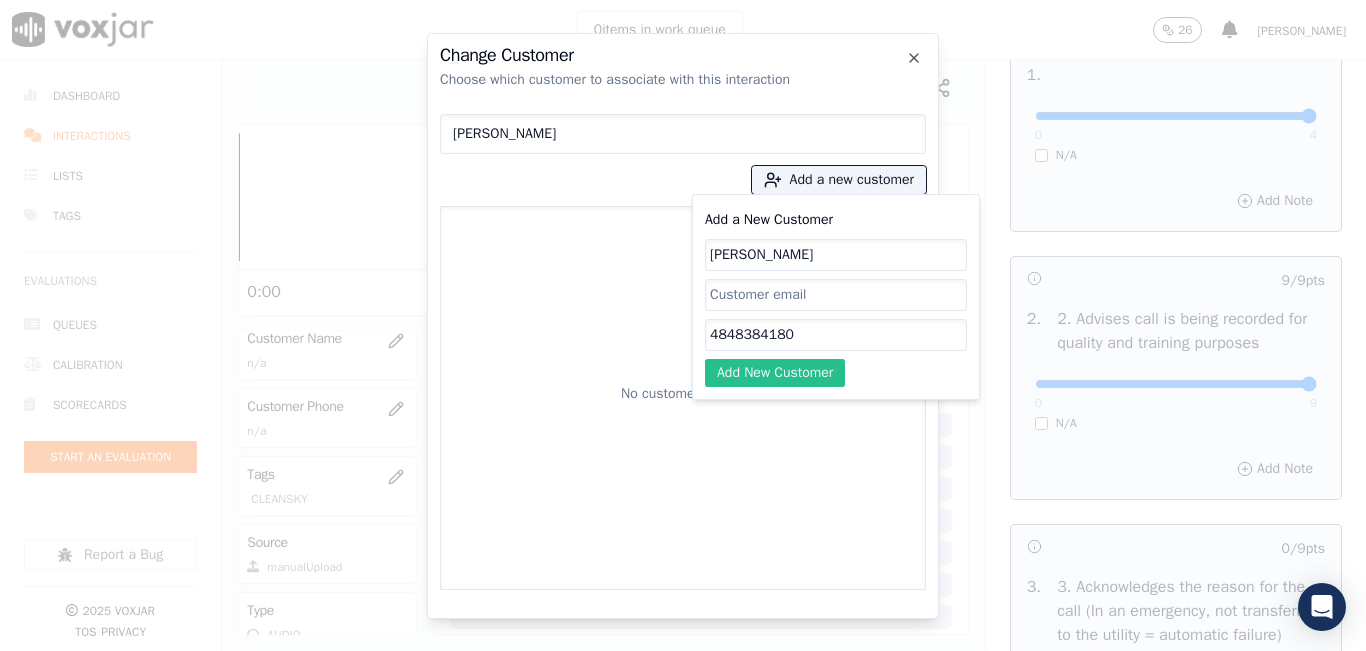 type on "4848384180" 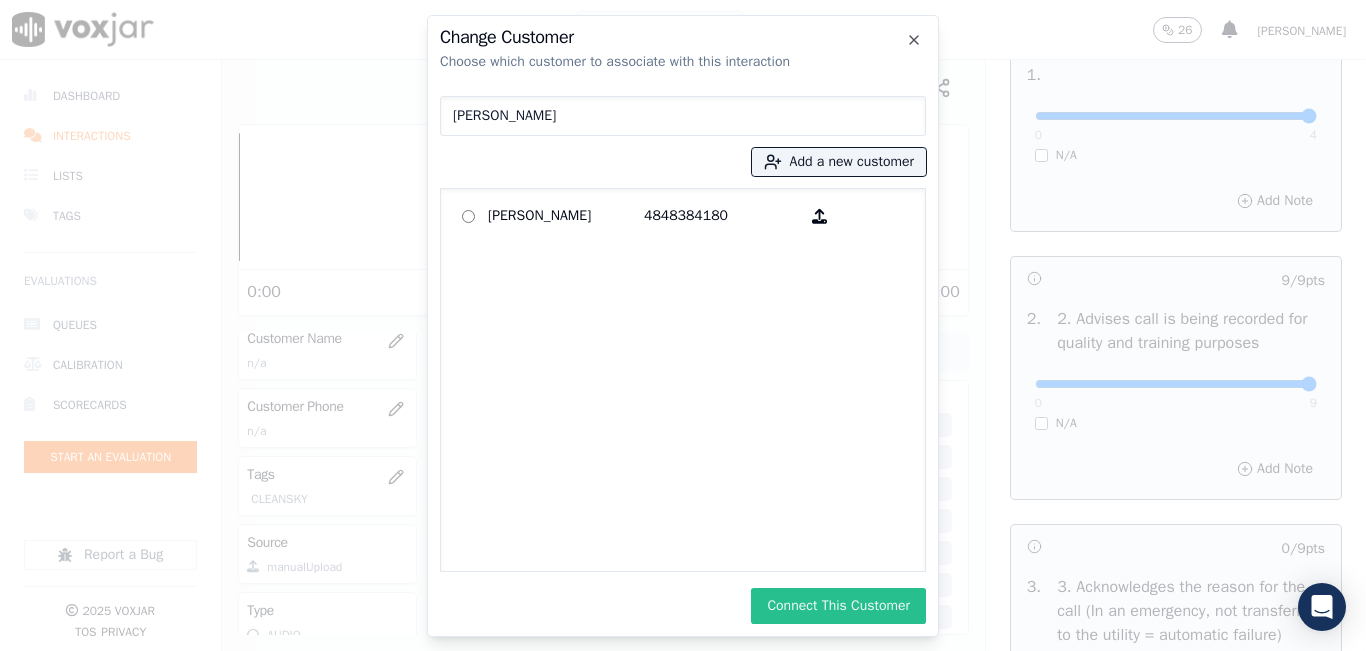 click on "Connect This Customer" at bounding box center (838, 606) 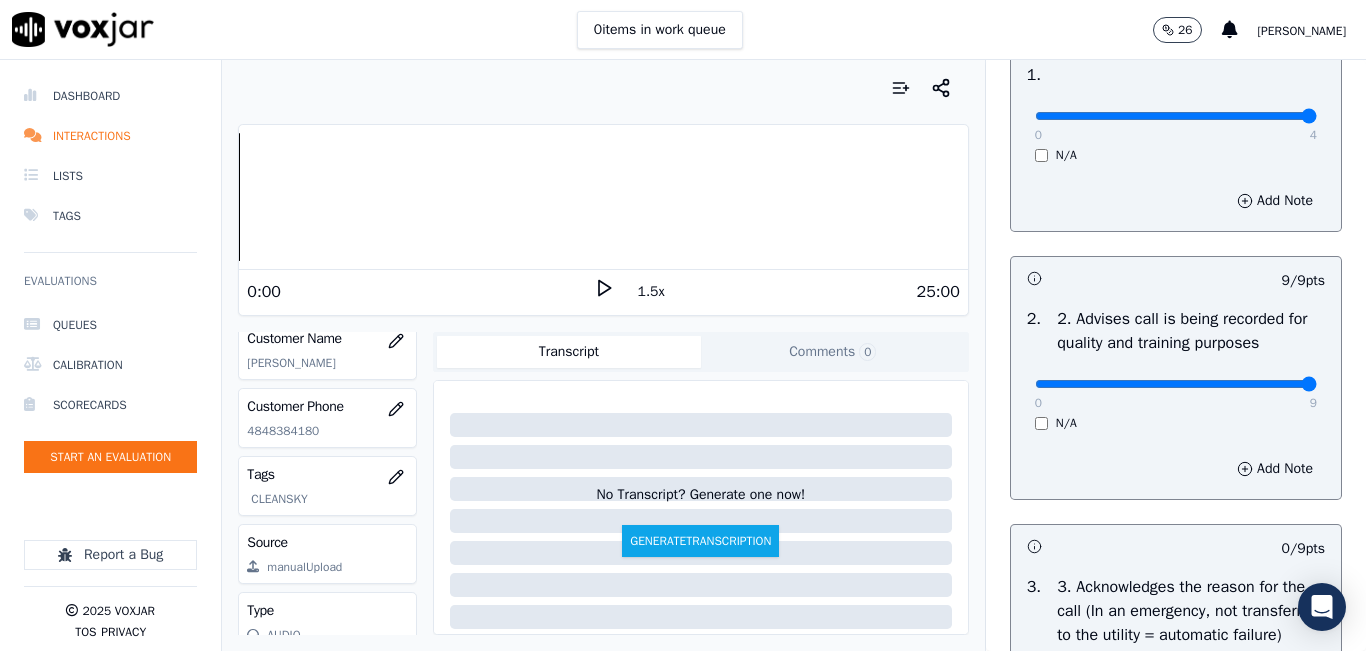 click 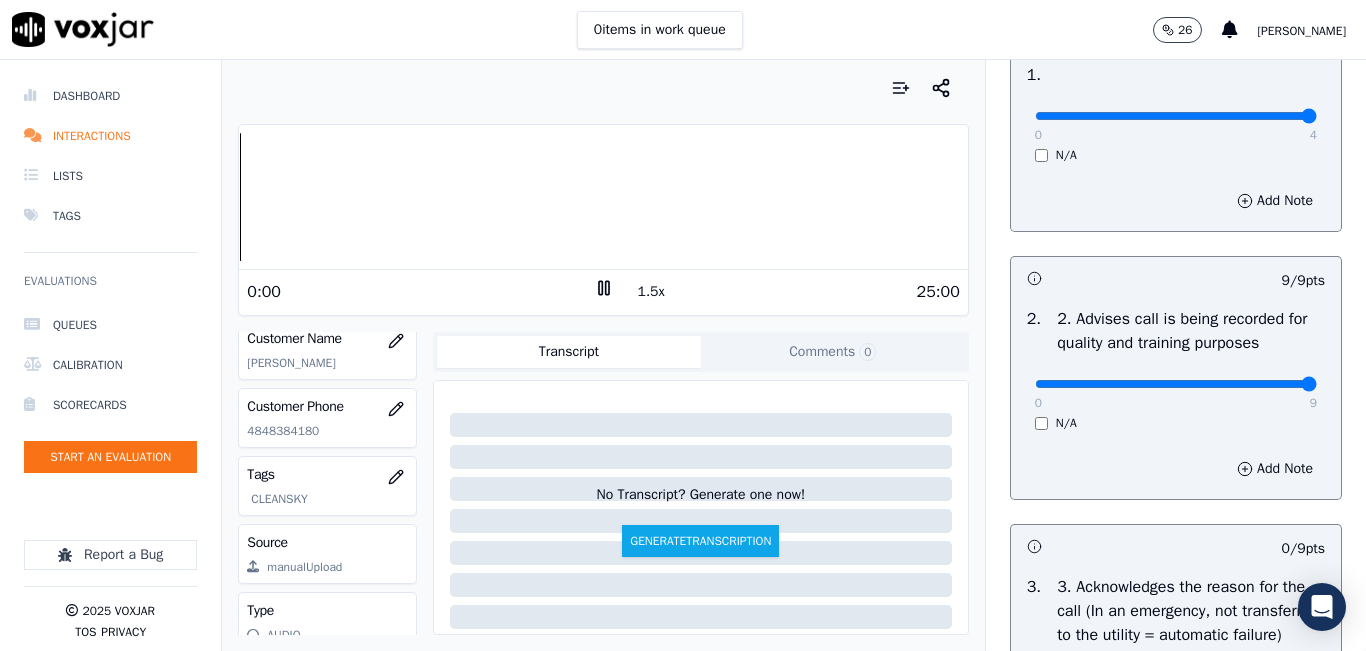 click on "1.5x" at bounding box center (651, 292) 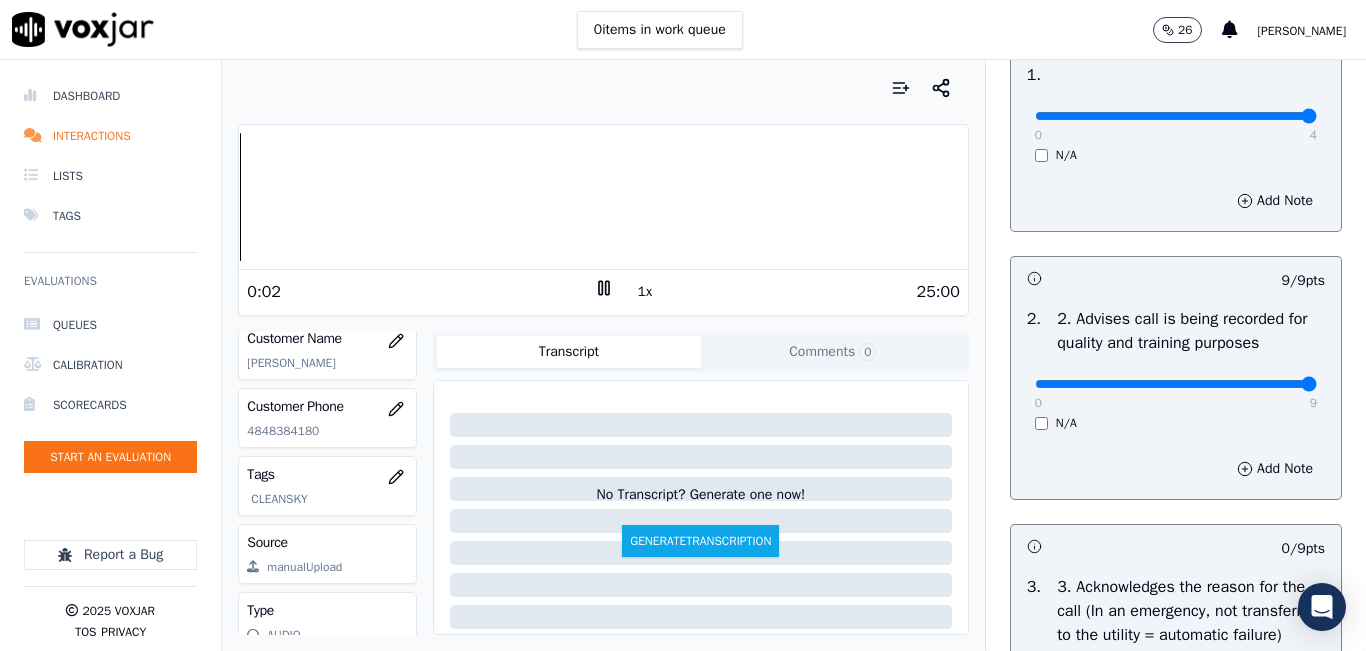 click on "1x" at bounding box center [645, 292] 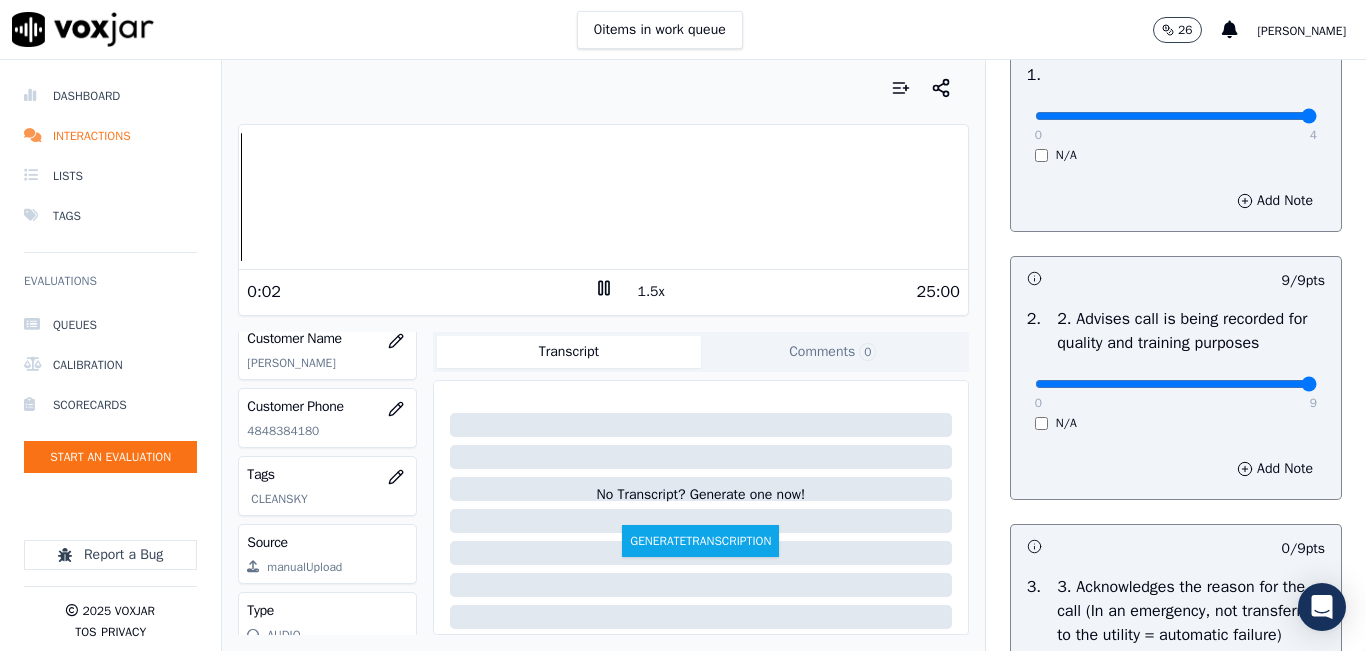 click on "1.5x" at bounding box center [651, 292] 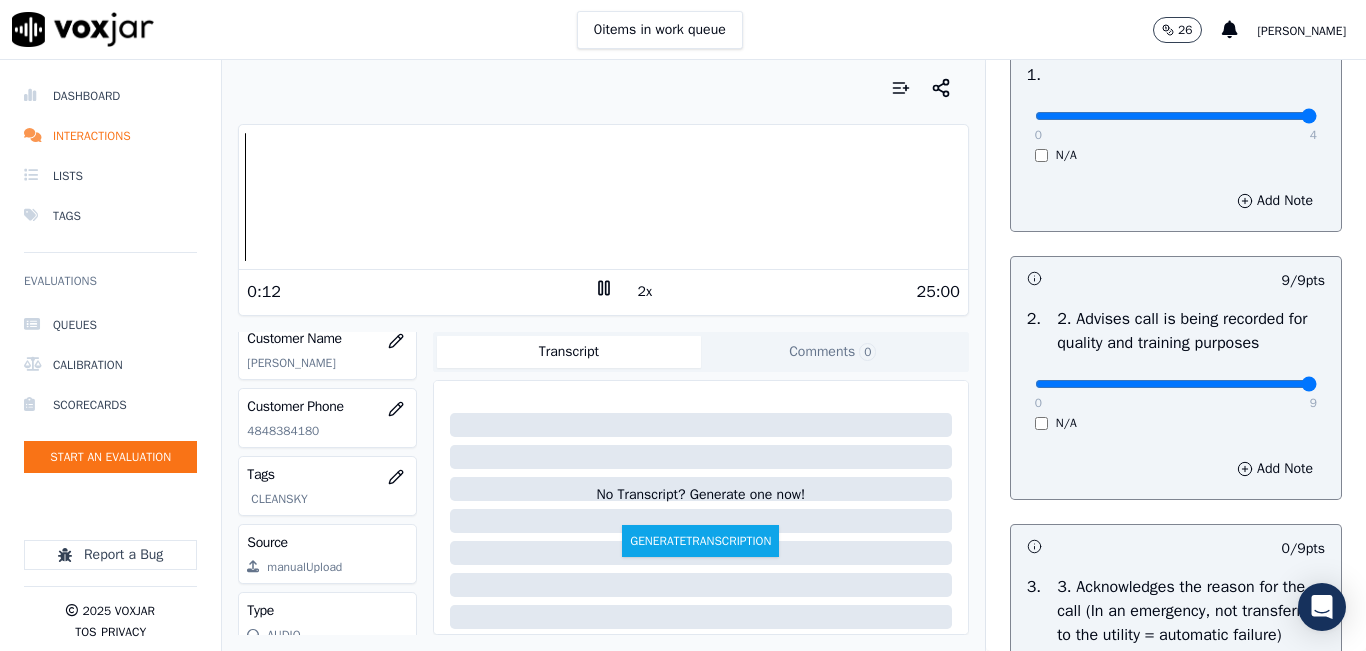 scroll, scrollTop: 200, scrollLeft: 0, axis: vertical 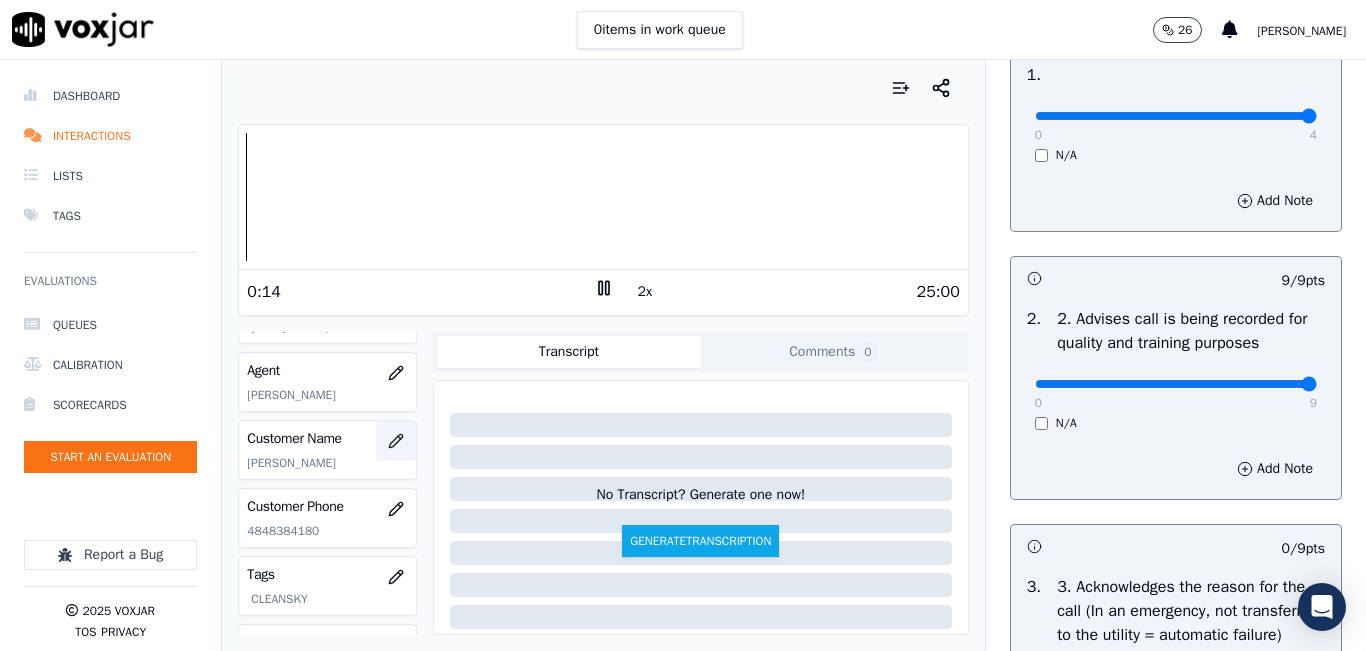 click 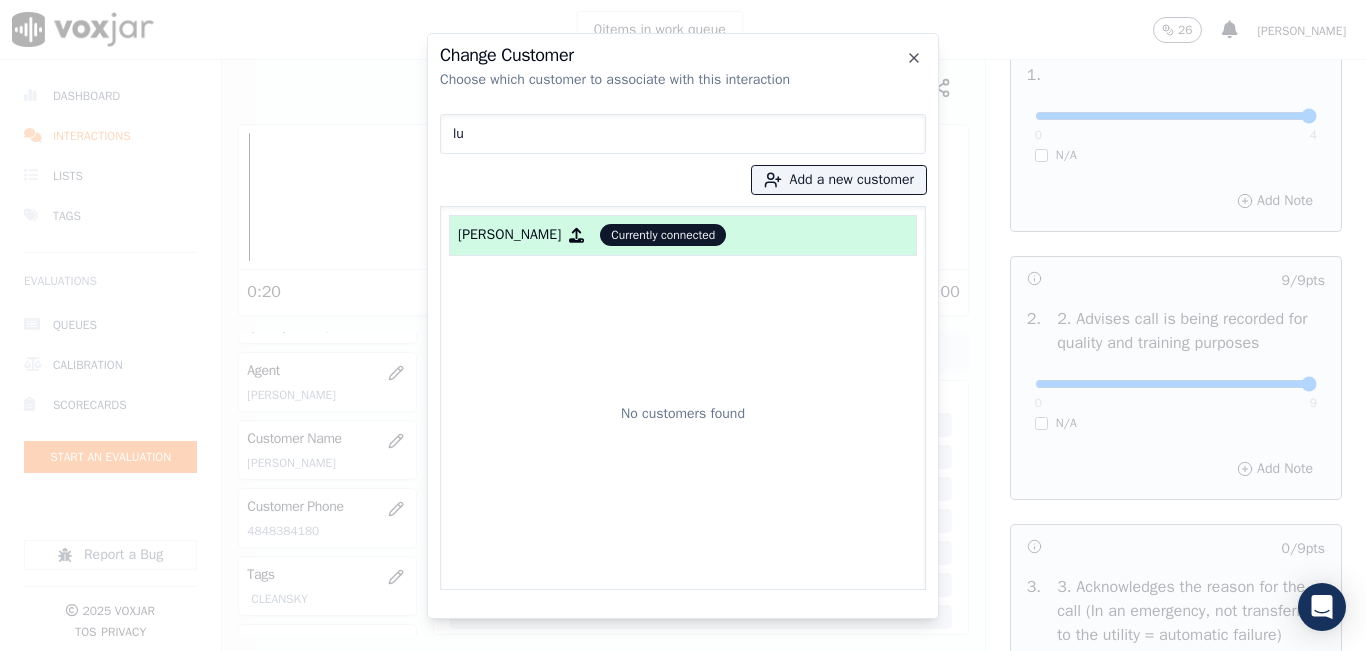 type on "l" 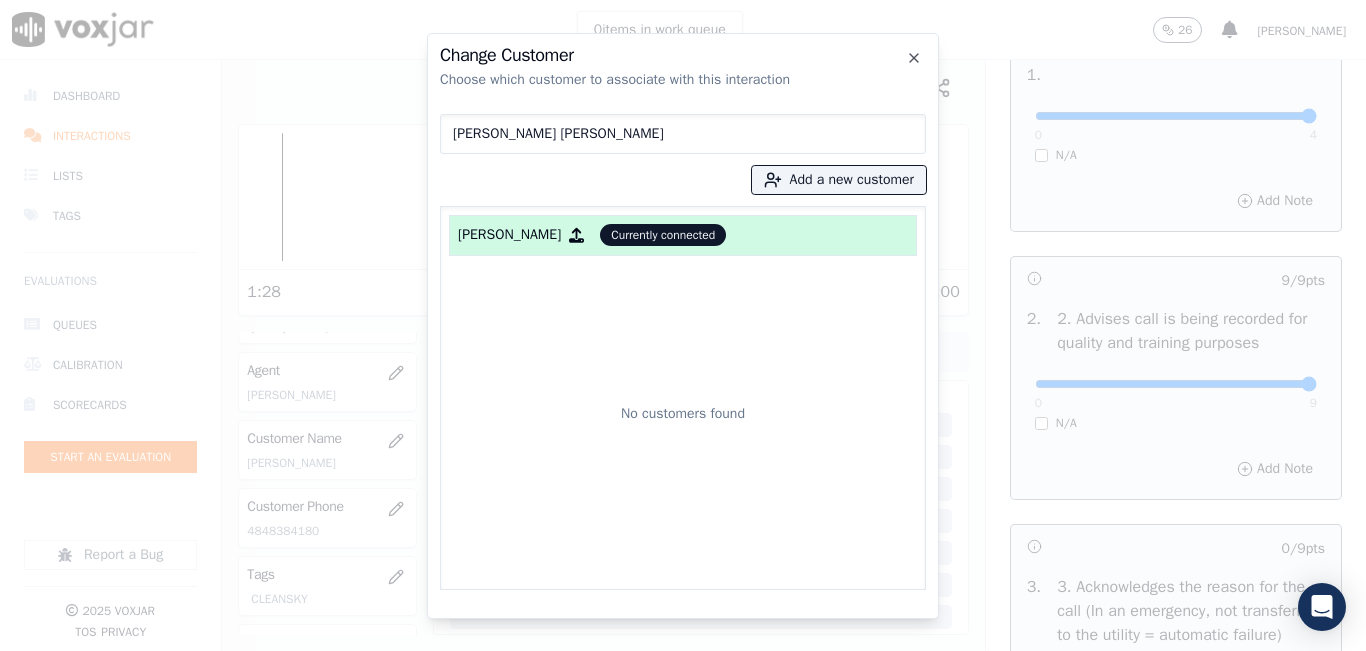 click on "[PERSON_NAME] [PERSON_NAME]" at bounding box center (683, 134) 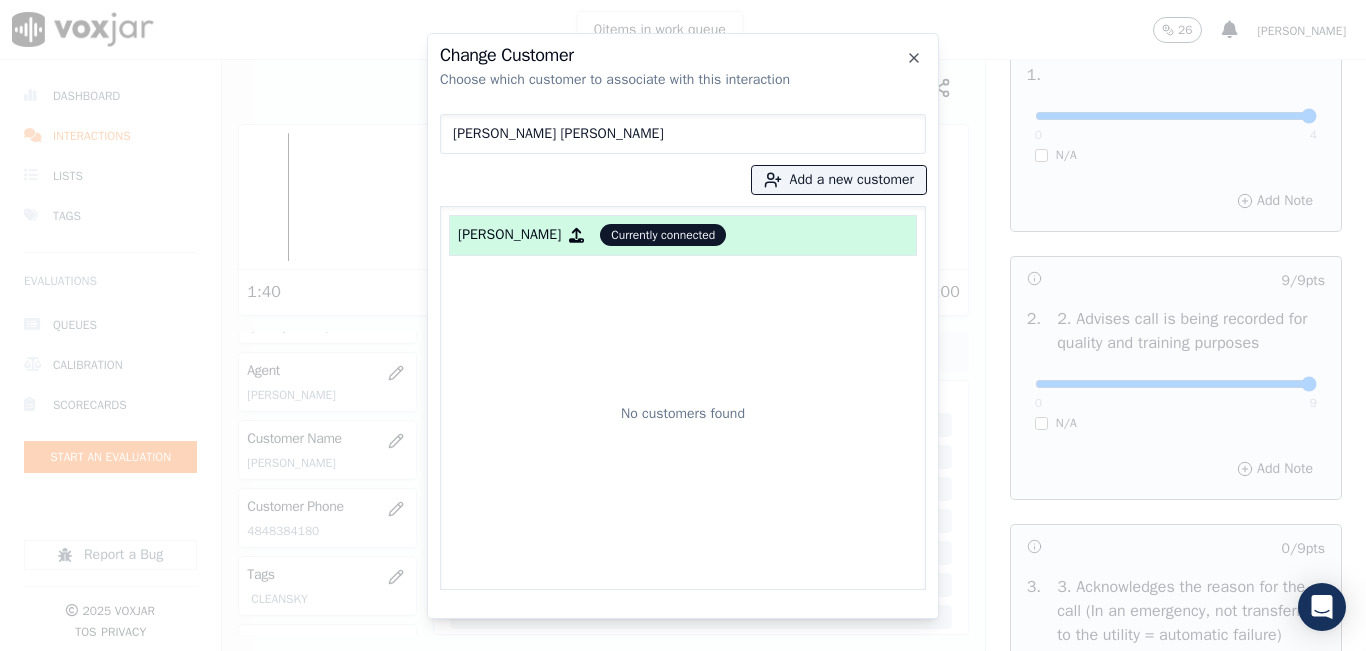 type on "[PERSON_NAME] [PERSON_NAME]" 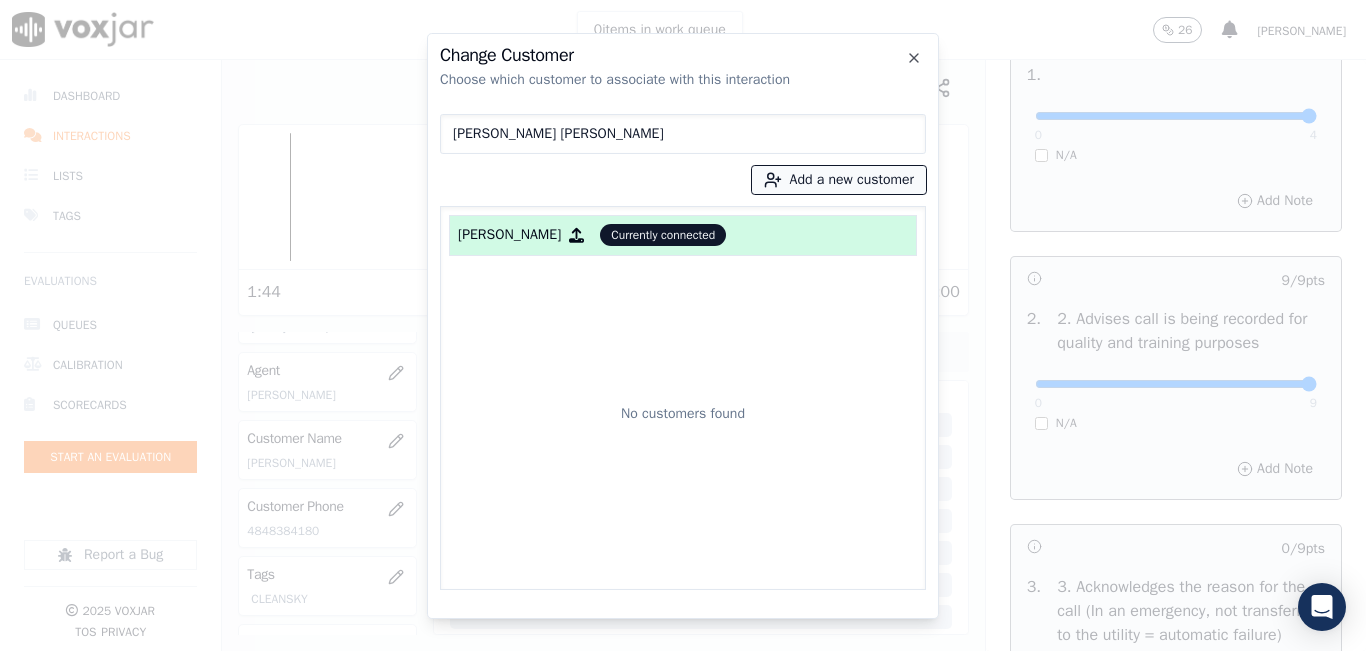 click on "Add a new customer" at bounding box center (839, 180) 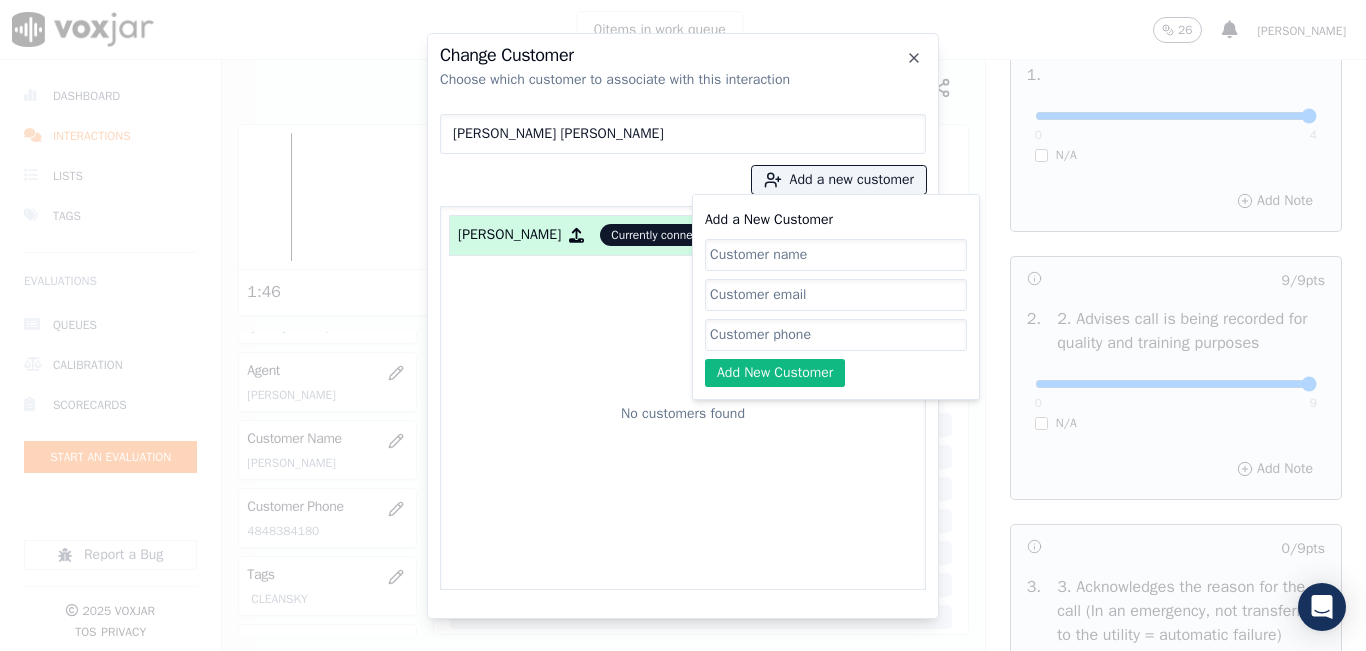 click on "Add a New Customer" 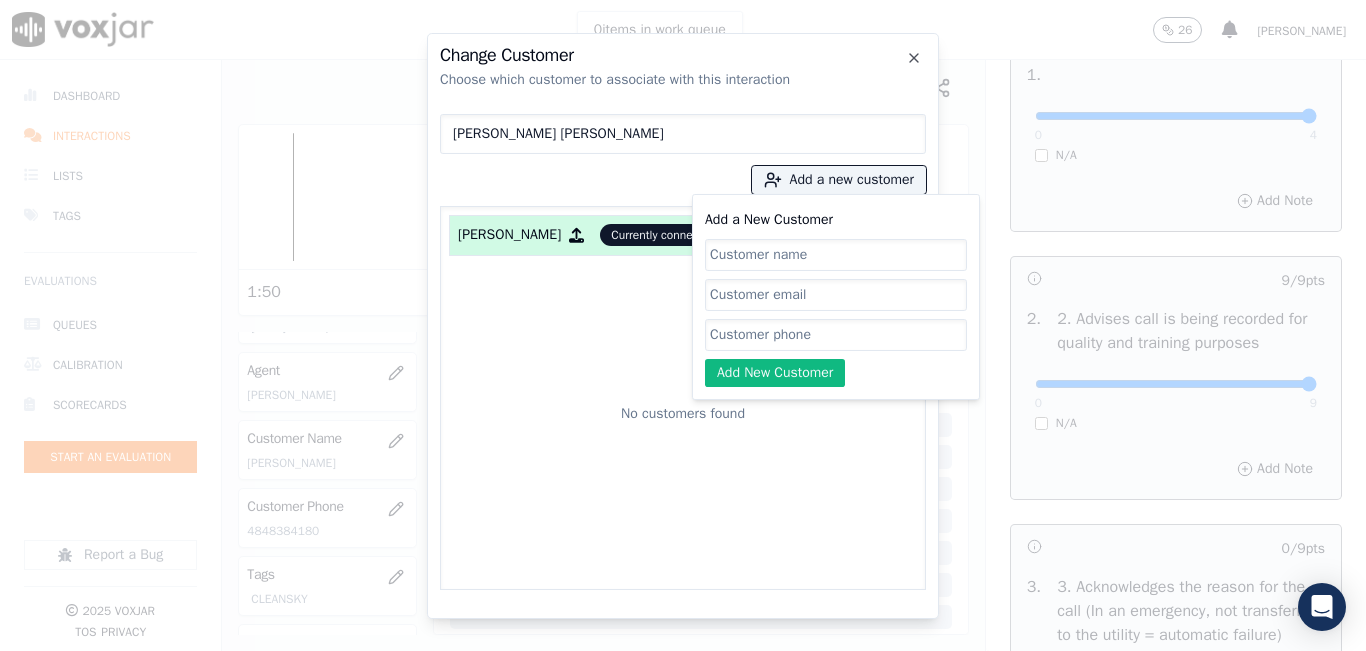 click on "Add a New Customer" 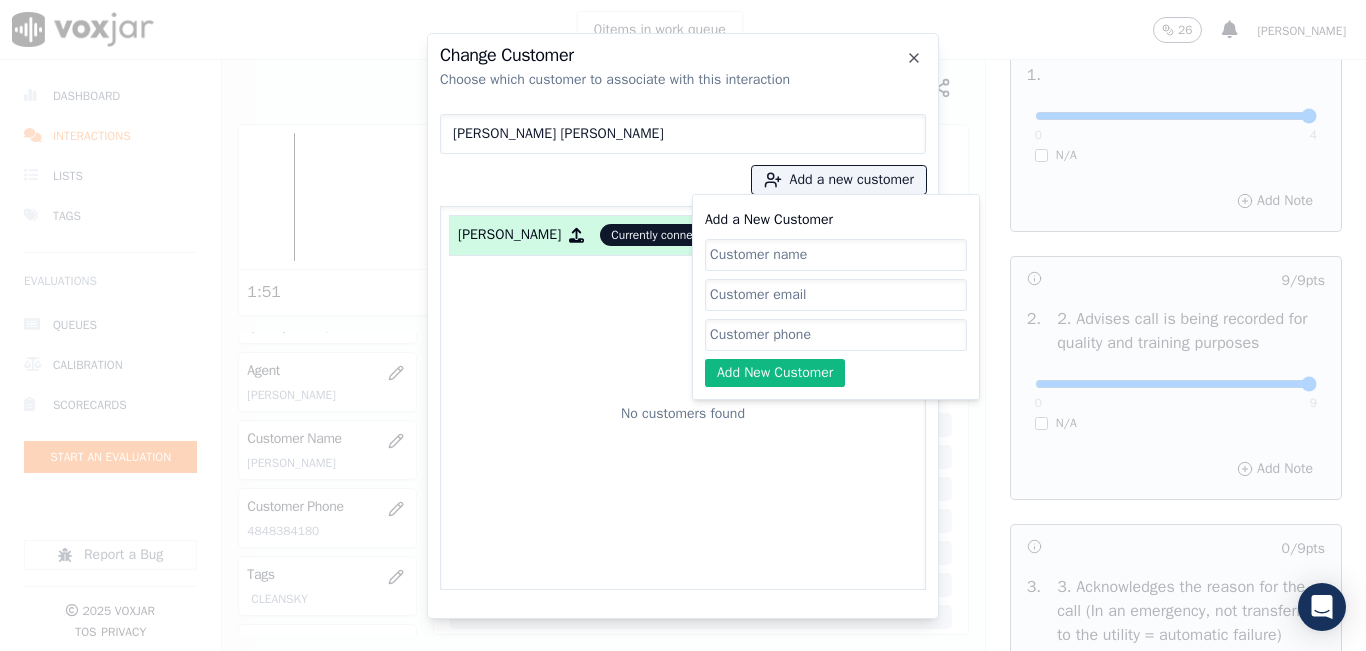 paste on "4848384180" 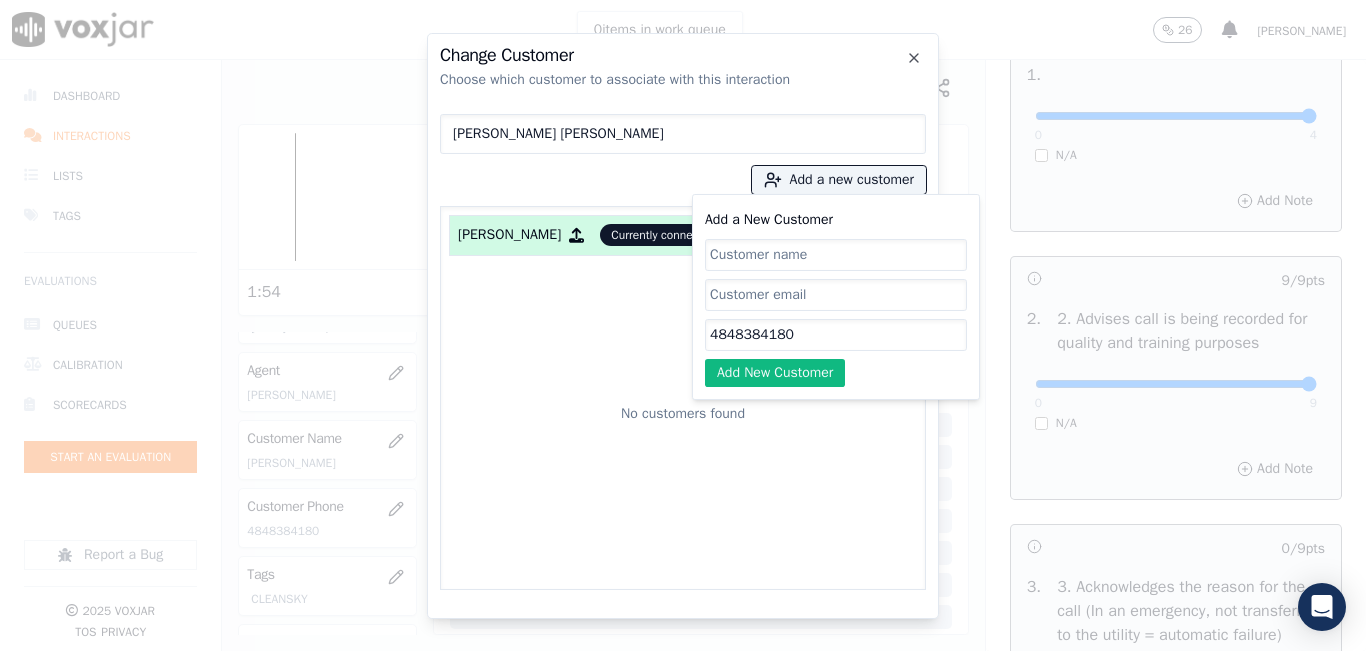 click on "[PERSON_NAME] [PERSON_NAME]" at bounding box center [683, 134] 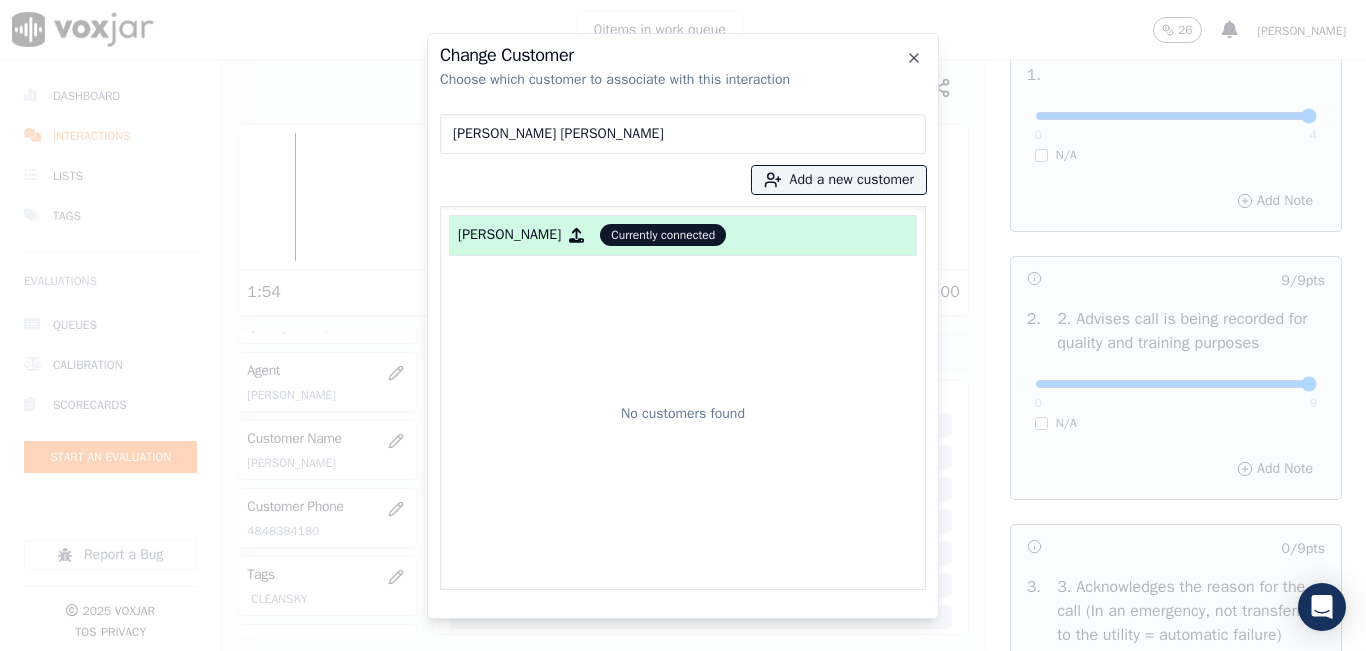 click on "[PERSON_NAME] [PERSON_NAME]" at bounding box center [683, 134] 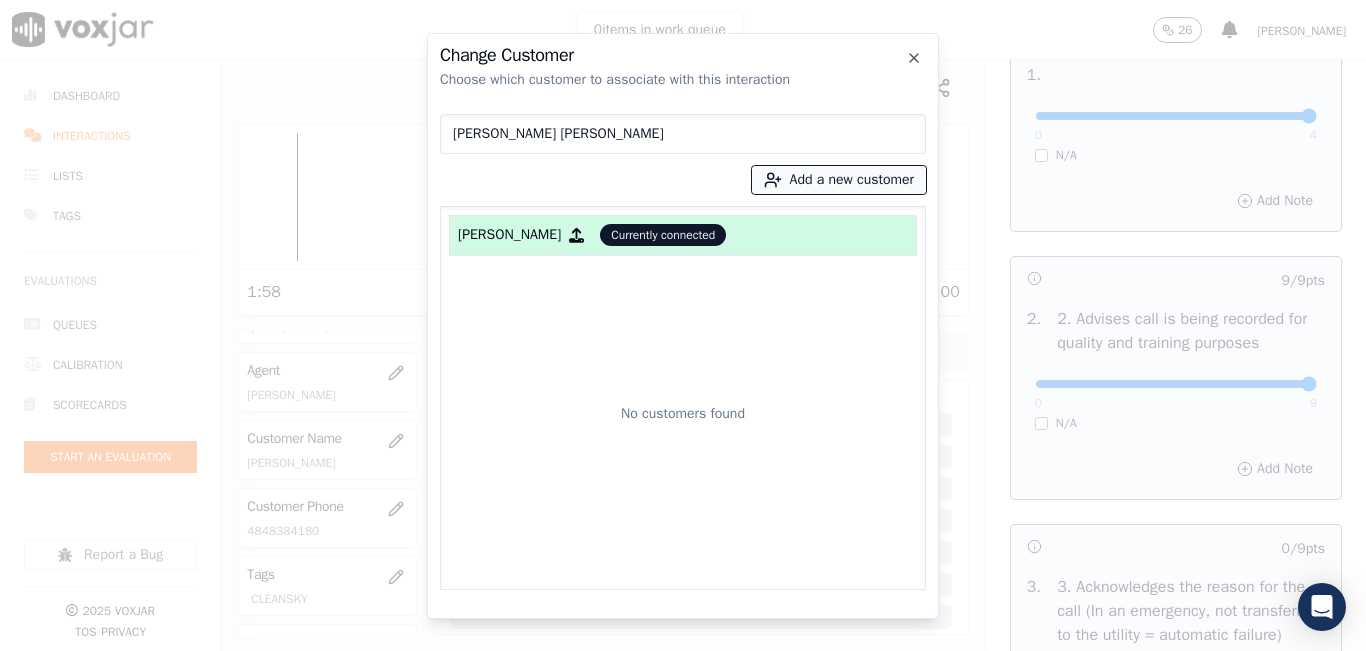 click on "Add a new customer" at bounding box center [839, 180] 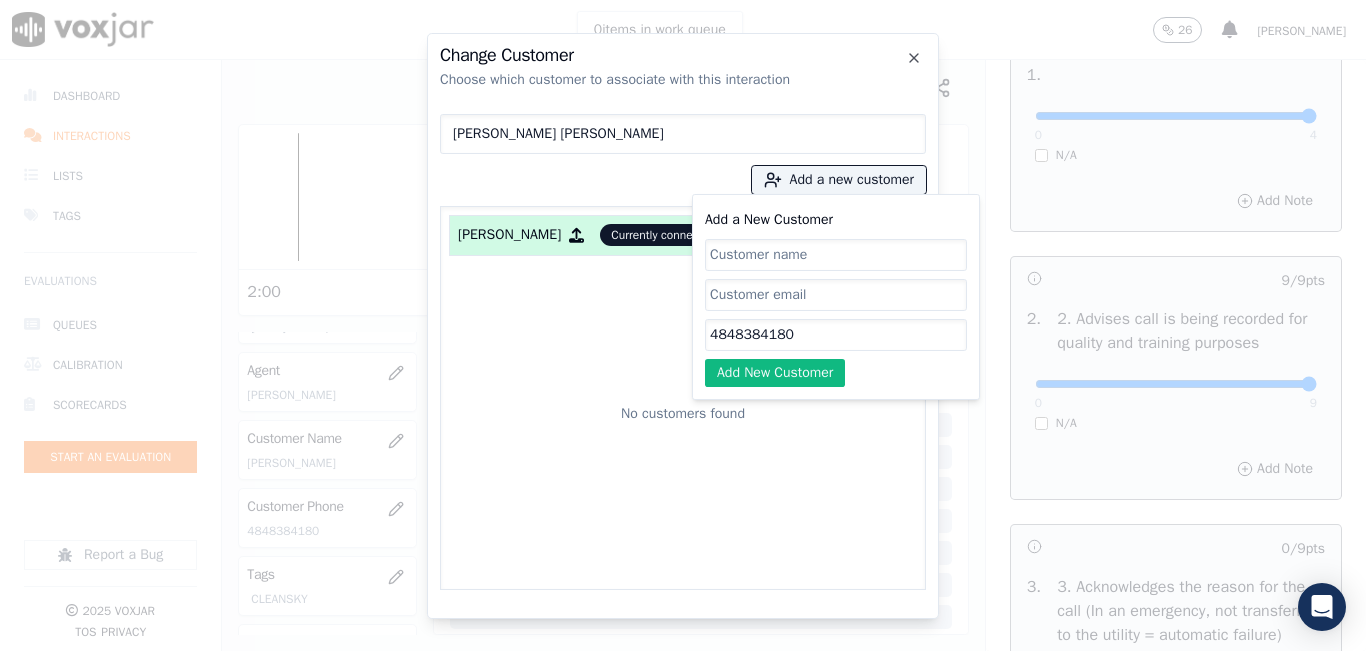 click on "Add a New Customer" 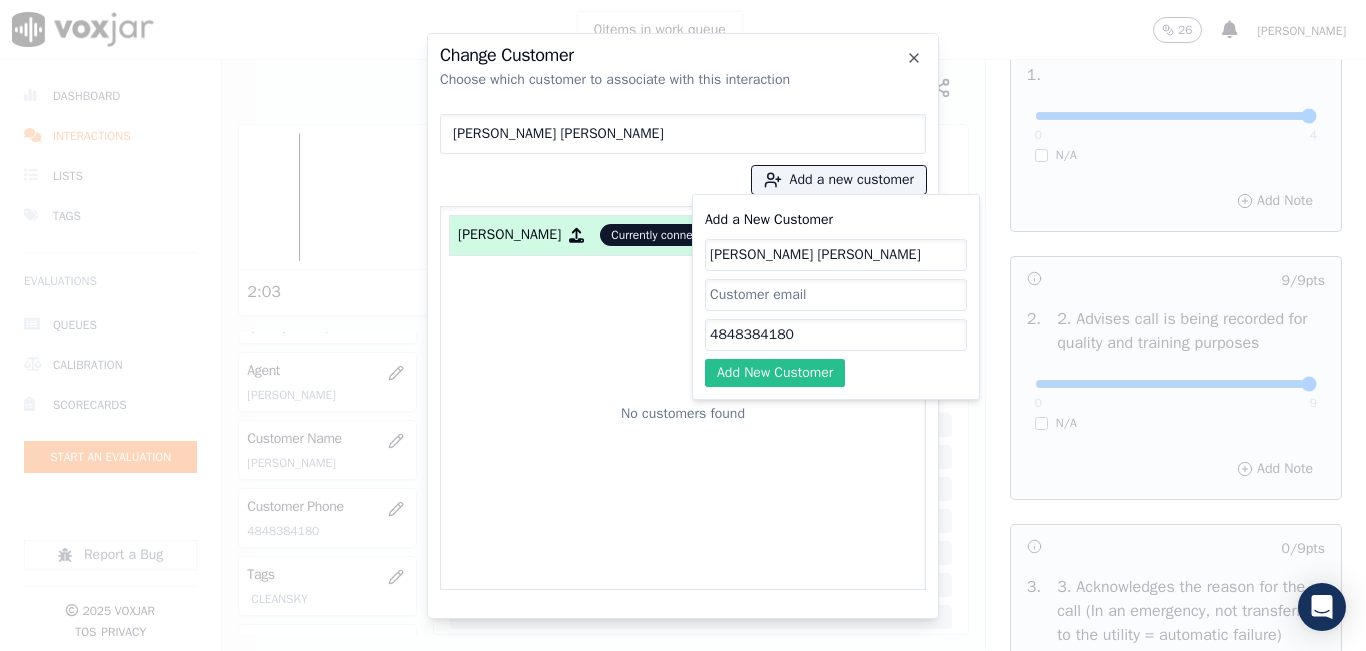 type on "[PERSON_NAME] [PERSON_NAME]" 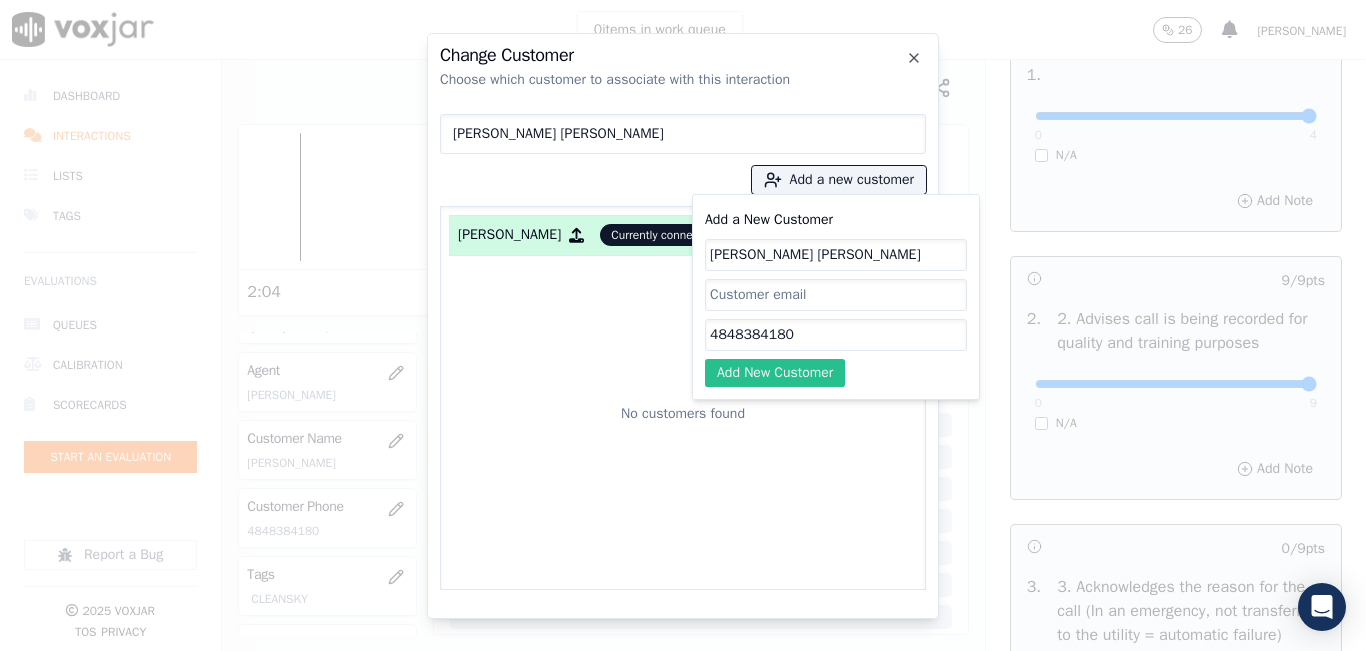 click on "Add New Customer" 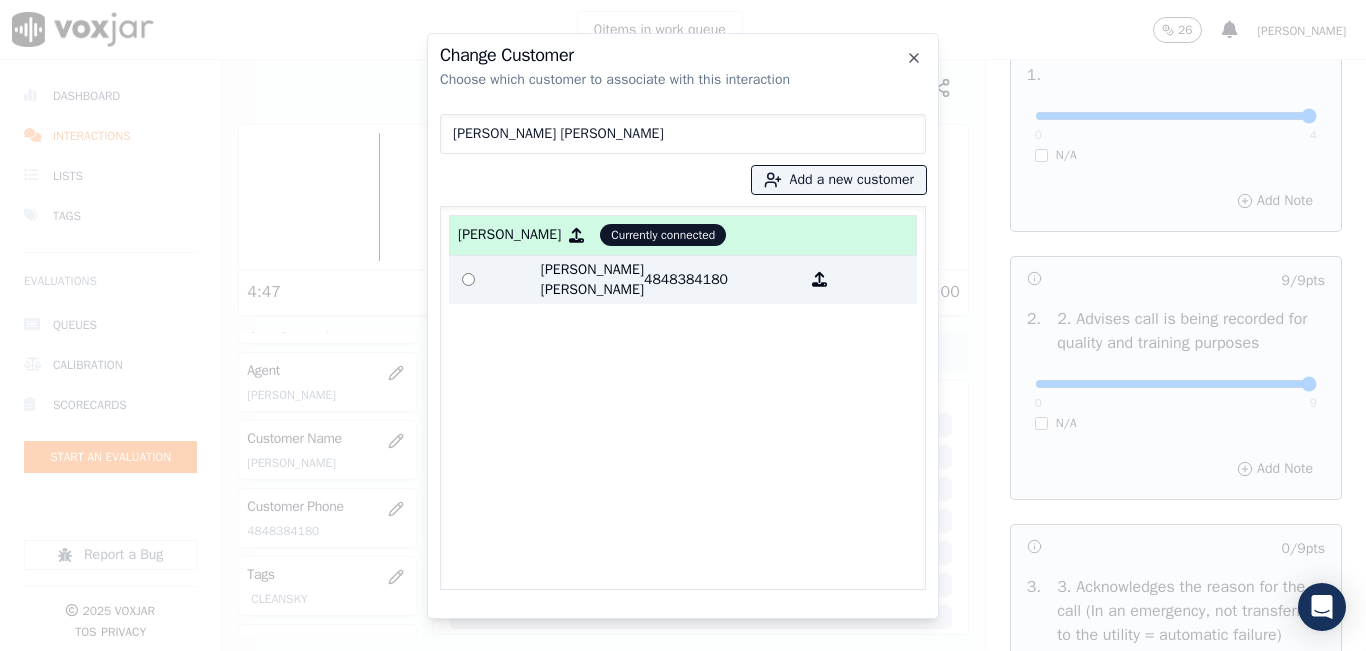 click at bounding box center [468, 280] 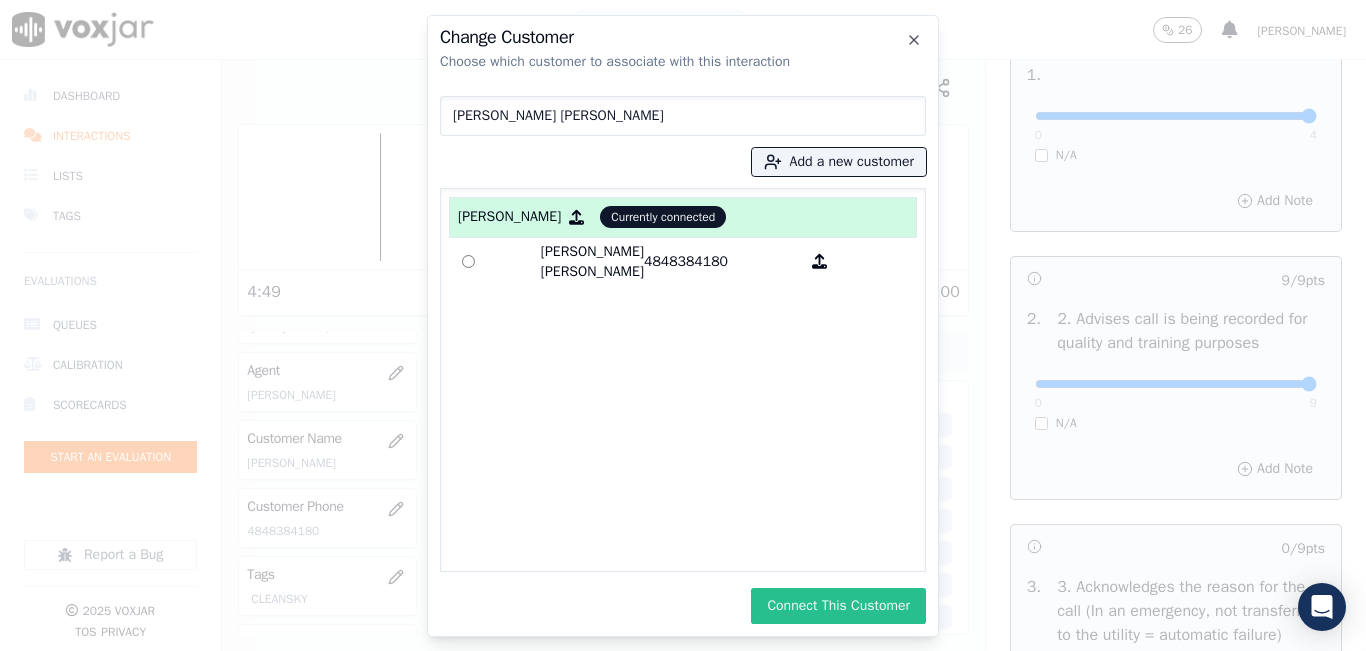 click on "Connect This Customer" at bounding box center (838, 606) 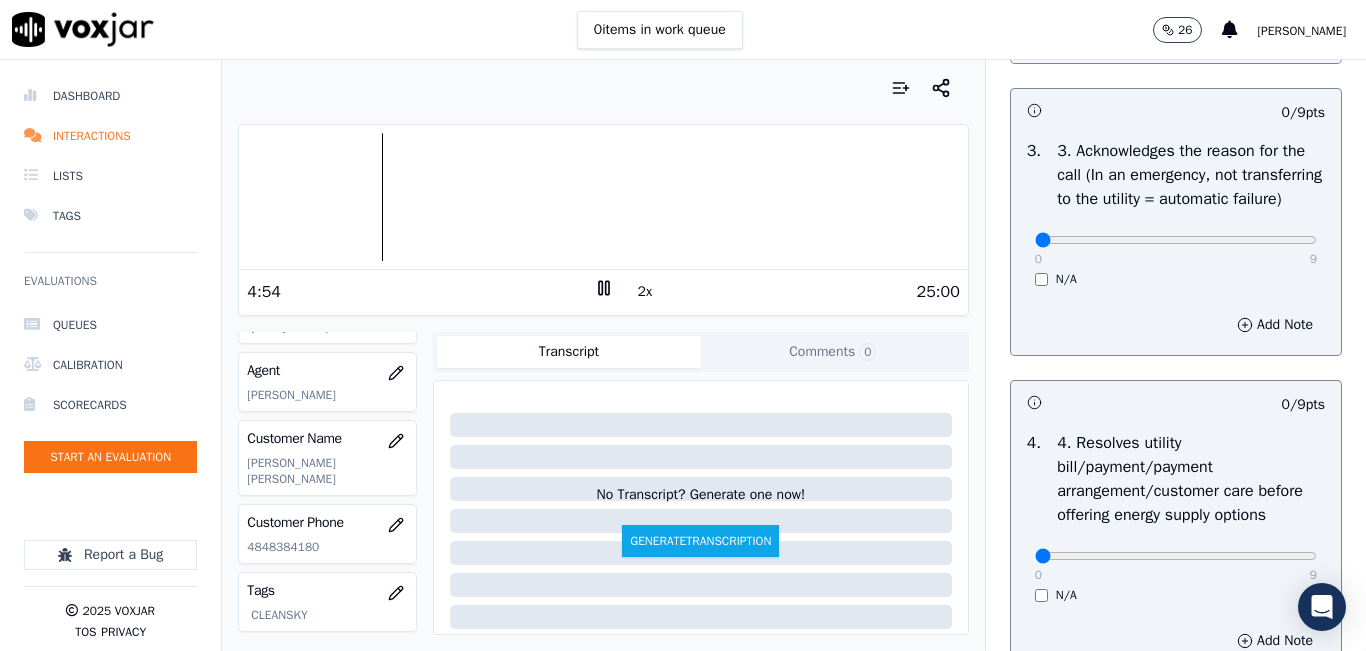 scroll, scrollTop: 600, scrollLeft: 0, axis: vertical 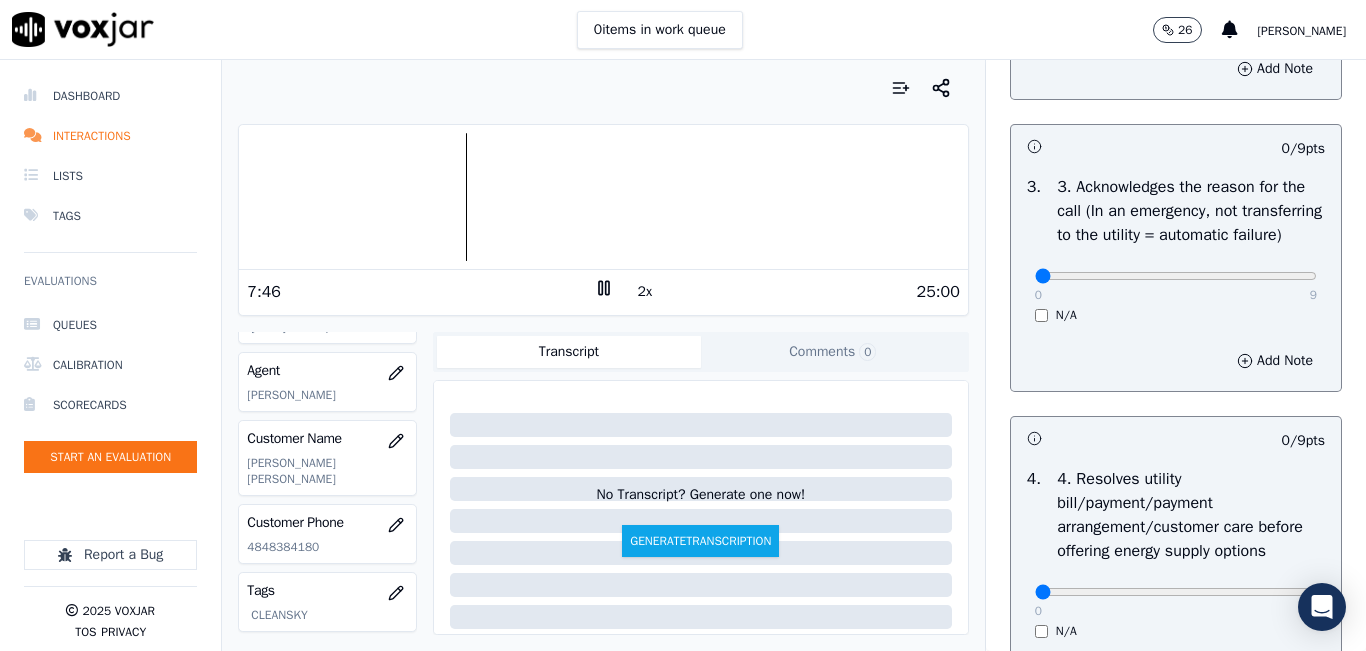 drag, startPoint x: 1168, startPoint y: 309, endPoint x: 1186, endPoint y: 313, distance: 18.439089 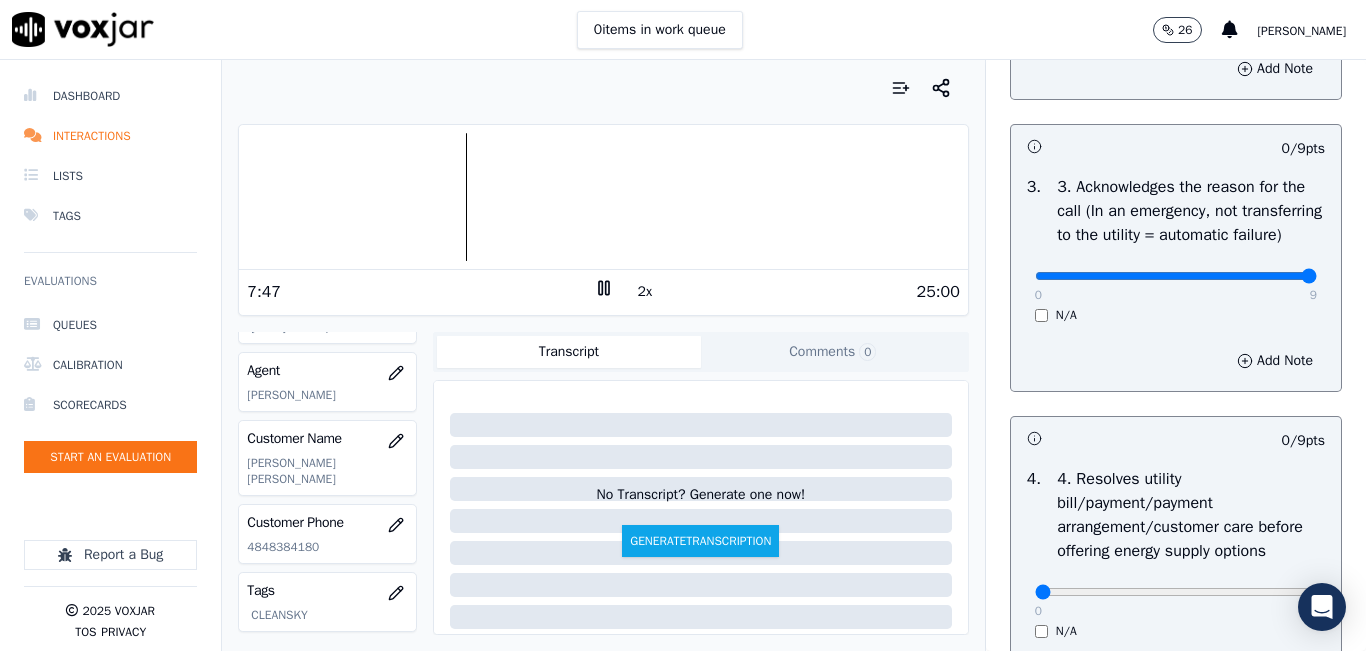 drag, startPoint x: 1239, startPoint y: 310, endPoint x: 1314, endPoint y: 309, distance: 75.00667 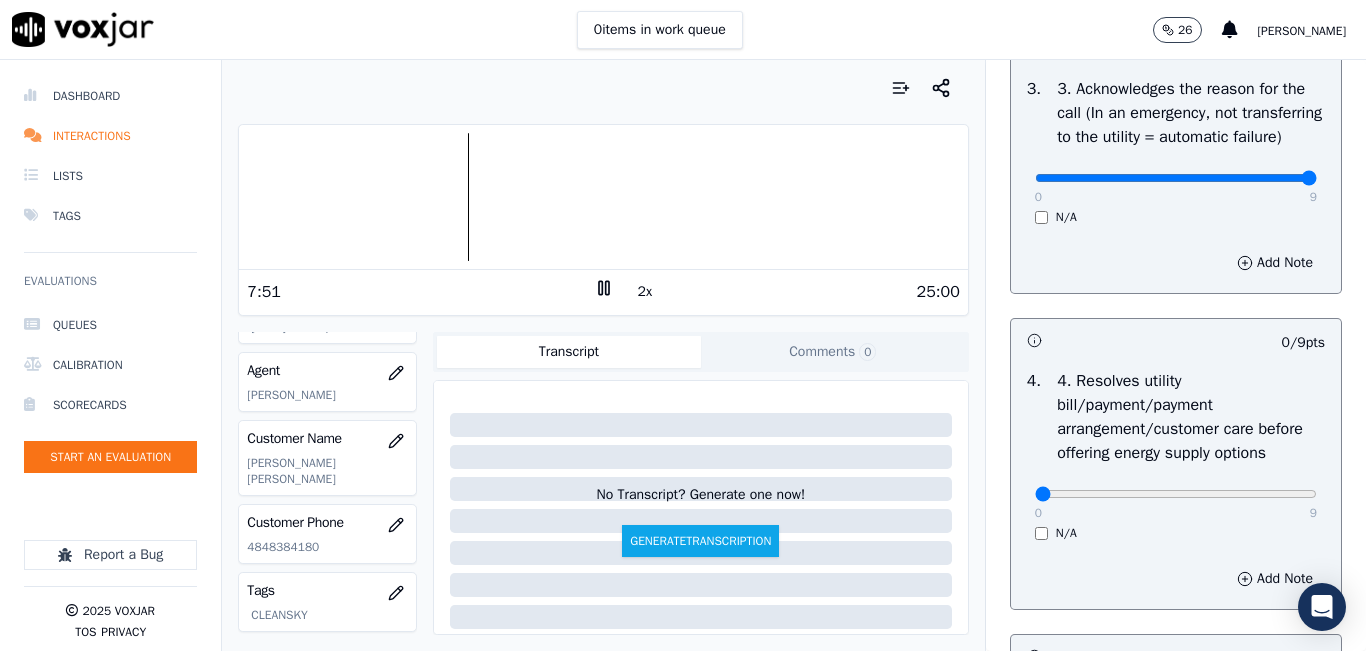 scroll, scrollTop: 1000, scrollLeft: 0, axis: vertical 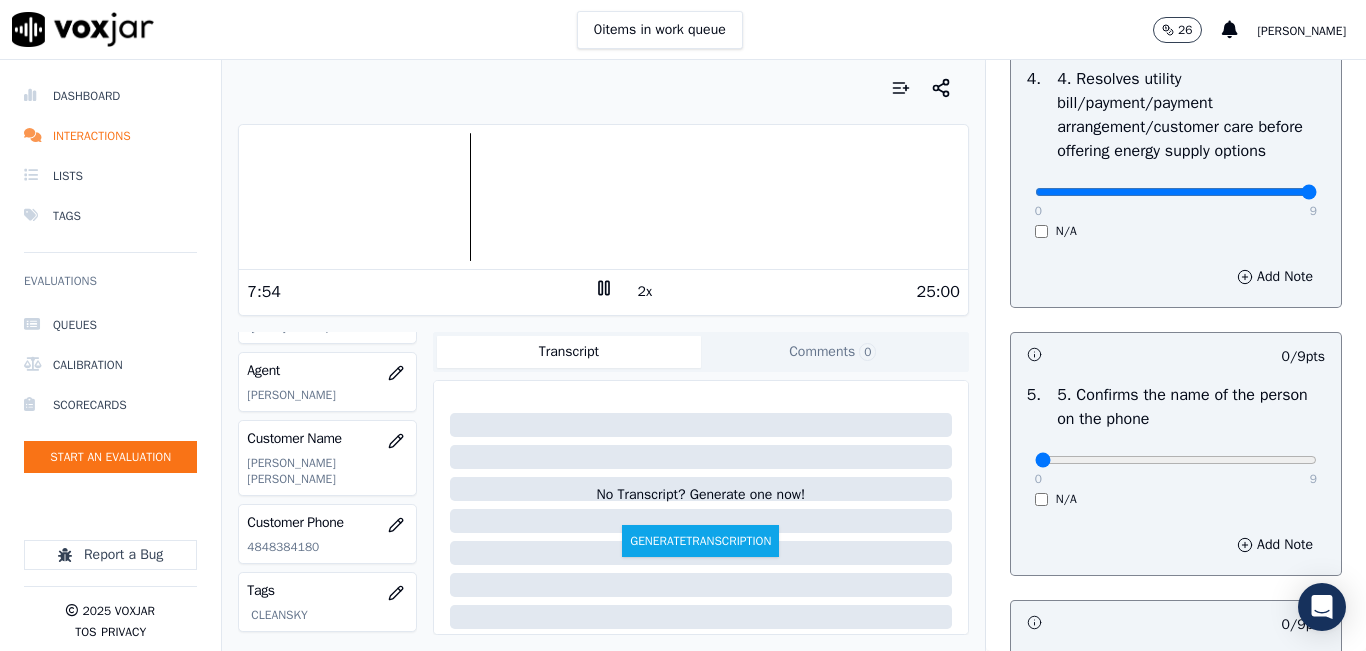 drag, startPoint x: 1097, startPoint y: 264, endPoint x: 1269, endPoint y: 270, distance: 172.10461 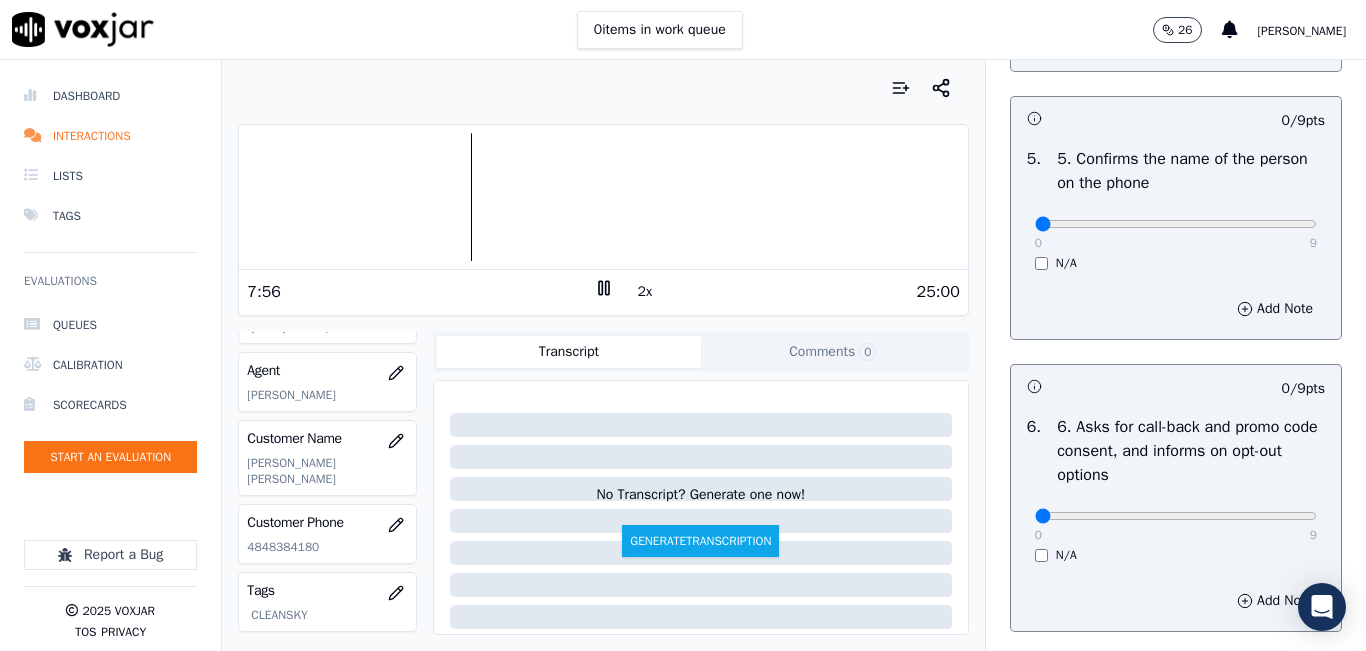 scroll, scrollTop: 1200, scrollLeft: 0, axis: vertical 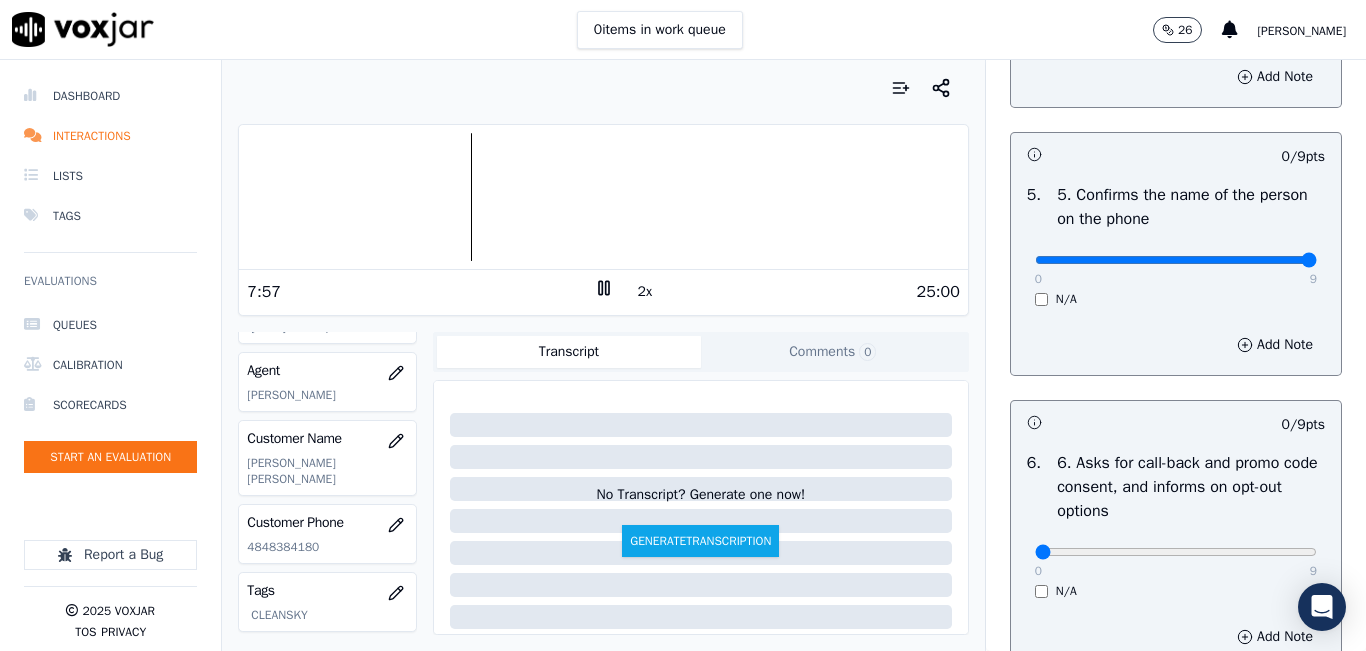 drag, startPoint x: 1168, startPoint y: 325, endPoint x: 1356, endPoint y: 323, distance: 188.01064 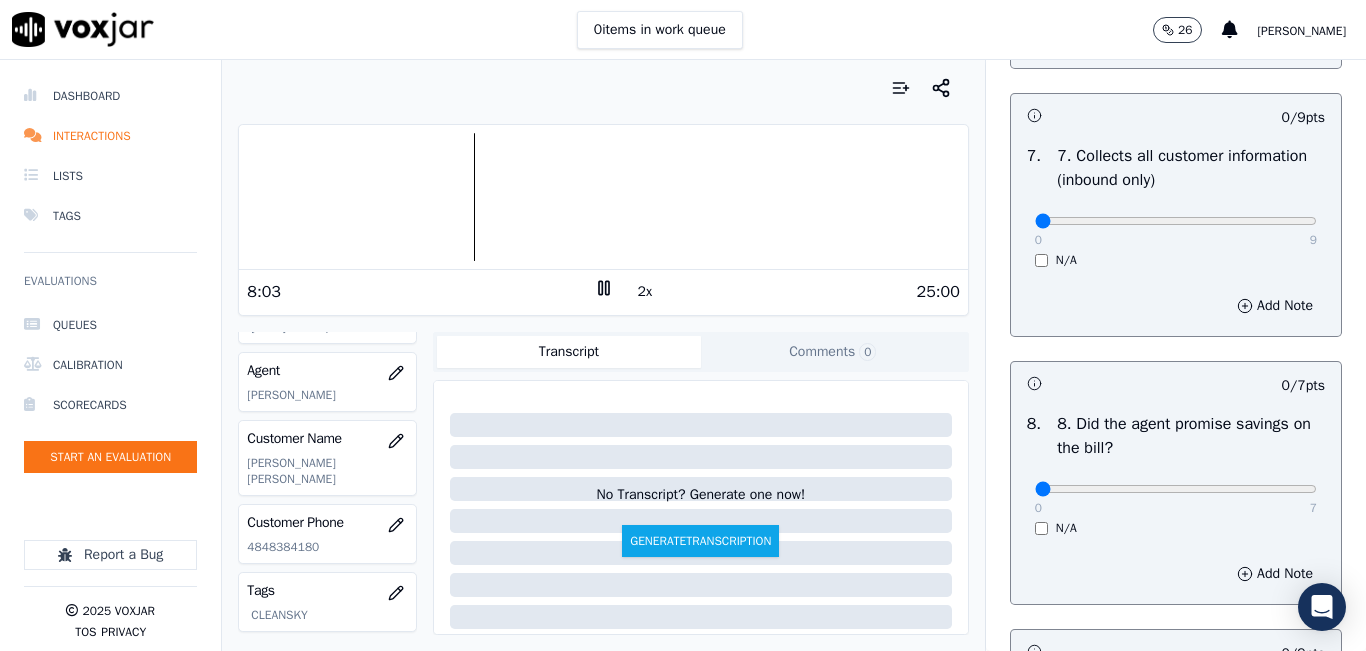 scroll, scrollTop: 1800, scrollLeft: 0, axis: vertical 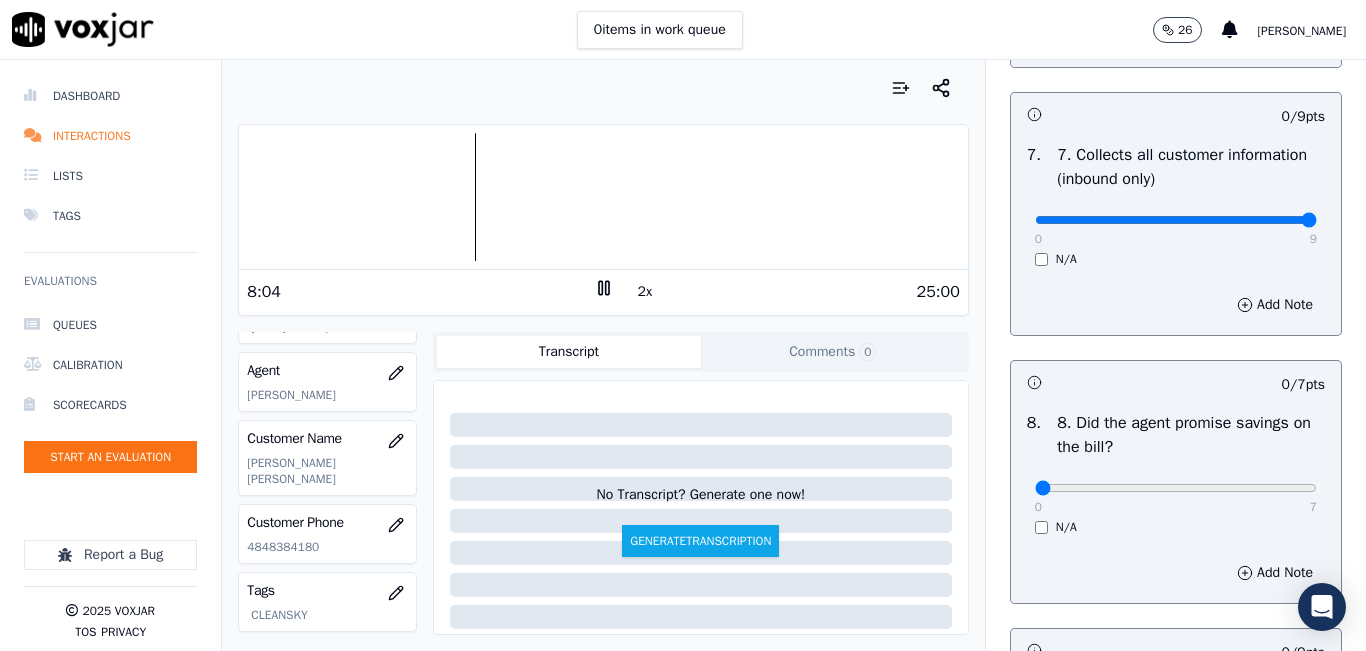 drag, startPoint x: 1165, startPoint y: 294, endPoint x: 1346, endPoint y: 310, distance: 181.70581 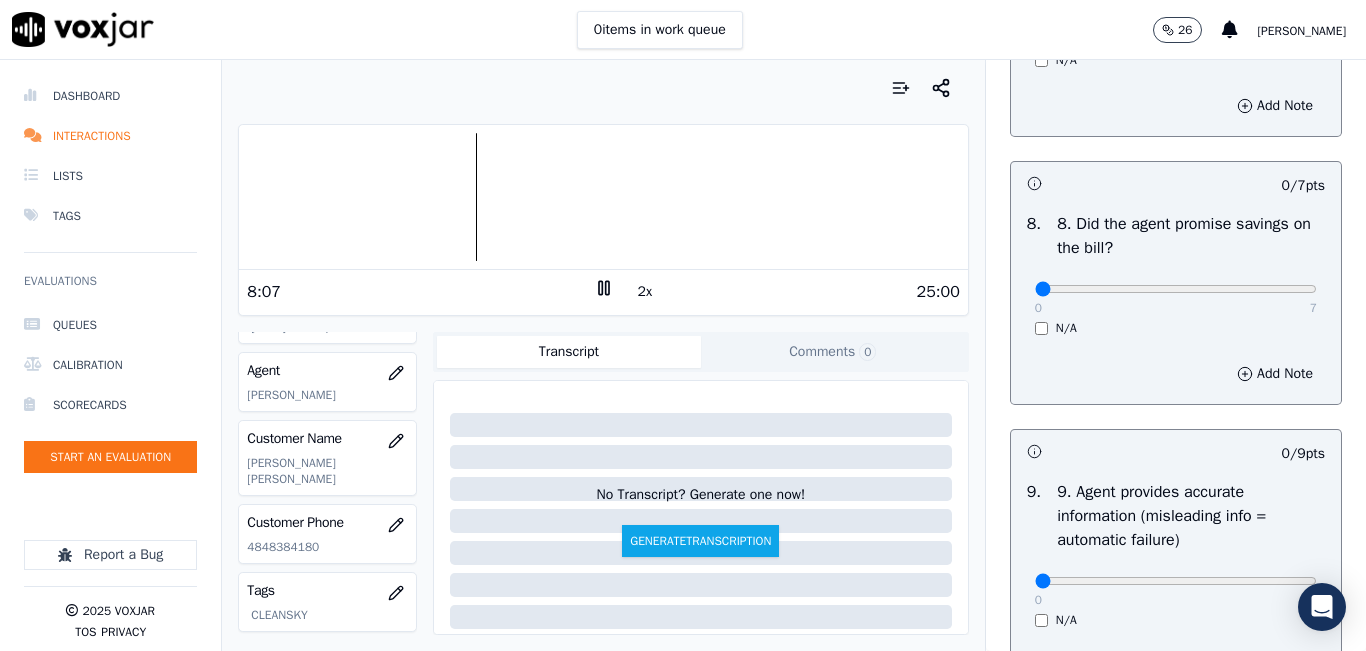 scroll, scrollTop: 2000, scrollLeft: 0, axis: vertical 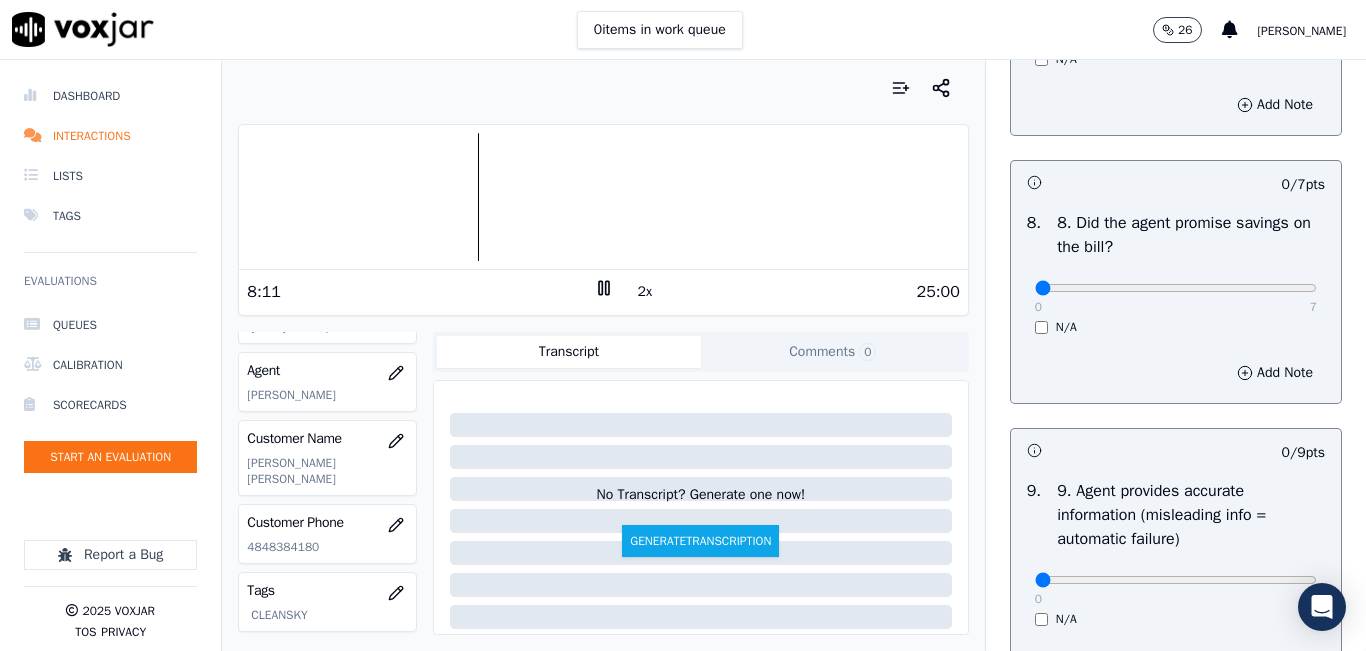 click on "N/A" at bounding box center (1176, 327) 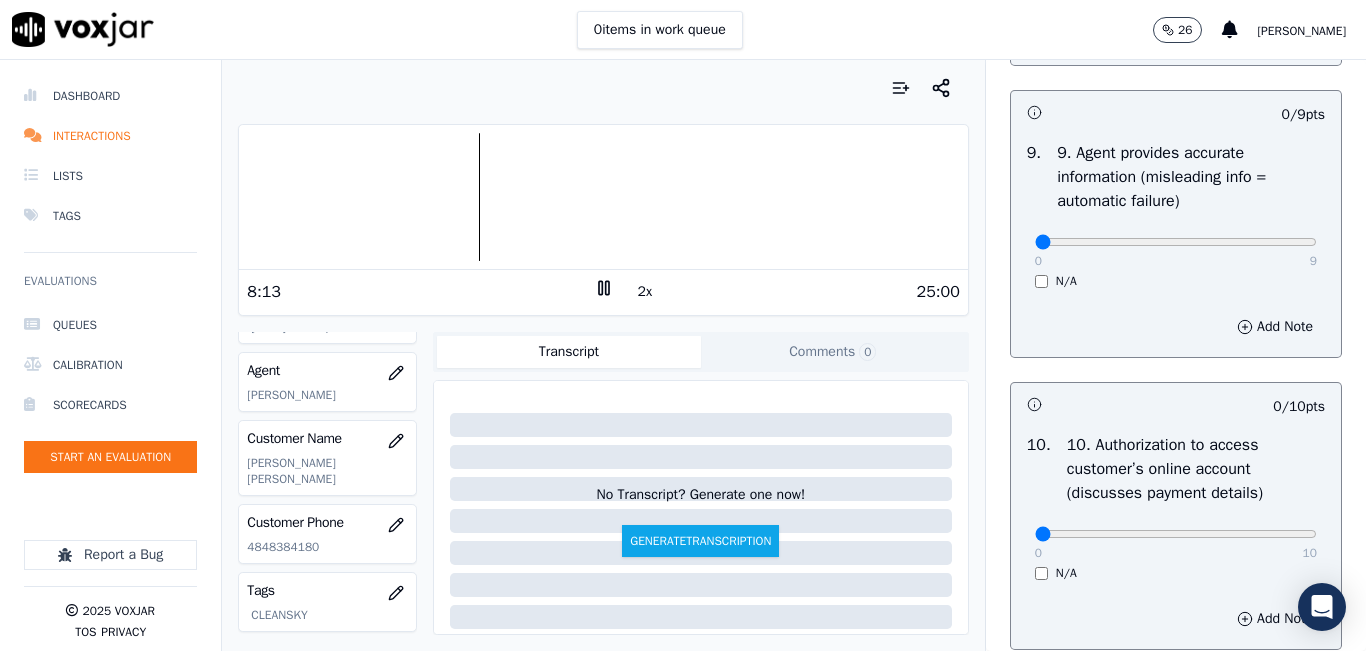 scroll, scrollTop: 2400, scrollLeft: 0, axis: vertical 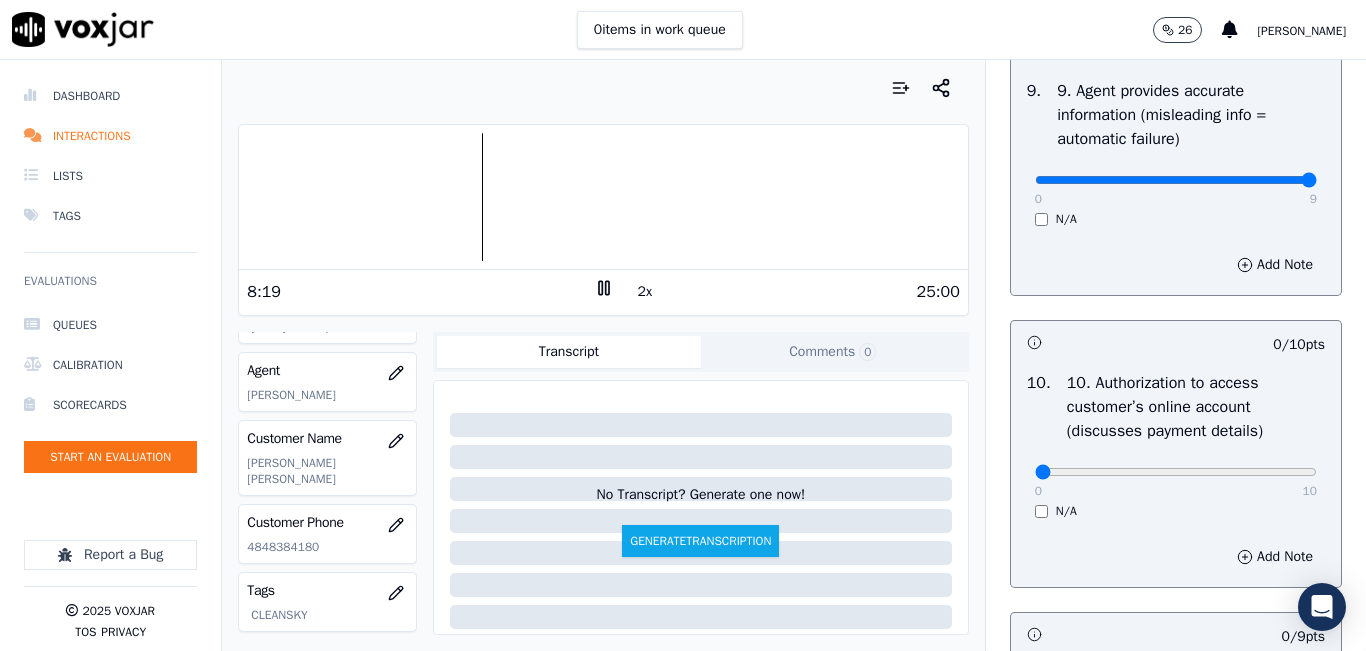 drag, startPoint x: 1094, startPoint y: 249, endPoint x: 1340, endPoint y: 223, distance: 247.37016 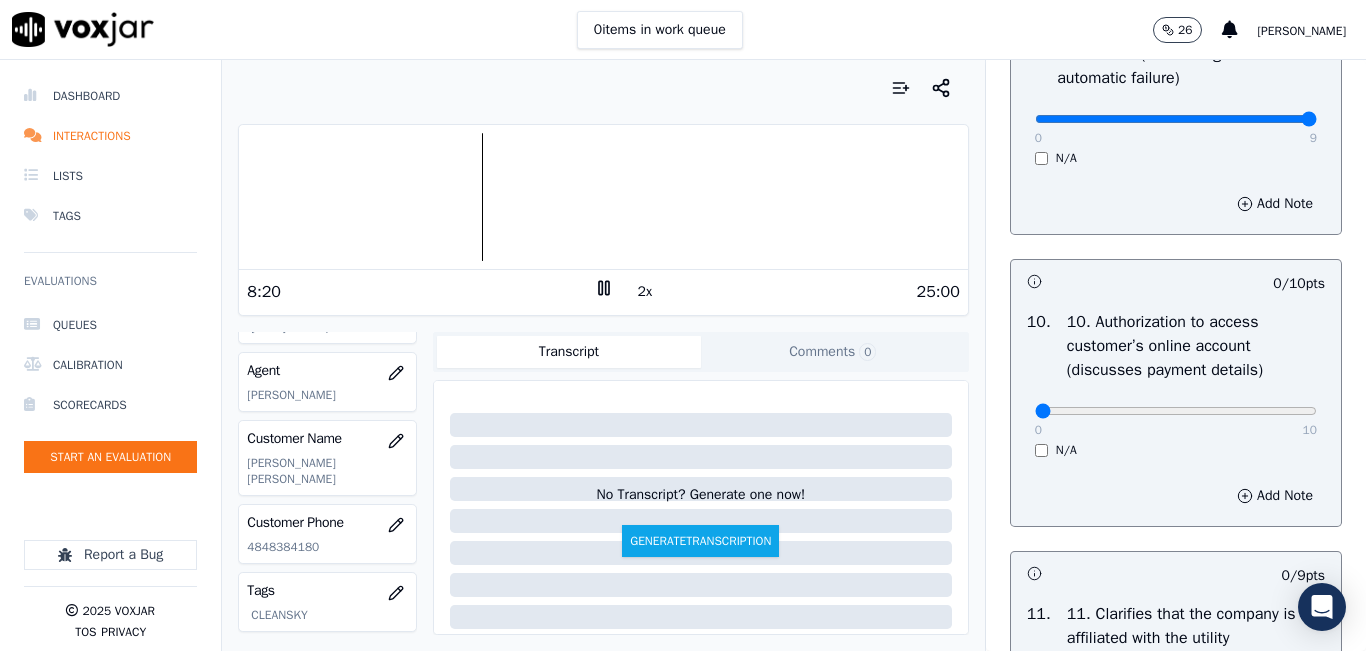 scroll, scrollTop: 2500, scrollLeft: 0, axis: vertical 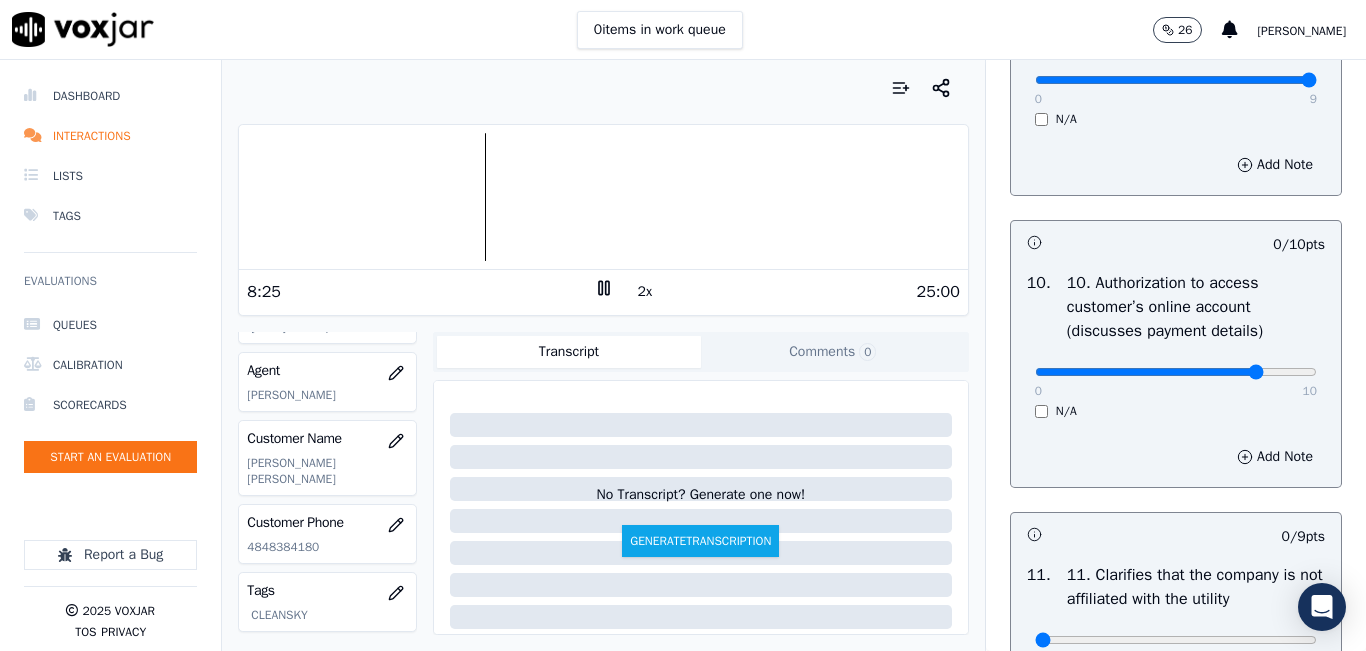 type on "8" 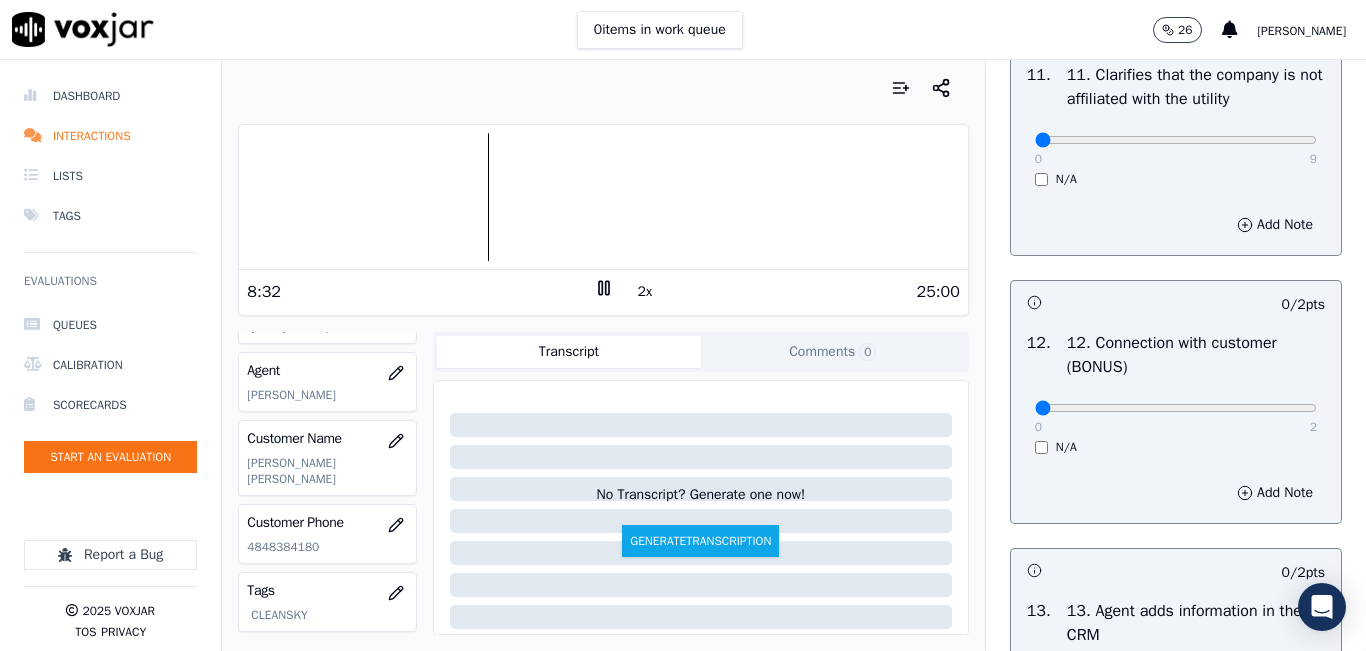 scroll, scrollTop: 3100, scrollLeft: 0, axis: vertical 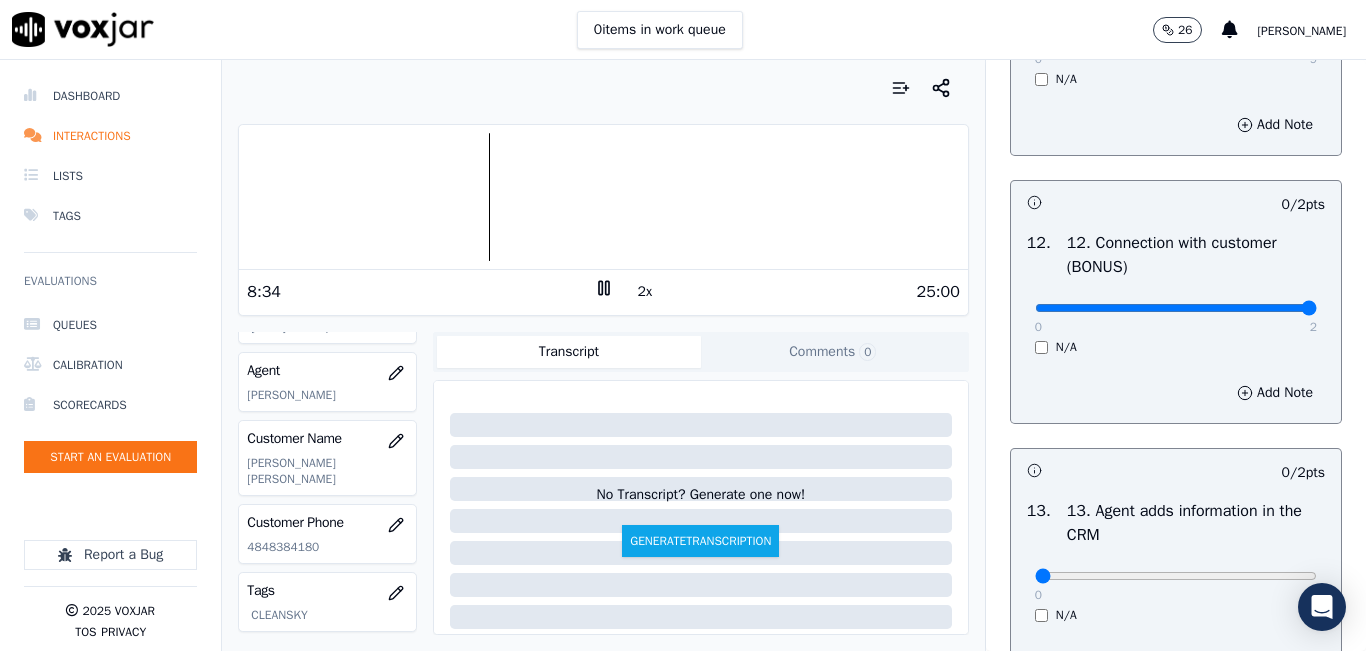 drag, startPoint x: 1126, startPoint y: 377, endPoint x: 1297, endPoint y: 388, distance: 171.35344 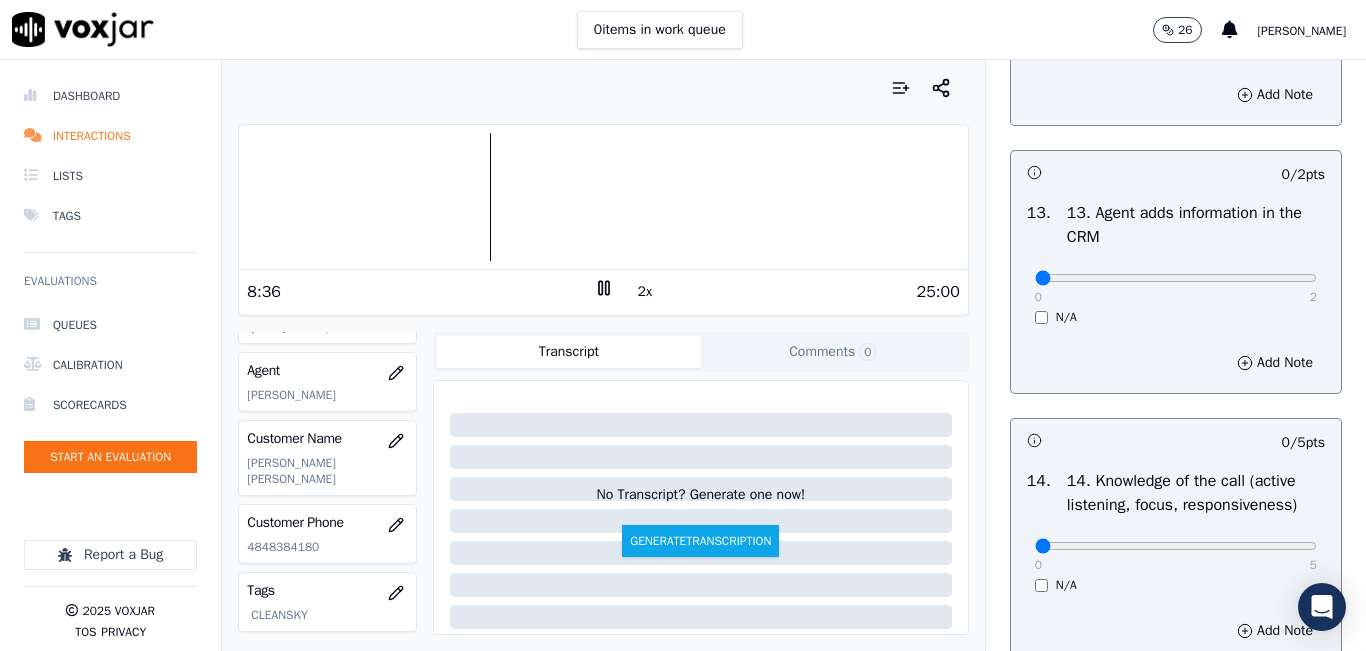 scroll, scrollTop: 3400, scrollLeft: 0, axis: vertical 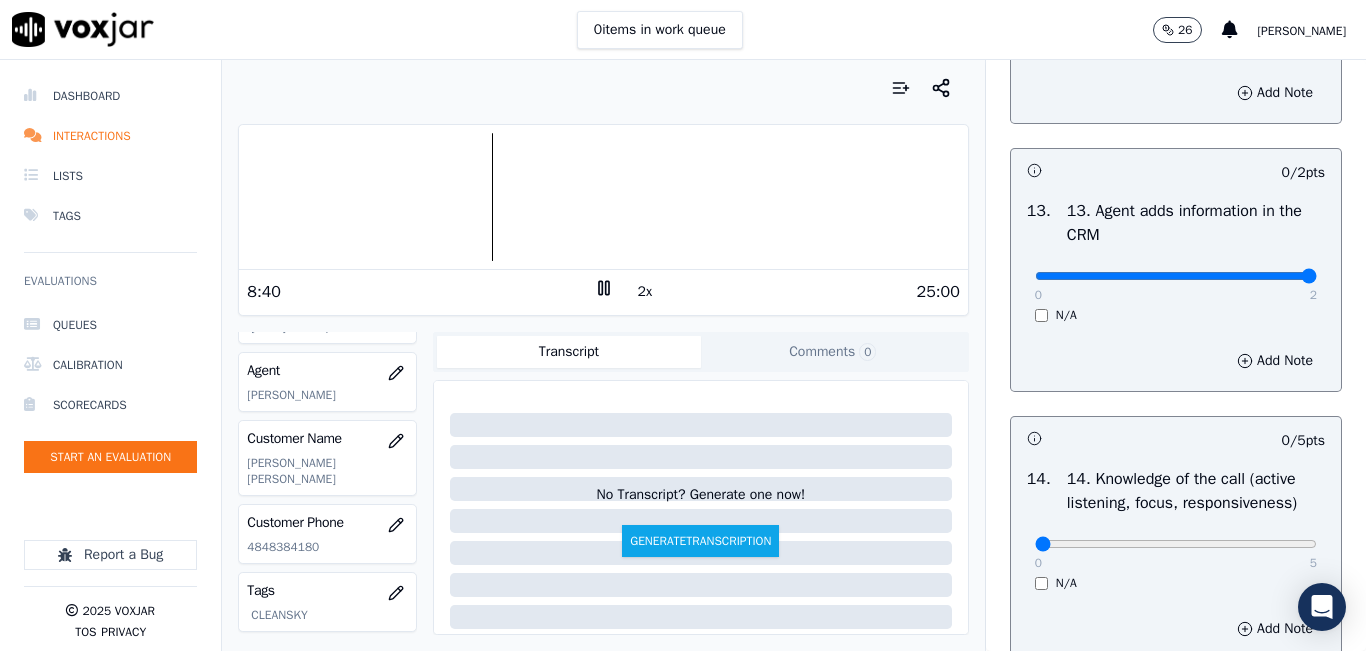 drag, startPoint x: 1141, startPoint y: 340, endPoint x: 1275, endPoint y: 338, distance: 134.01492 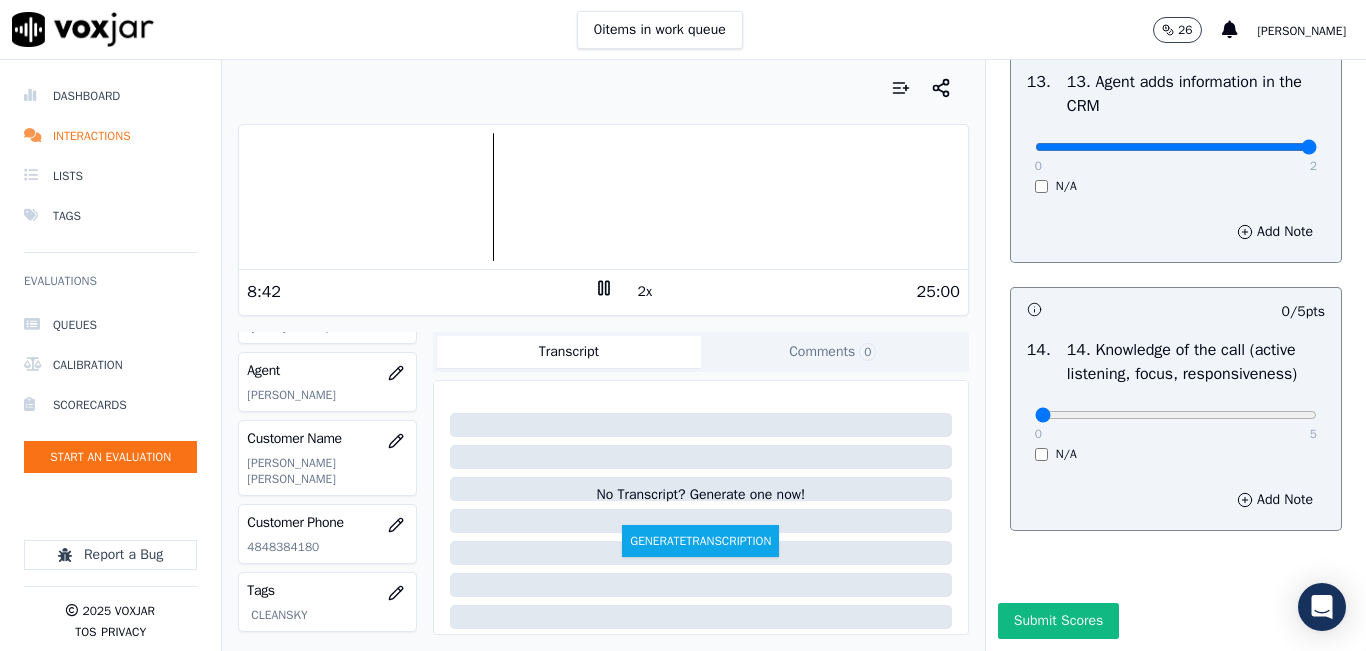 scroll, scrollTop: 3600, scrollLeft: 0, axis: vertical 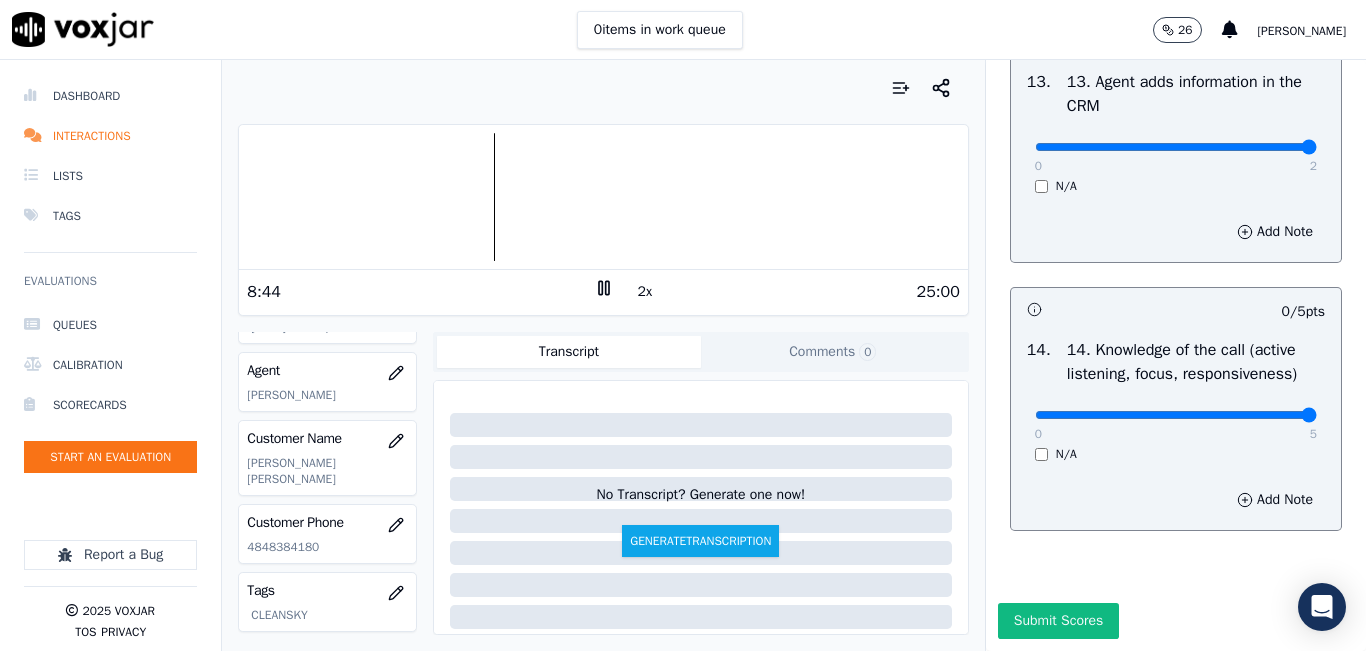 drag, startPoint x: 1121, startPoint y: 406, endPoint x: 1331, endPoint y: 430, distance: 211.36697 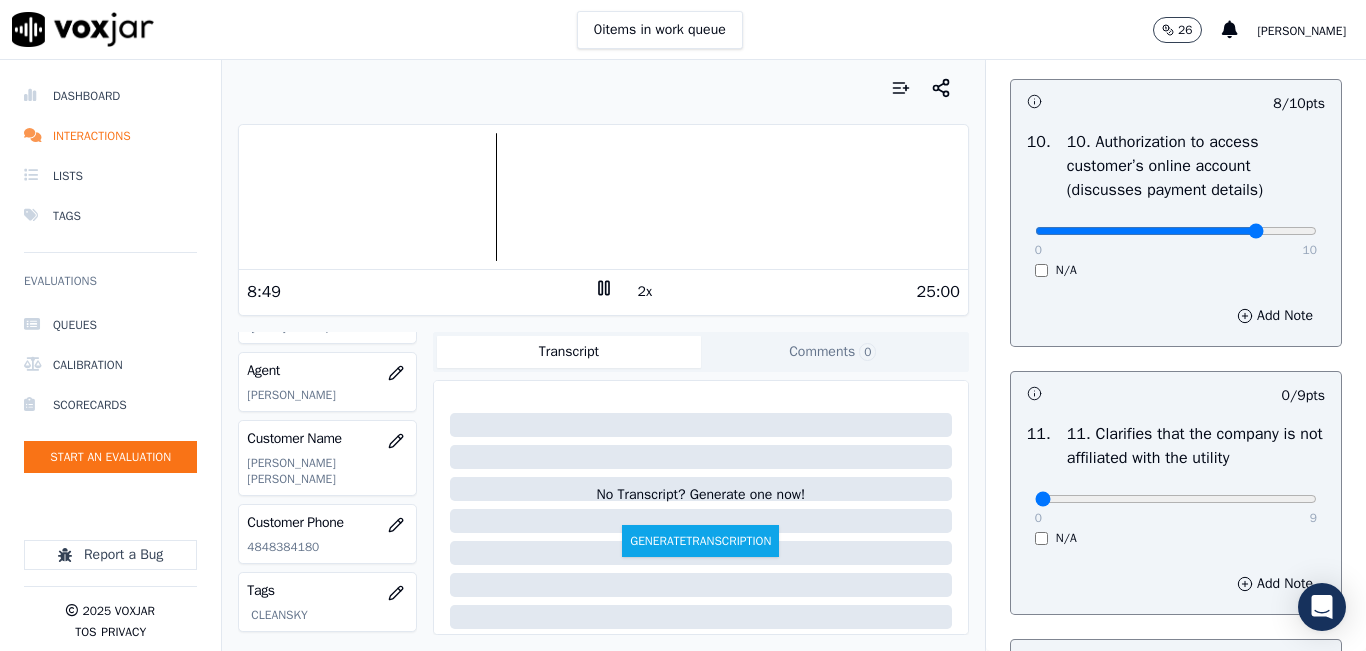 scroll, scrollTop: 2600, scrollLeft: 0, axis: vertical 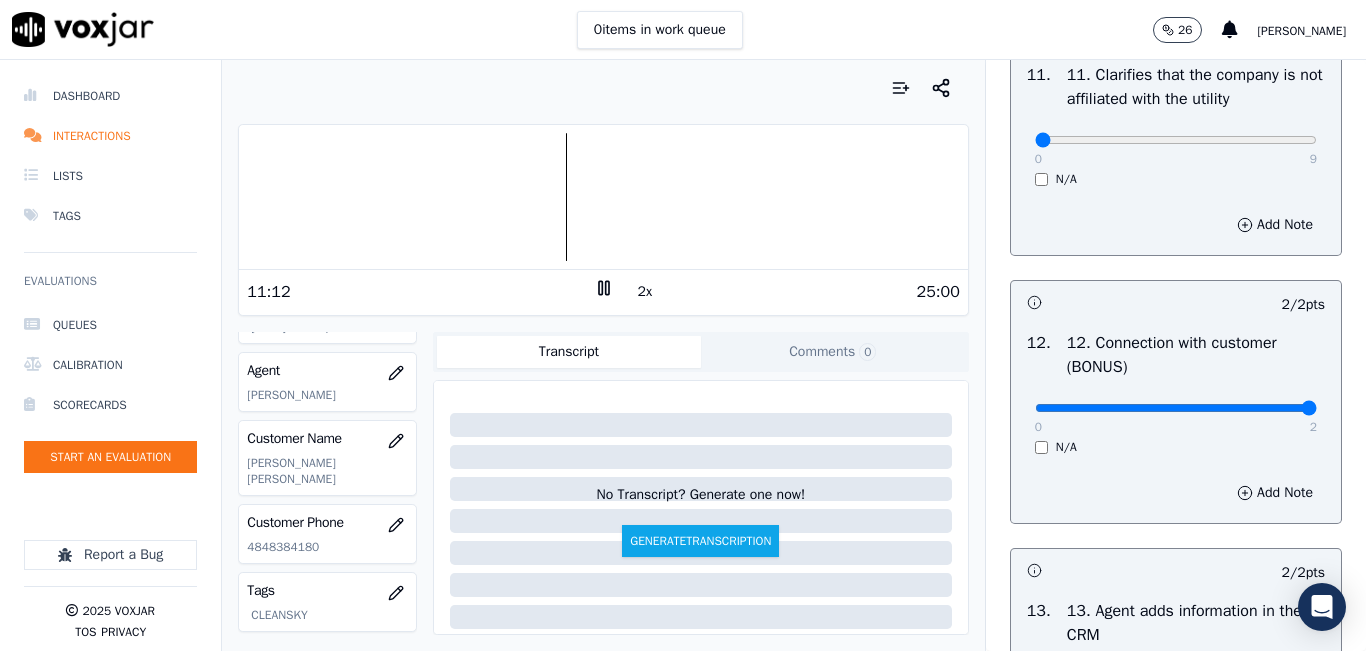 click at bounding box center (603, 197) 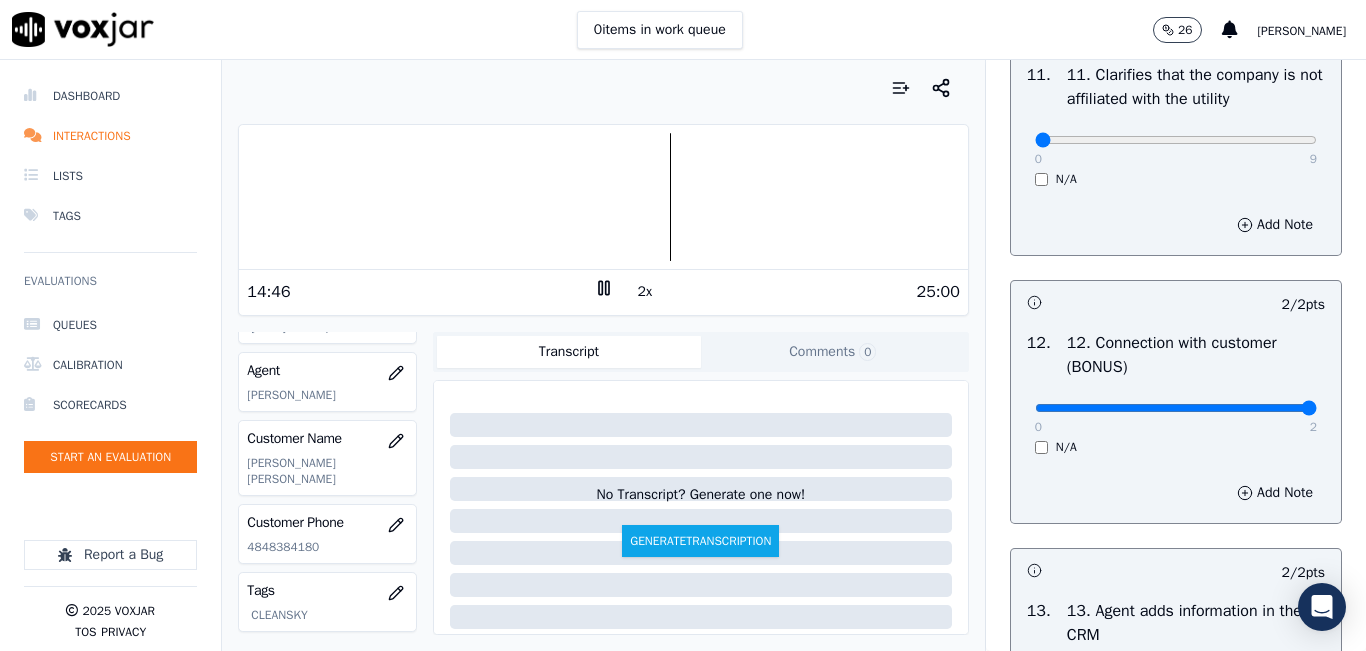 click 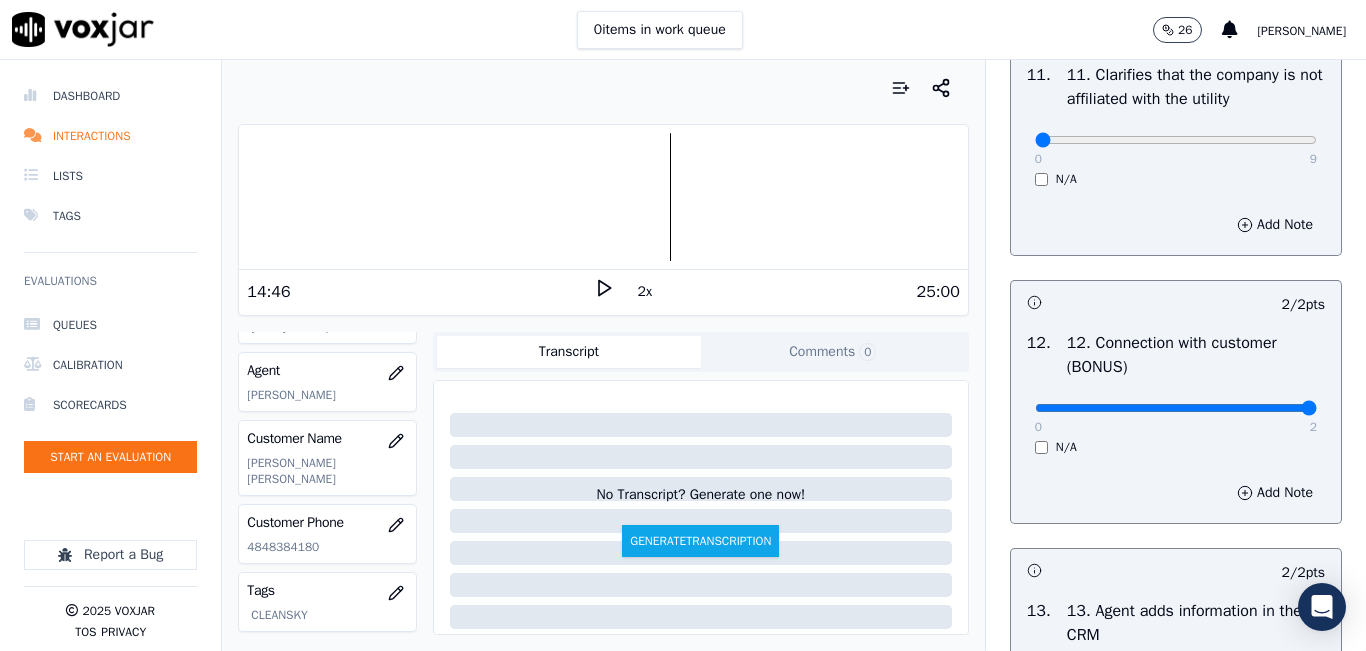 click 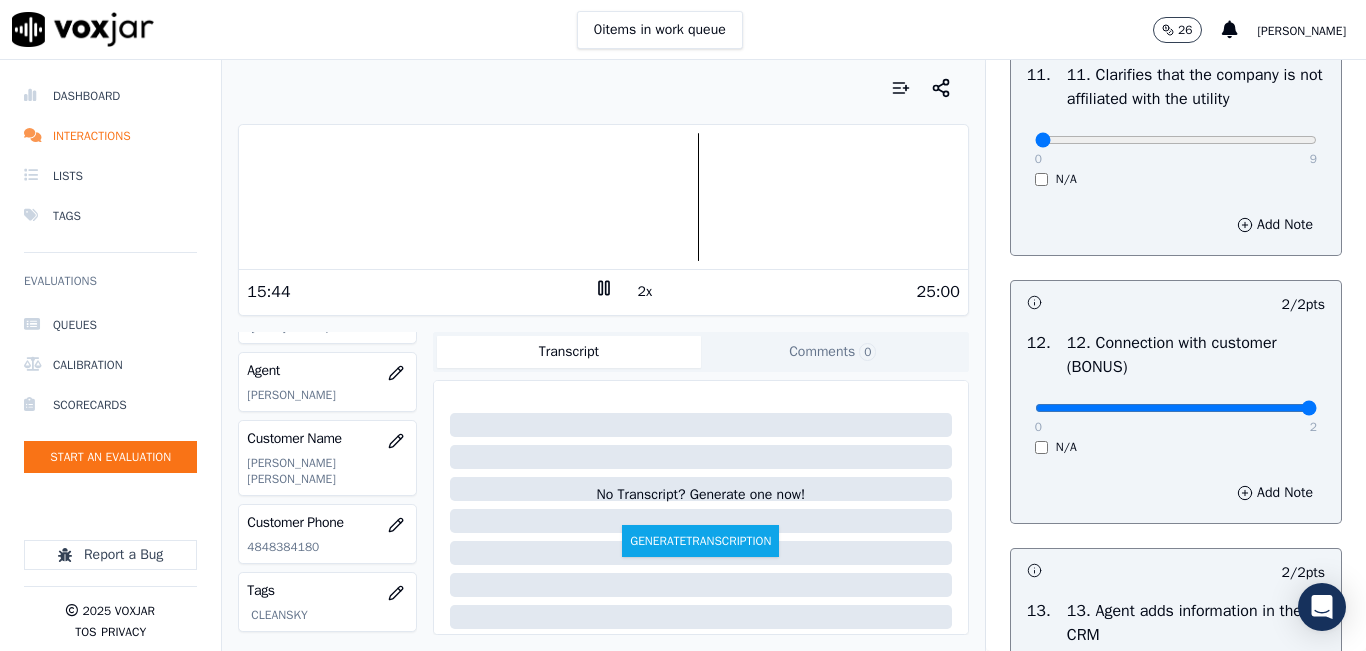 click at bounding box center (603, 197) 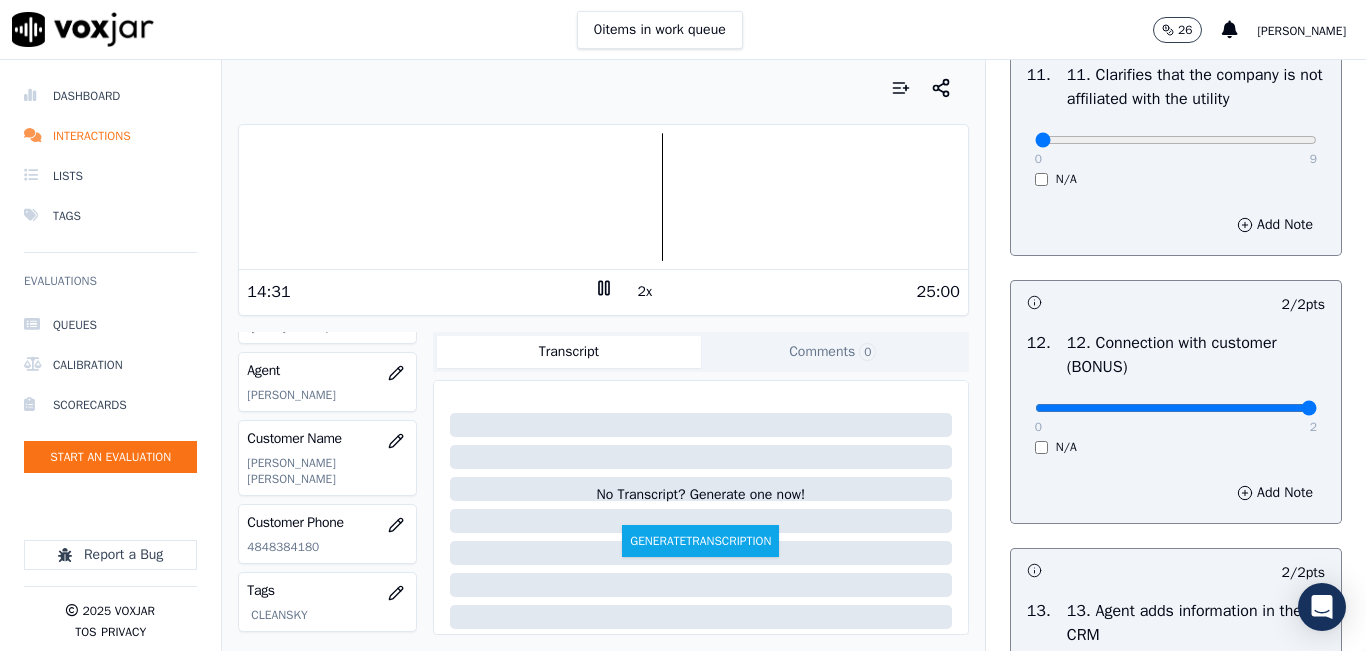 click on "2x" at bounding box center (645, 292) 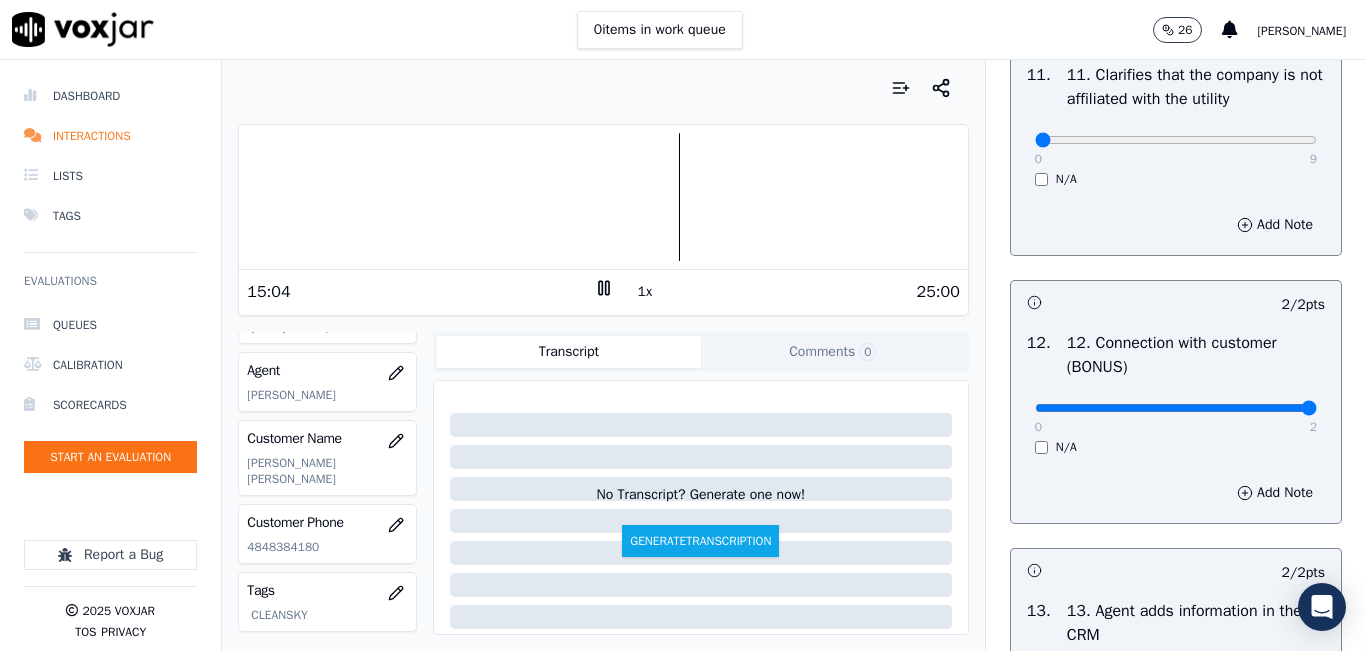 click 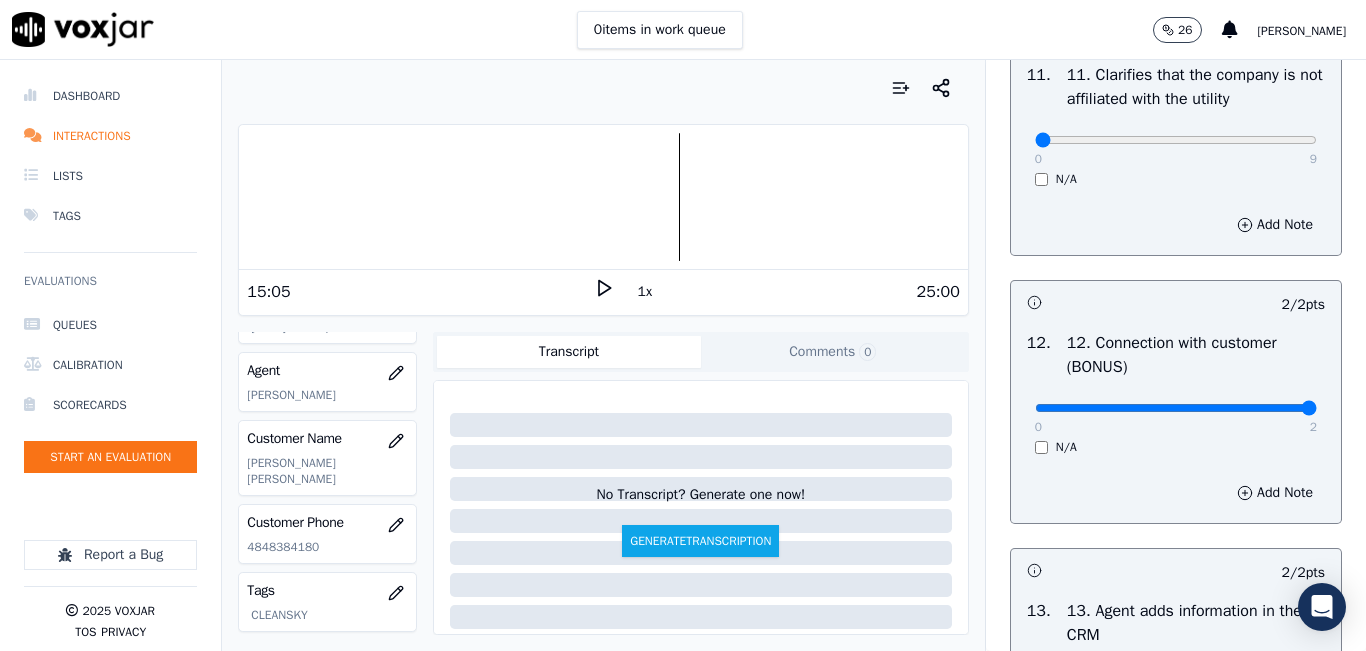 click 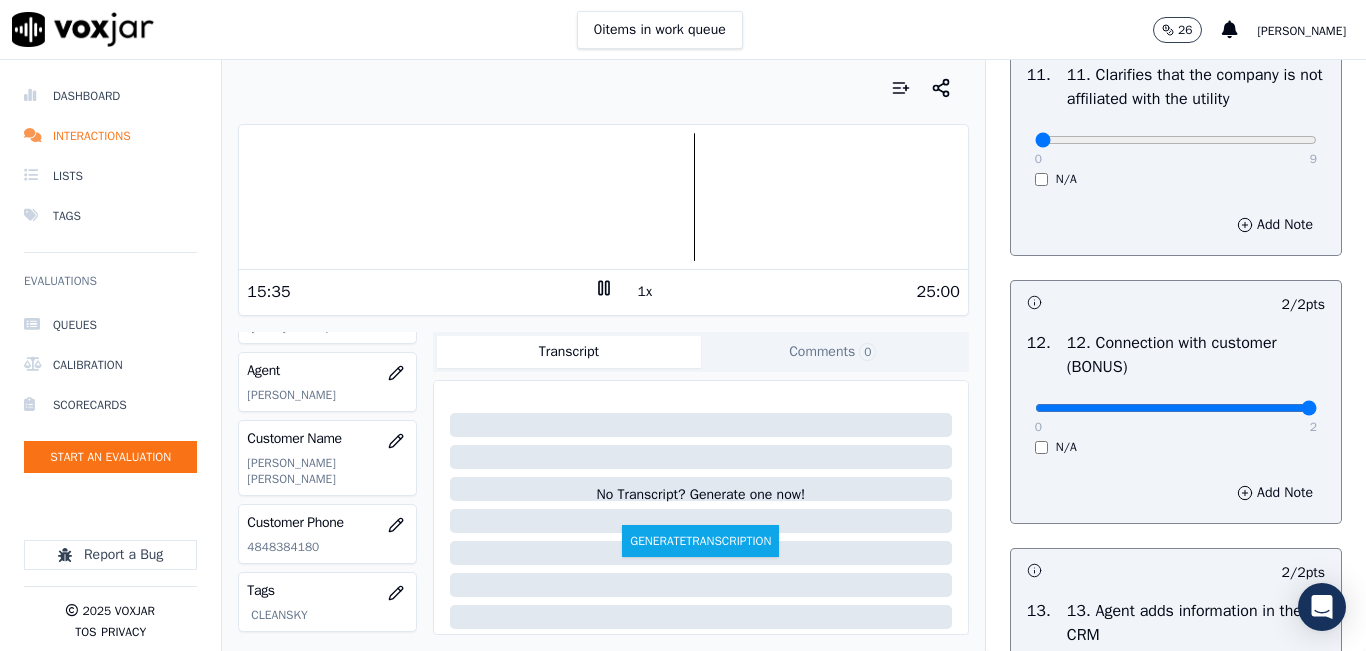 click on "25:00" at bounding box center (787, 292) 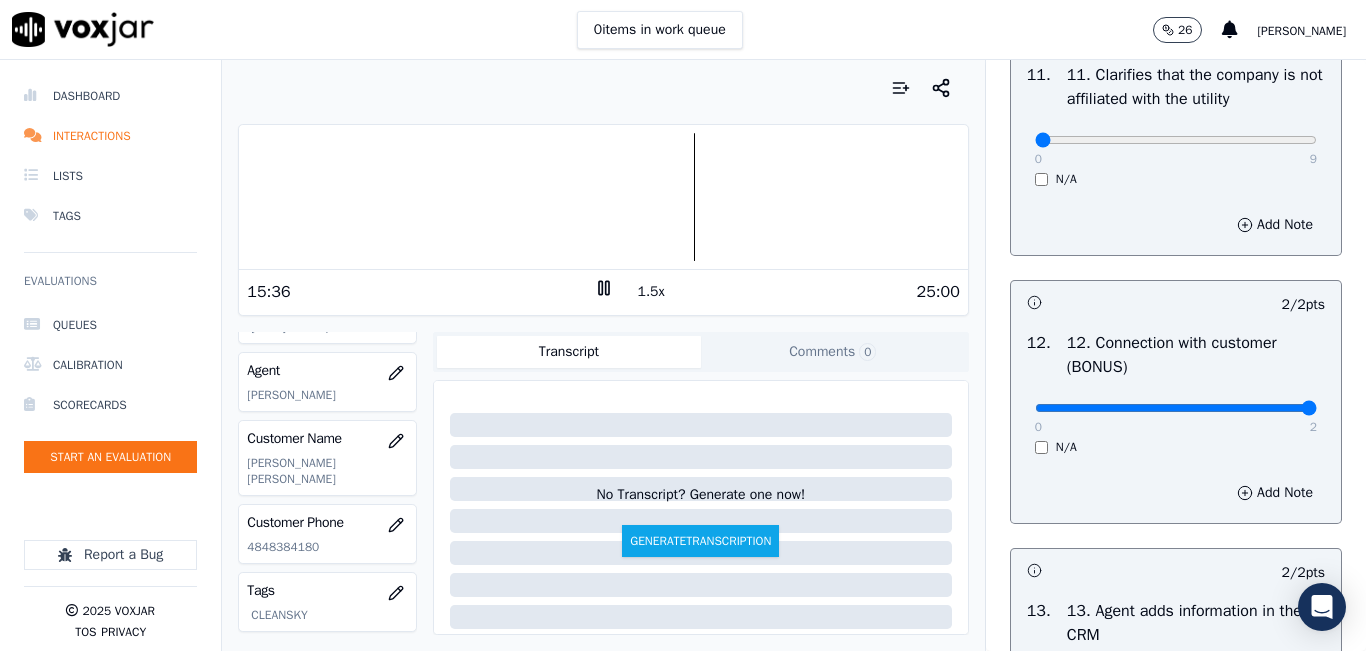 click on "1.5x" at bounding box center (651, 292) 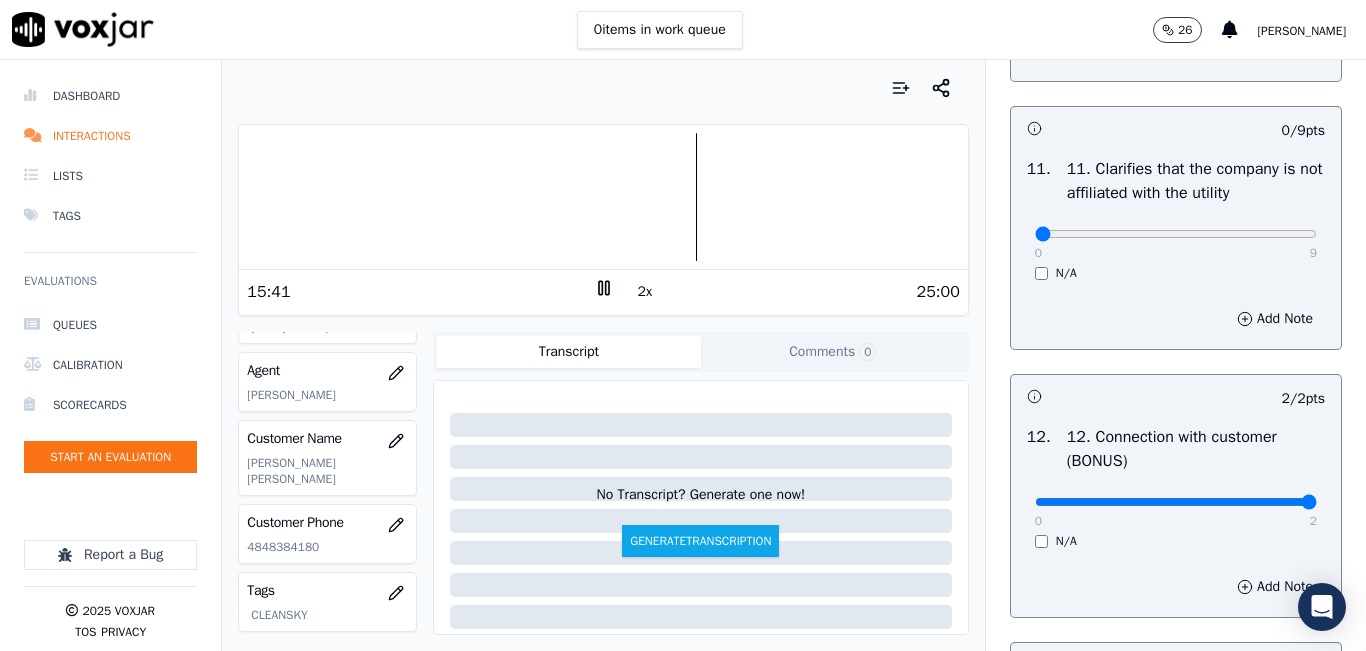 scroll, scrollTop: 2842, scrollLeft: 0, axis: vertical 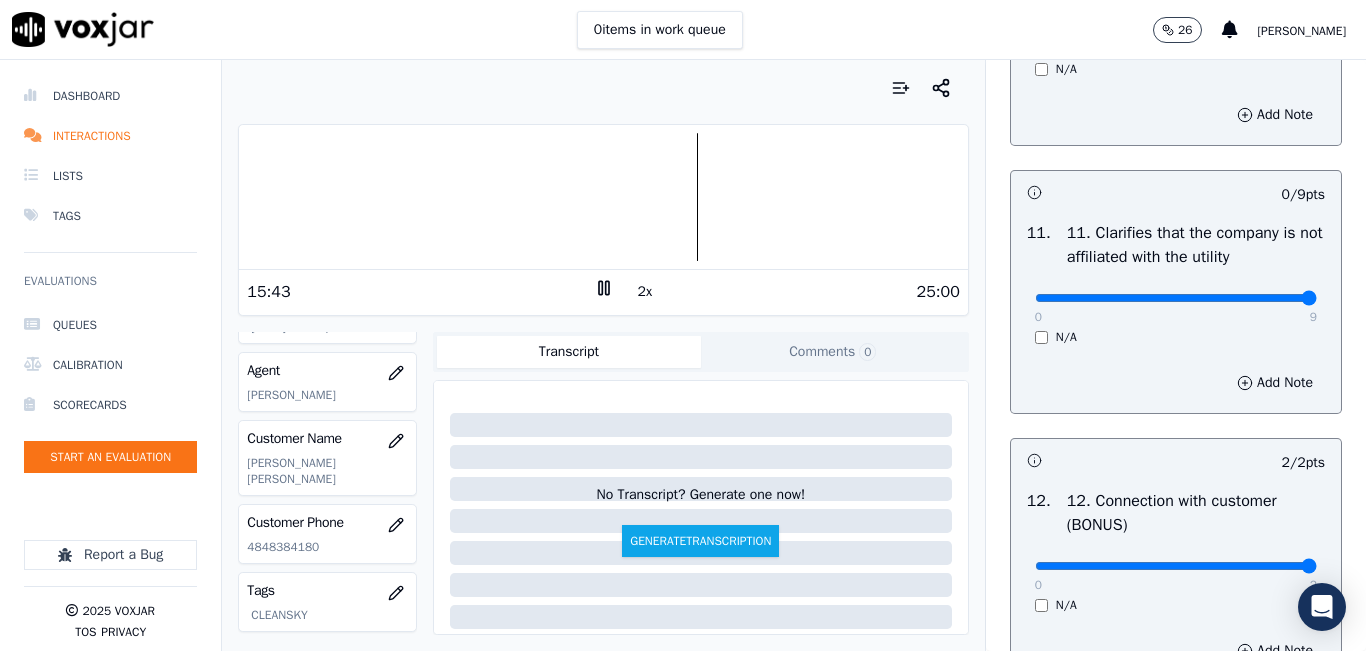 drag, startPoint x: 1228, startPoint y: 352, endPoint x: 1335, endPoint y: 361, distance: 107.37784 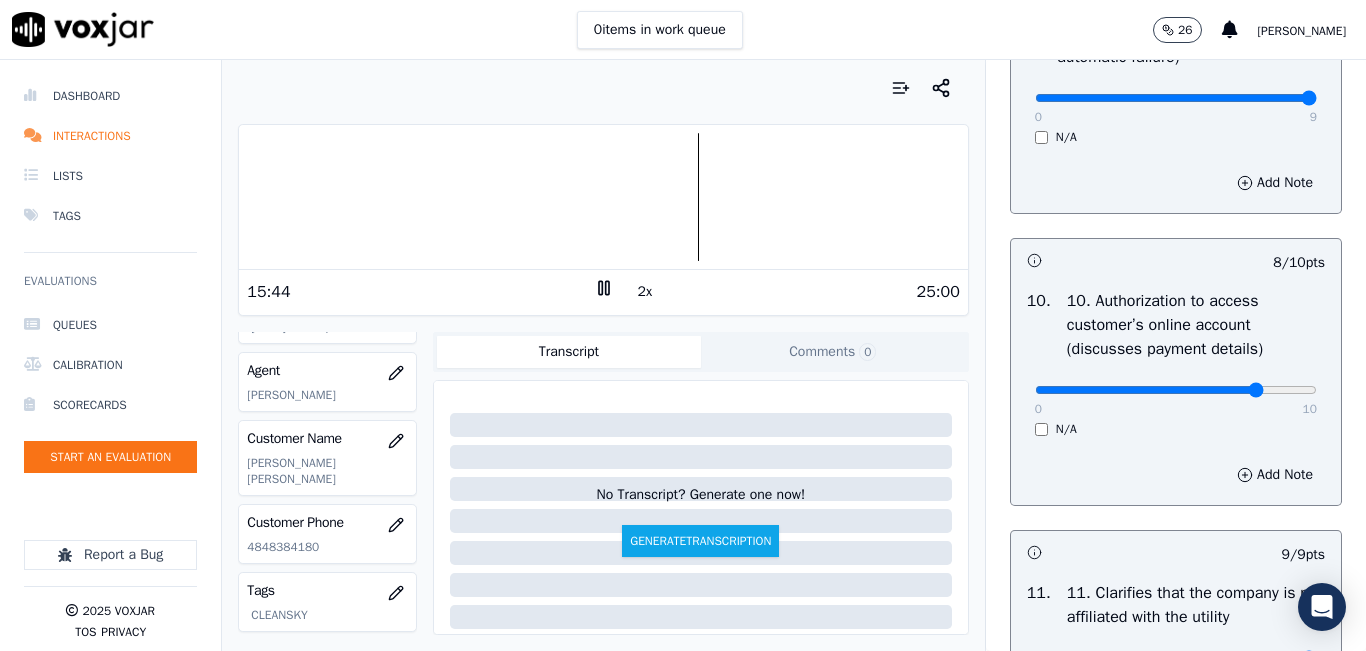 scroll, scrollTop: 2442, scrollLeft: 0, axis: vertical 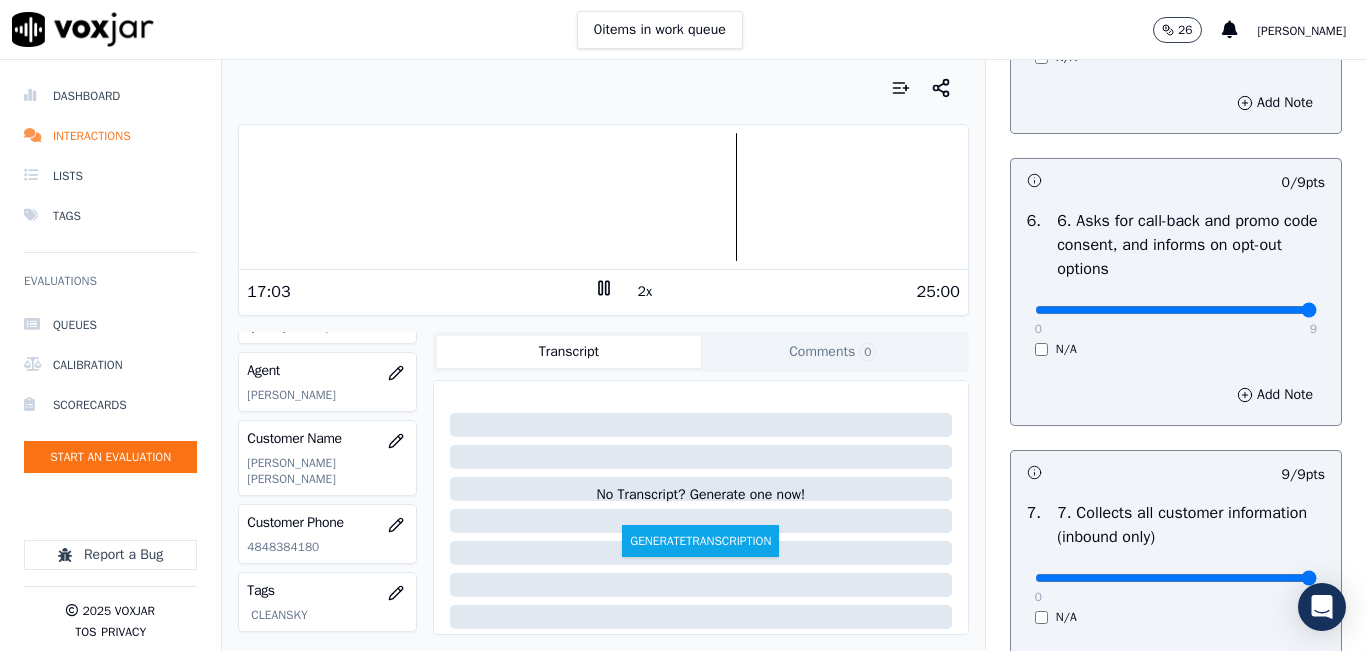 drag, startPoint x: 1121, startPoint y: 374, endPoint x: 1326, endPoint y: 390, distance: 205.62344 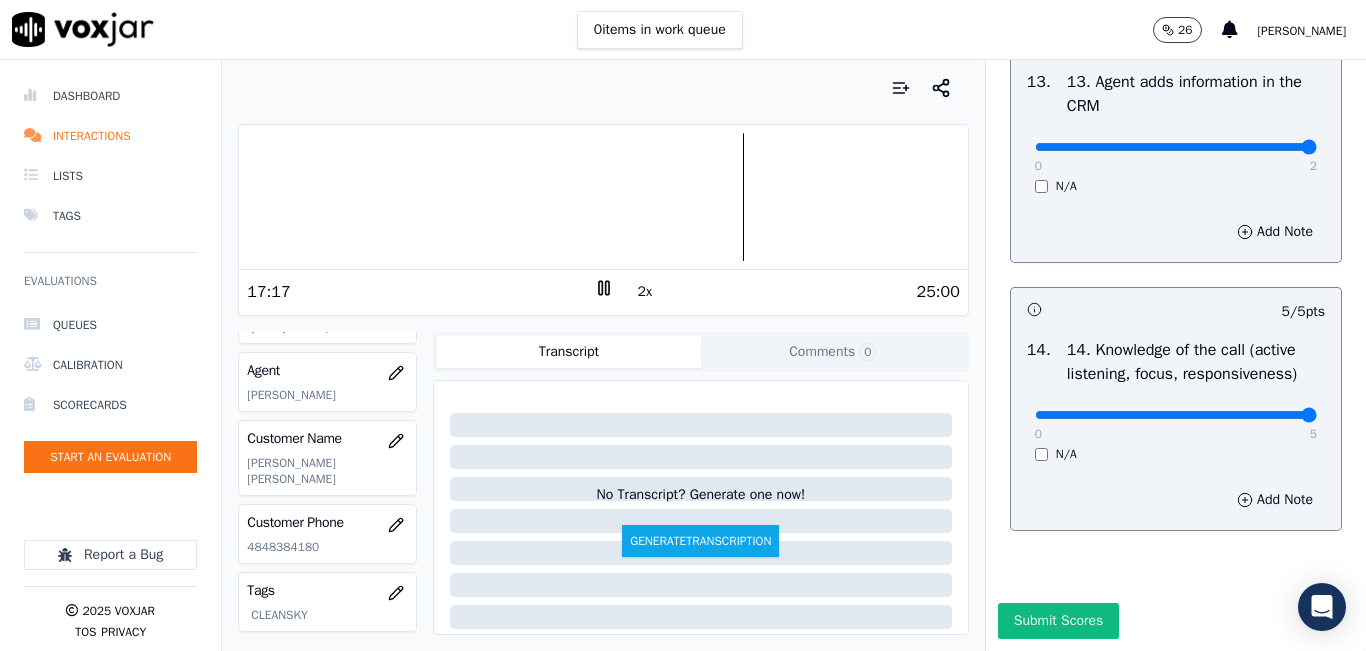 scroll, scrollTop: 3642, scrollLeft: 0, axis: vertical 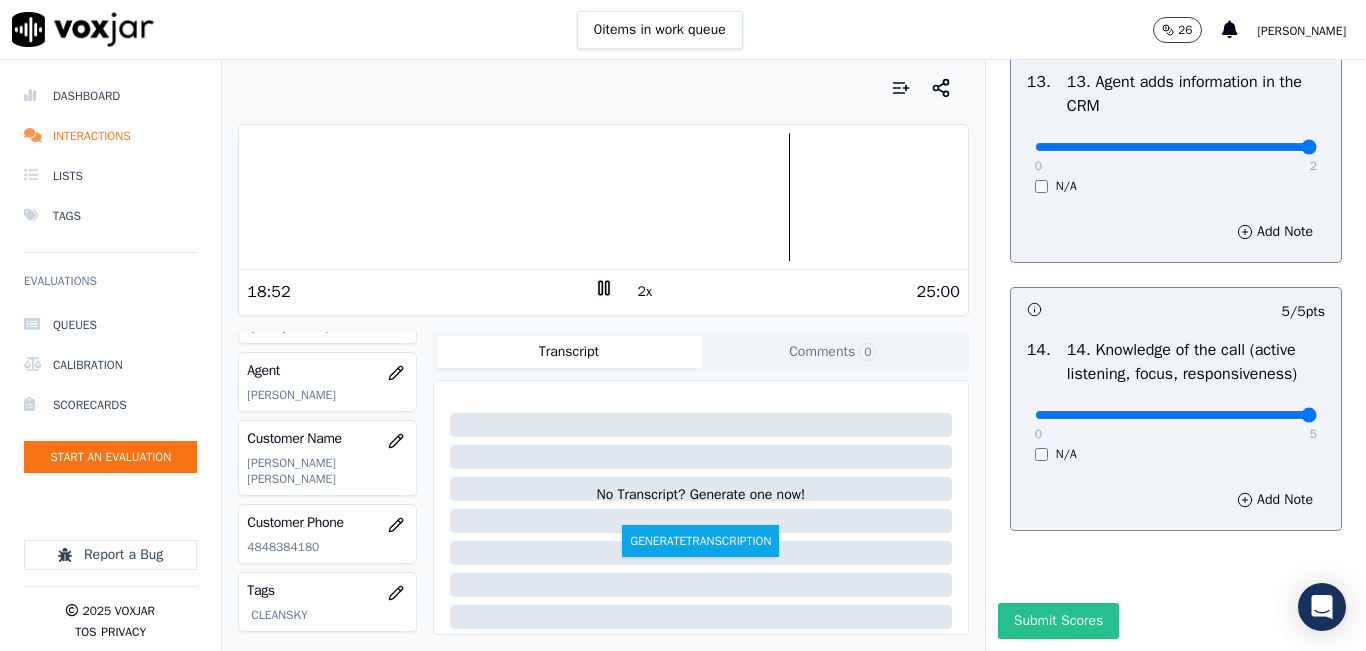 click on "Submit Scores" at bounding box center [1058, 621] 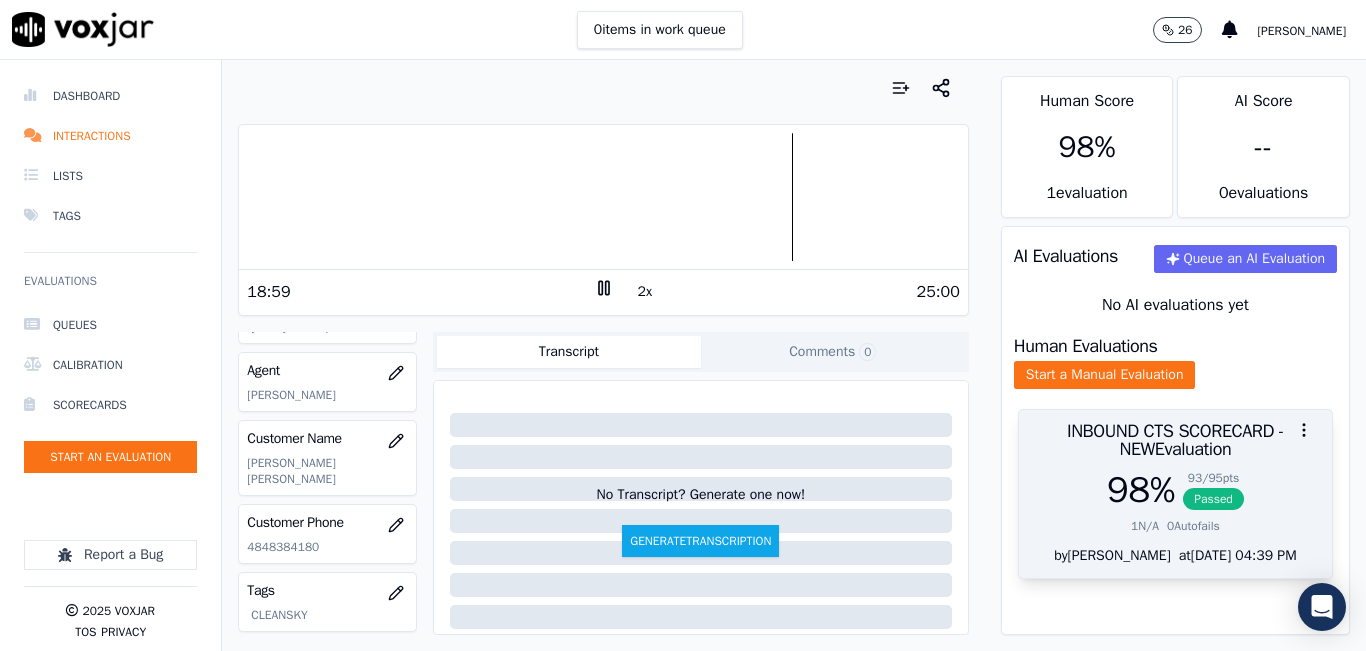 scroll, scrollTop: 0, scrollLeft: 0, axis: both 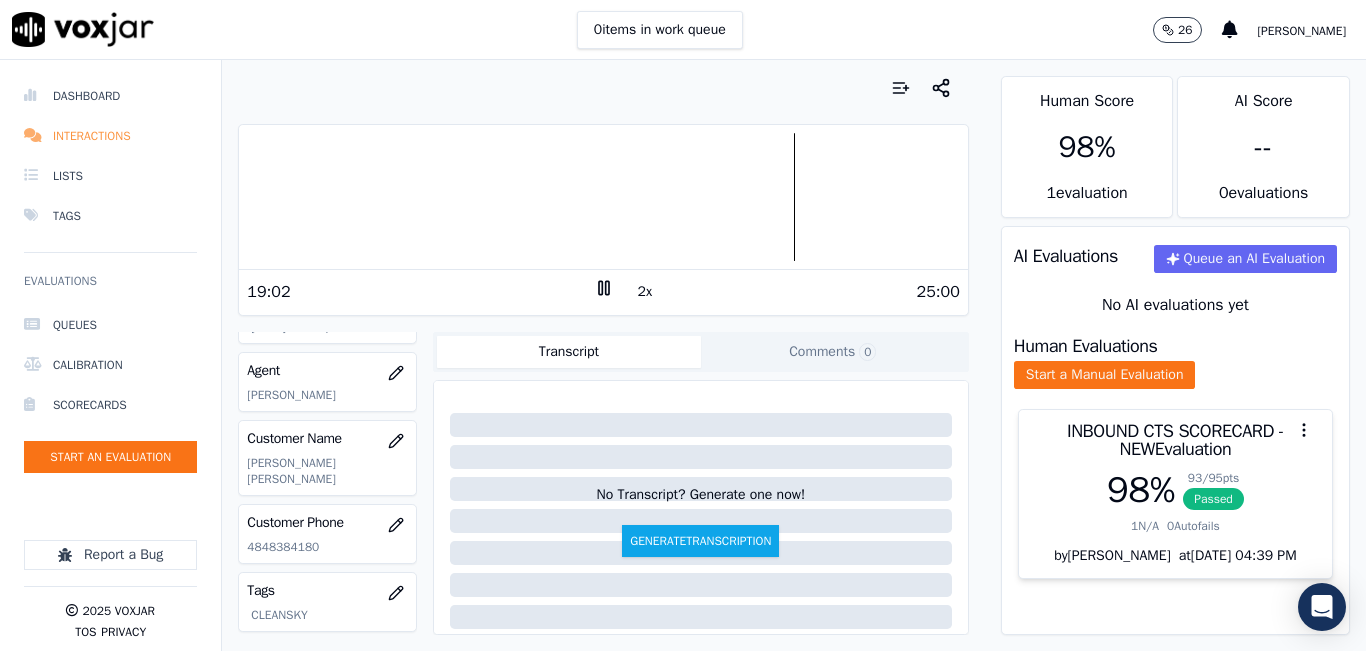 click on "Interactions" at bounding box center (110, 136) 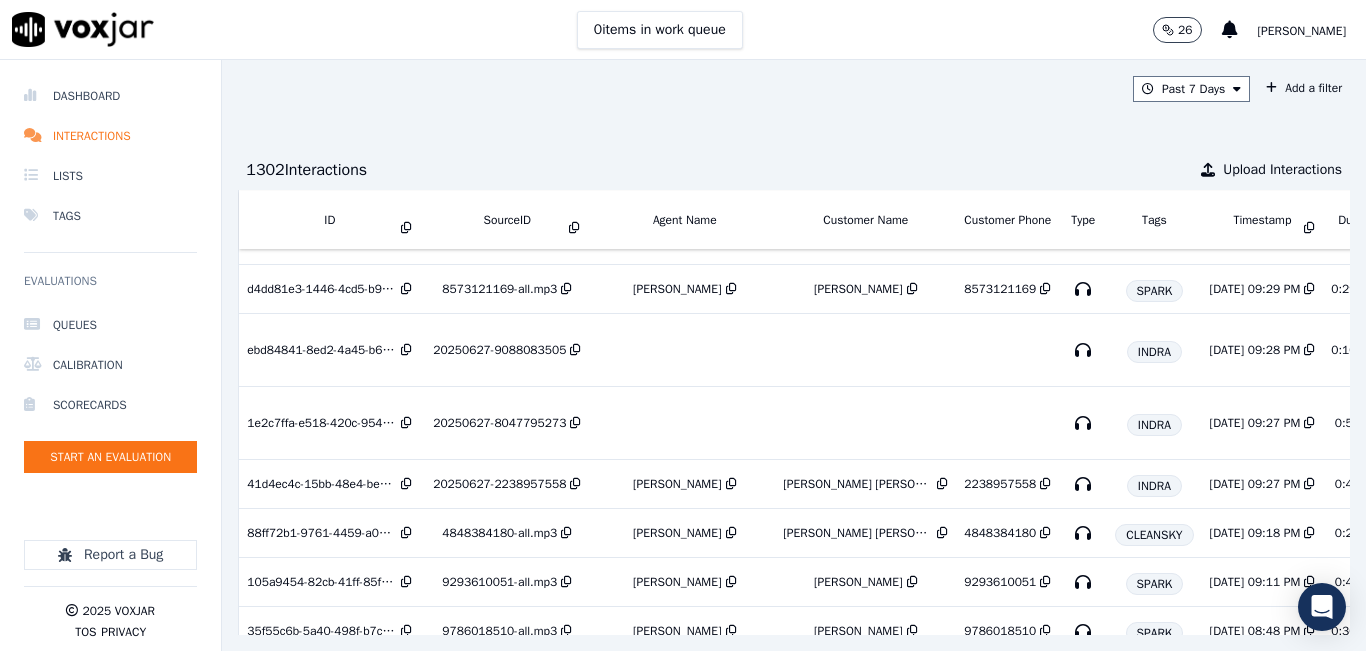 scroll, scrollTop: 0, scrollLeft: 0, axis: both 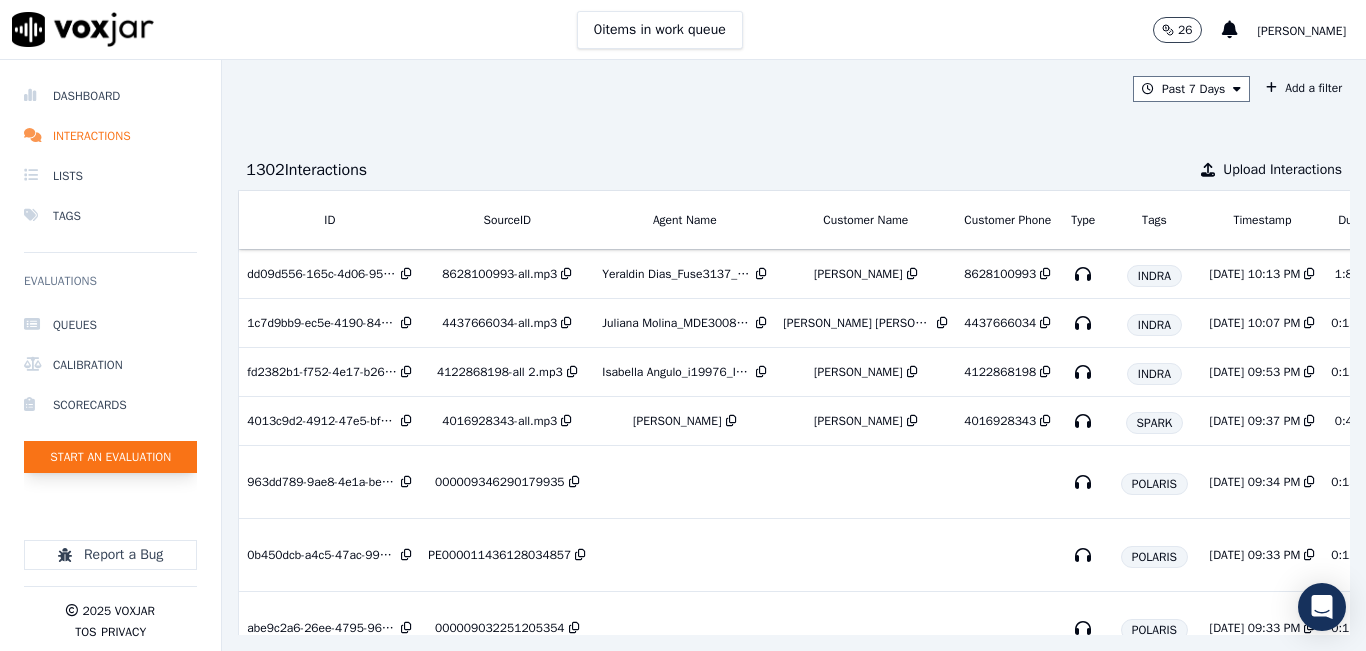 click on "Start an Evaluation" 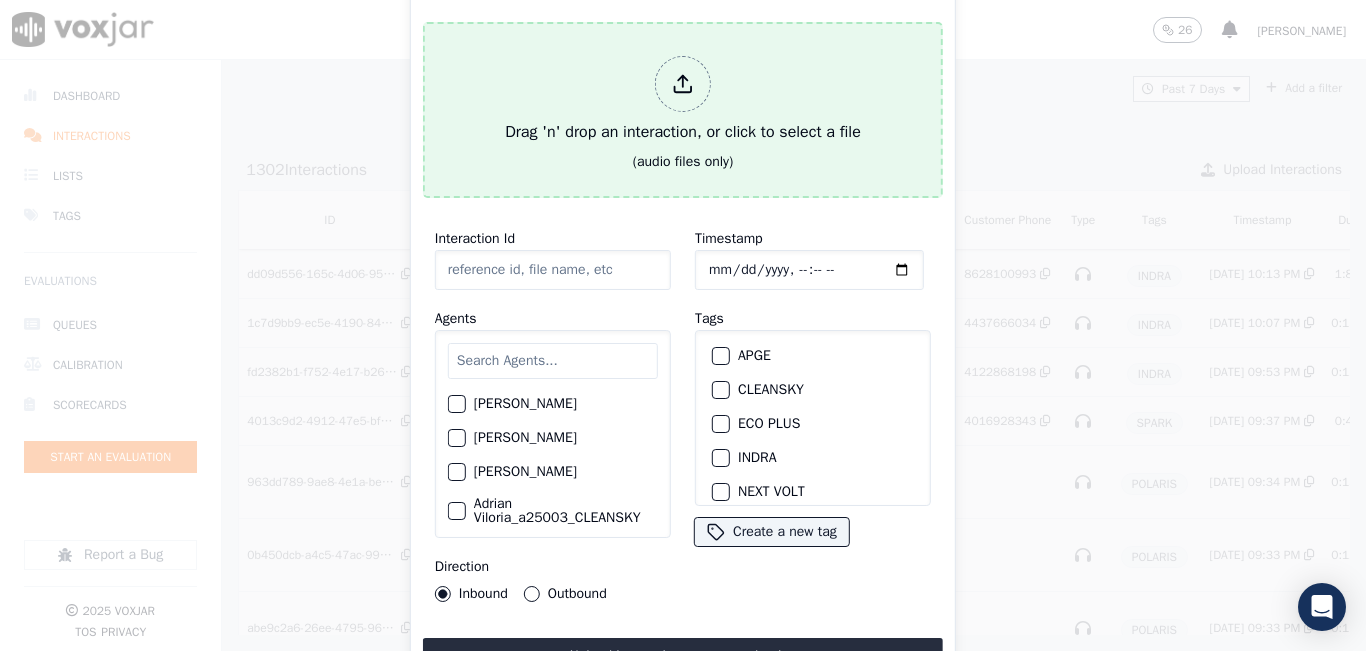 click on "Drag 'n' drop an interaction, or click to select a file" at bounding box center [683, 100] 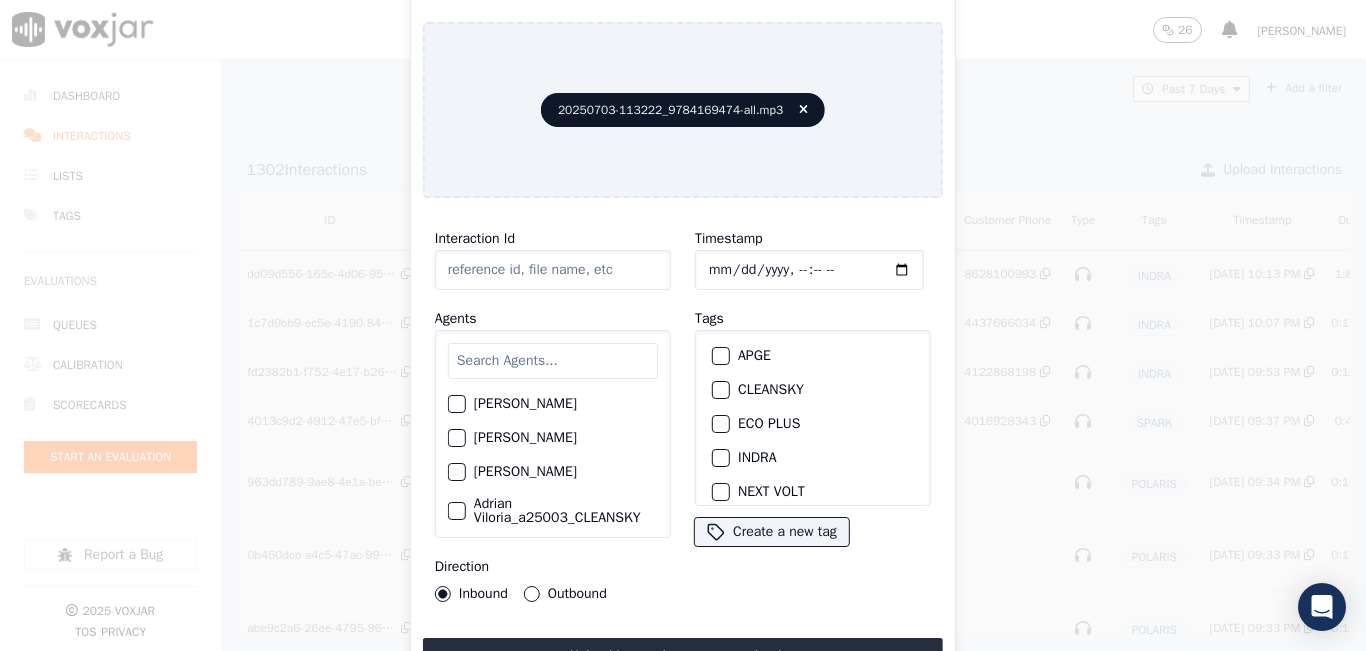 type on "20250703-113222_9784169474-all.mp3" 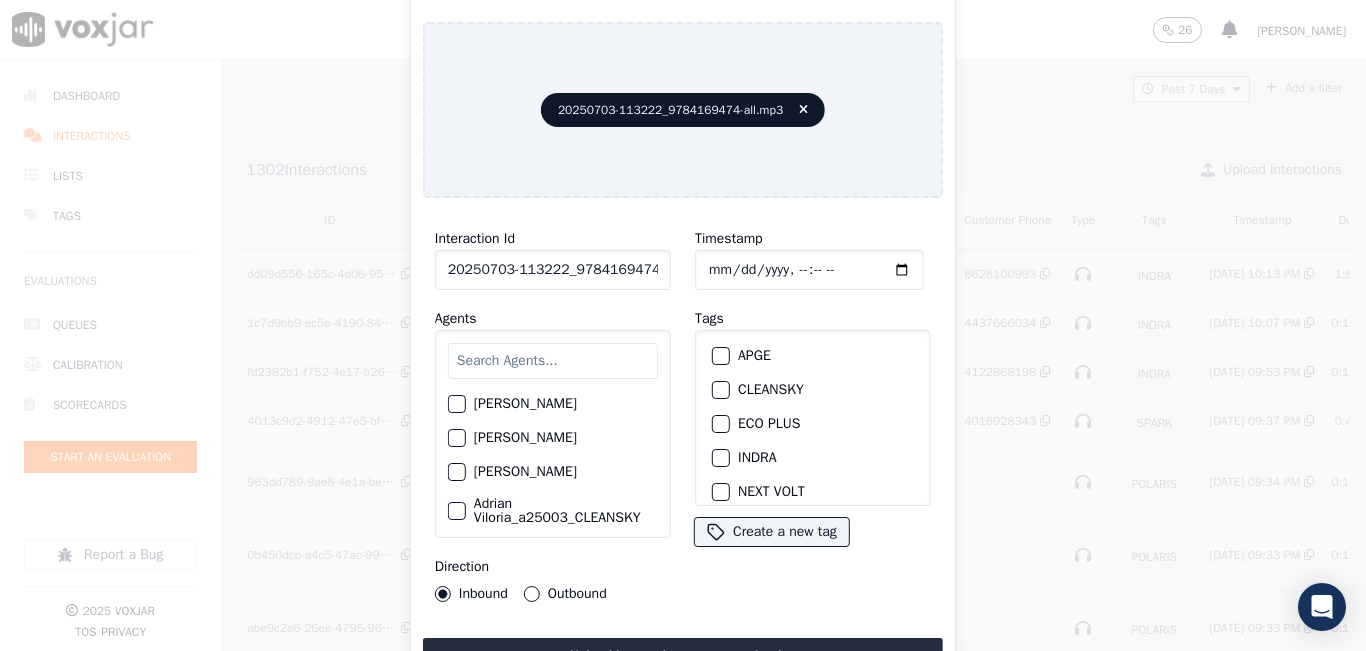 click at bounding box center [553, 361] 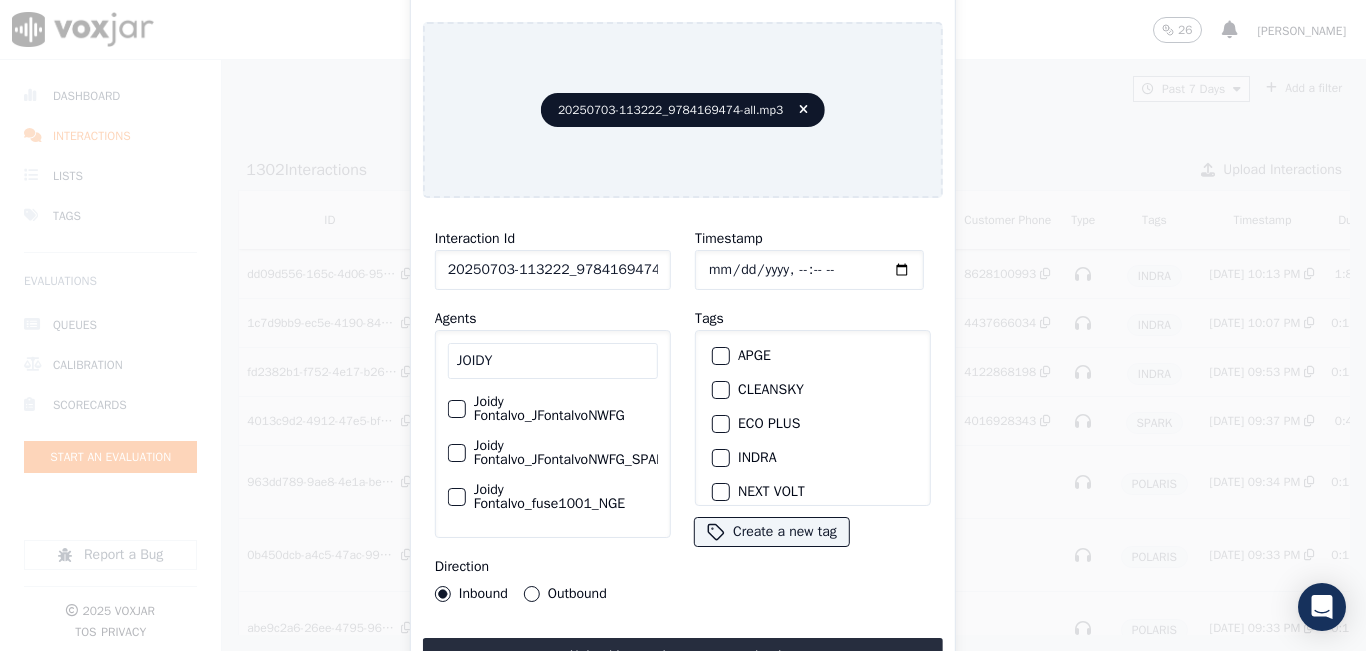 type on "JOIDY" 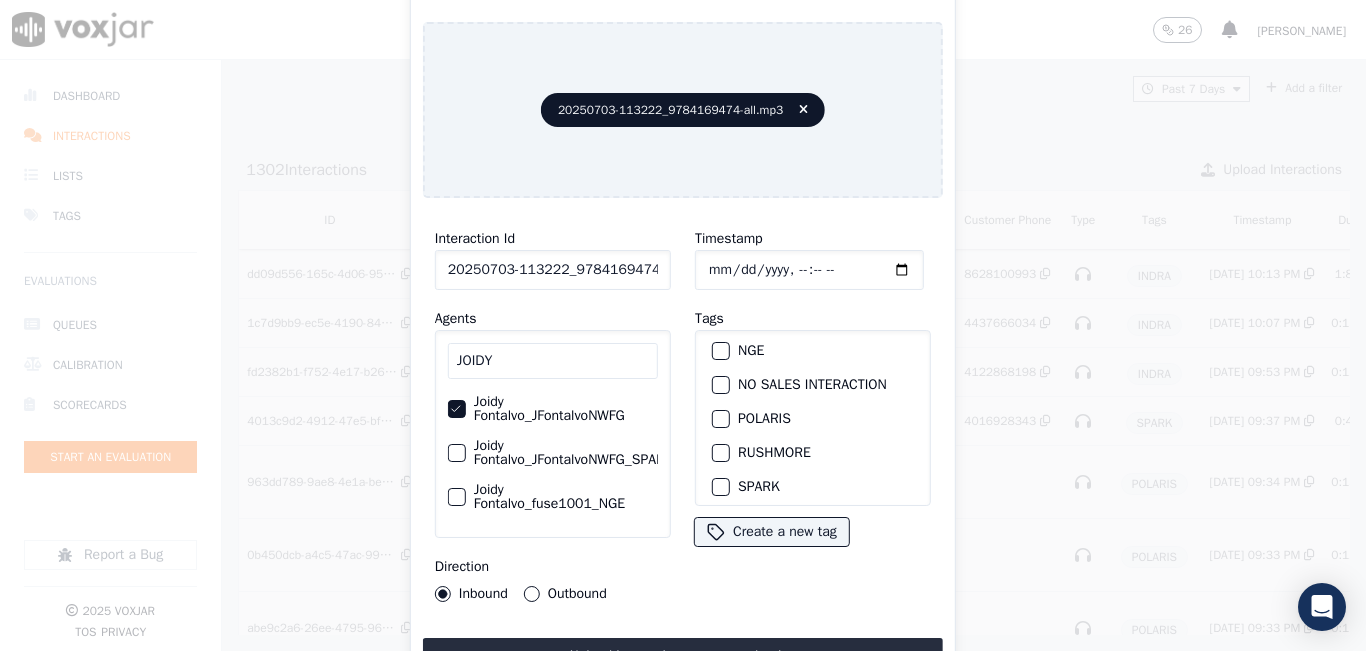 scroll, scrollTop: 275, scrollLeft: 0, axis: vertical 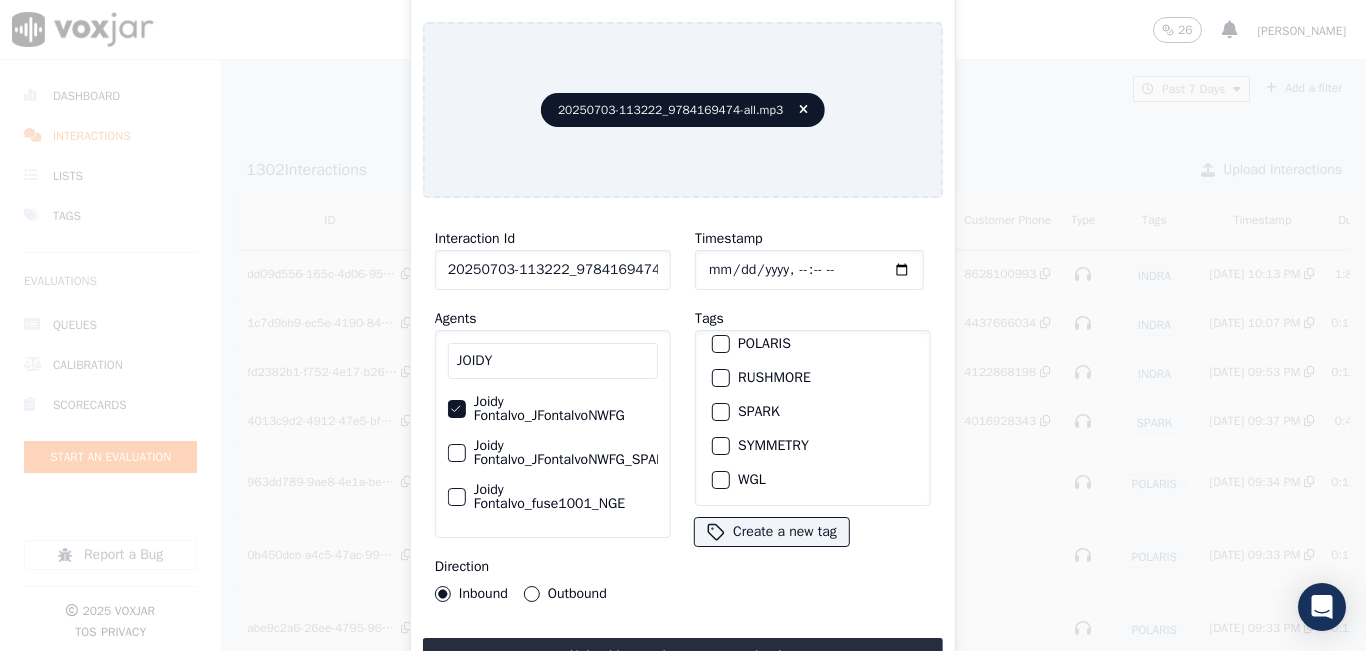 click at bounding box center (720, 412) 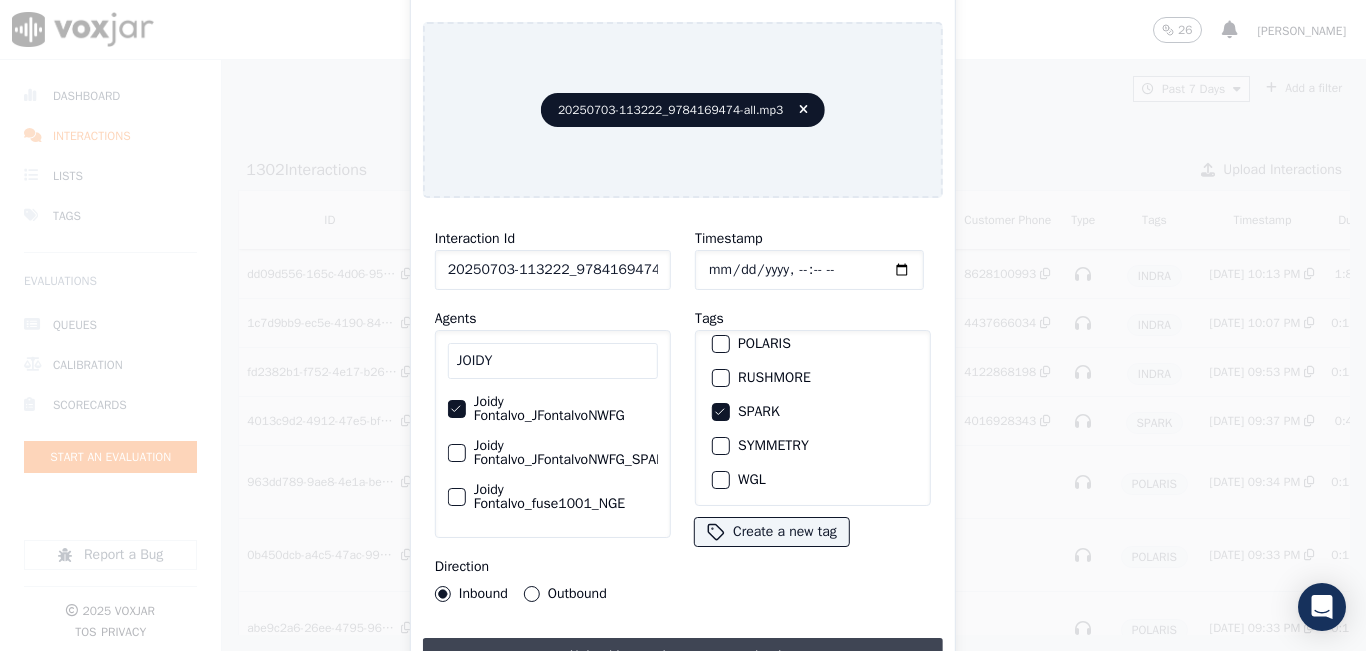 click on "Upload interaction to start evaluation" at bounding box center [683, 656] 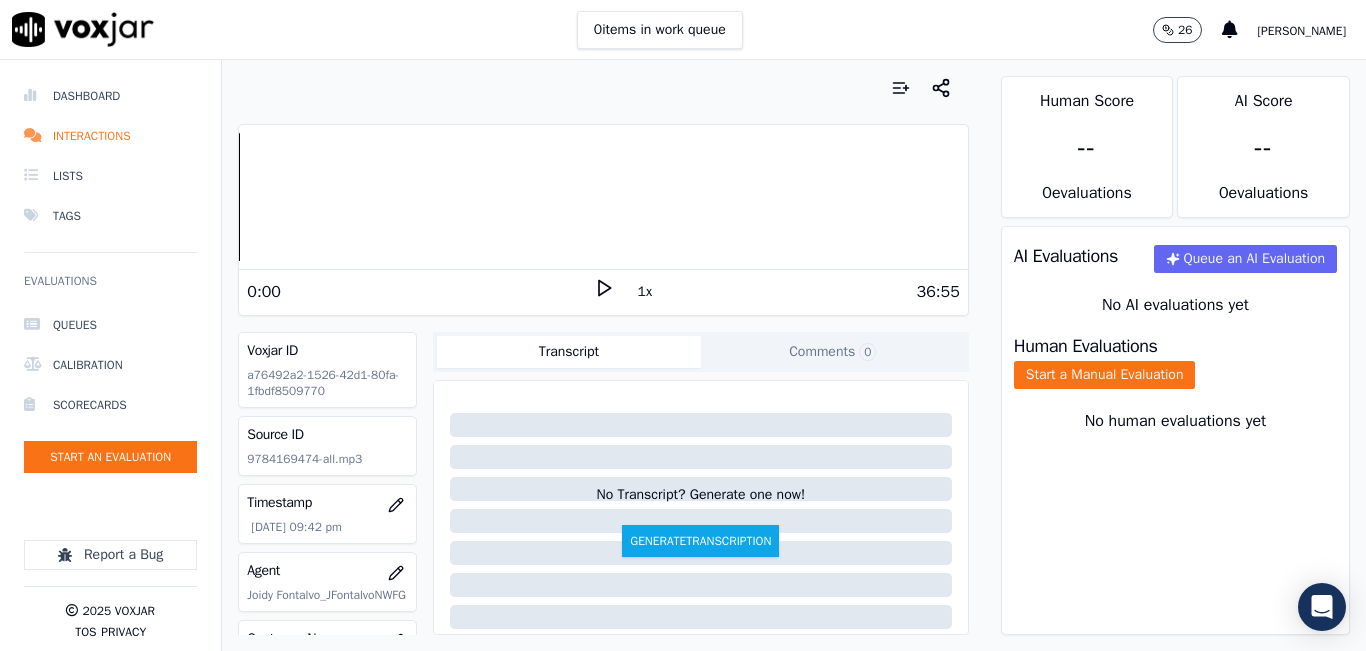 click on "1x" at bounding box center (645, 292) 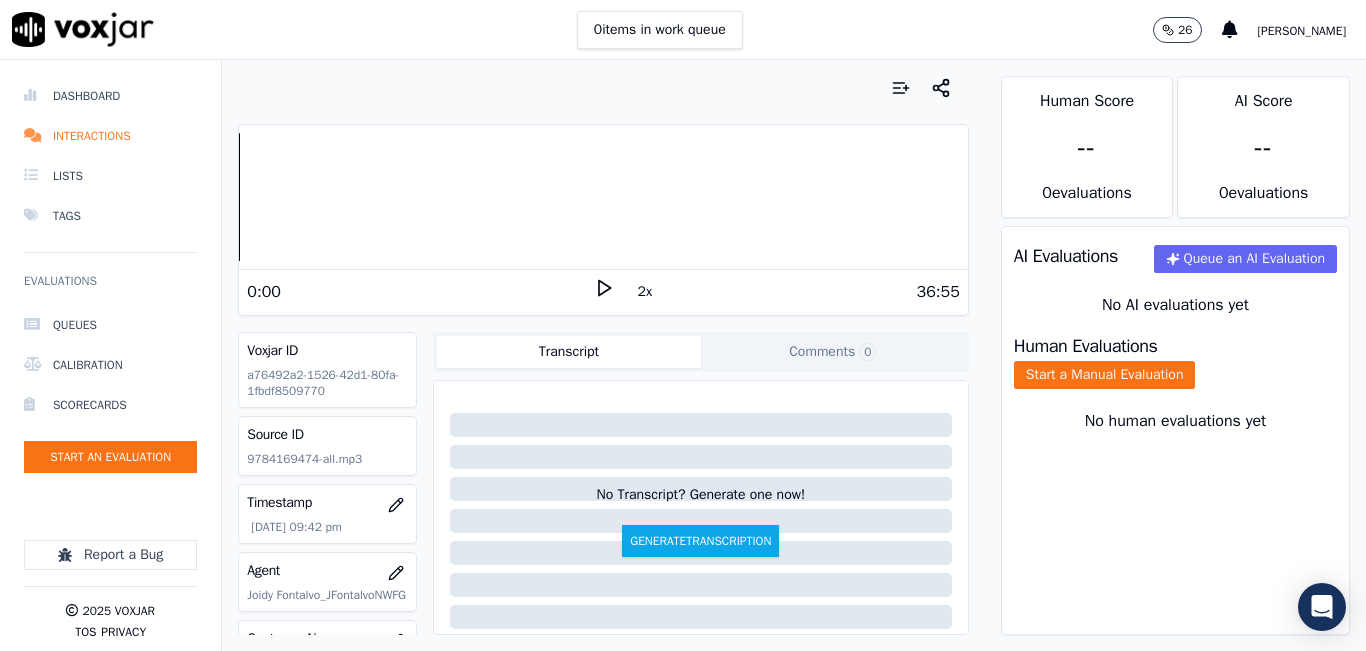 click 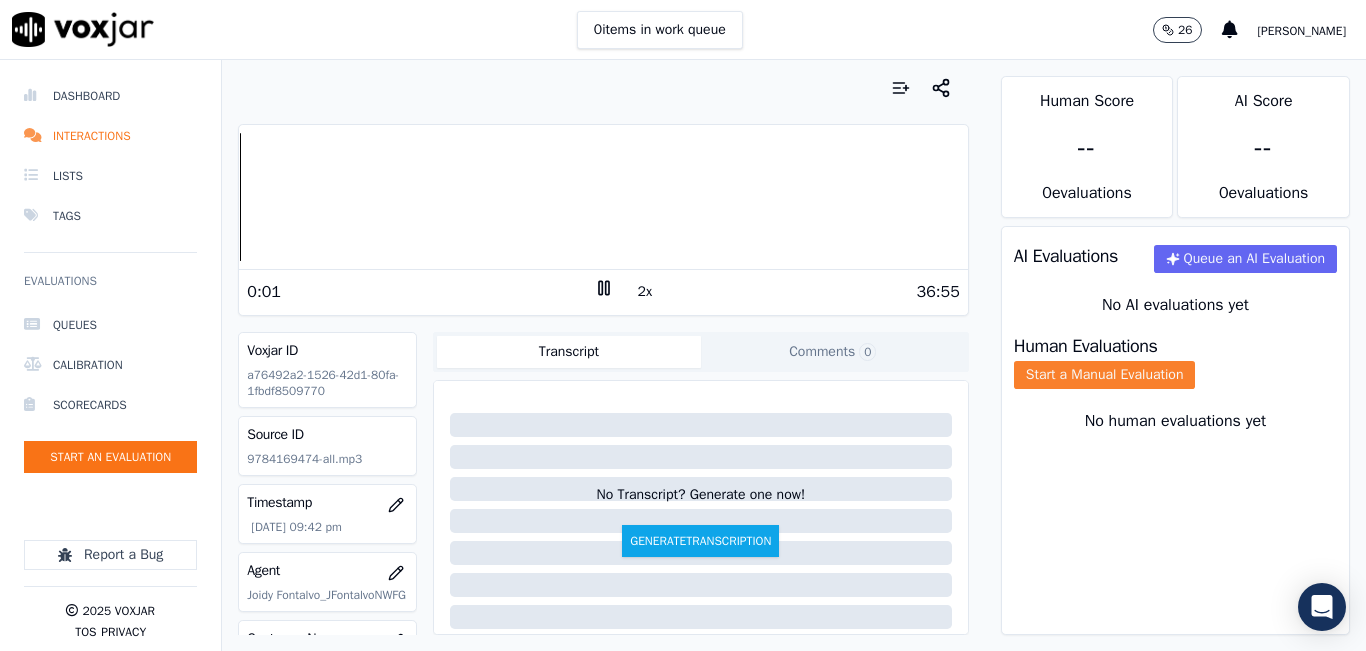 click on "Start a Manual Evaluation" 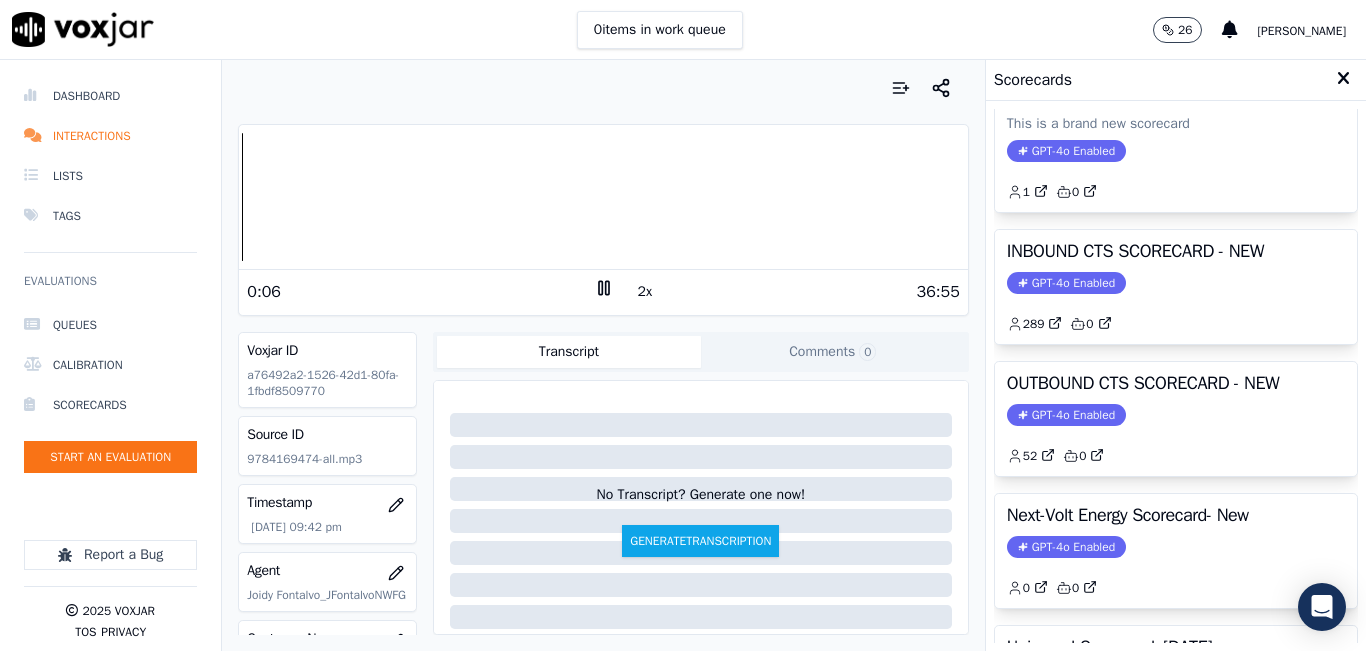 scroll, scrollTop: 100, scrollLeft: 0, axis: vertical 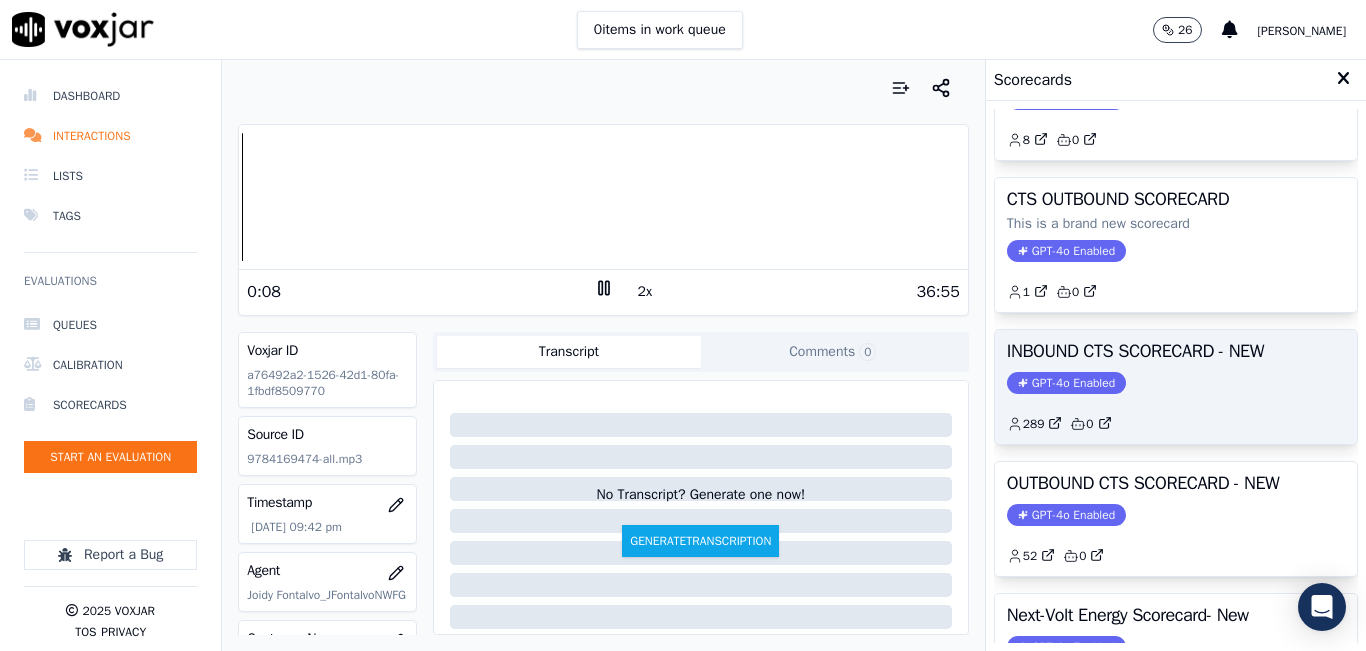 click on "INBOUND CTS SCORECARD - NEW" at bounding box center (1176, 351) 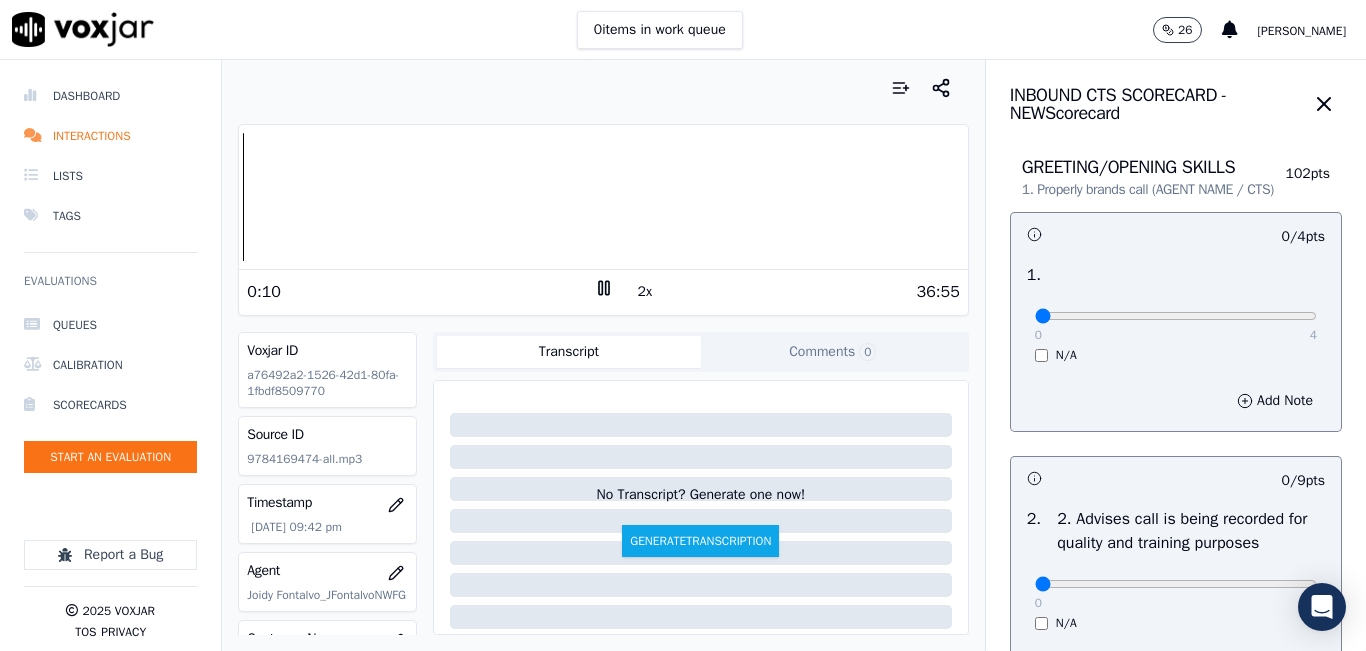 click on "2x" at bounding box center (645, 292) 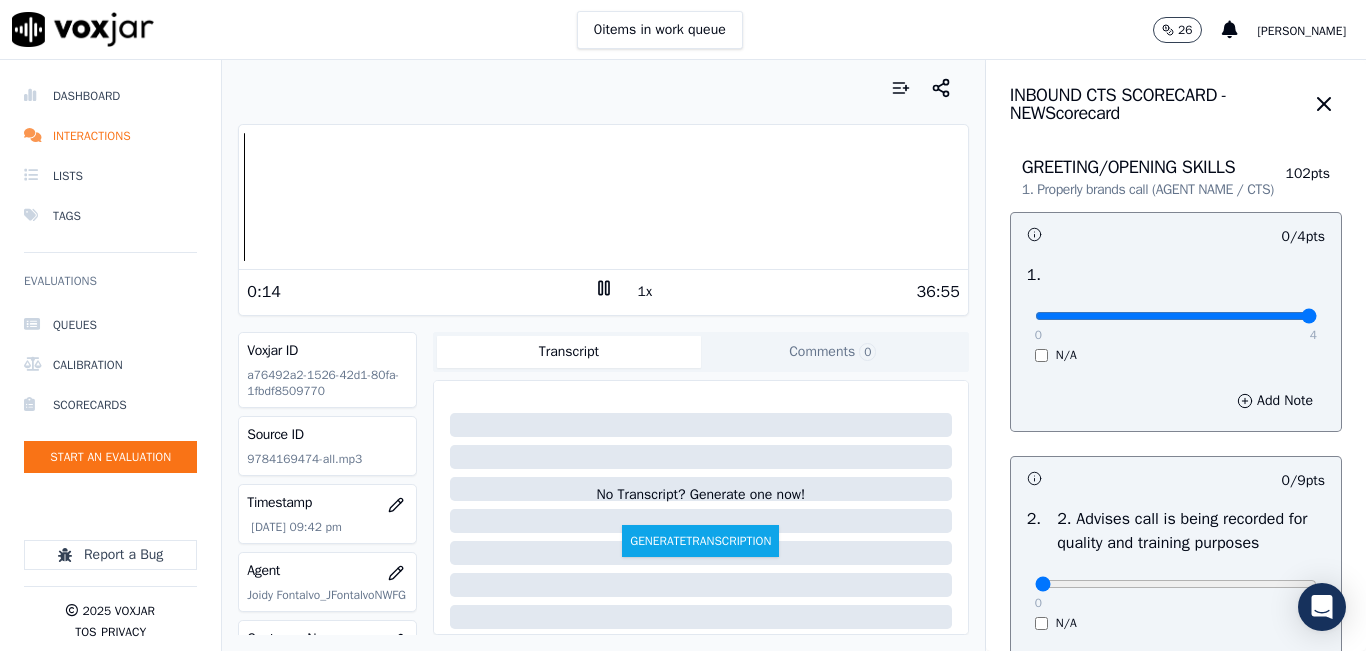 drag, startPoint x: 1029, startPoint y: 335, endPoint x: 1280, endPoint y: 347, distance: 251.28668 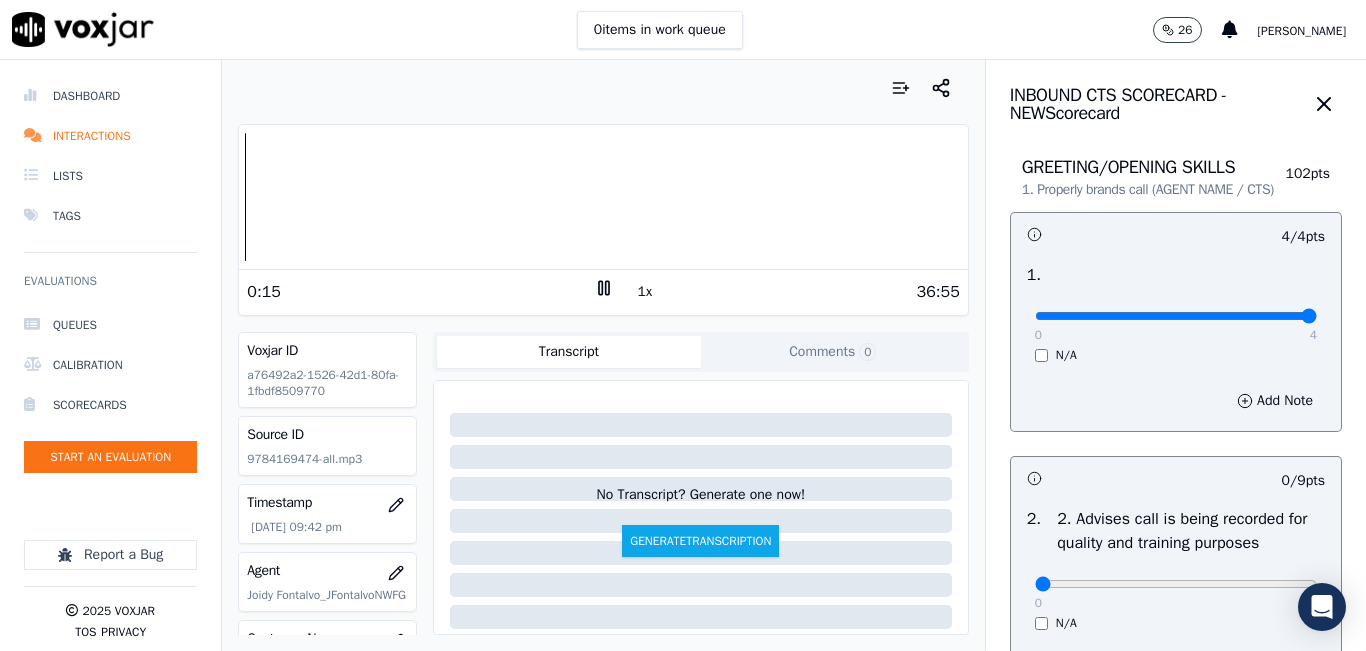 click at bounding box center [1176, 316] 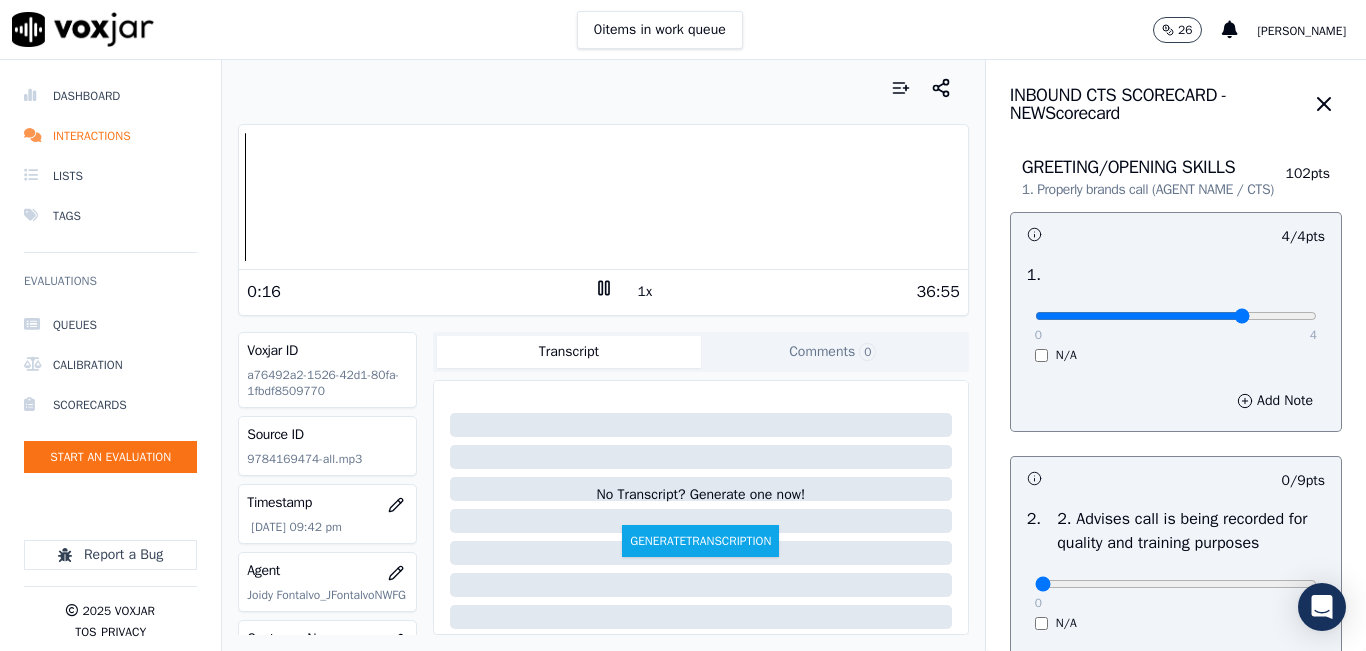 drag, startPoint x: 1199, startPoint y: 340, endPoint x: 1184, endPoint y: 340, distance: 15 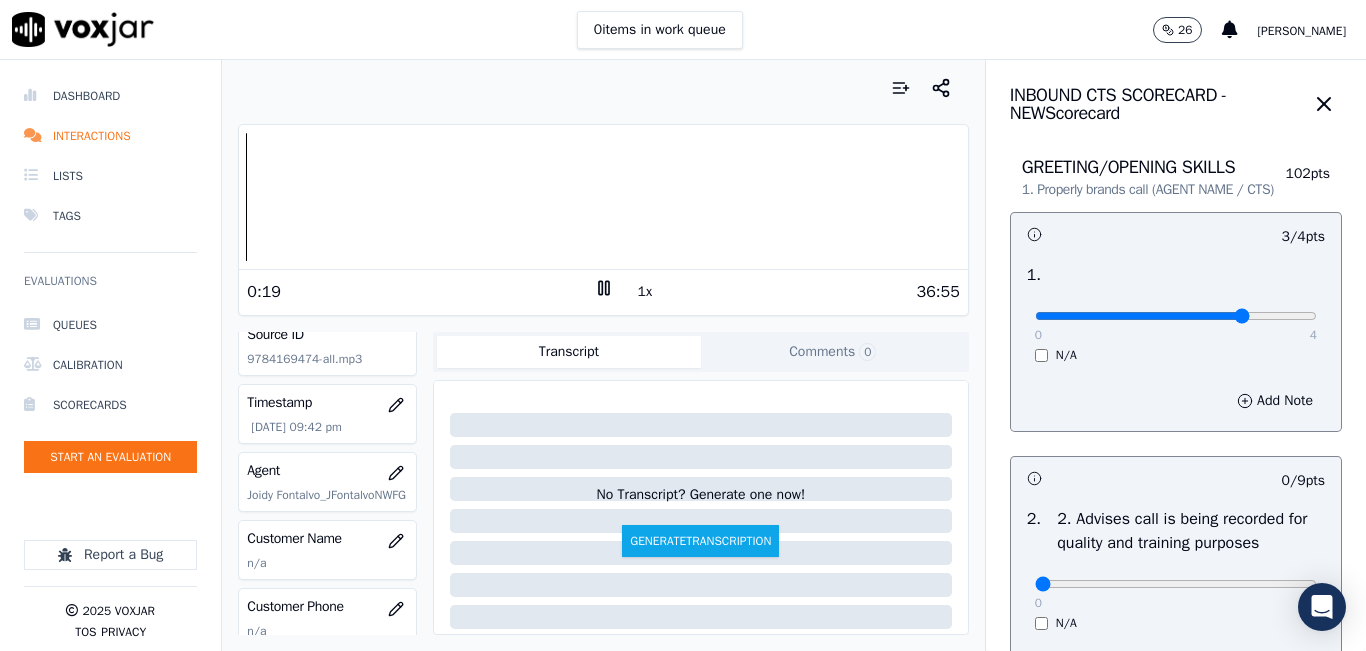 scroll, scrollTop: 200, scrollLeft: 0, axis: vertical 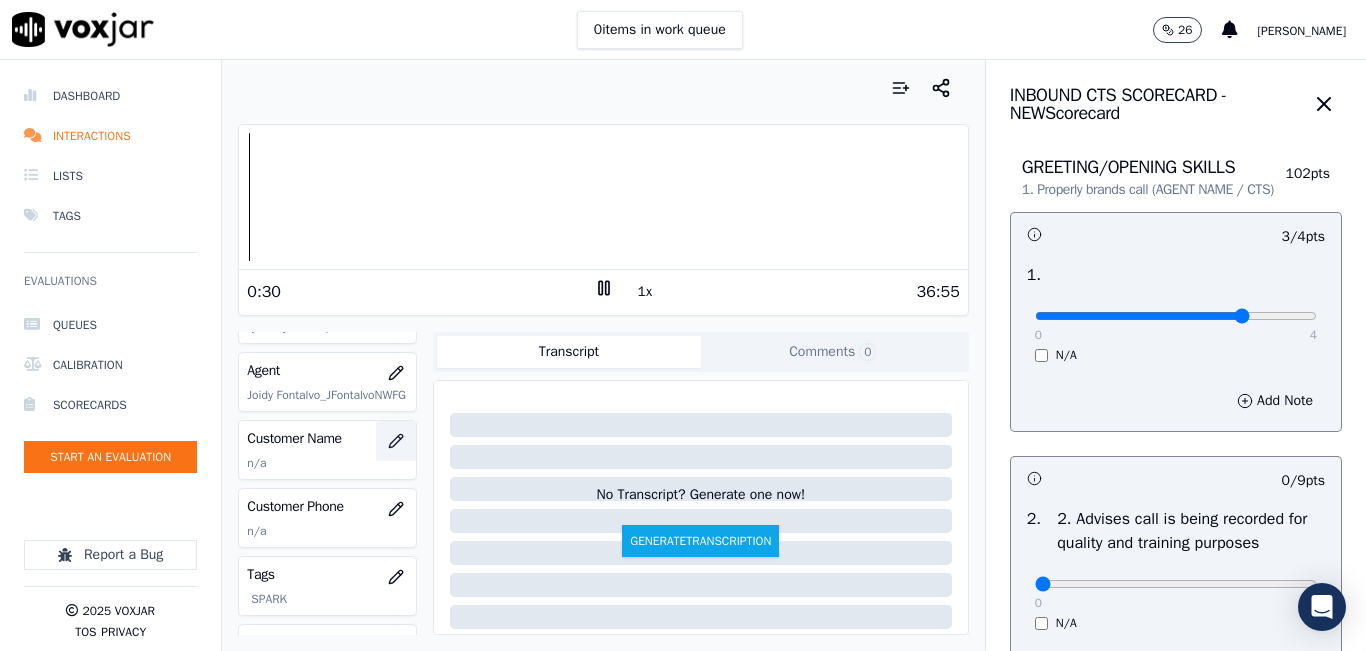 click at bounding box center [396, 441] 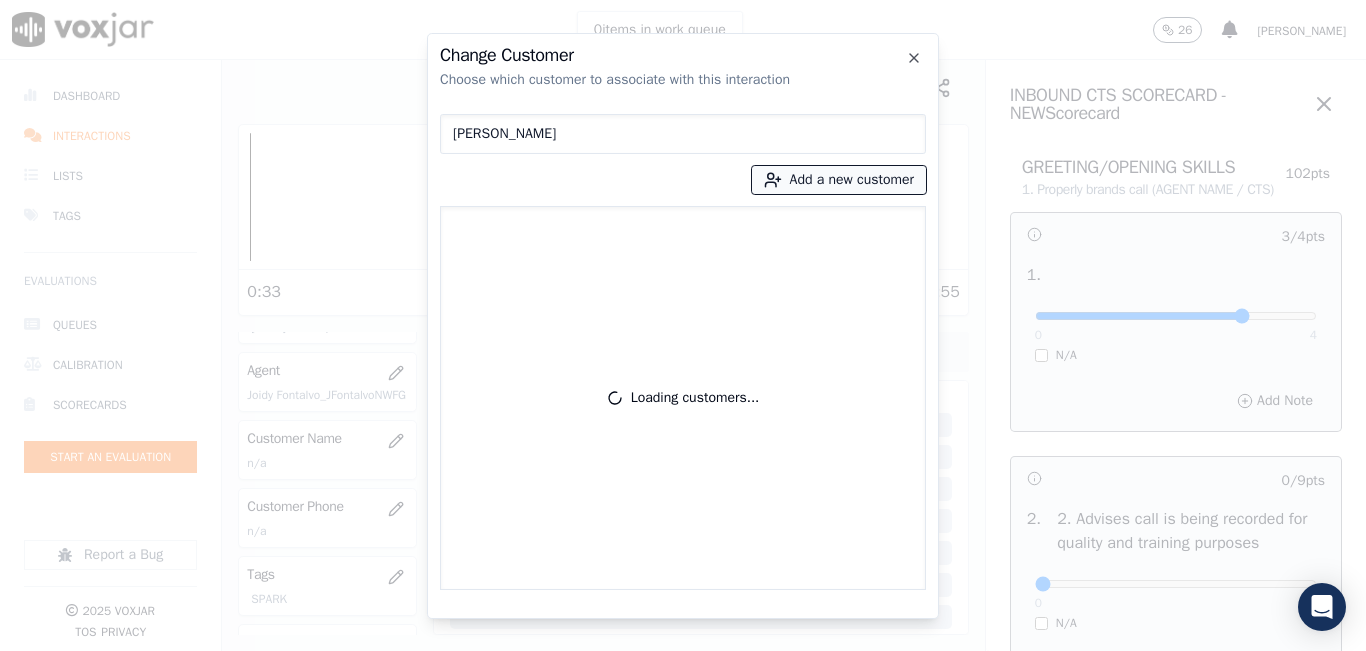 type on "[PERSON_NAME]" 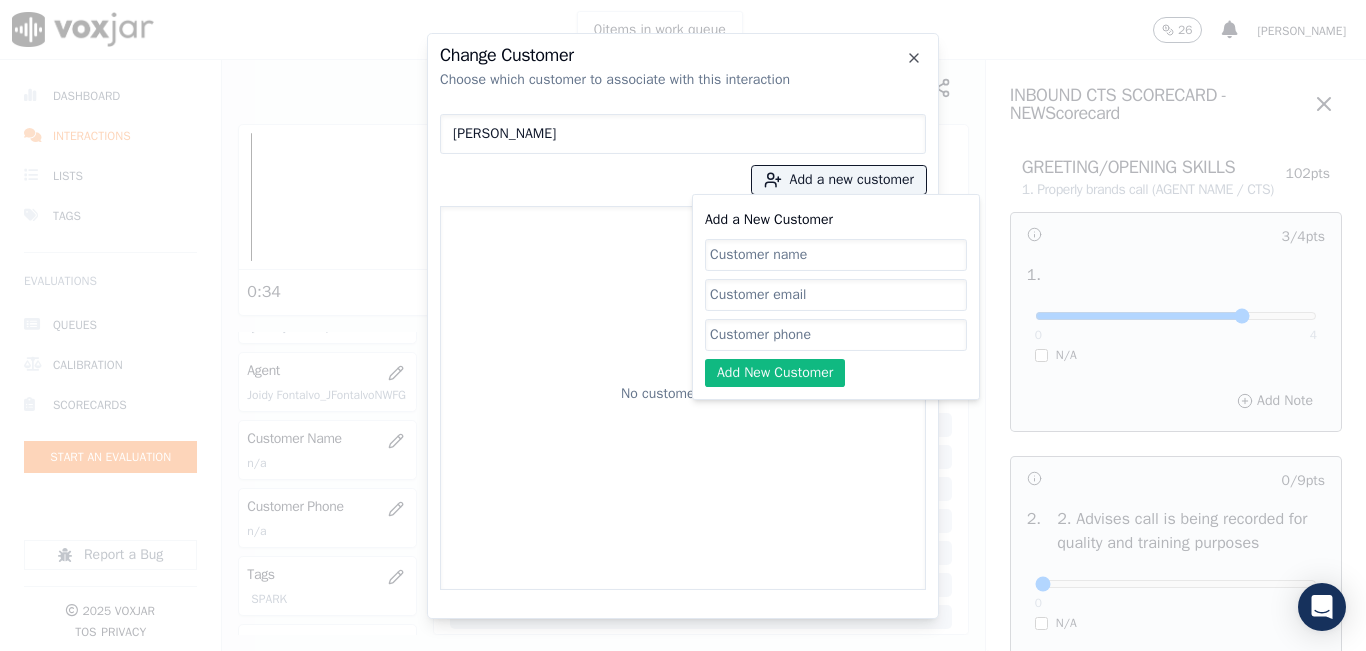 click on "Add a New Customer" 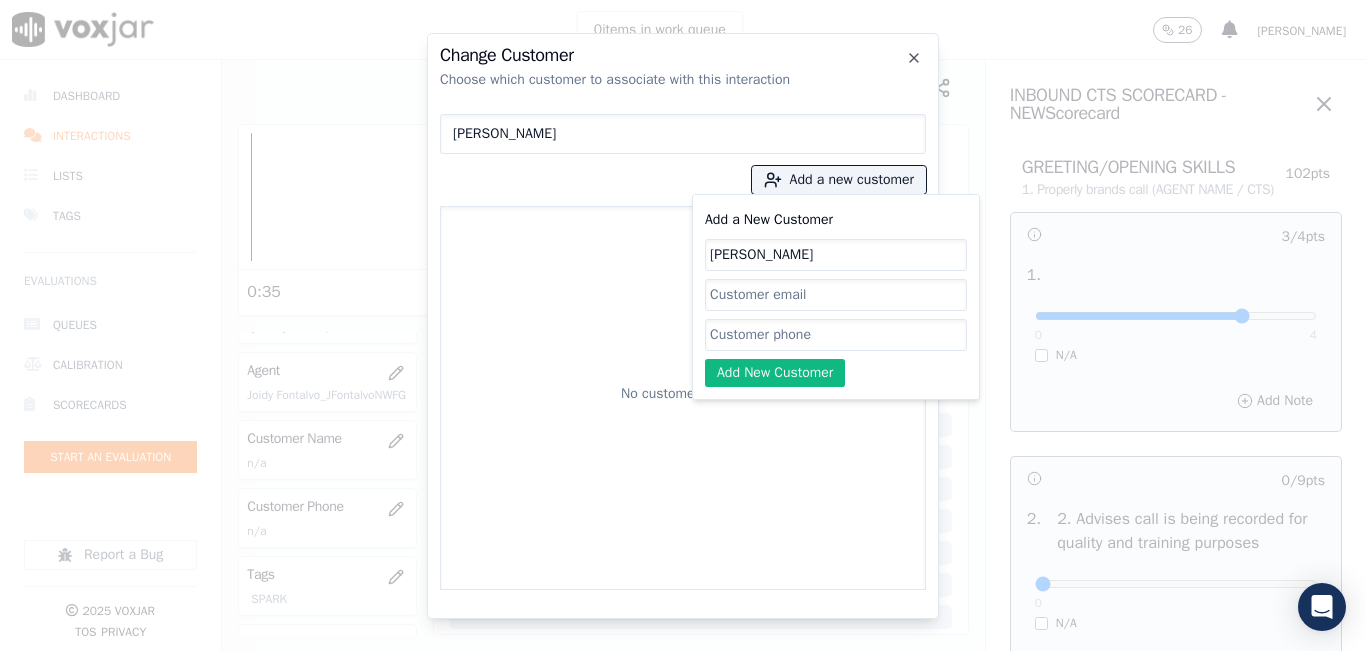 type on "[PERSON_NAME]" 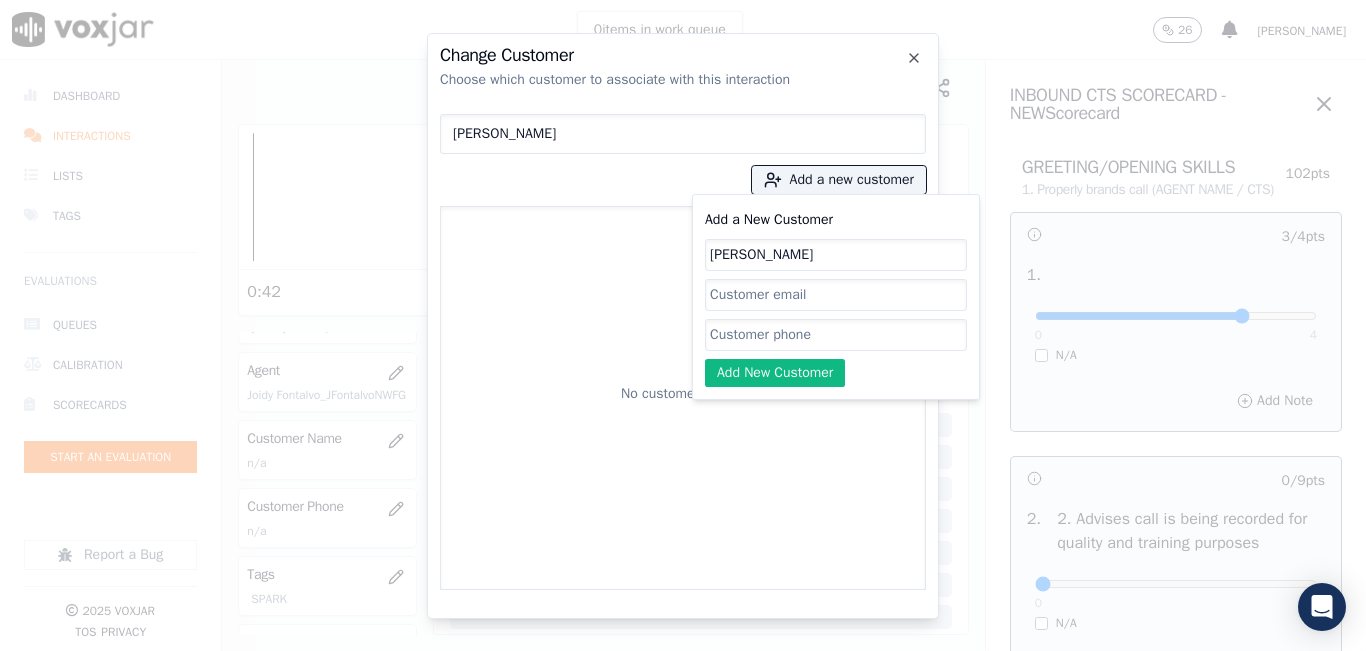 click on "Add a New Customer" 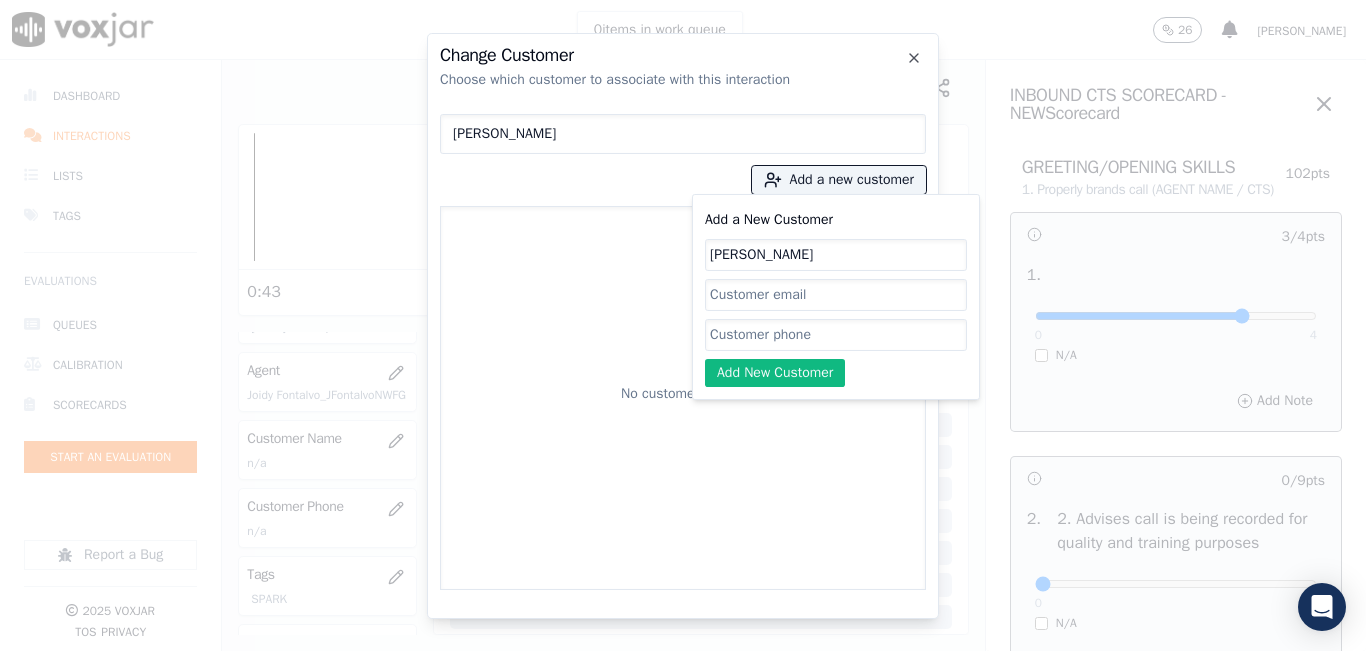 paste on "9784169474" 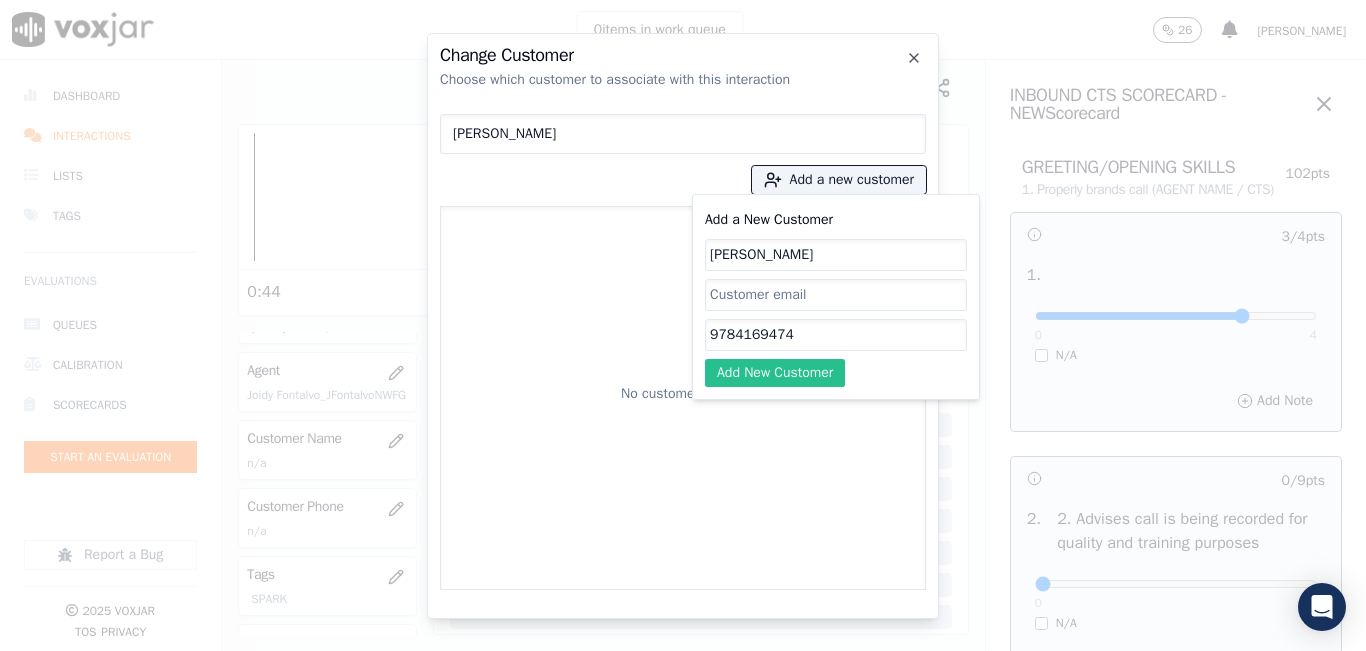 type on "9784169474" 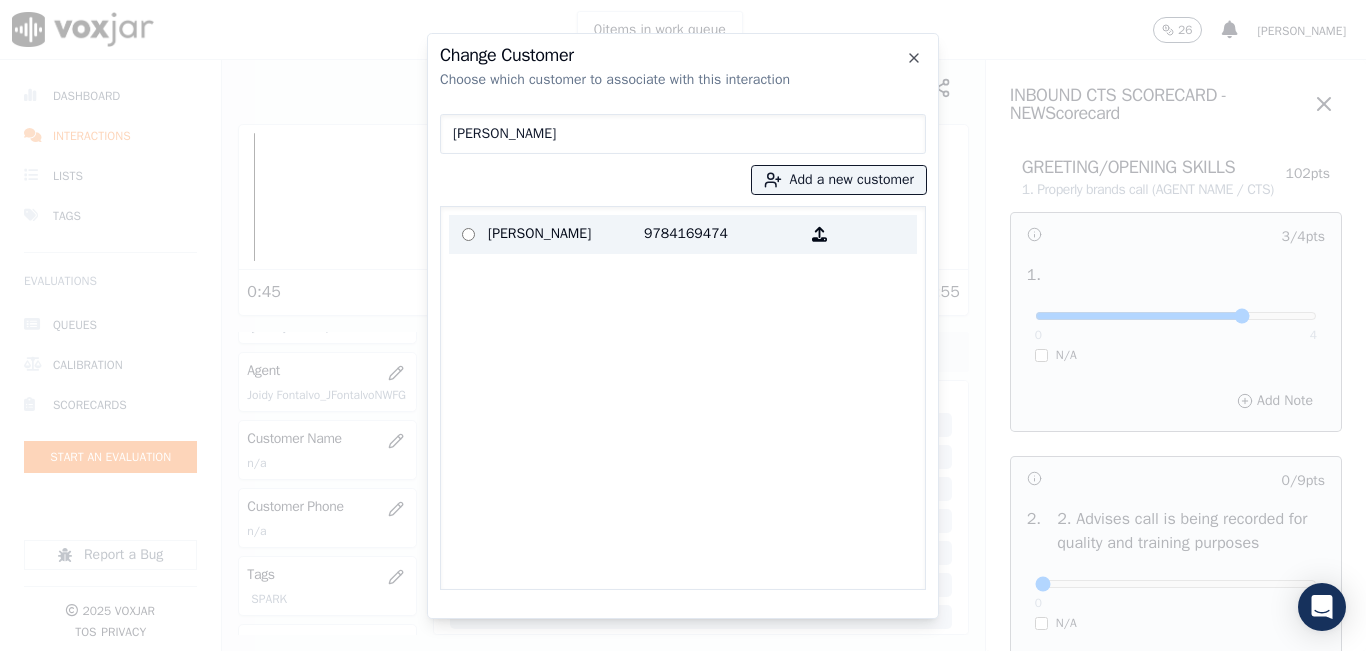 click on "[PERSON_NAME]" at bounding box center (566, 234) 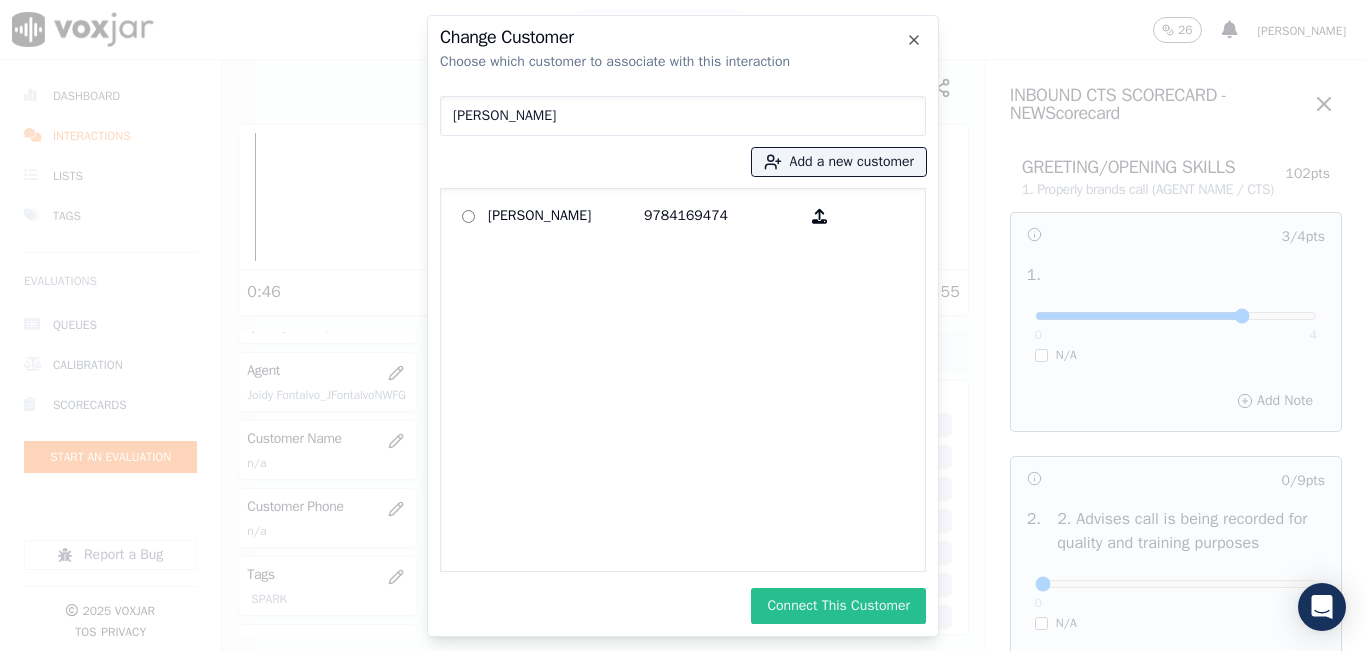 click on "Connect This Customer" at bounding box center (838, 606) 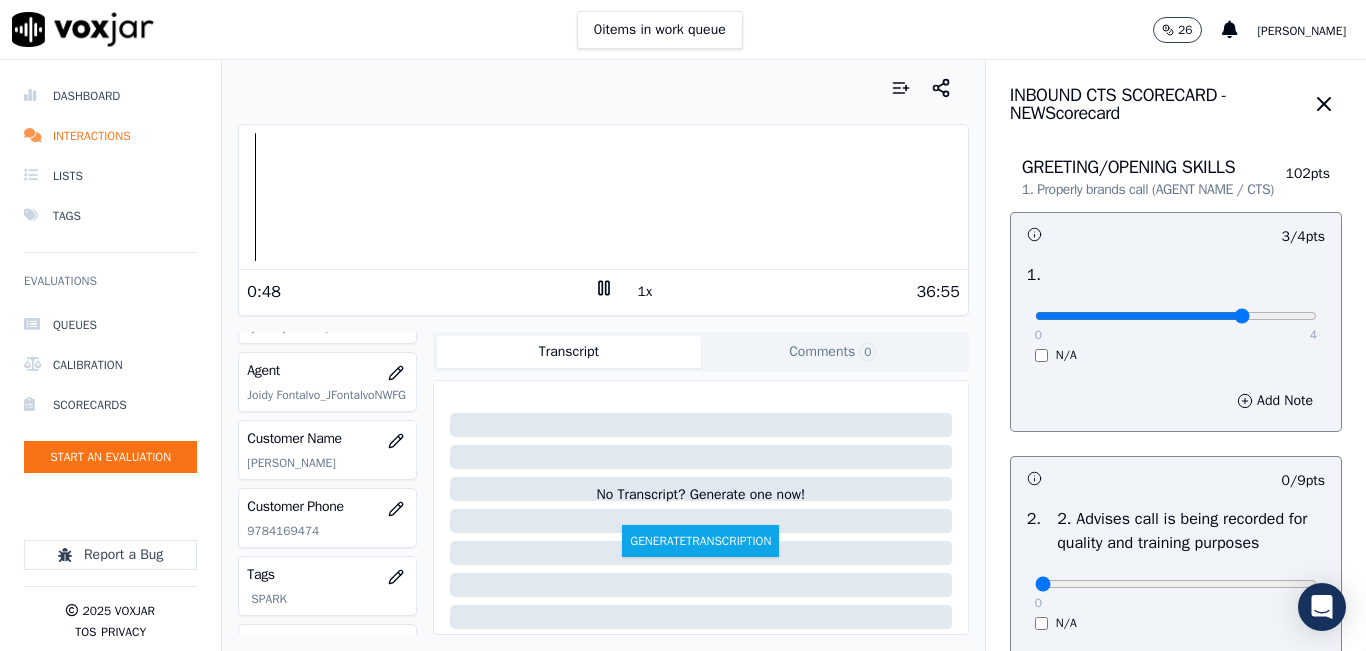 click on "1x" at bounding box center (645, 292) 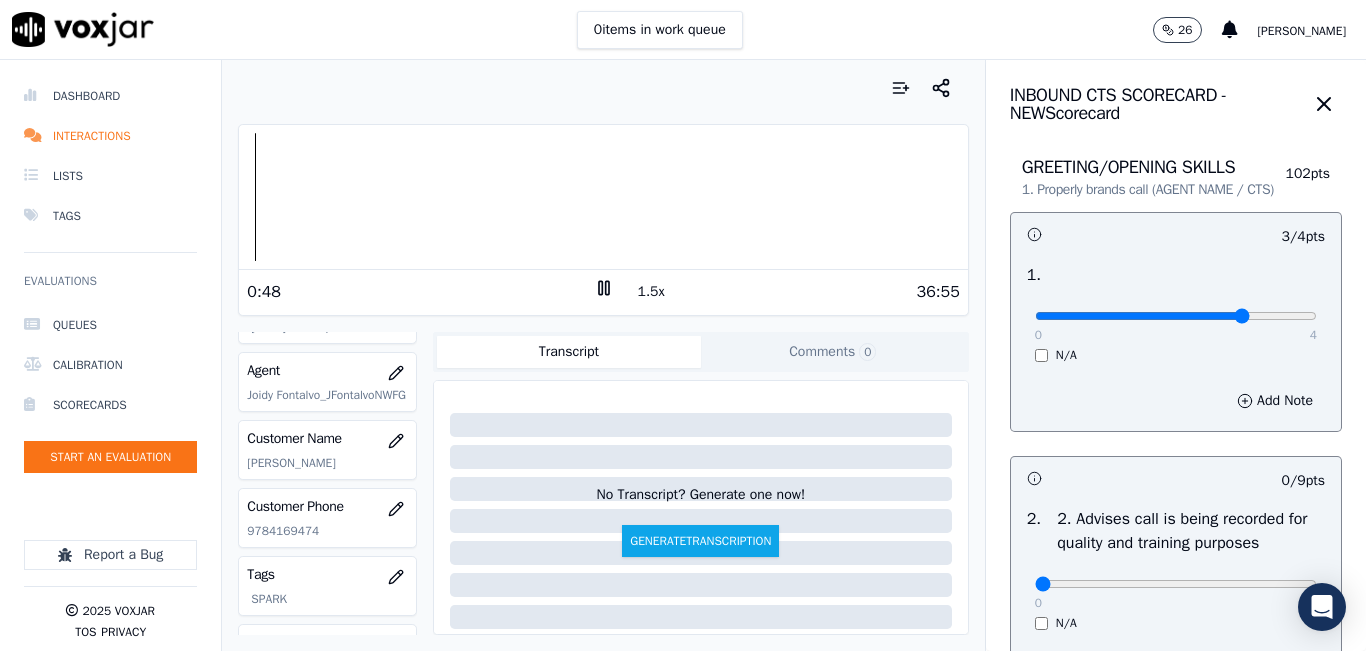 click on "1.5x" at bounding box center (651, 292) 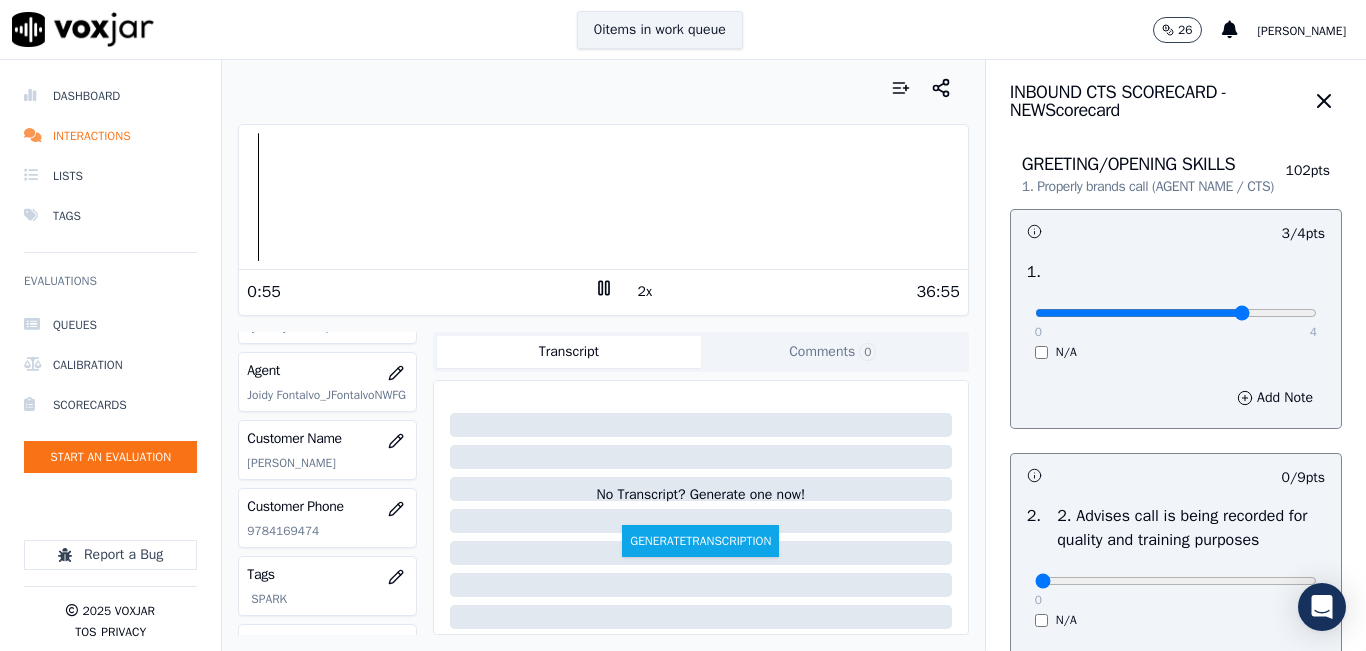 scroll, scrollTop: 0, scrollLeft: 0, axis: both 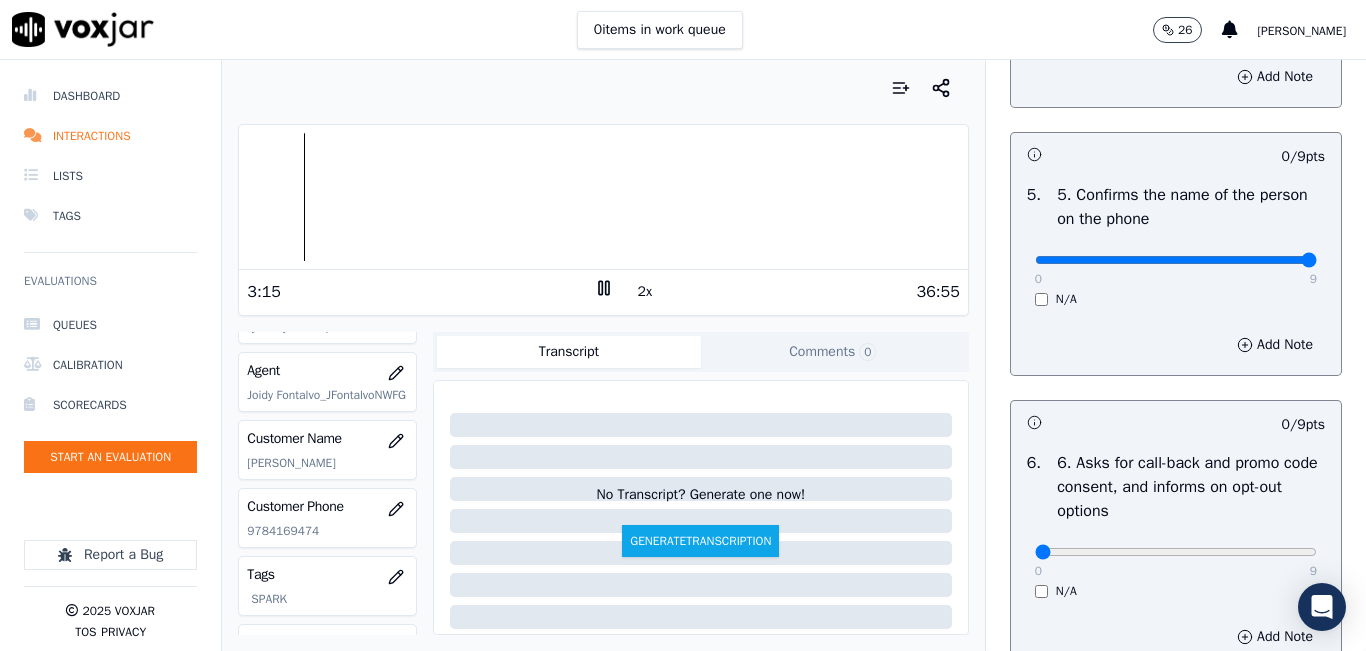 drag, startPoint x: 1094, startPoint y: 332, endPoint x: 1270, endPoint y: 331, distance: 176.00284 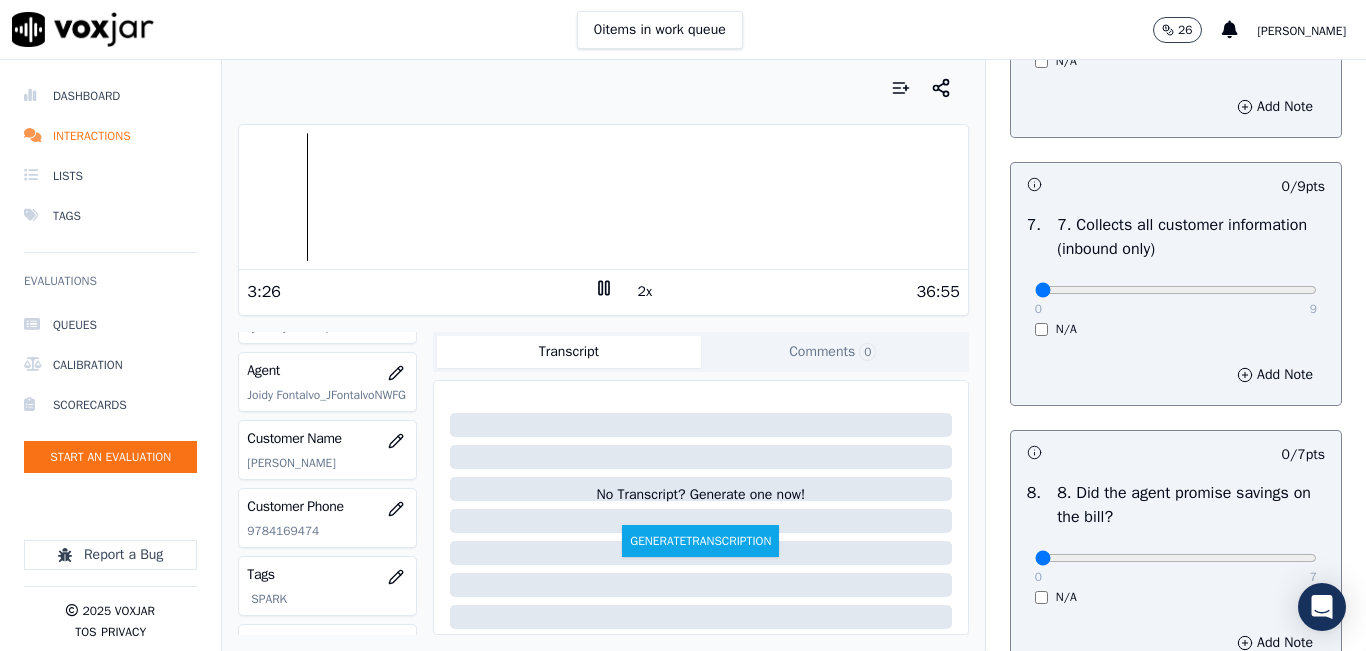scroll, scrollTop: 1800, scrollLeft: 0, axis: vertical 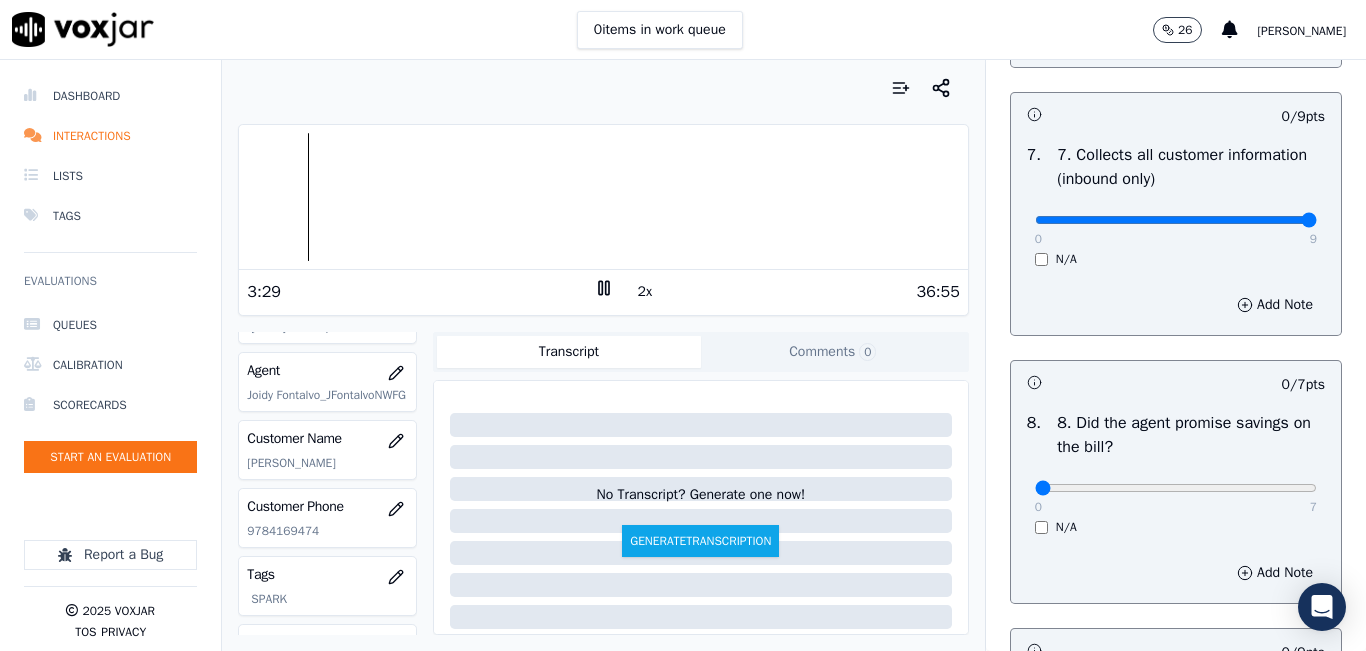 drag, startPoint x: 1080, startPoint y: 286, endPoint x: 1255, endPoint y: 279, distance: 175.13994 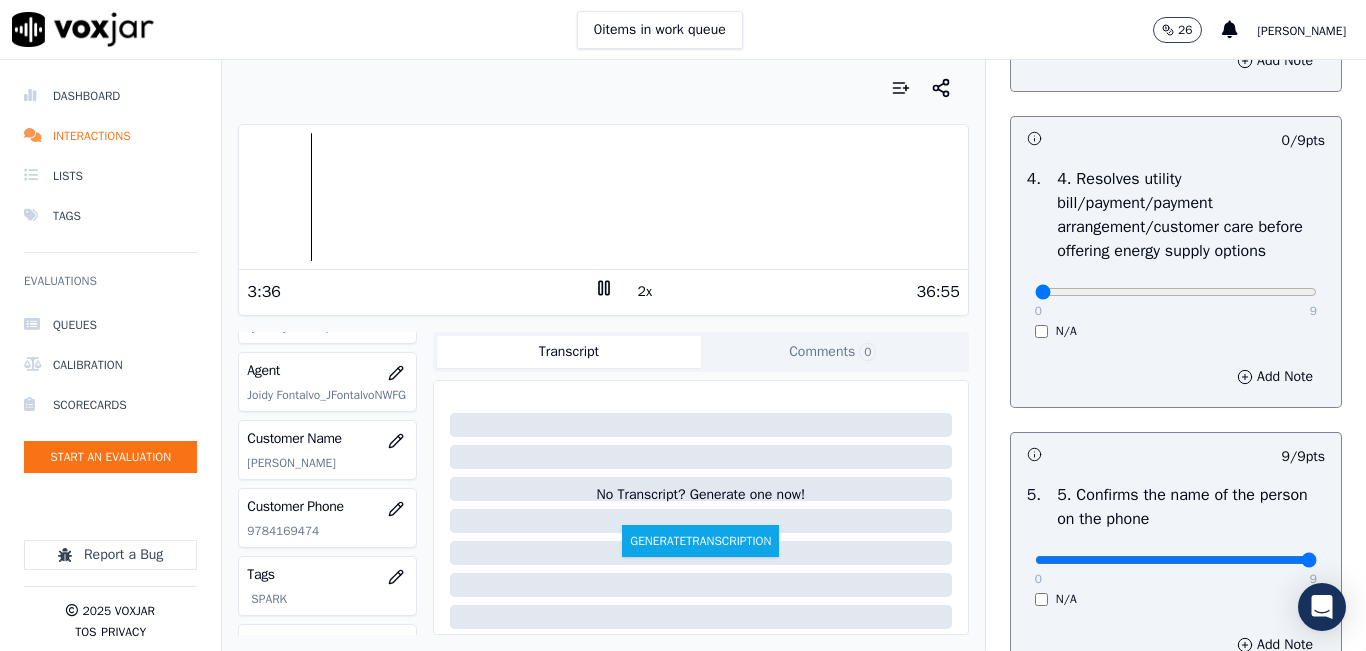 scroll, scrollTop: 800, scrollLeft: 0, axis: vertical 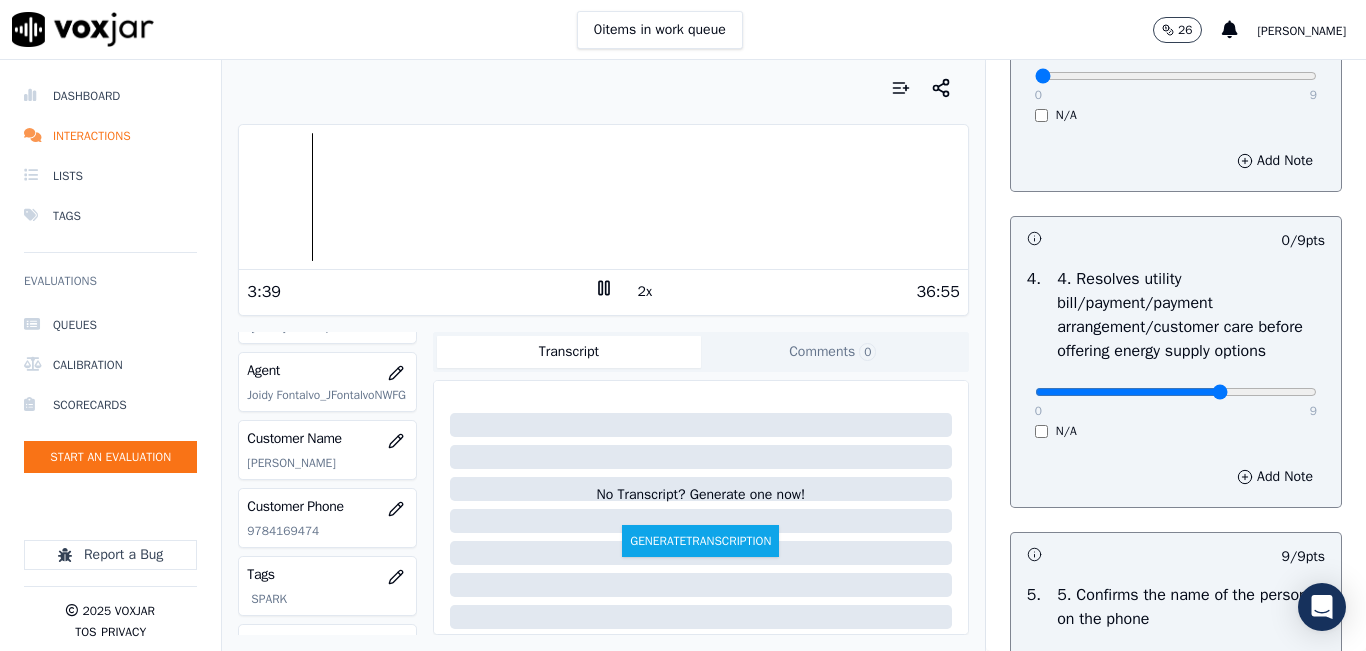 click at bounding box center [1176, -484] 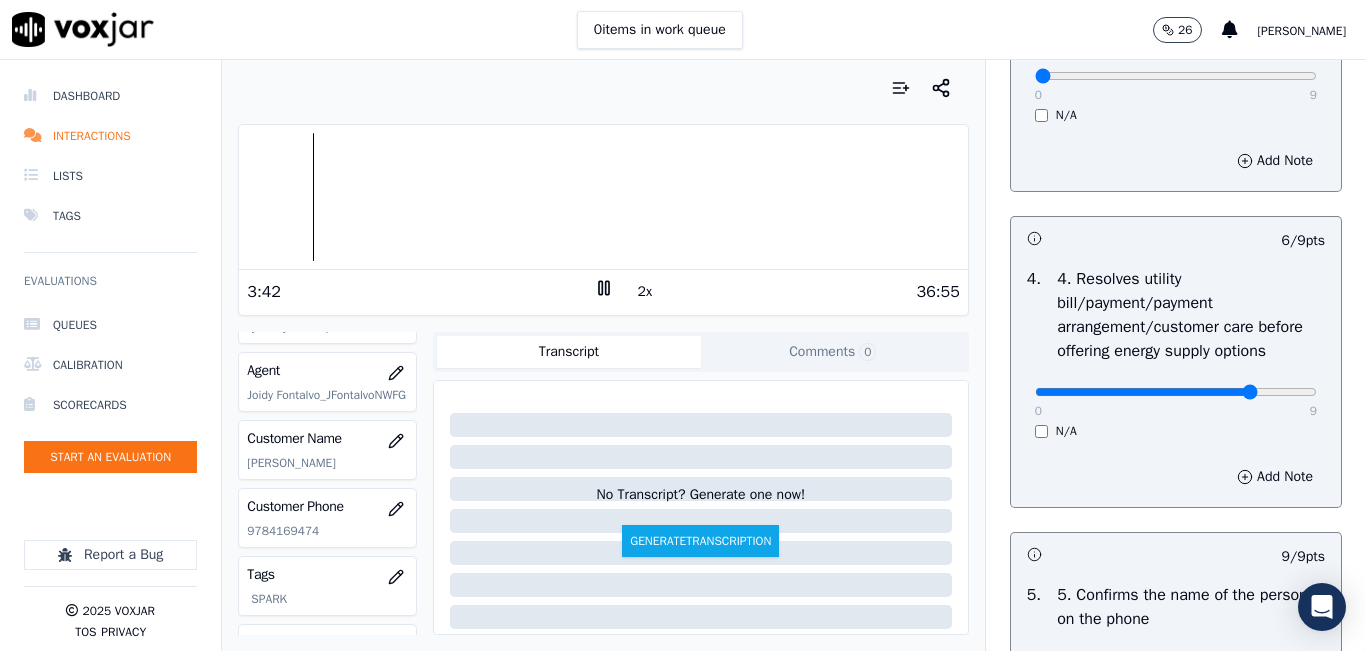 type on "7" 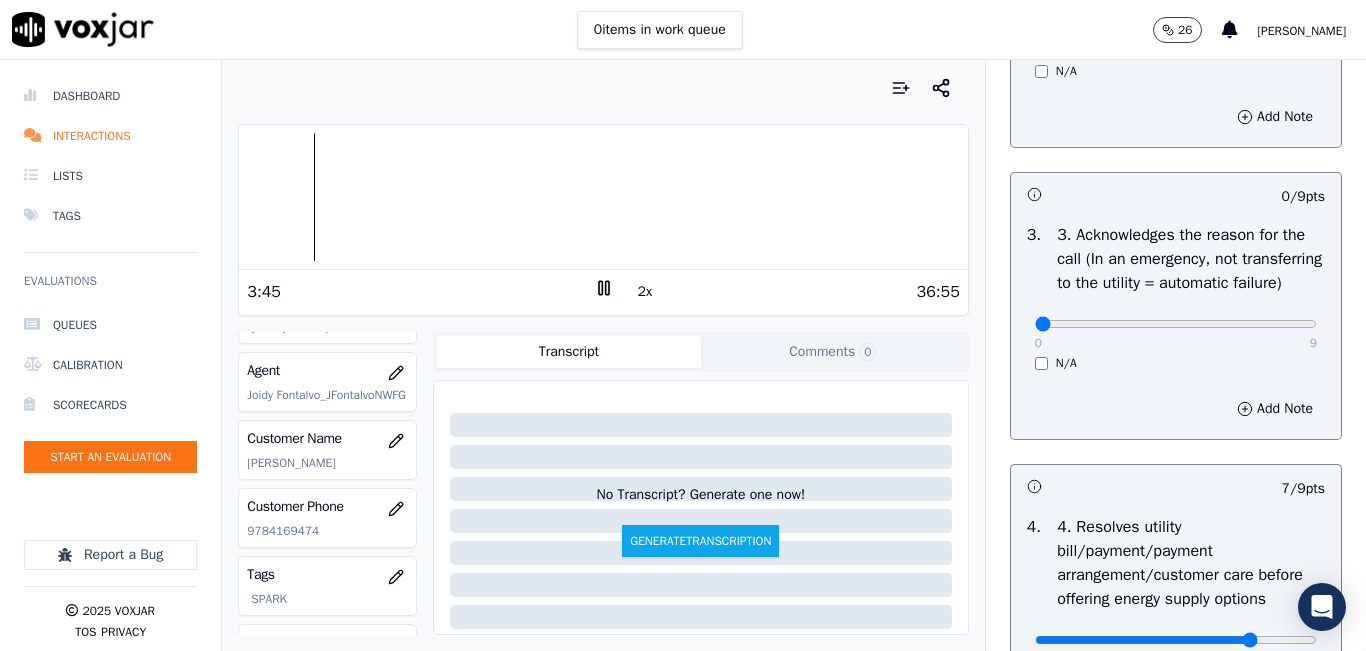 scroll, scrollTop: 500, scrollLeft: 0, axis: vertical 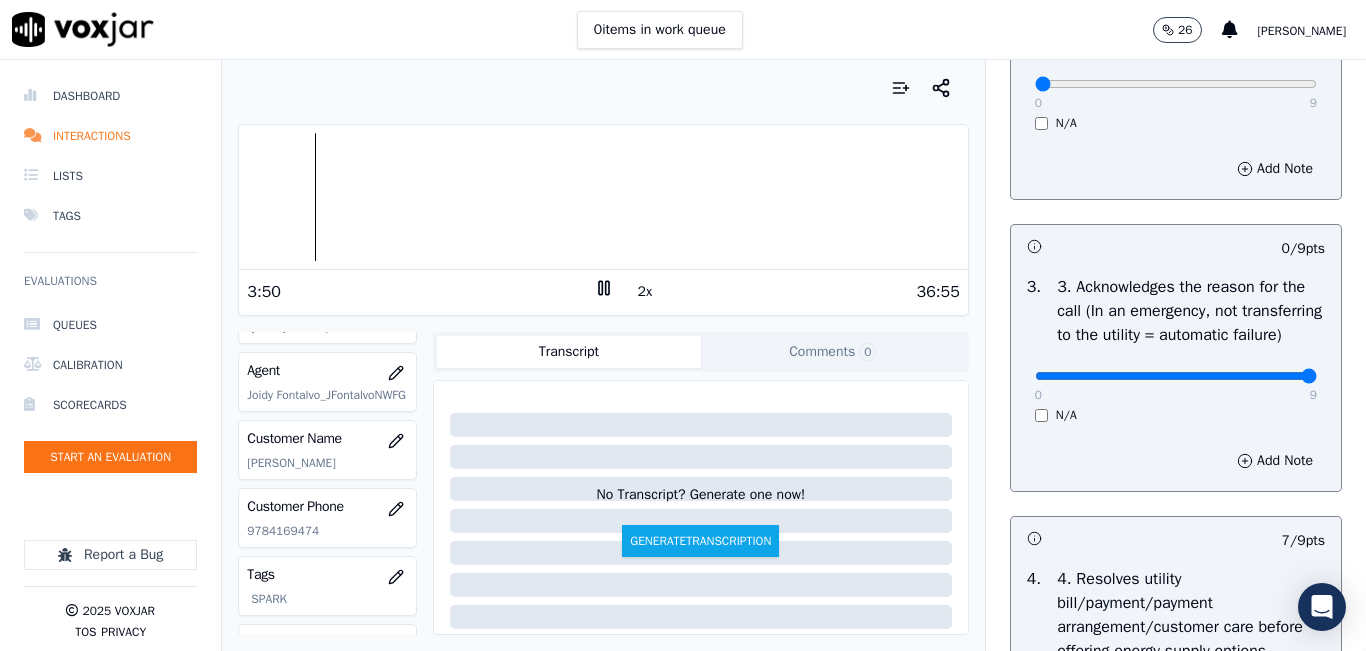 drag, startPoint x: 1131, startPoint y: 420, endPoint x: 1335, endPoint y: 420, distance: 204 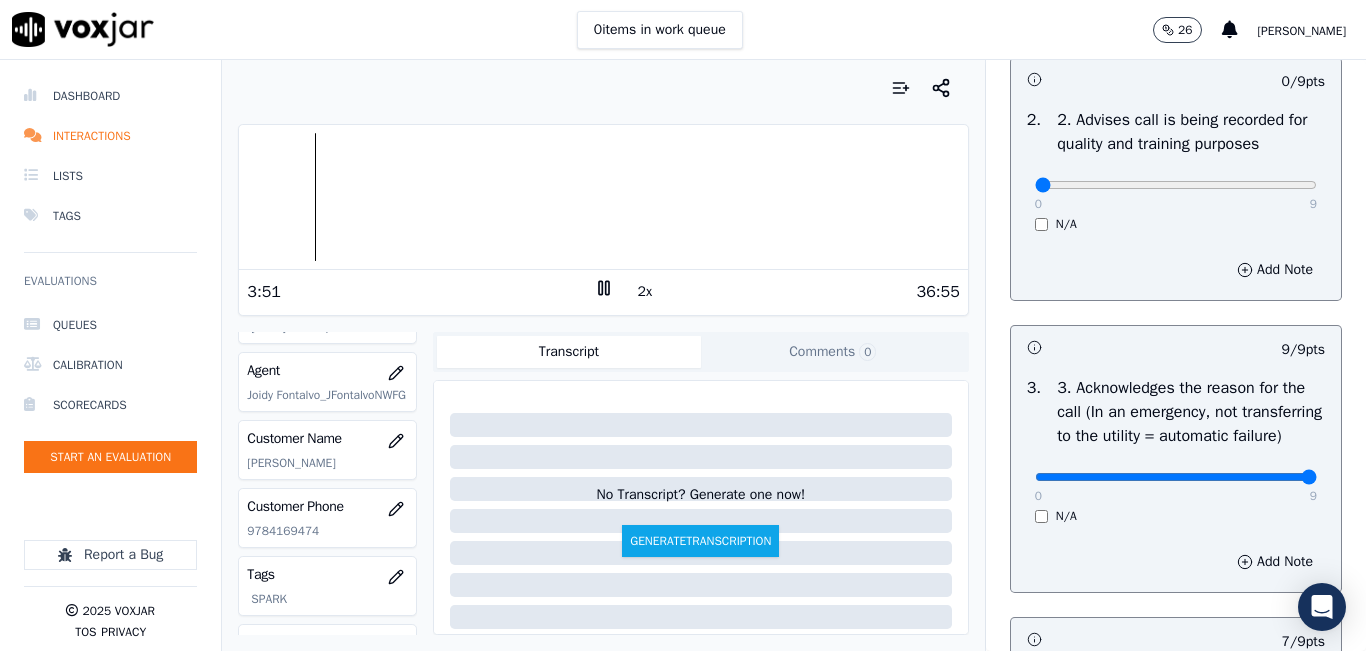 scroll, scrollTop: 200, scrollLeft: 0, axis: vertical 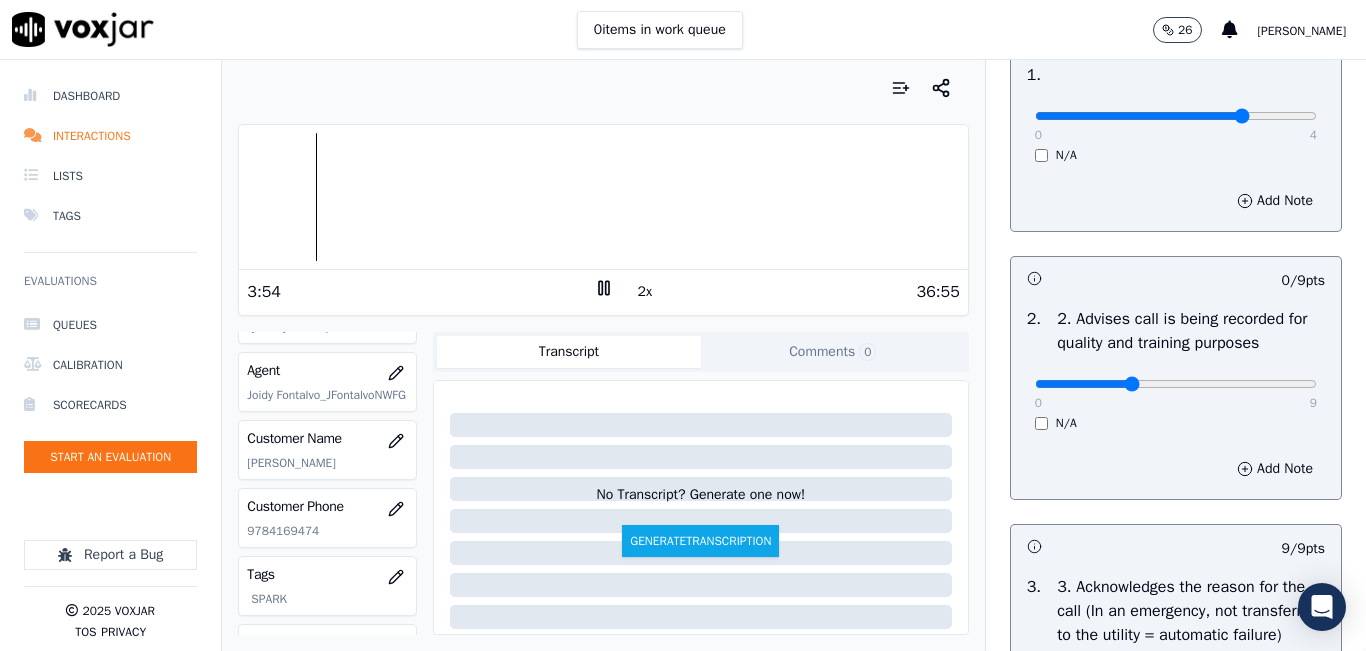 click at bounding box center [1176, 116] 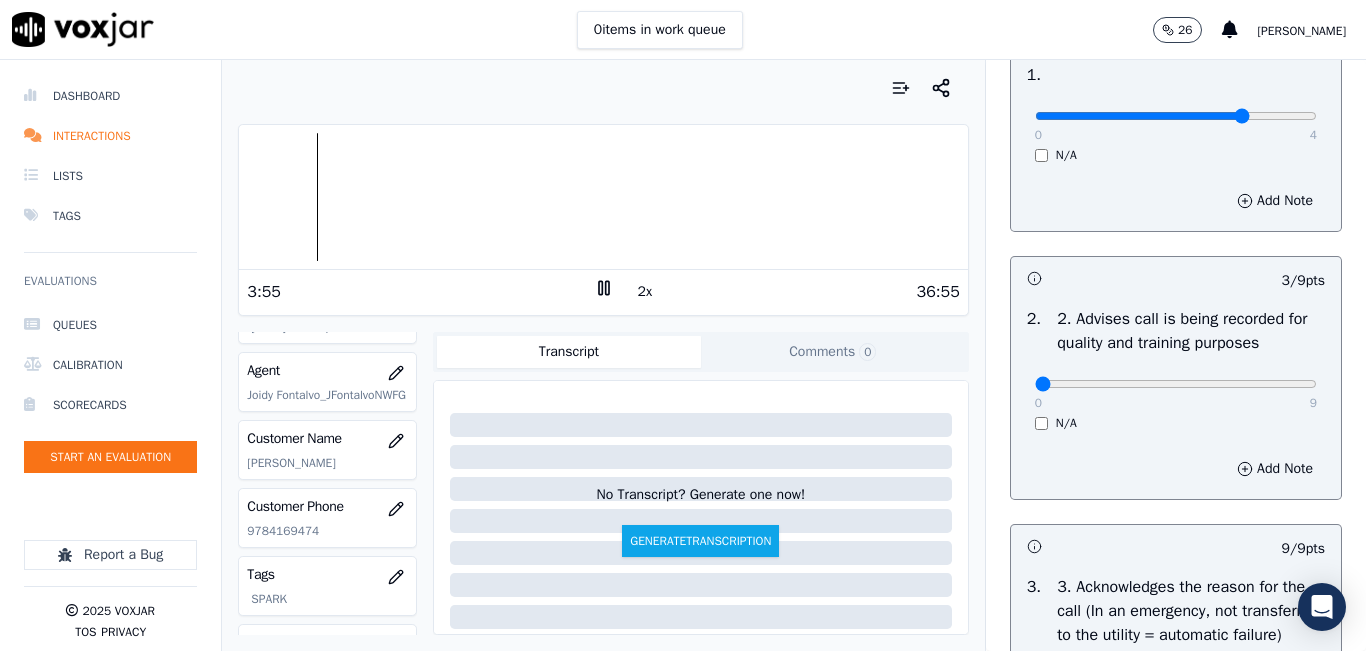 drag, startPoint x: 1101, startPoint y: 410, endPoint x: 976, endPoint y: 389, distance: 126.751724 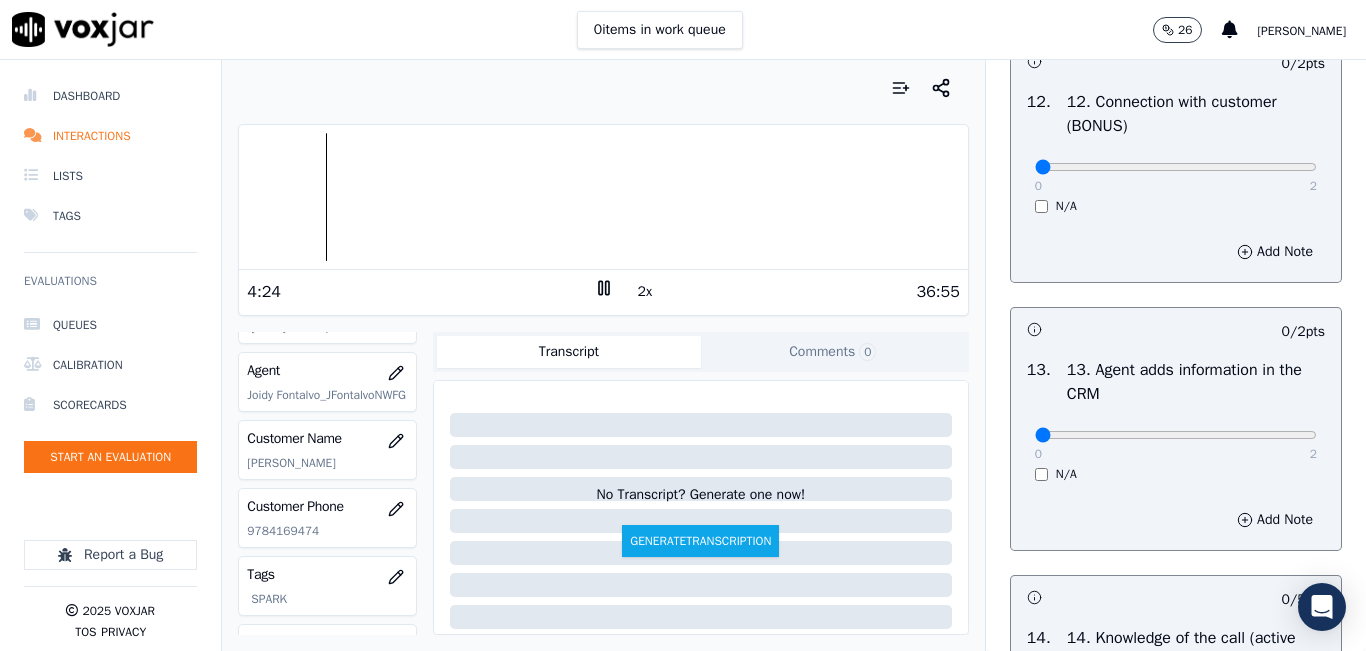 scroll, scrollTop: 3200, scrollLeft: 0, axis: vertical 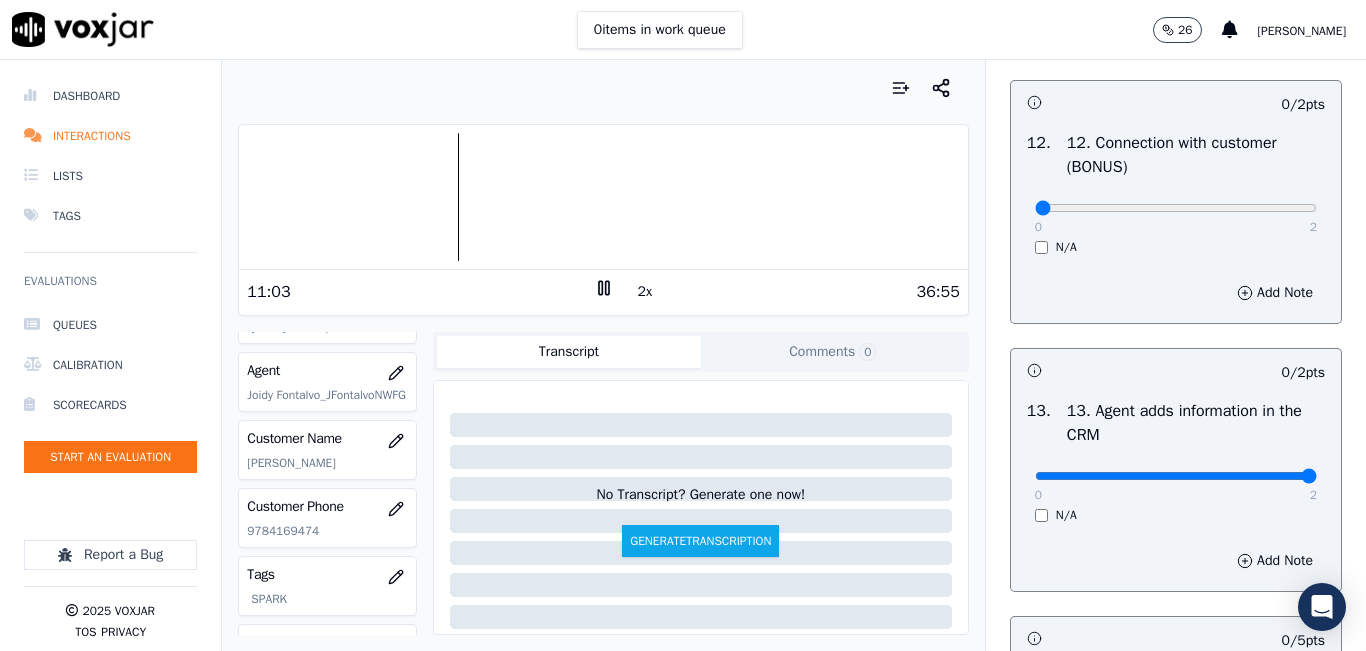 drag, startPoint x: 1038, startPoint y: 542, endPoint x: 1317, endPoint y: 550, distance: 279.1147 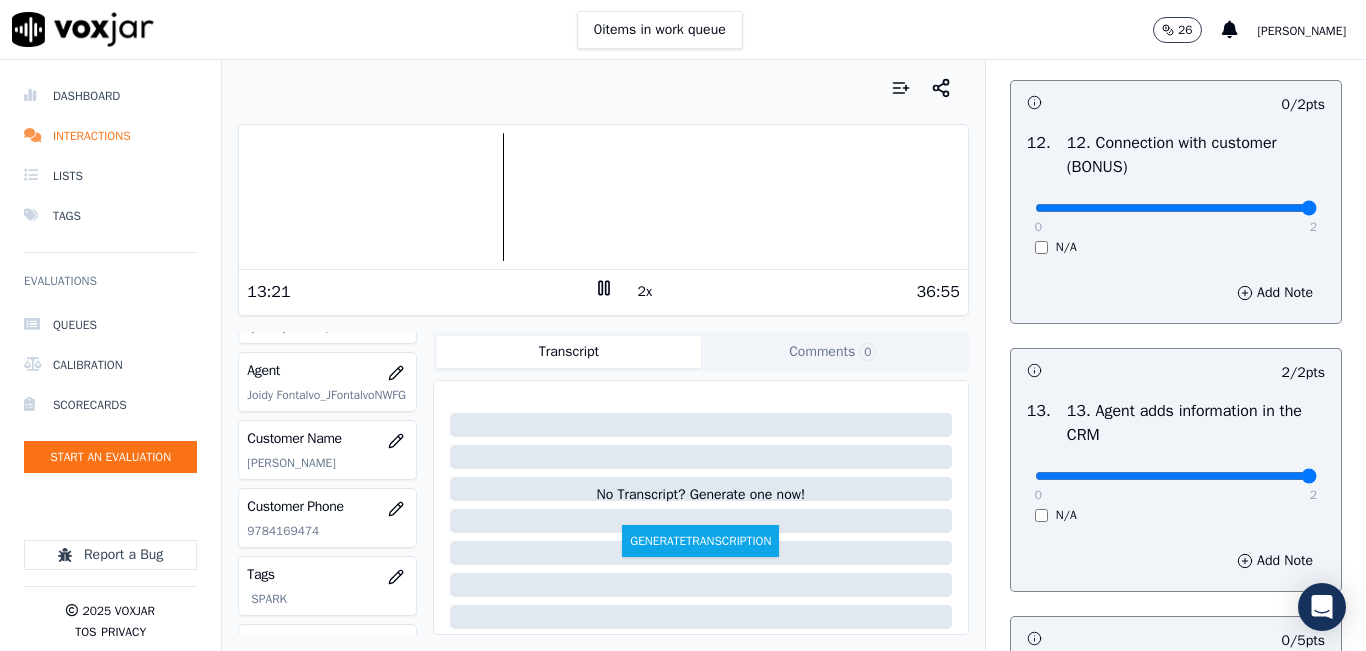 type on "2" 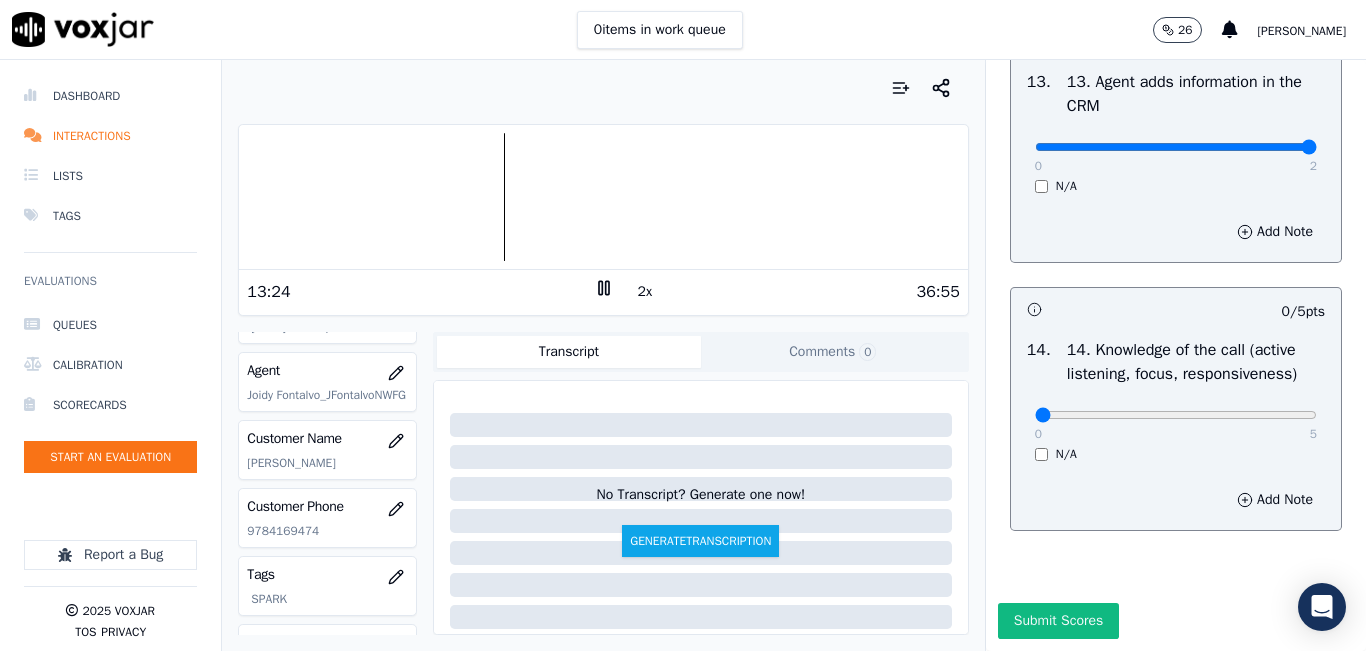 scroll, scrollTop: 3642, scrollLeft: 0, axis: vertical 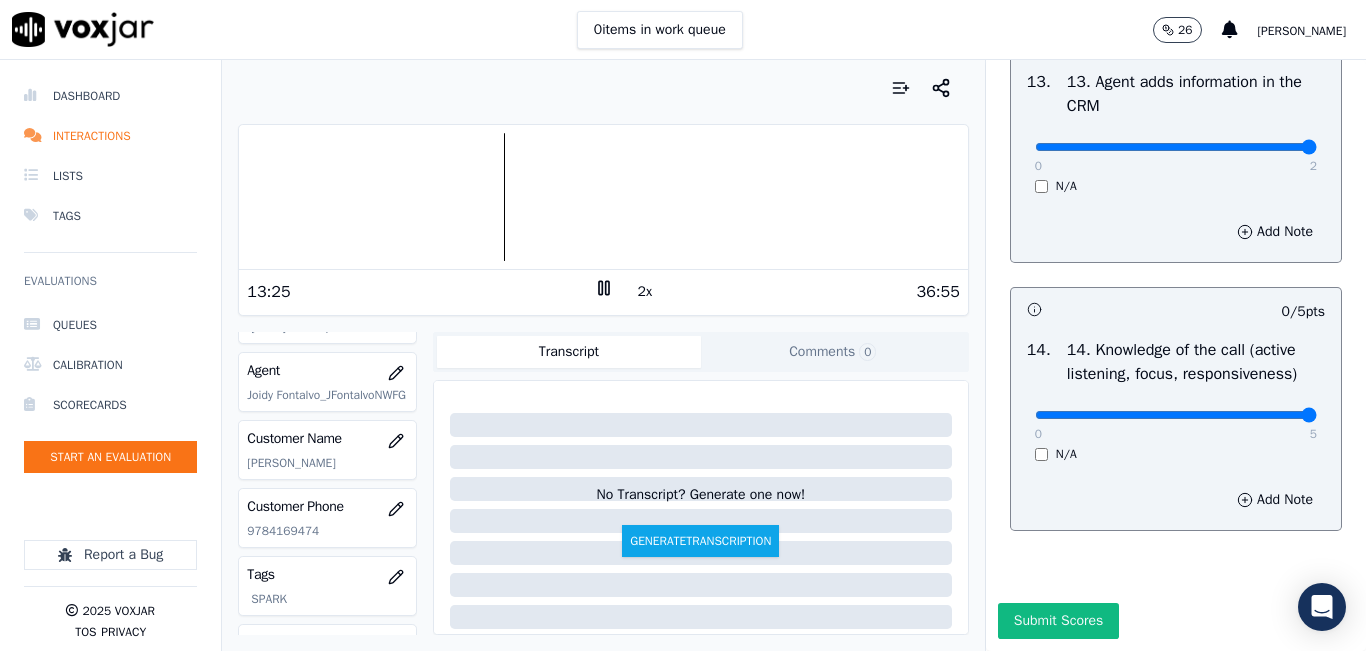 type on "5" 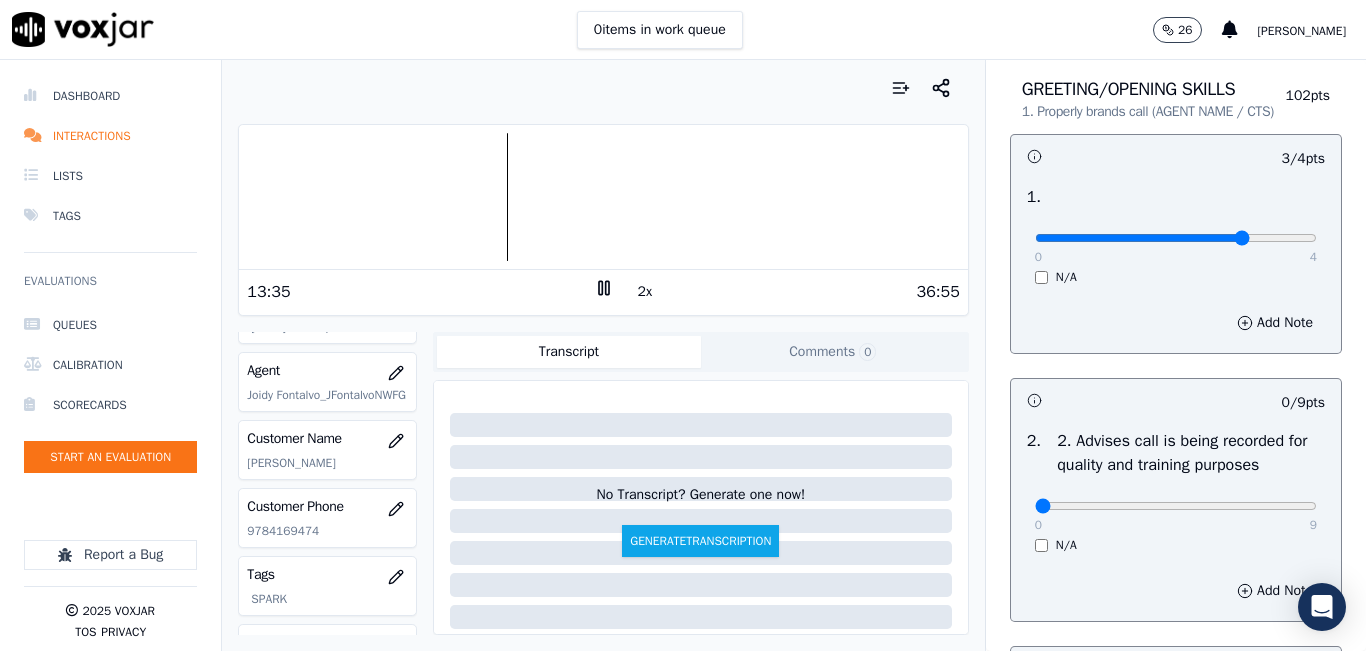 scroll, scrollTop: 0, scrollLeft: 0, axis: both 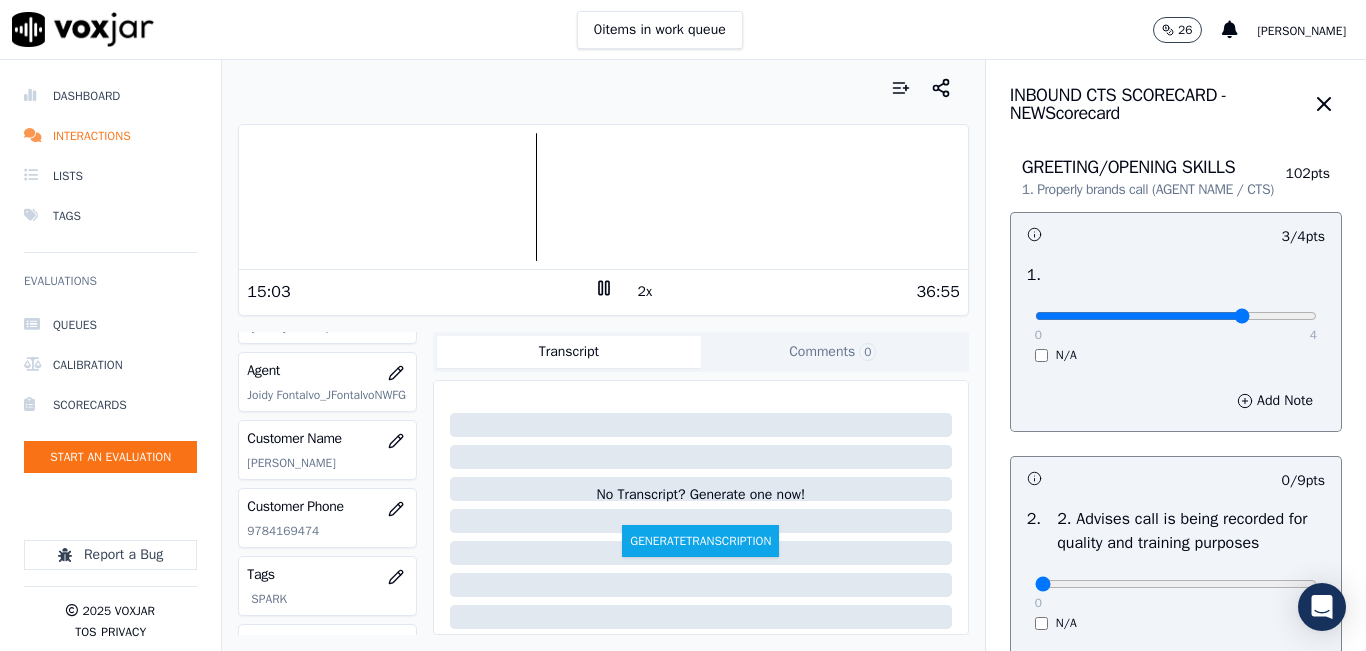 click at bounding box center (603, 197) 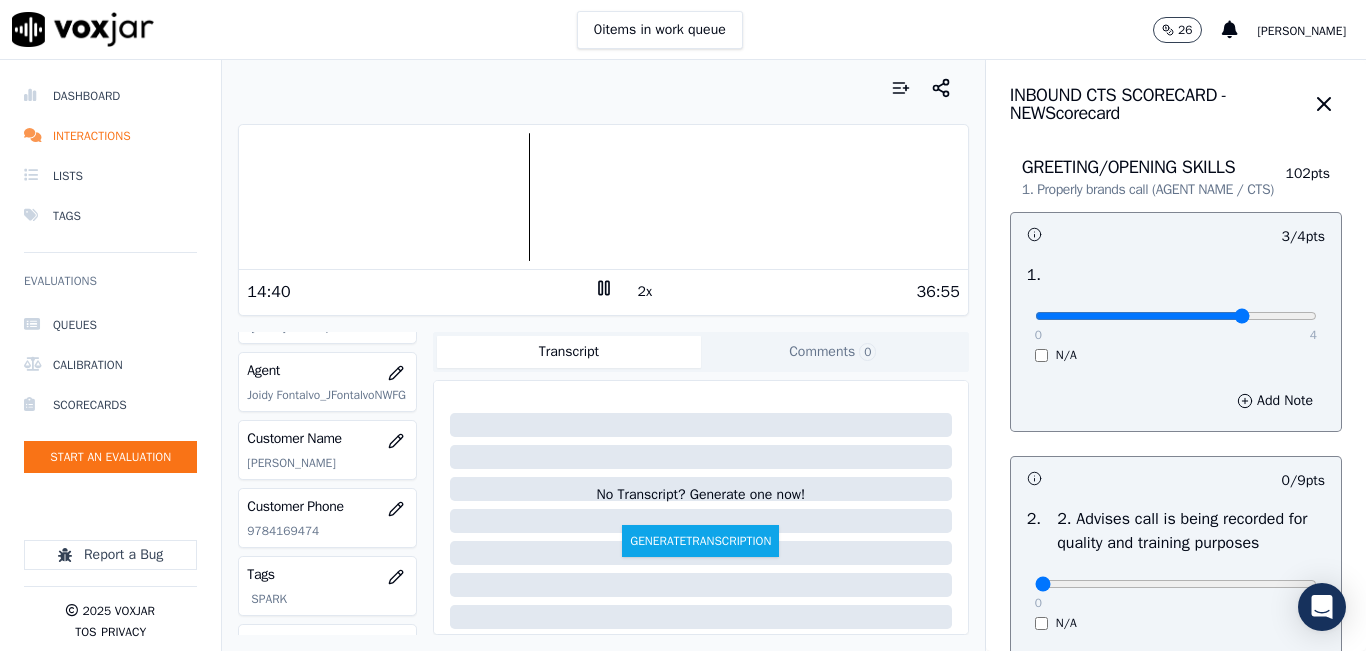 click at bounding box center [603, 197] 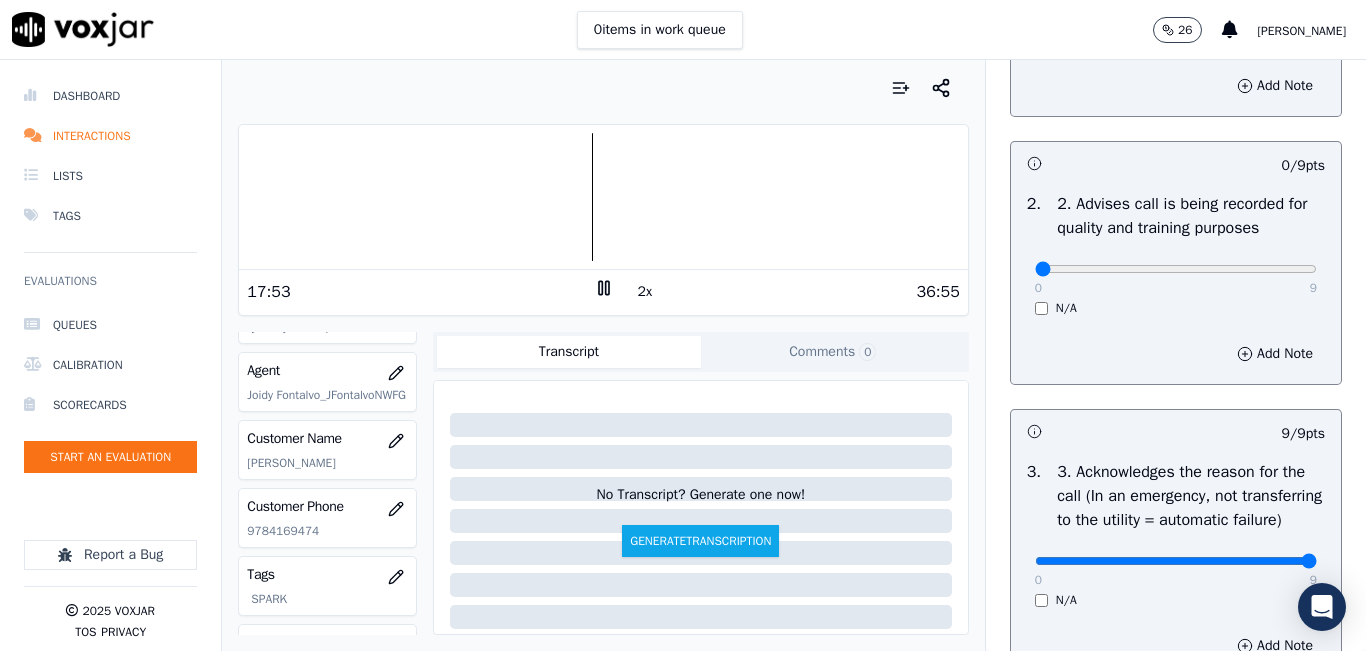 scroll, scrollTop: 300, scrollLeft: 0, axis: vertical 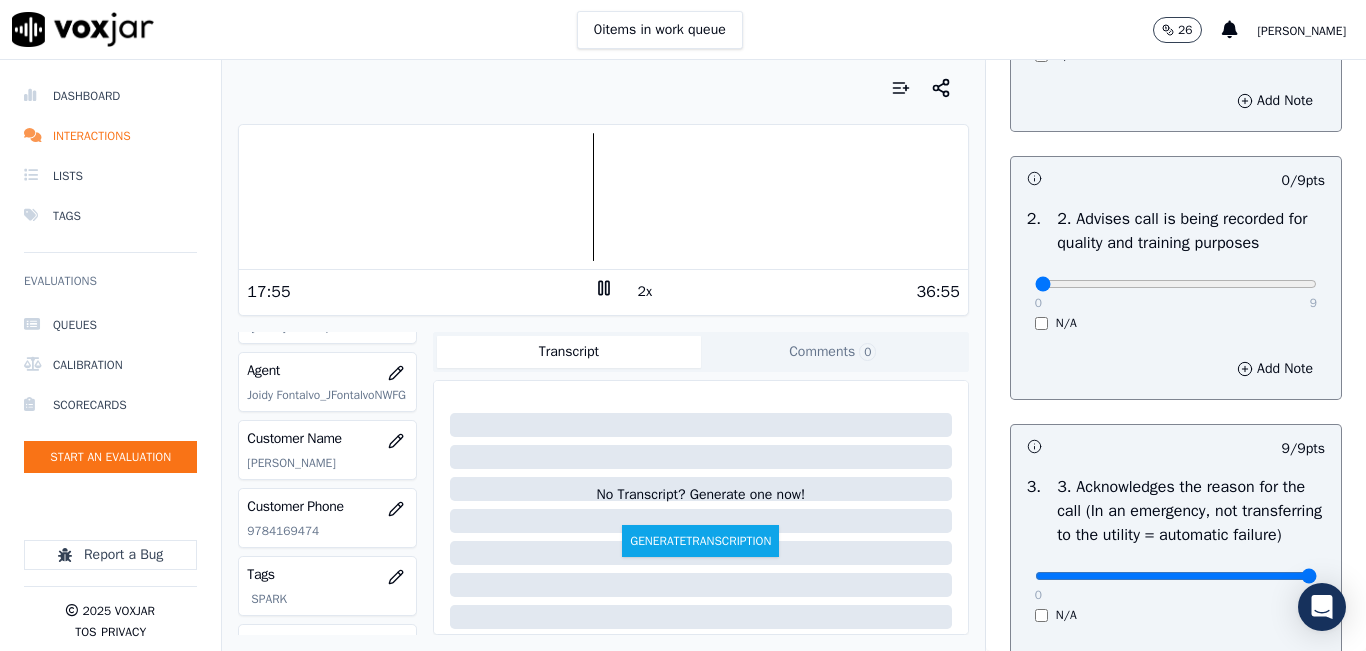 drag, startPoint x: 1182, startPoint y: 295, endPoint x: 1307, endPoint y: 294, distance: 125.004 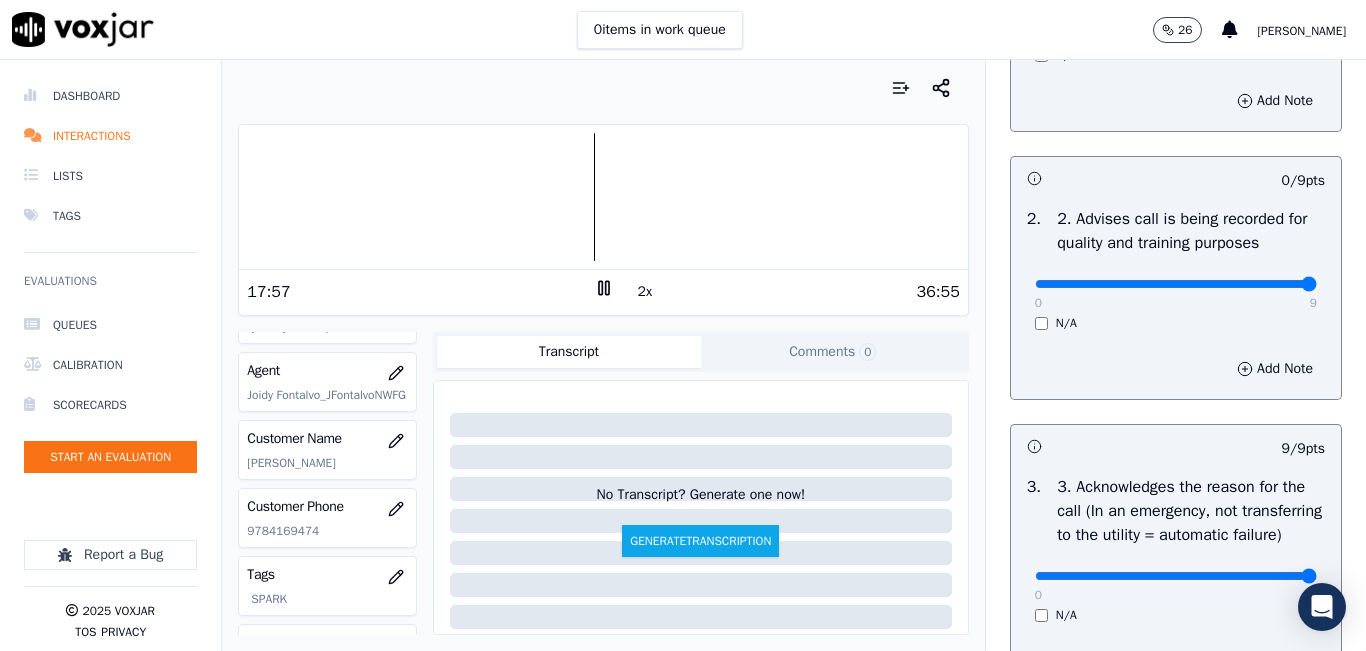 type on "9" 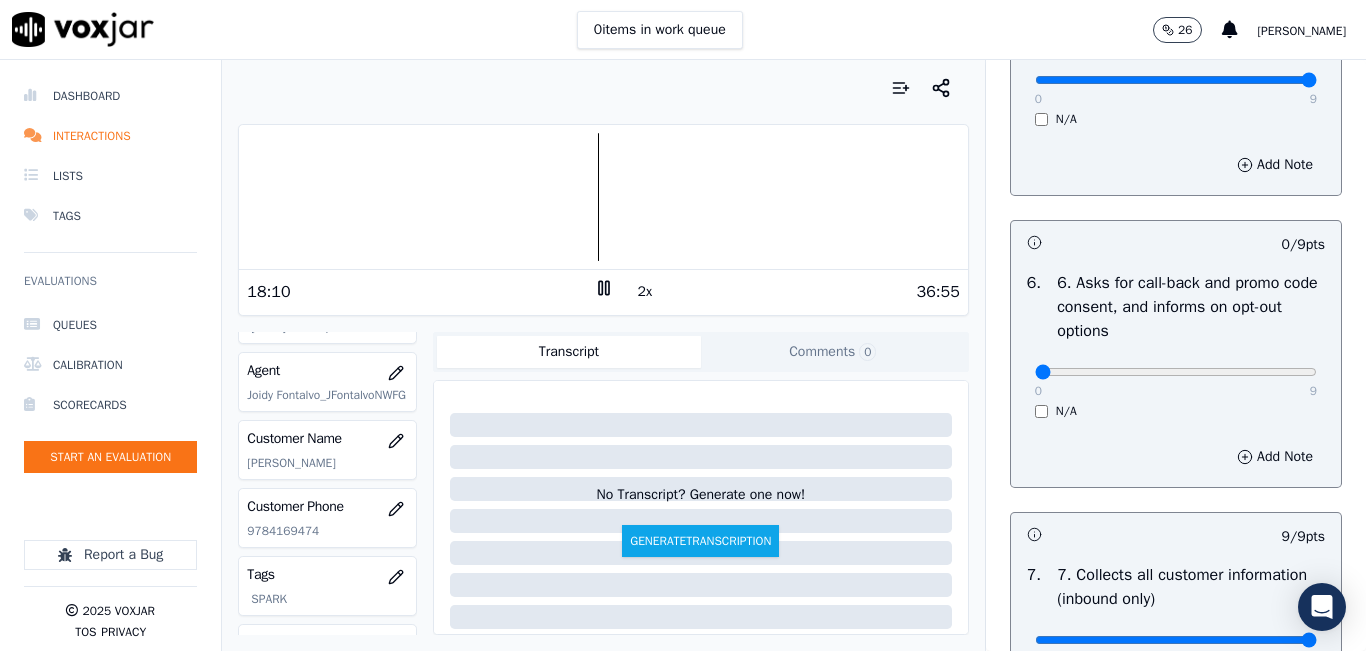 scroll, scrollTop: 1600, scrollLeft: 0, axis: vertical 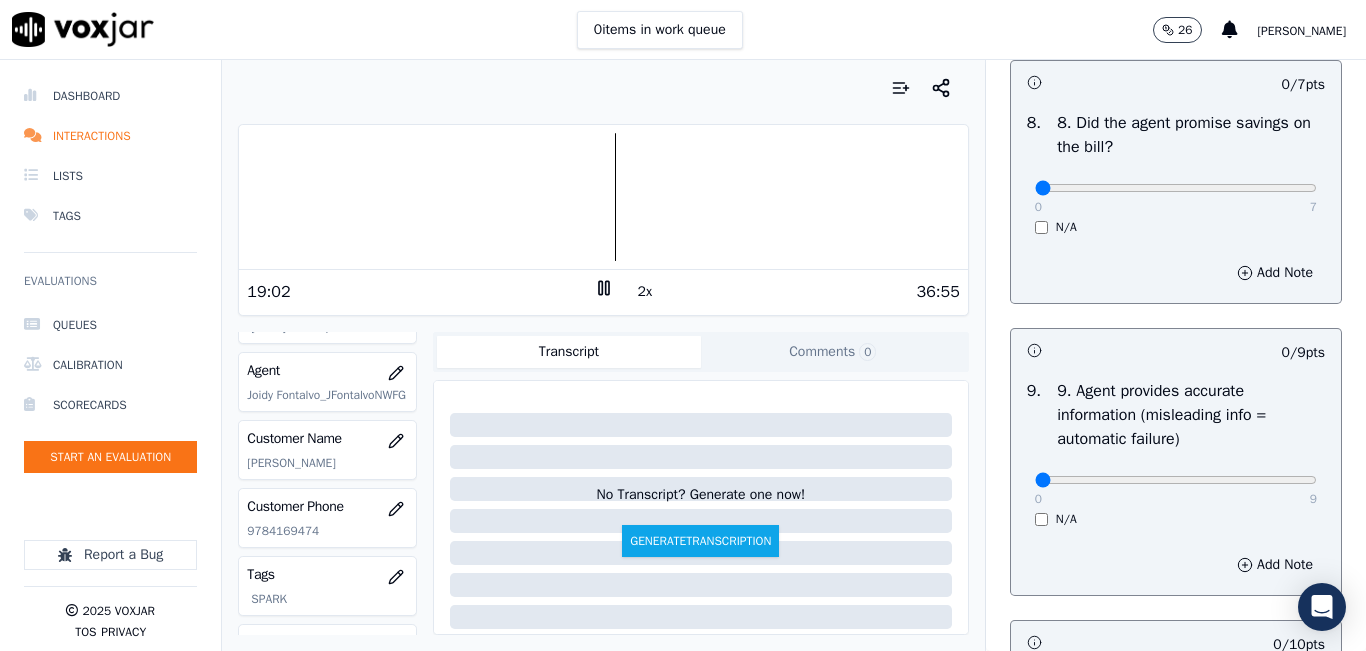 click on "N/A" at bounding box center [1176, 227] 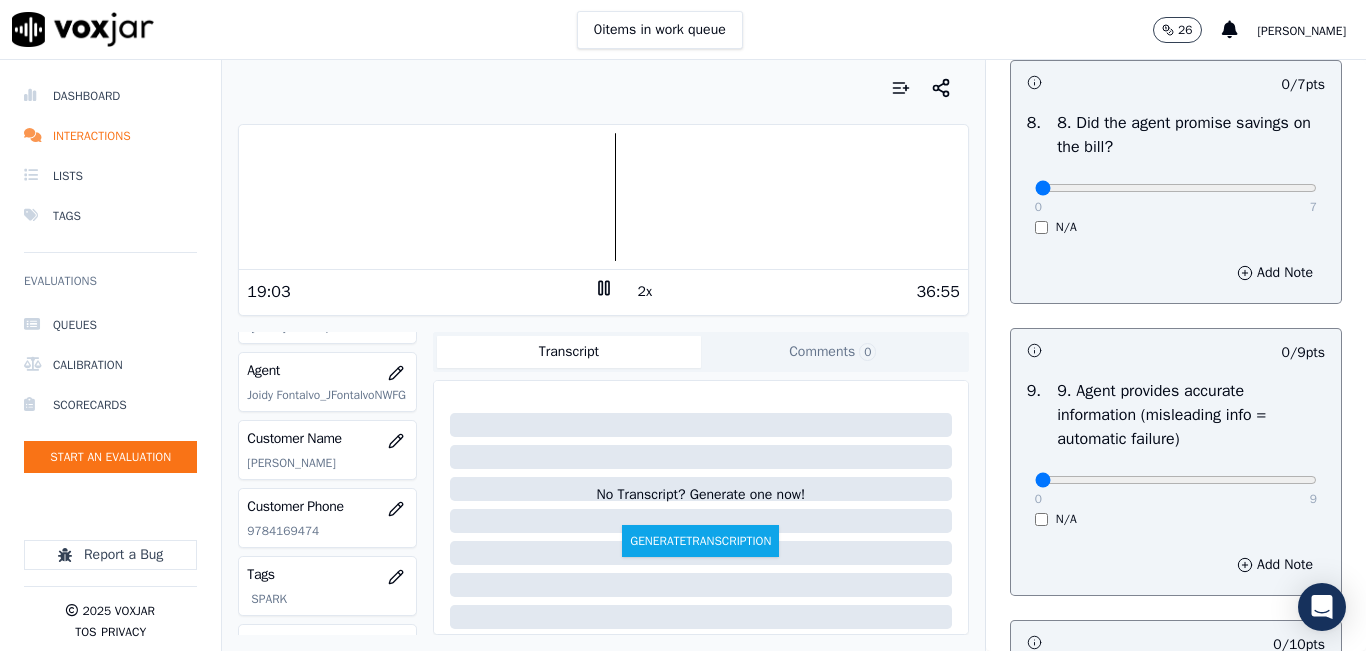 click on "8 .   8. Did the agent promise savings on the bill?     0   7     N/A" at bounding box center (1176, 173) 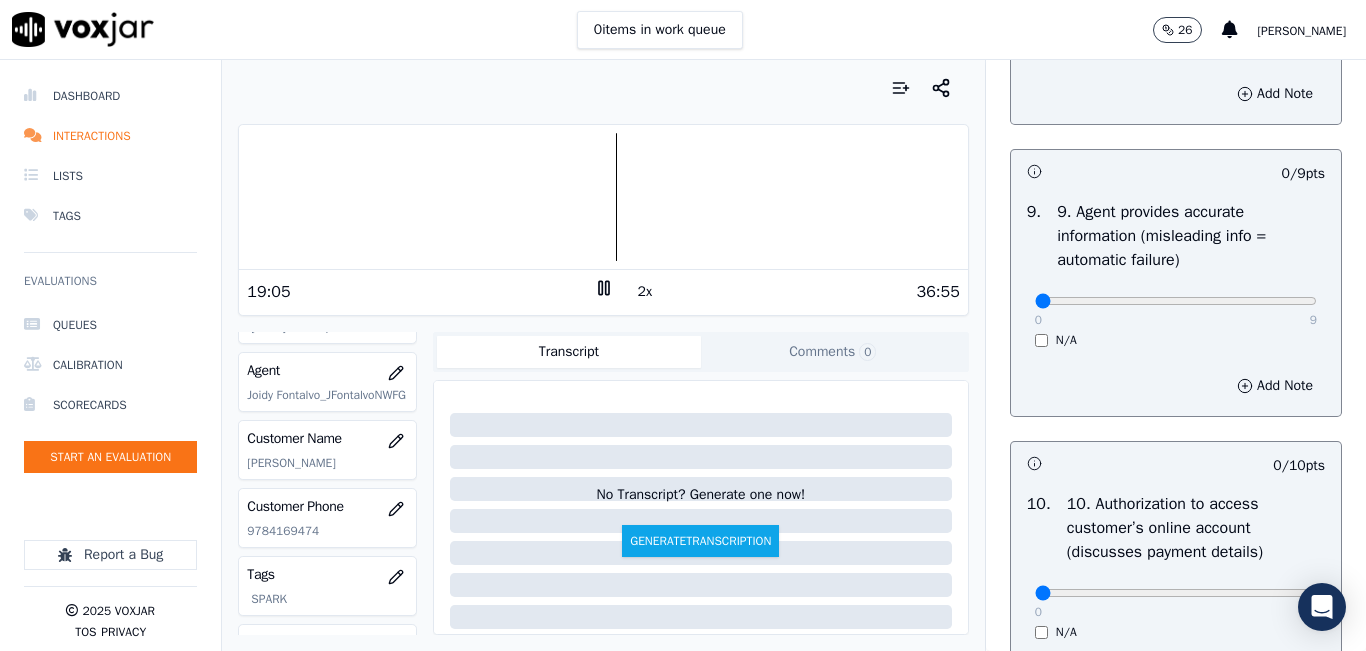 scroll, scrollTop: 2300, scrollLeft: 0, axis: vertical 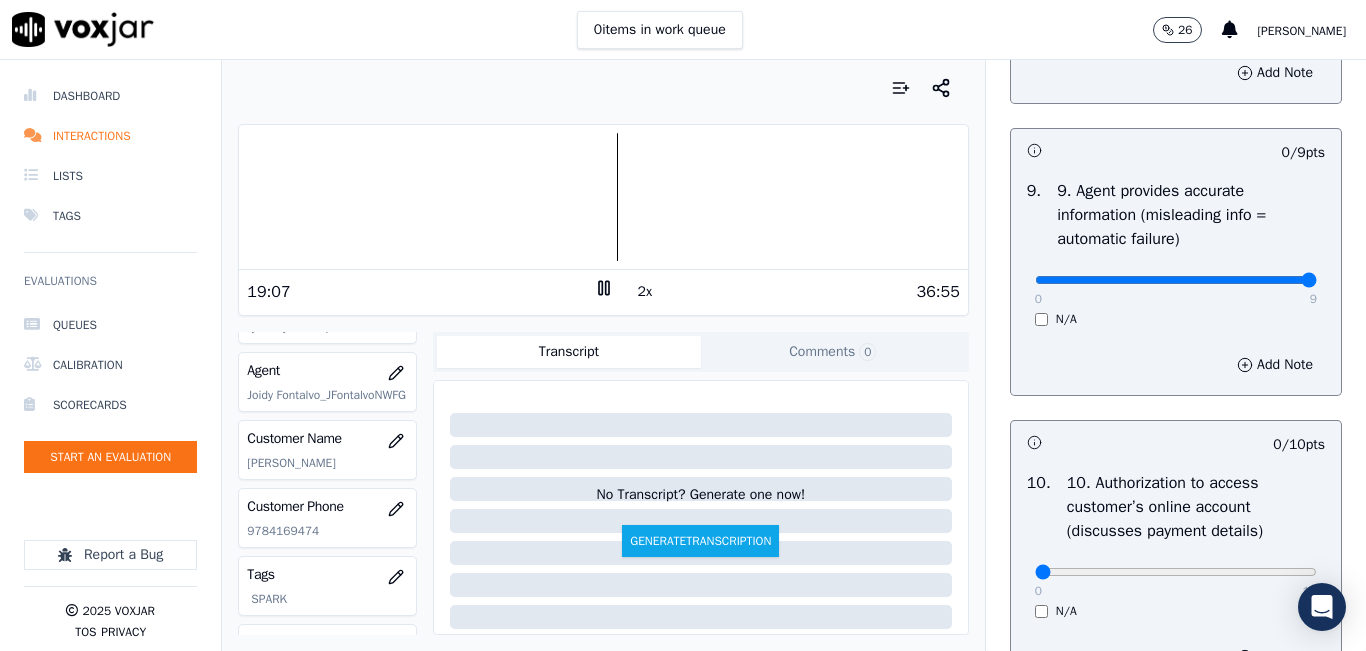 drag, startPoint x: 1225, startPoint y: 367, endPoint x: 1308, endPoint y: 372, distance: 83.15047 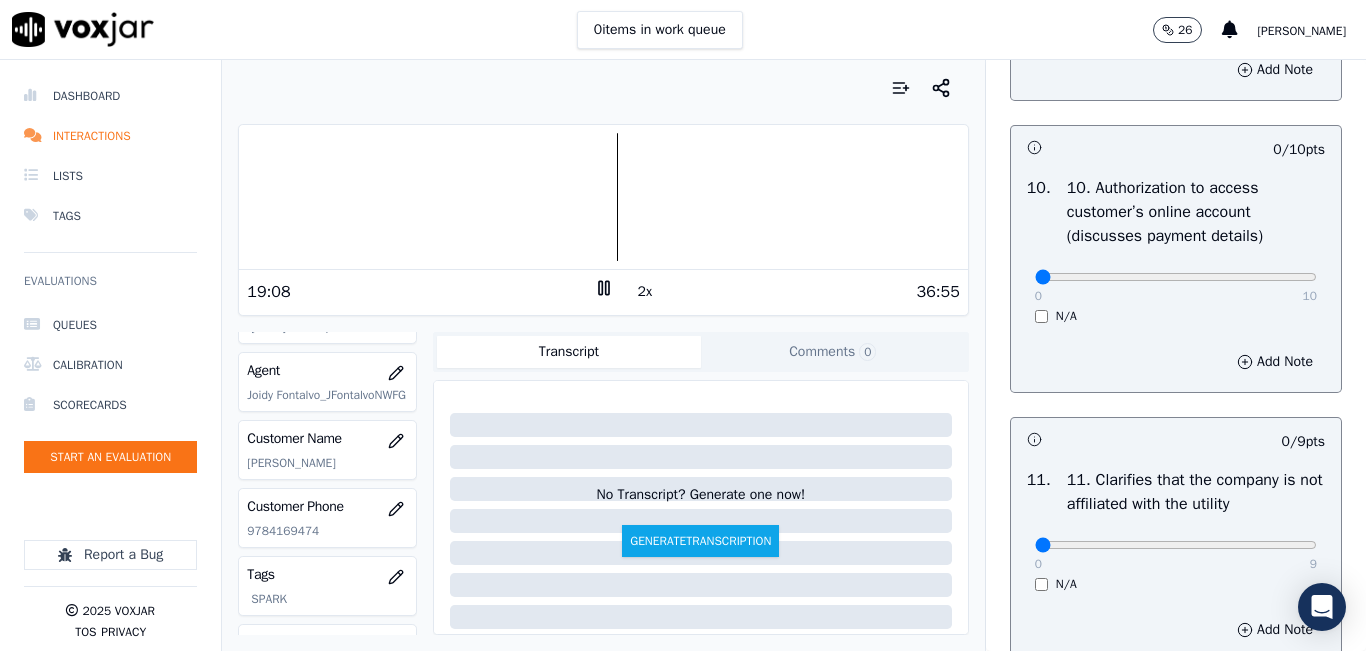 scroll, scrollTop: 2600, scrollLeft: 0, axis: vertical 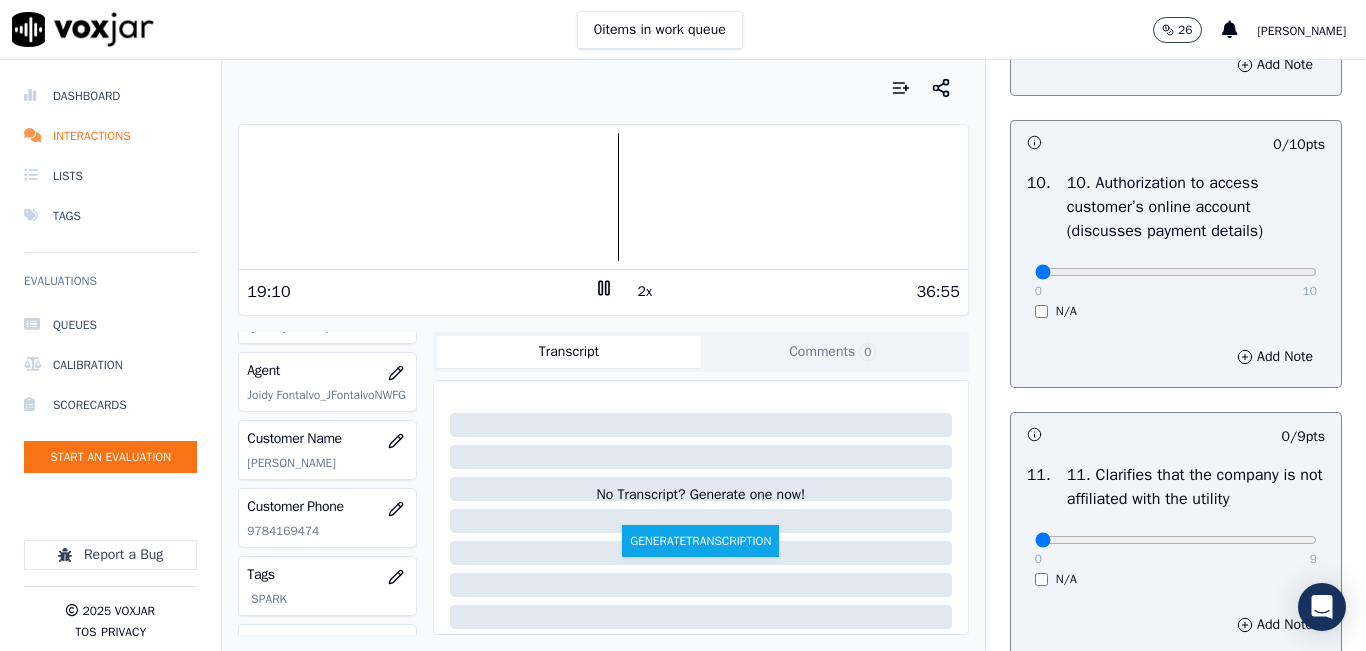click on "0   10" at bounding box center (1176, 271) 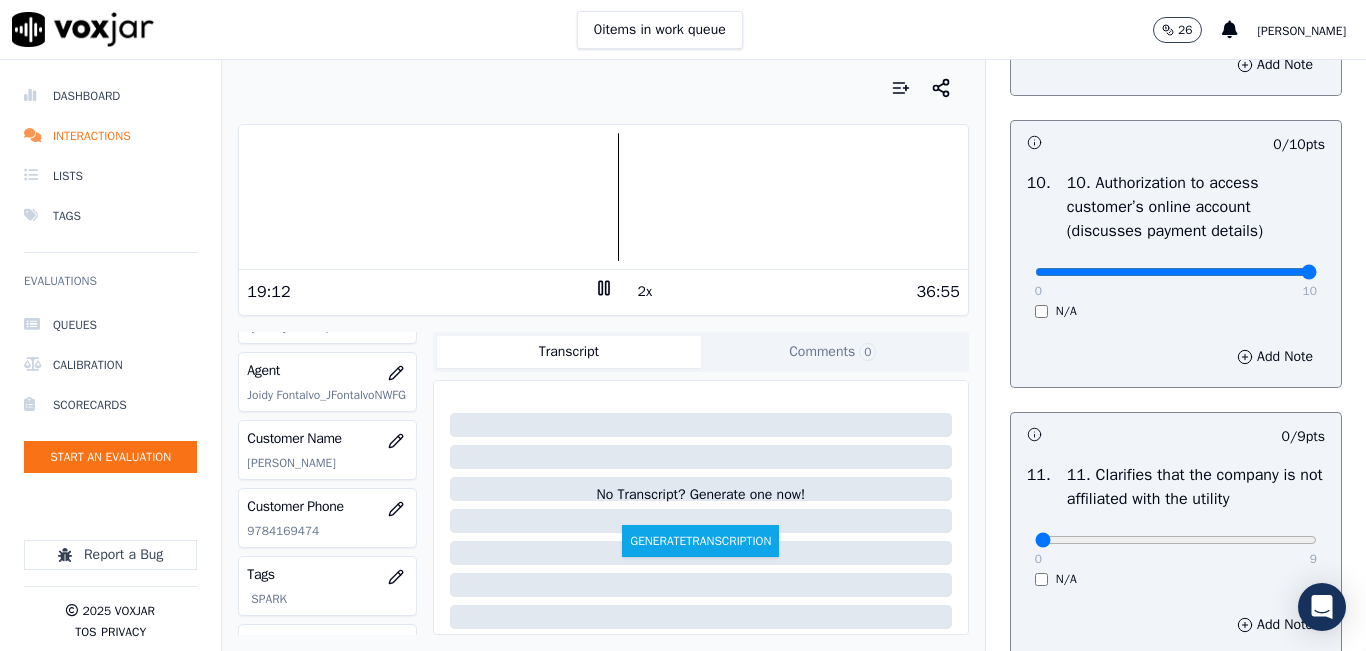drag, startPoint x: 1241, startPoint y: 343, endPoint x: 1280, endPoint y: 348, distance: 39.319206 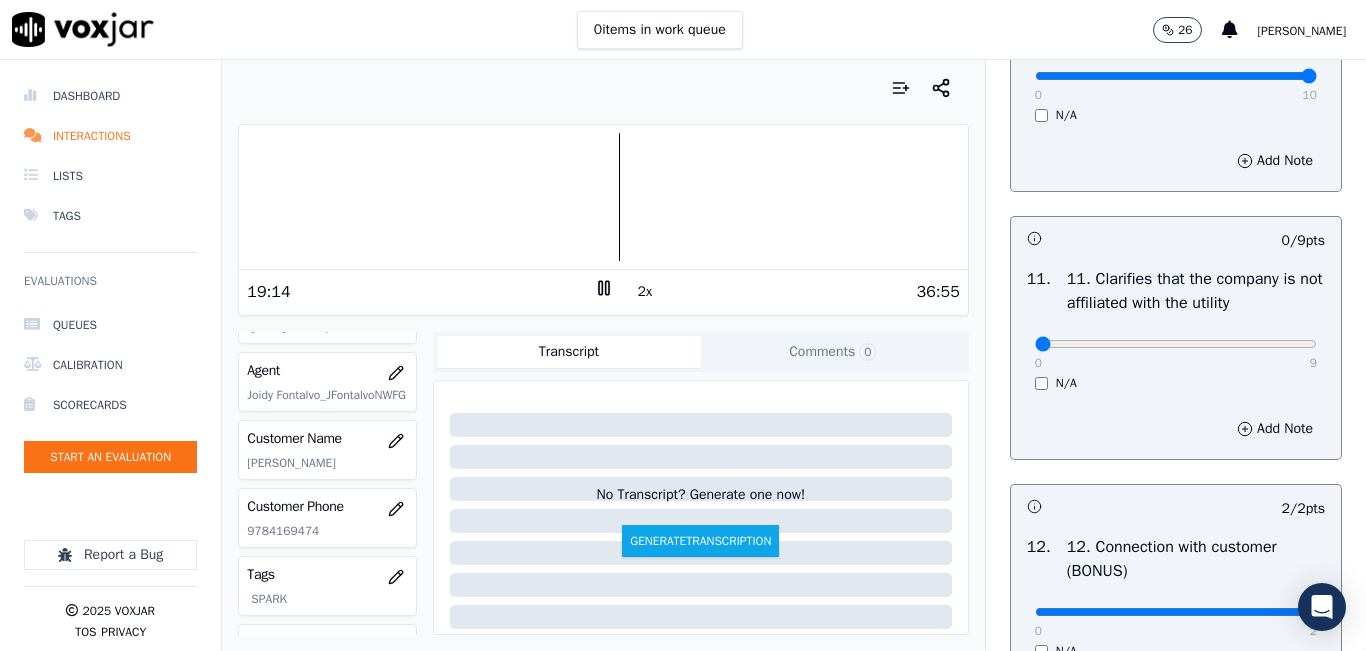 scroll, scrollTop: 2800, scrollLeft: 0, axis: vertical 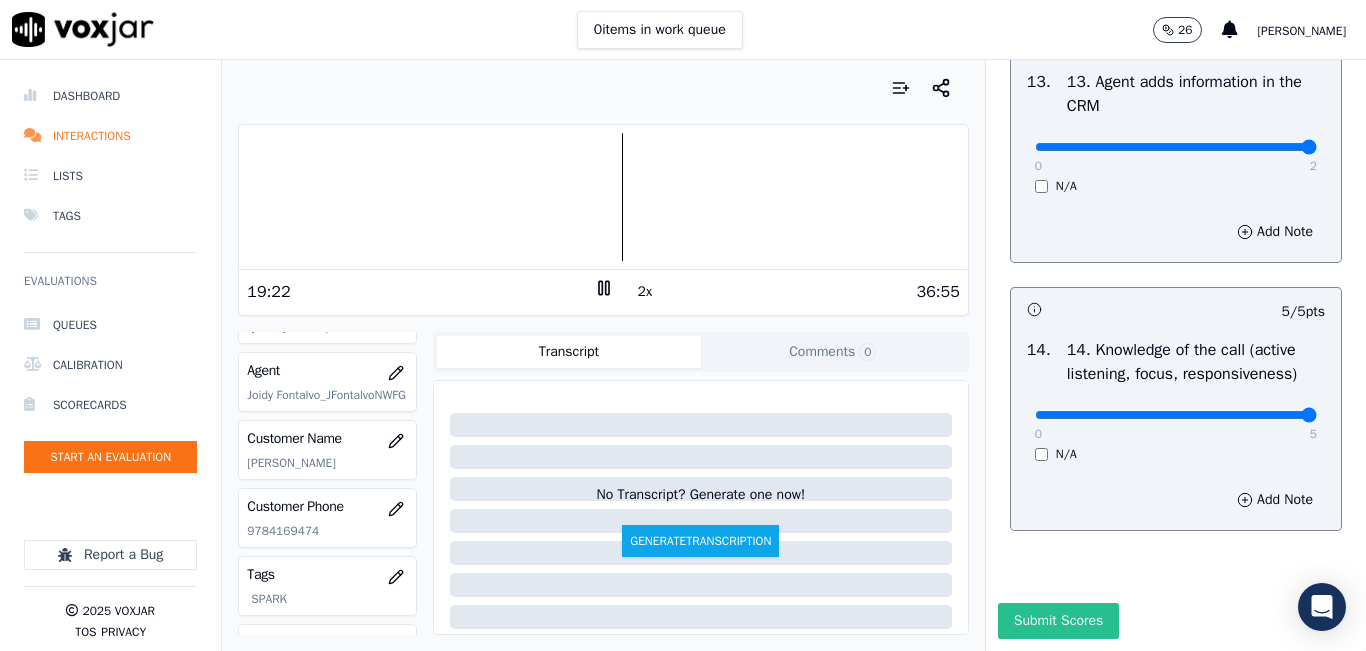 click on "Submit Scores" at bounding box center [1058, 621] 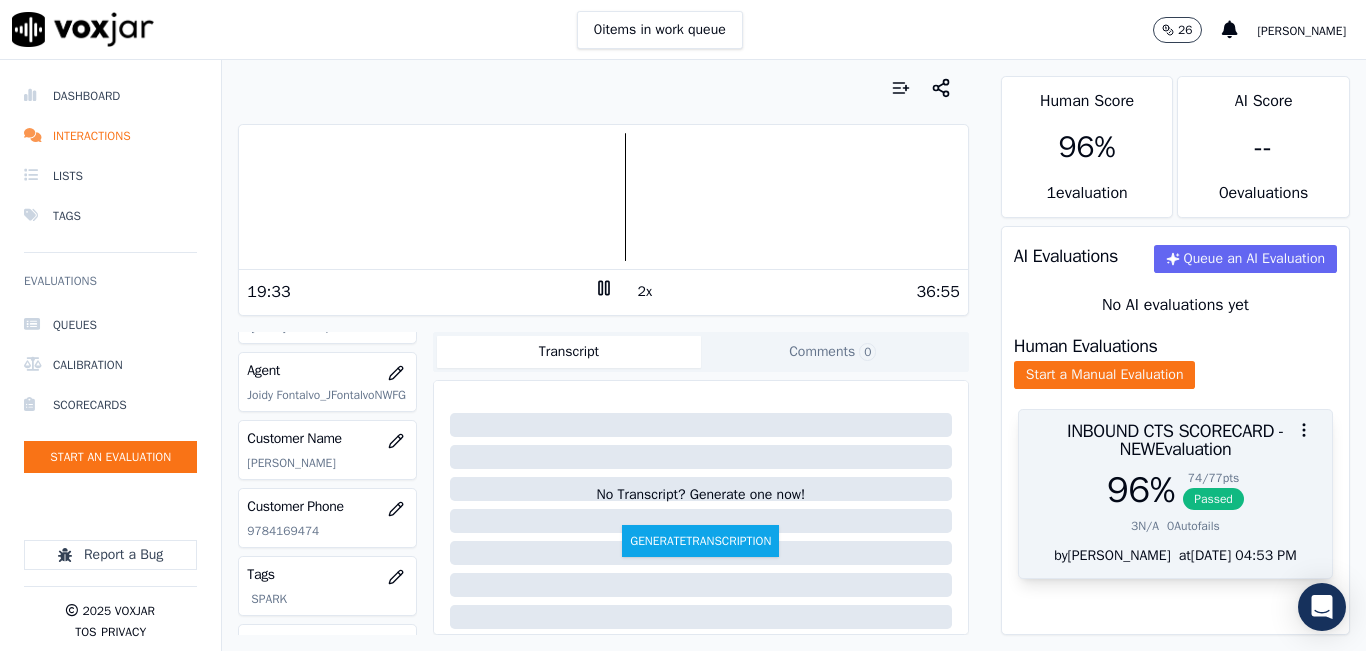 scroll, scrollTop: 0, scrollLeft: 0, axis: both 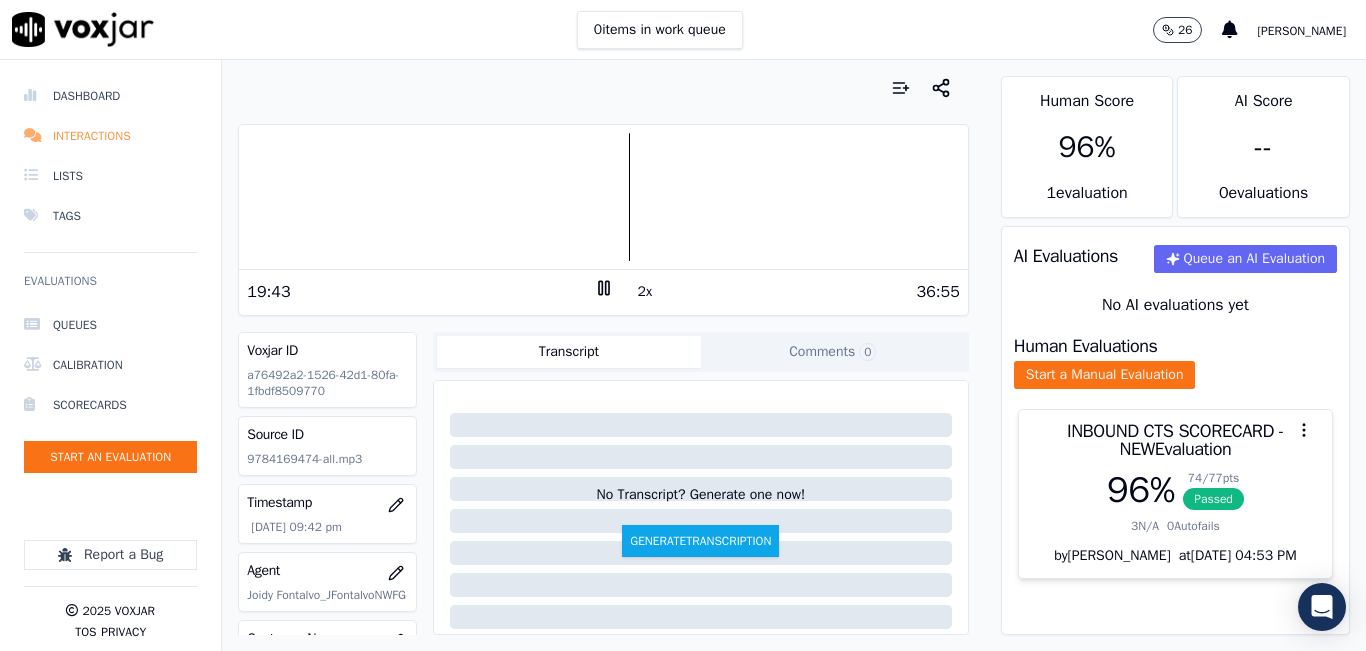 click on "Interactions" at bounding box center [110, 136] 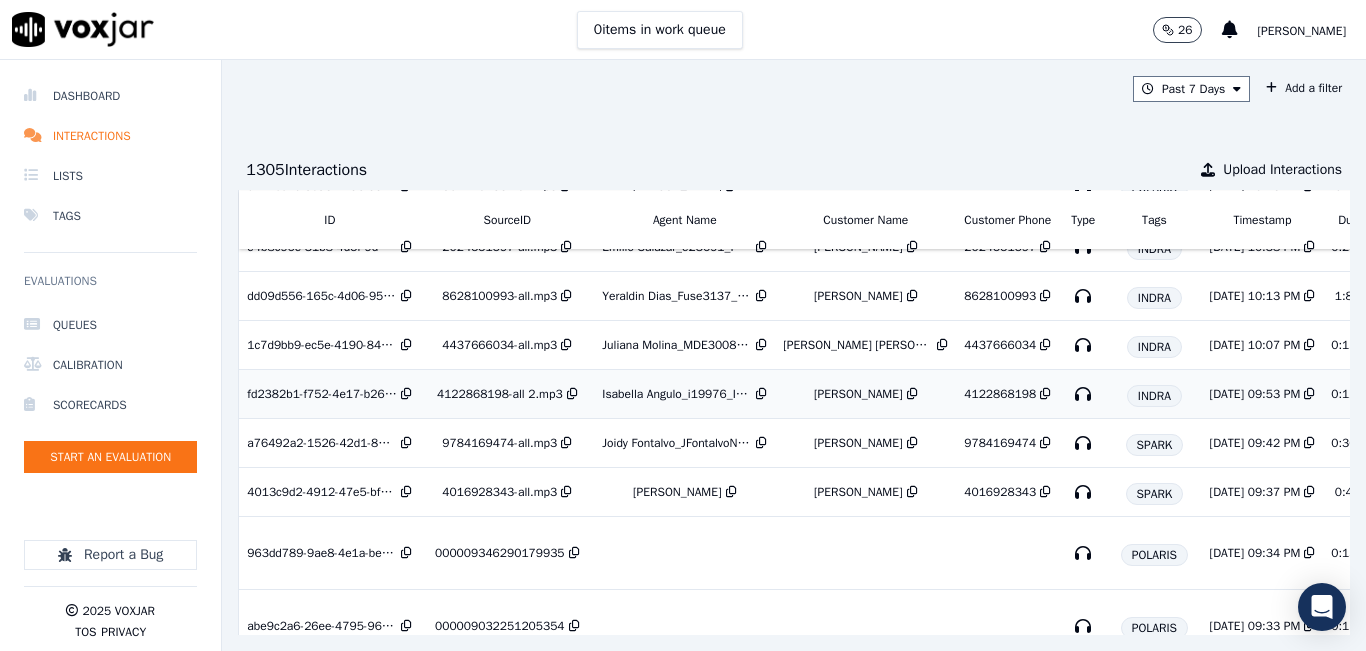 scroll, scrollTop: 0, scrollLeft: 0, axis: both 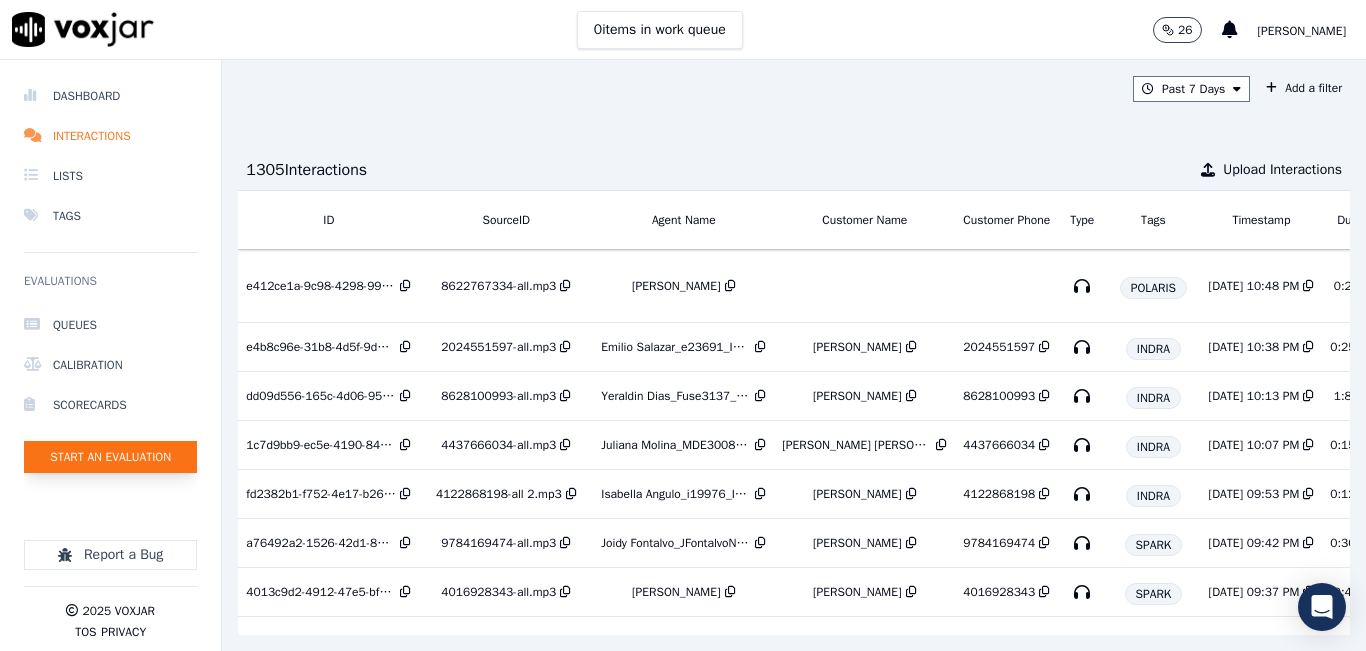 click on "Start an Evaluation" 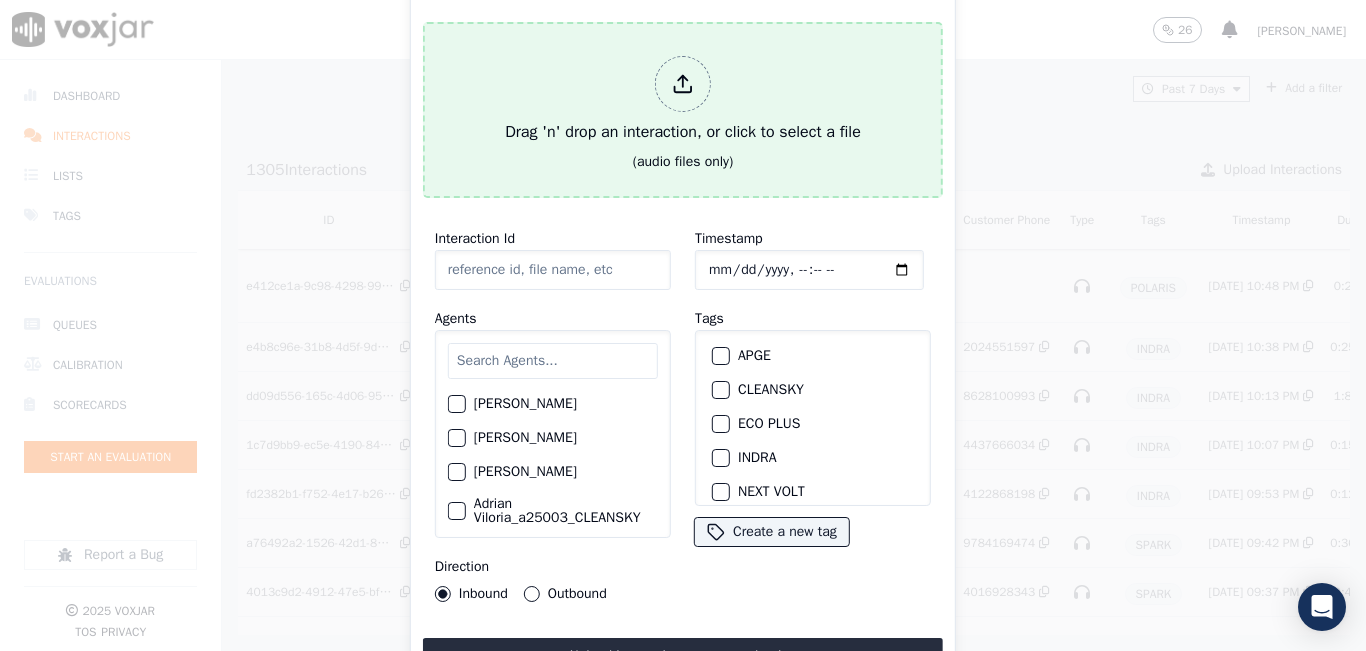 click on "Drag 'n' drop an interaction, or click to select a file" at bounding box center (683, 100) 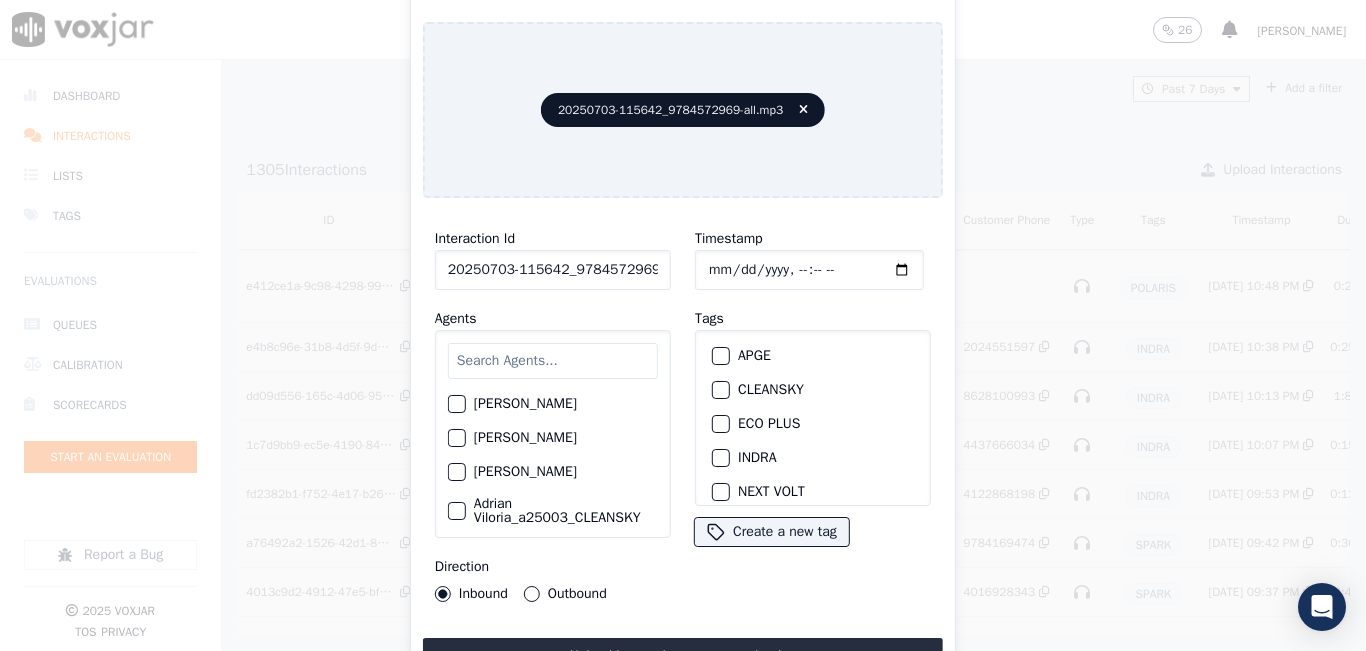 click at bounding box center (553, 361) 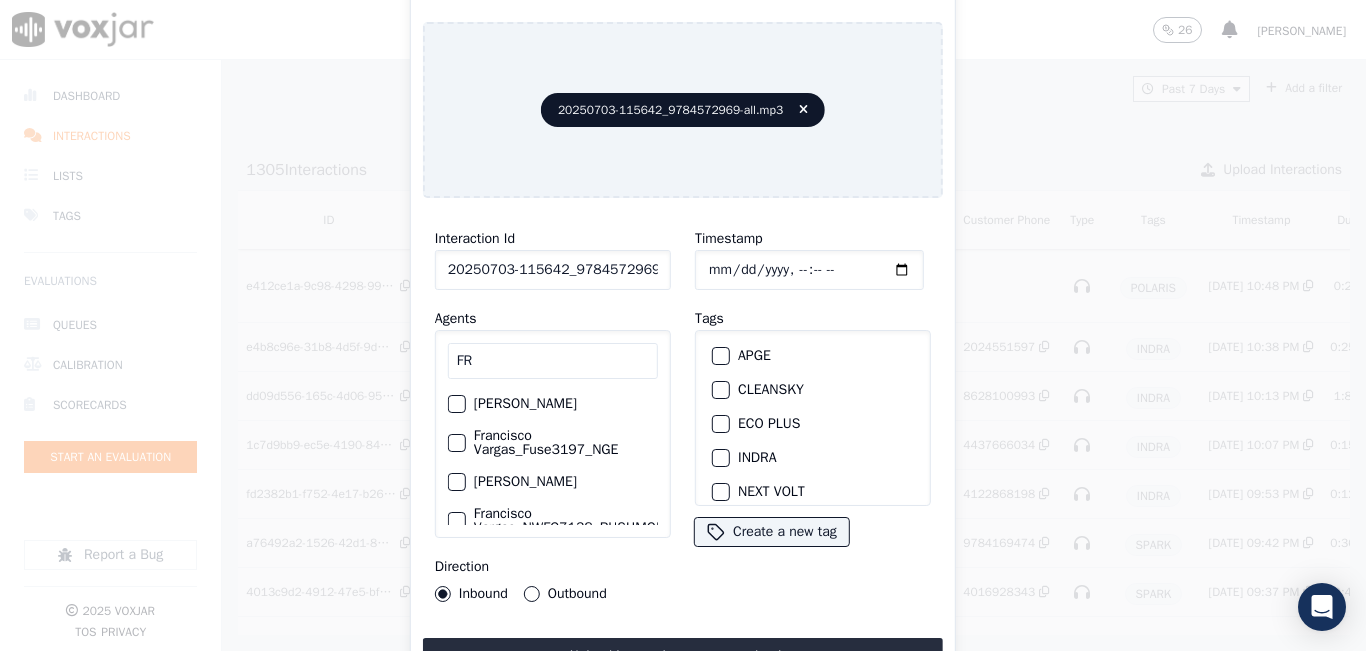 type on "F" 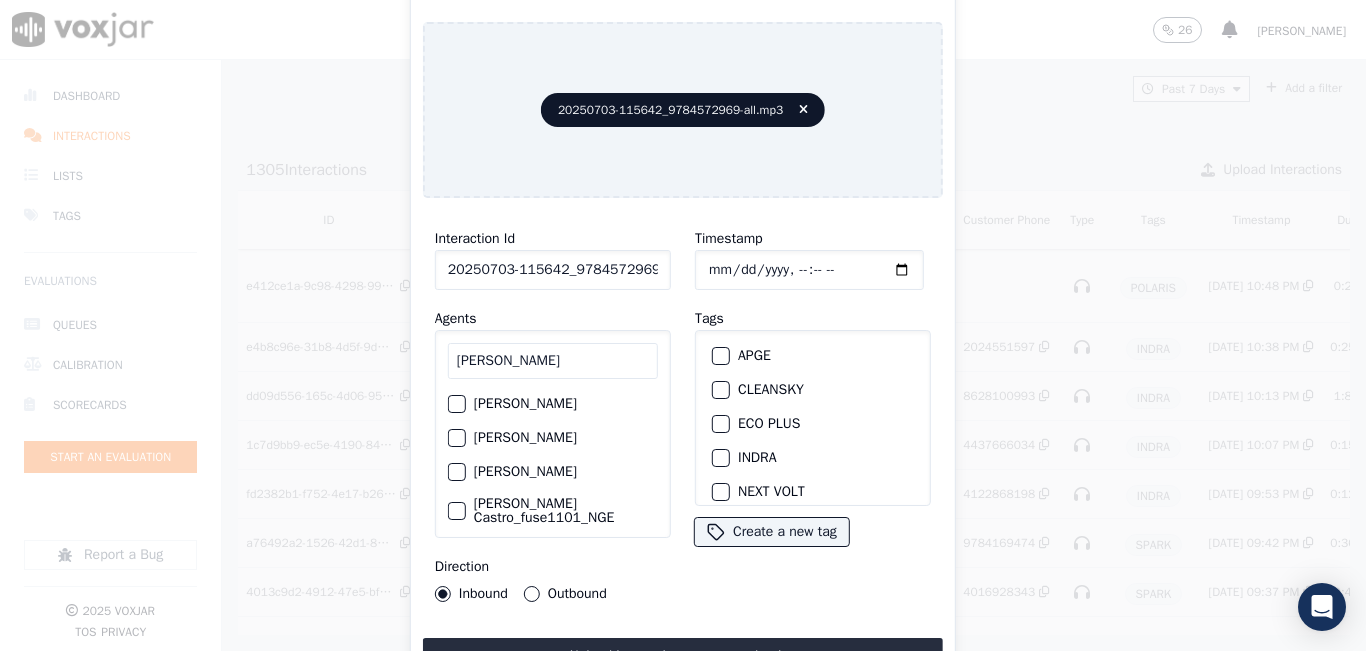 type on "[PERSON_NAME]" 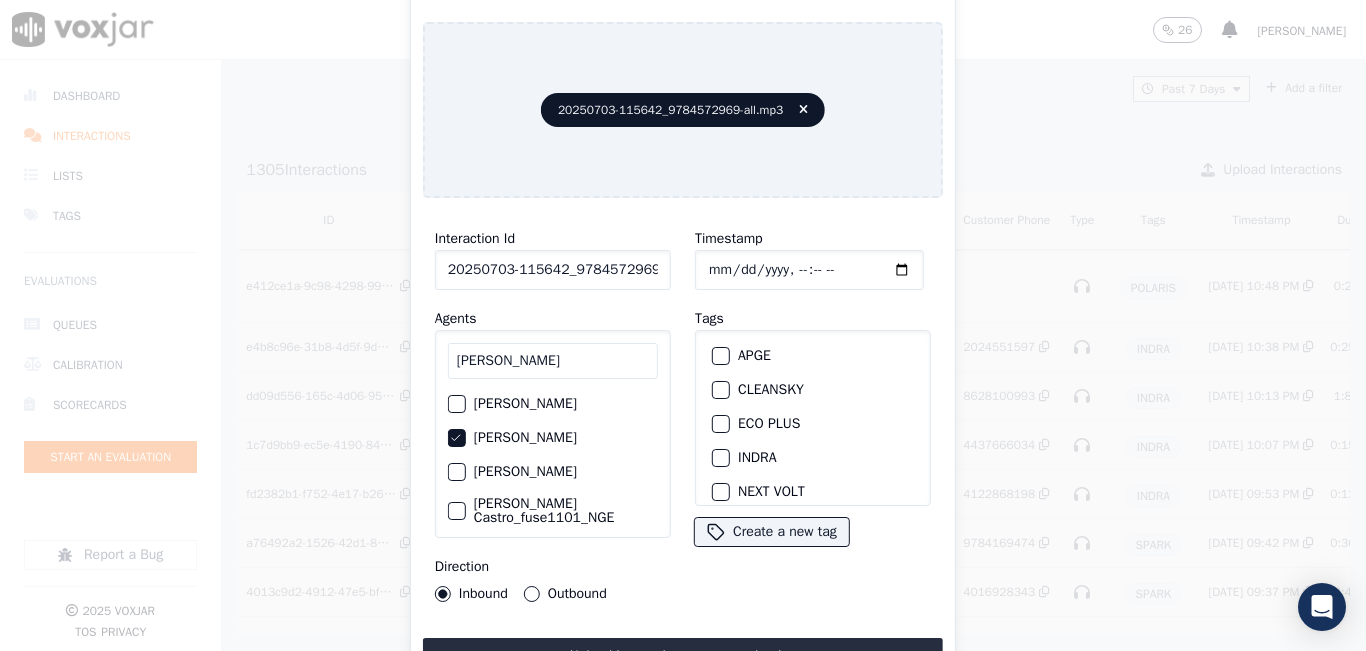 click on "Outbound" at bounding box center (532, 594) 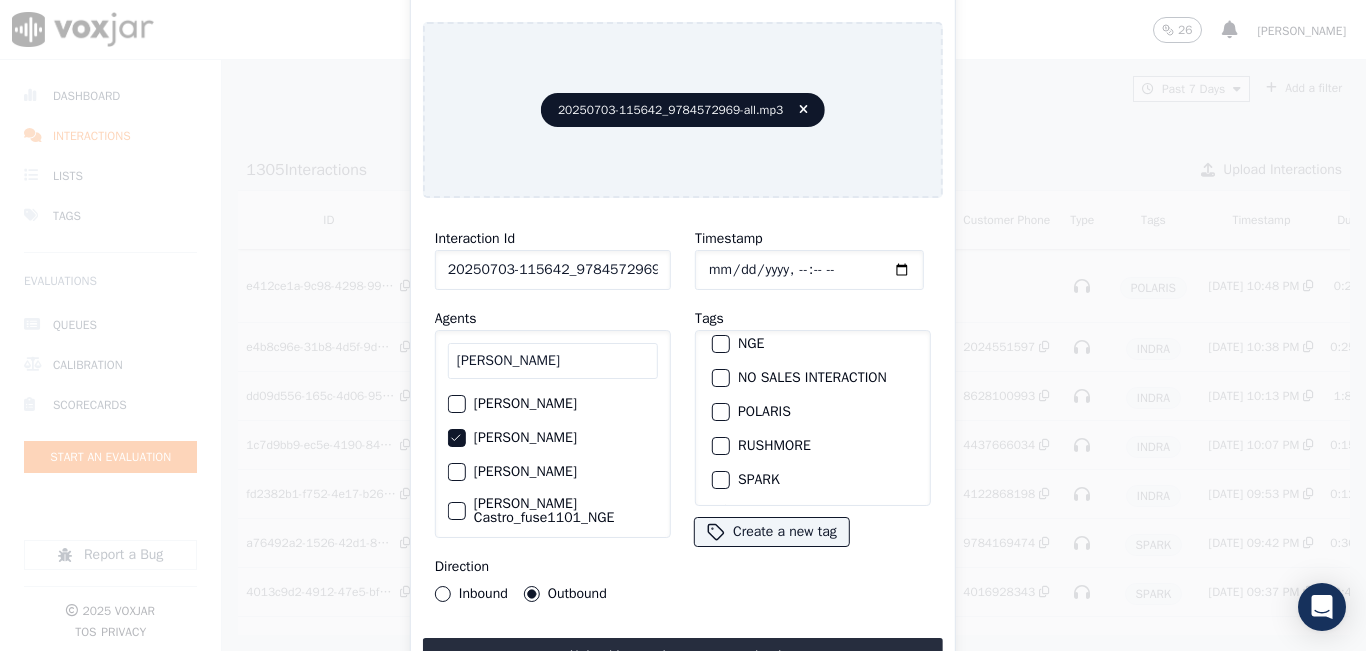 scroll, scrollTop: 275, scrollLeft: 0, axis: vertical 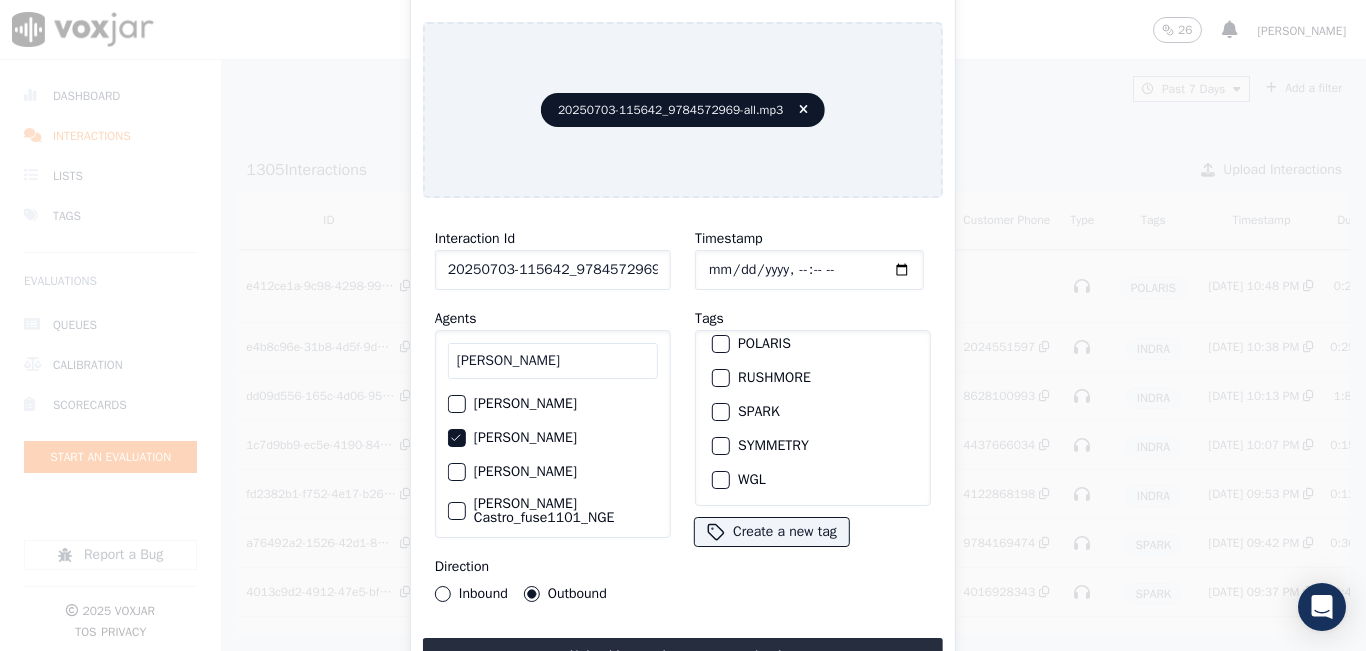 click at bounding box center [720, 412] 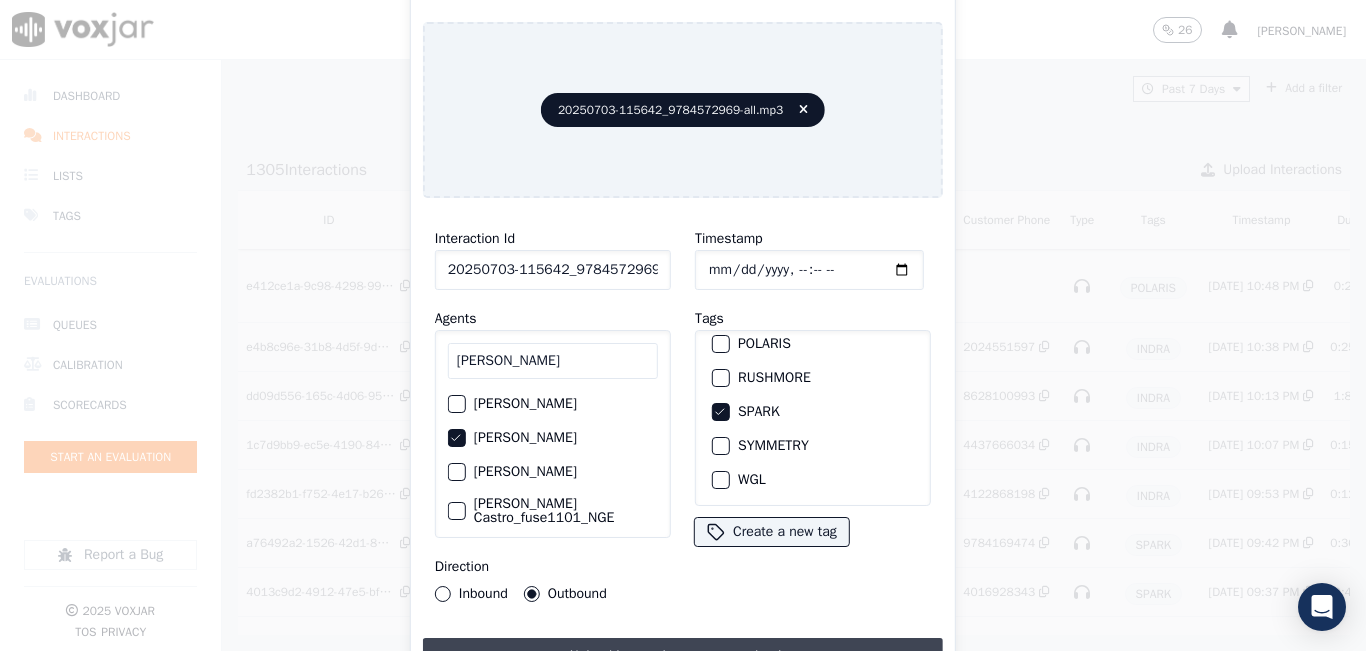 click on "Upload interaction to start evaluation" at bounding box center (683, 656) 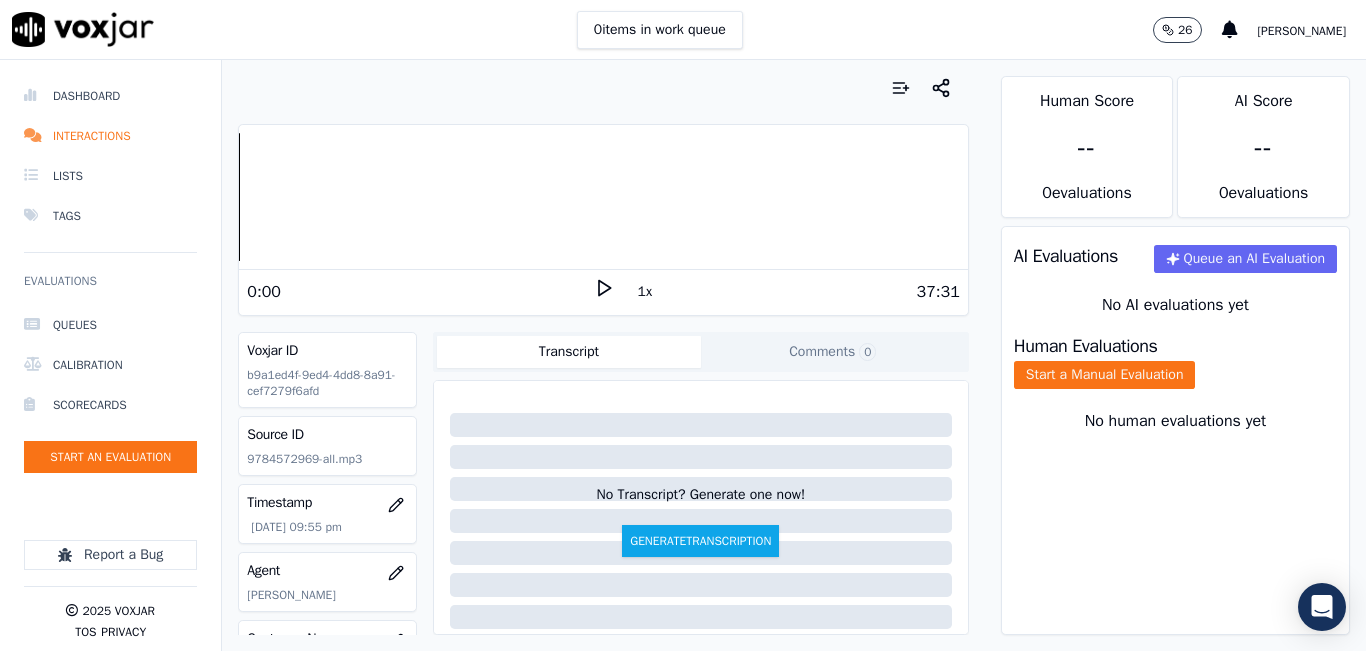 click on "1x" at bounding box center (645, 292) 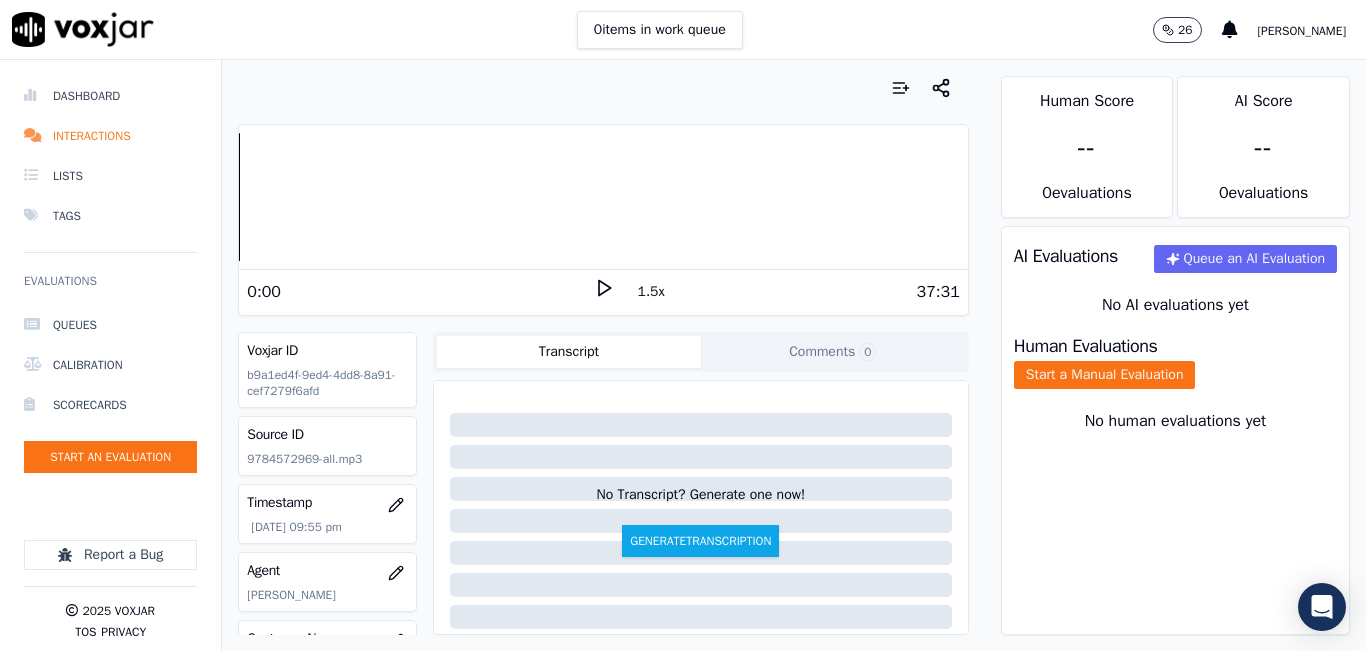 click on "1.5x" at bounding box center [651, 292] 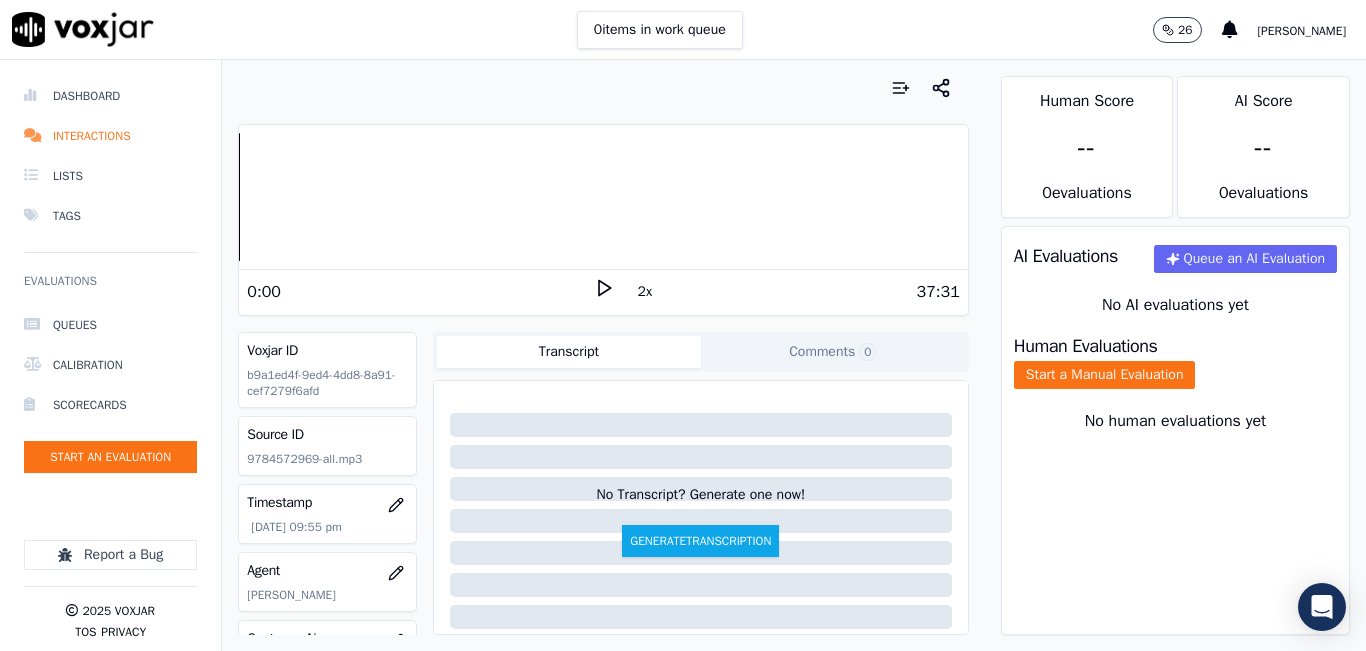 click 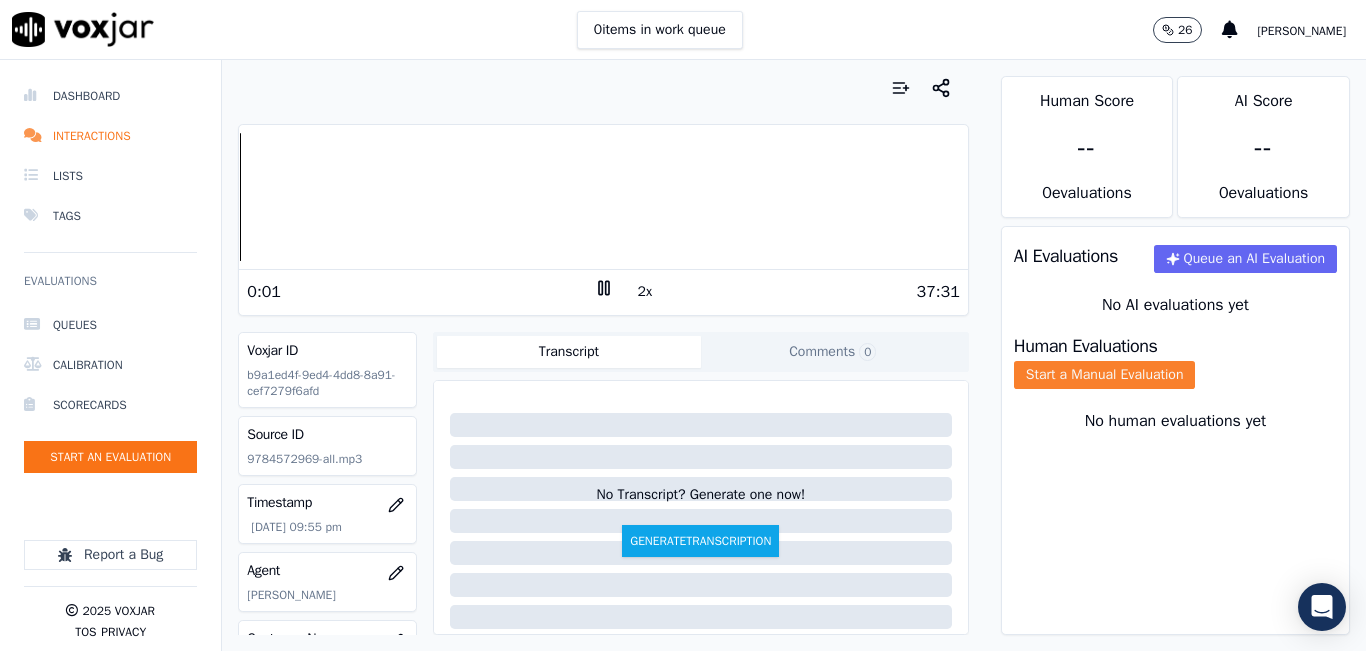 click on "Start a Manual Evaluation" 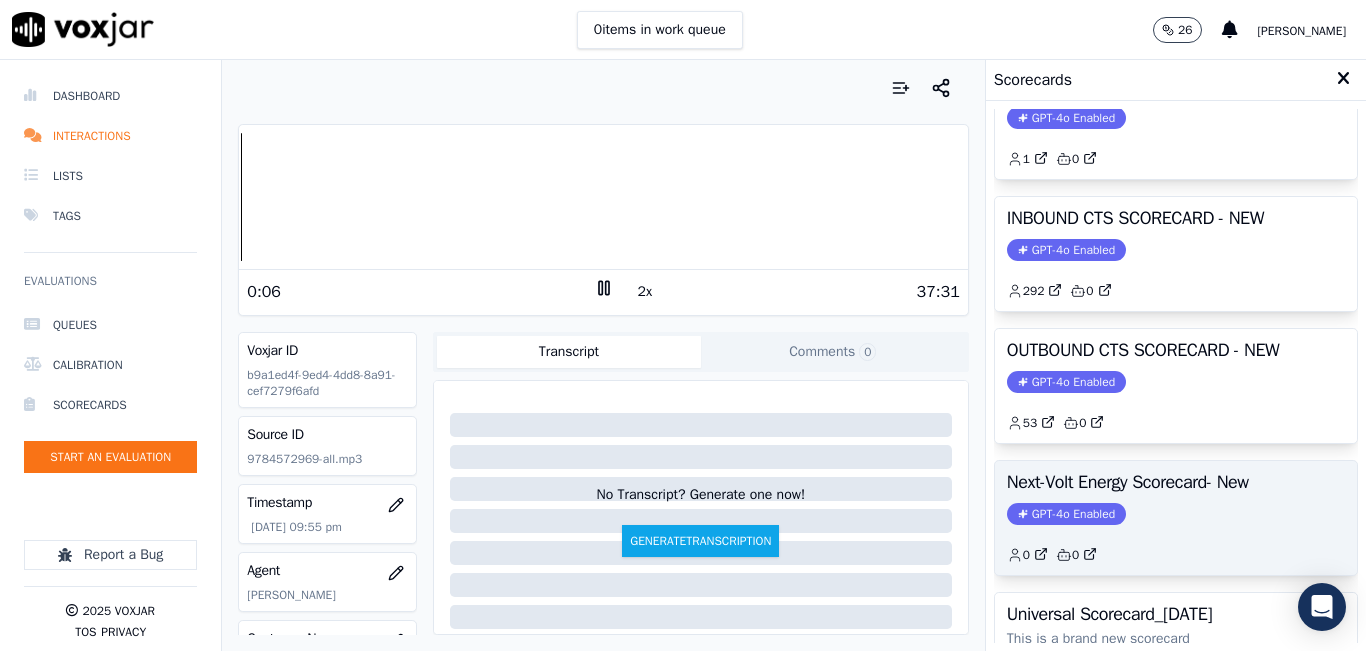 scroll, scrollTop: 227, scrollLeft: 0, axis: vertical 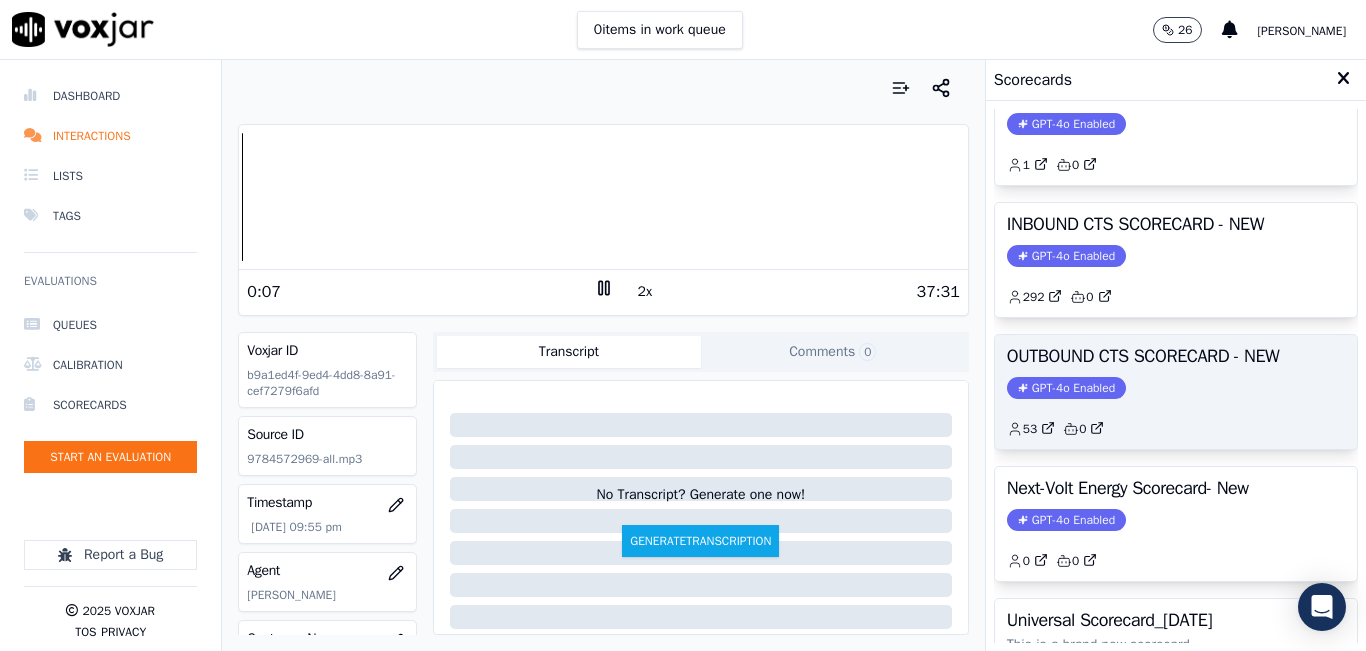 click on "GPT-4o Enabled" 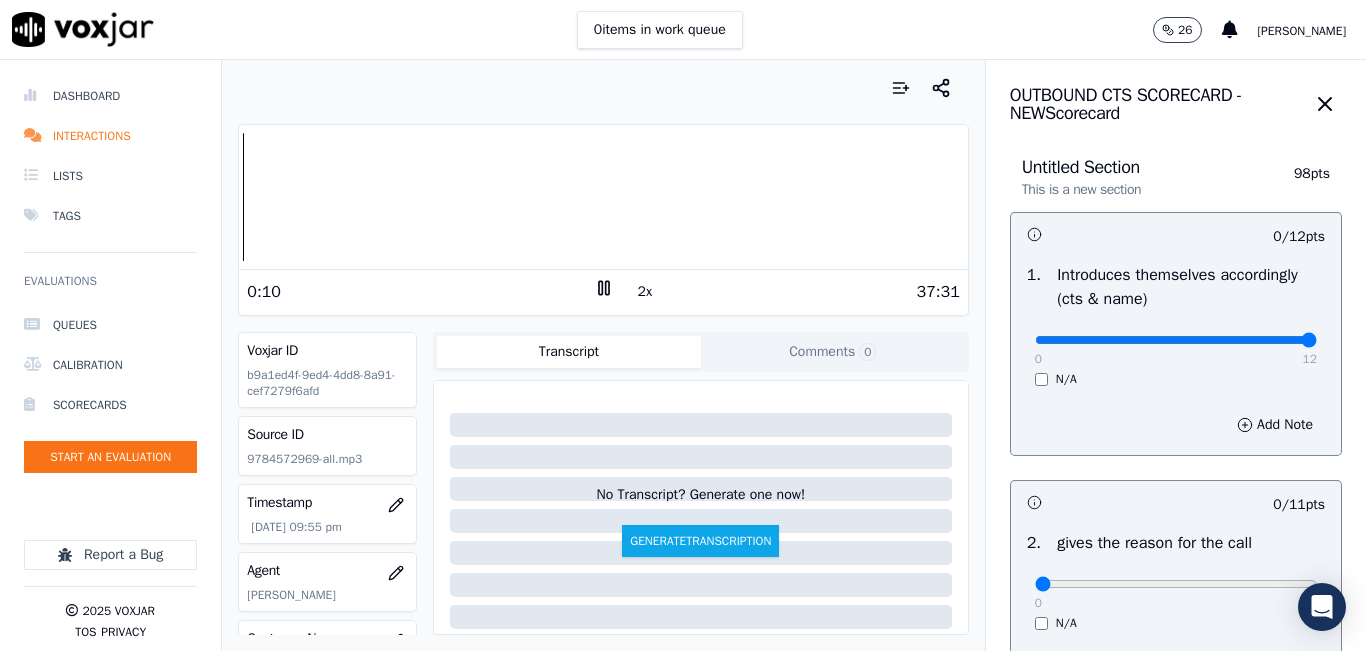 drag, startPoint x: 1020, startPoint y: 333, endPoint x: 1283, endPoint y: 360, distance: 264.3823 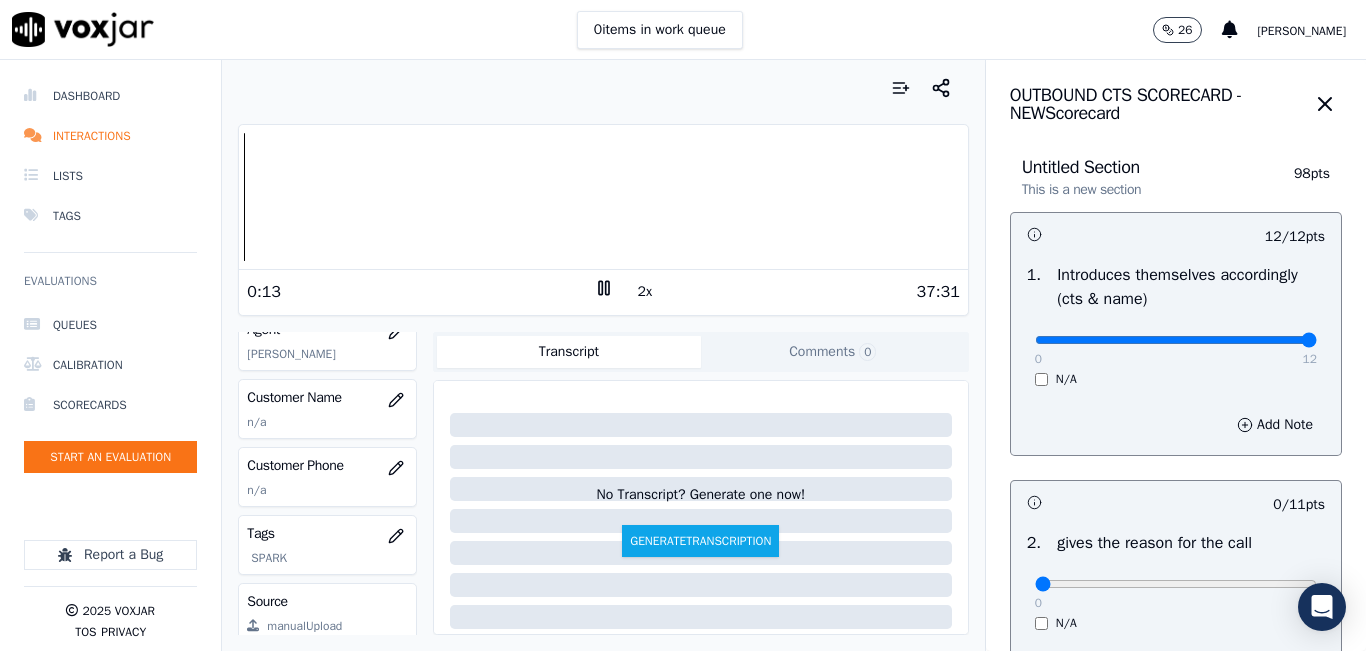 scroll, scrollTop: 200, scrollLeft: 0, axis: vertical 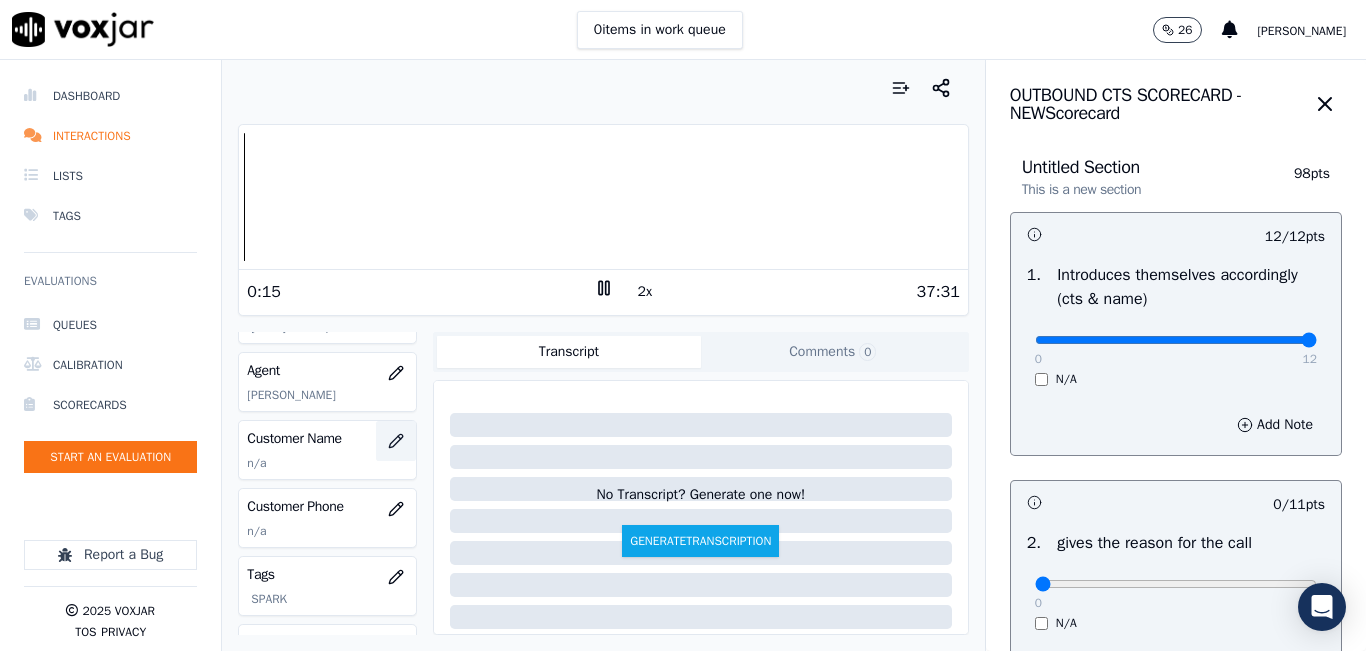 click at bounding box center [396, 441] 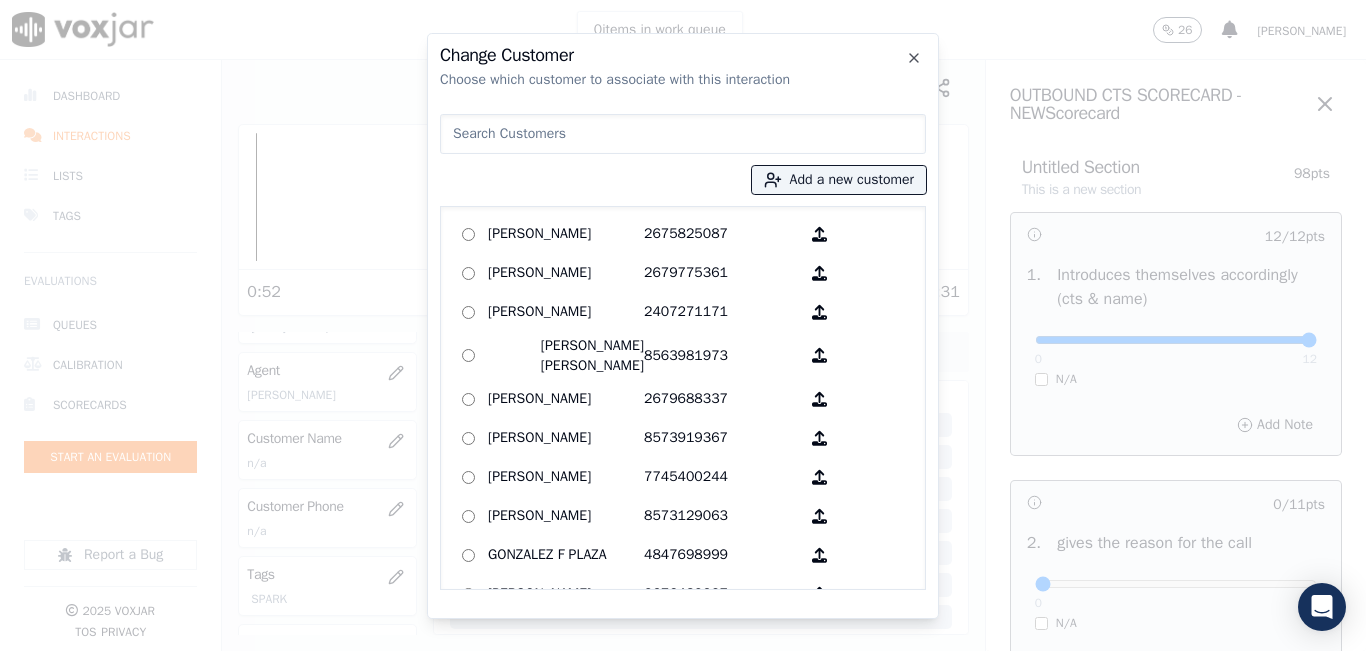click at bounding box center (683, 134) 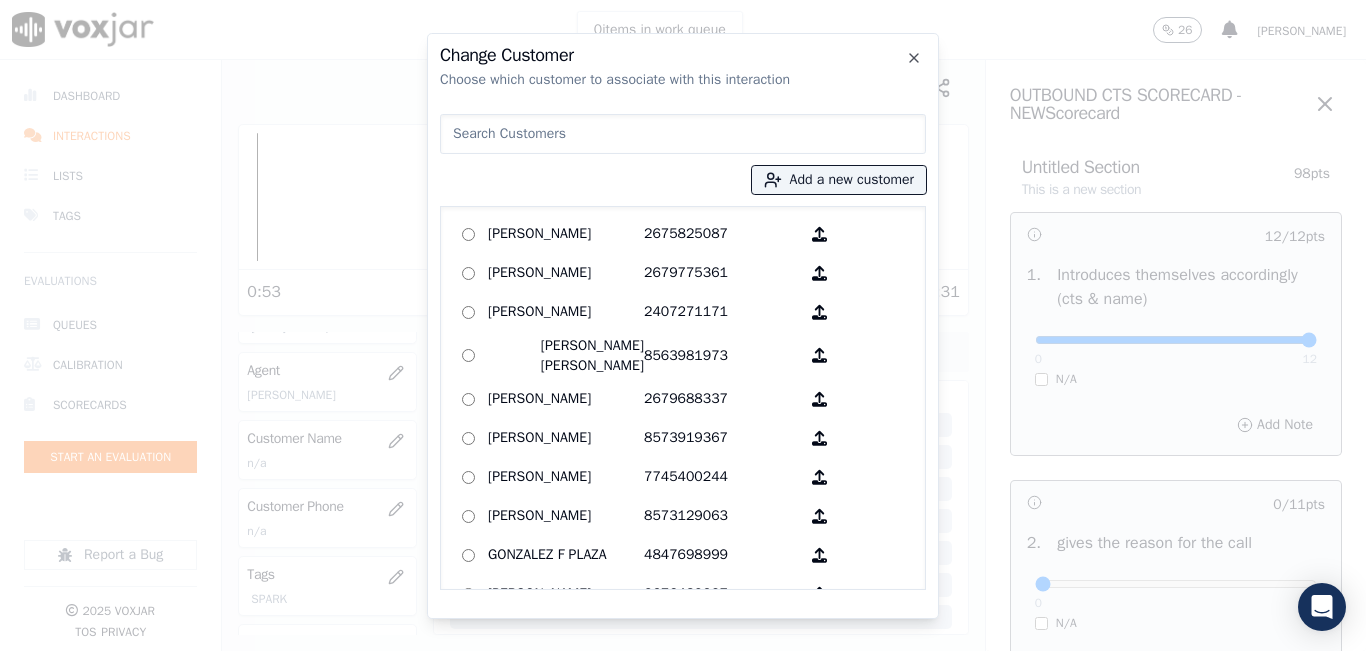 paste on "[PERSON_NAME]" 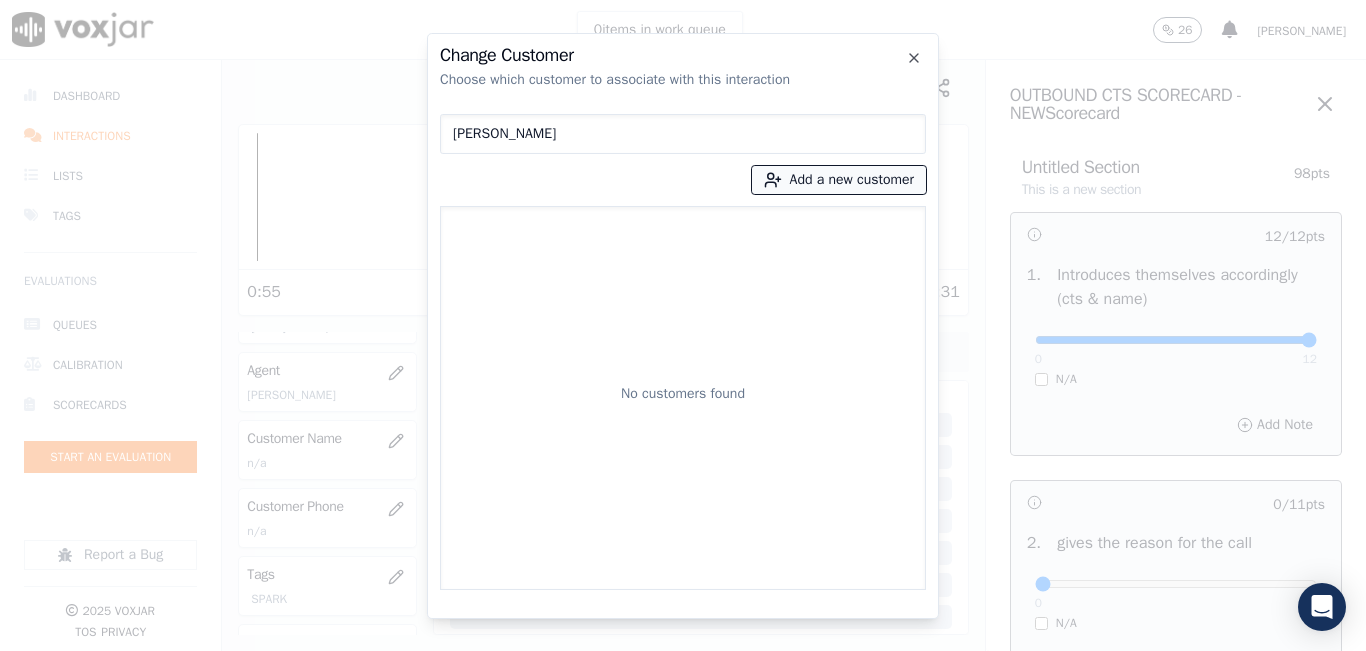 type on "[PERSON_NAME]" 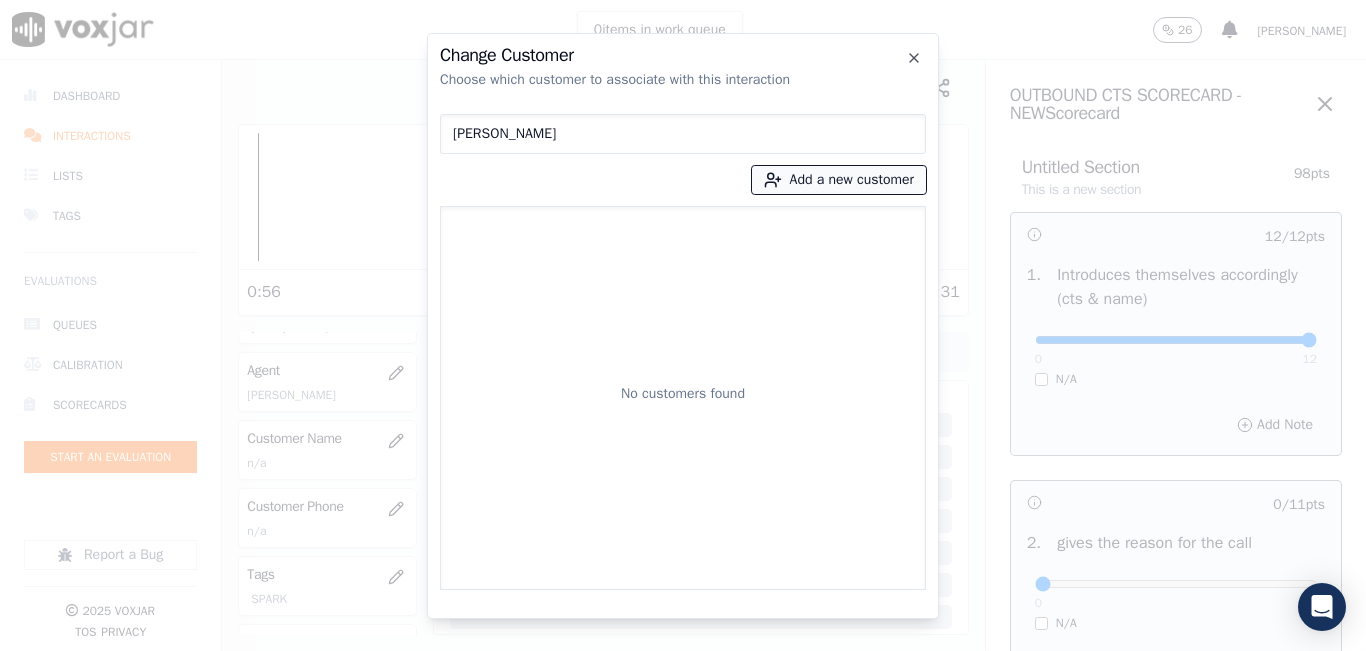 click on "Add a new customer" at bounding box center (839, 180) 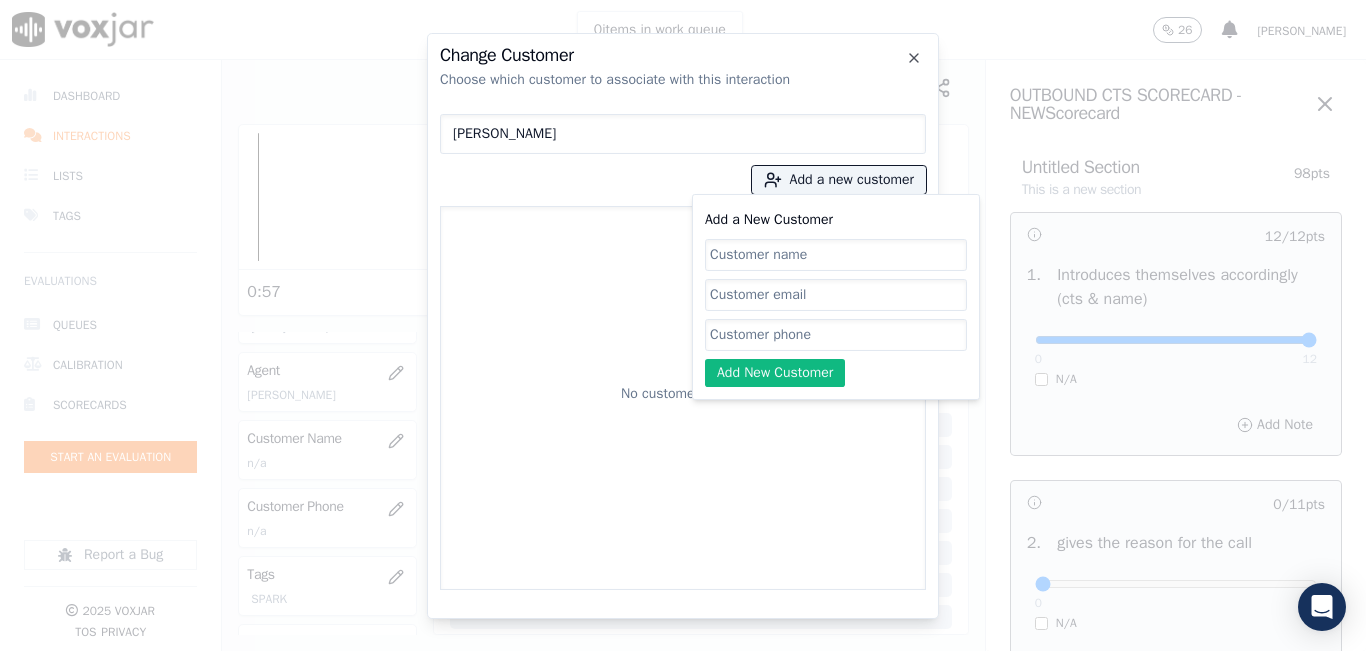 drag, startPoint x: 813, startPoint y: 190, endPoint x: 793, endPoint y: 250, distance: 63.245552 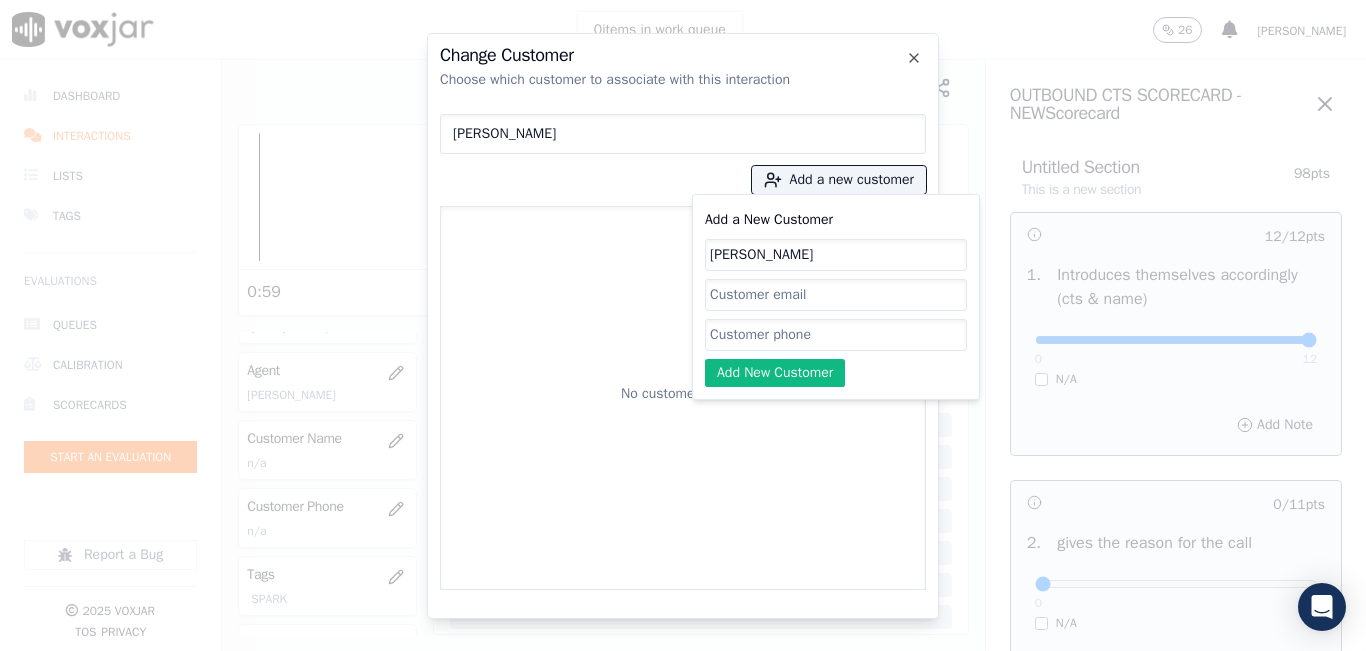 type on "[PERSON_NAME]" 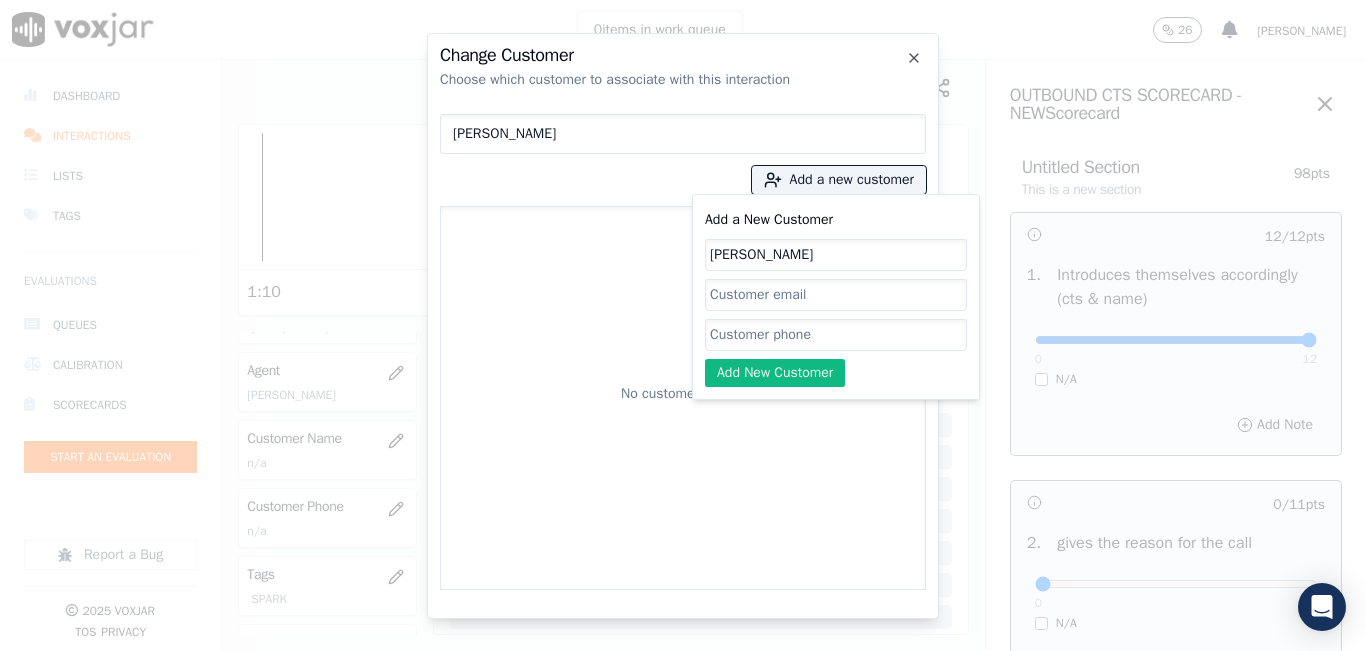 click on "Add a New Customer" 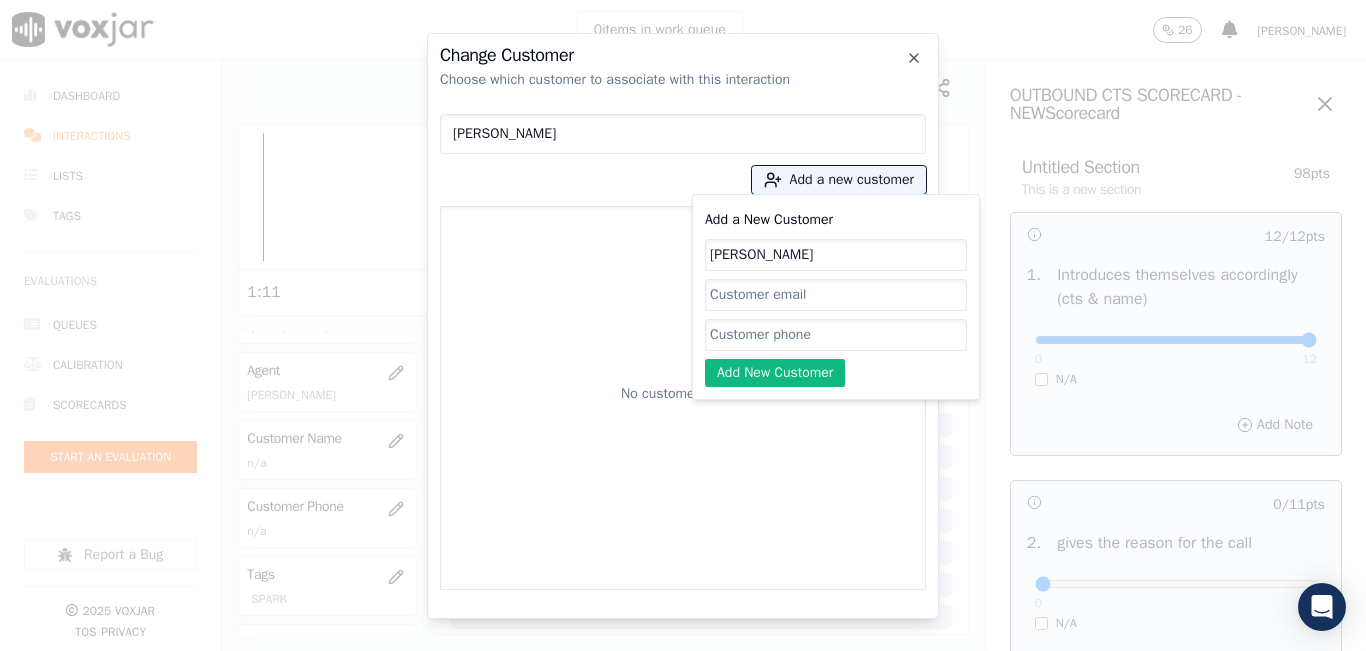 paste on "9784572969" 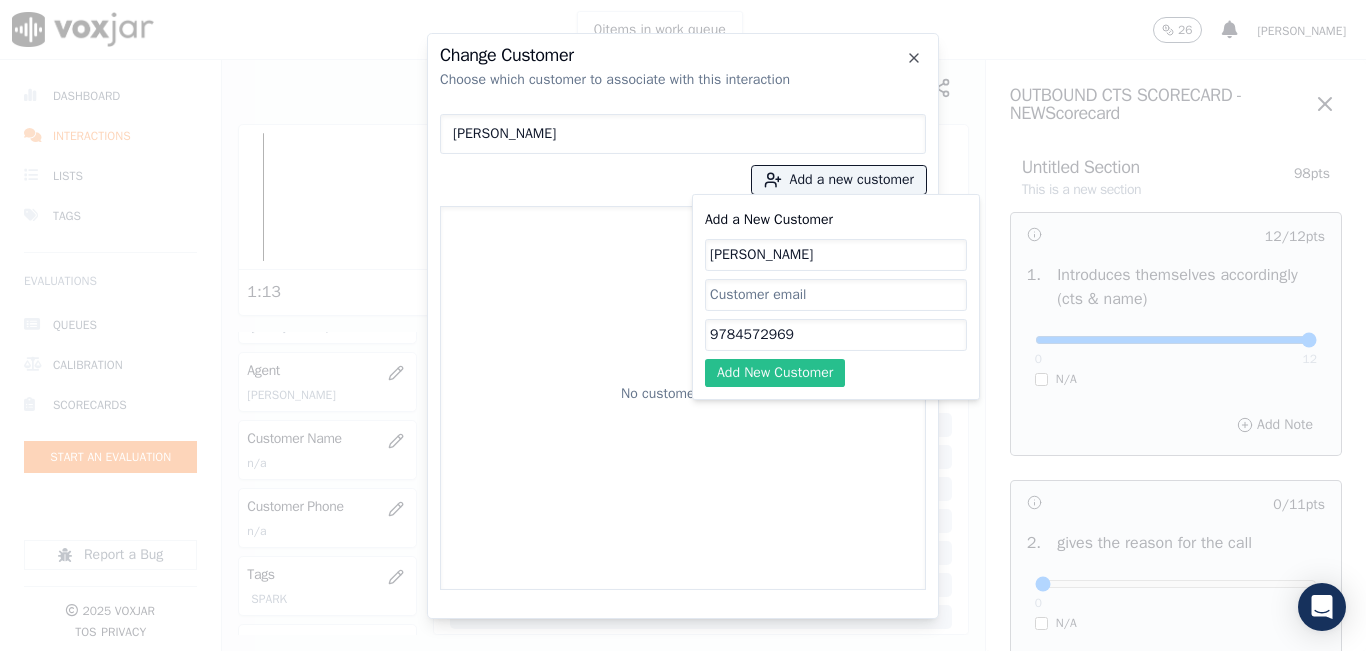 type on "9784572969" 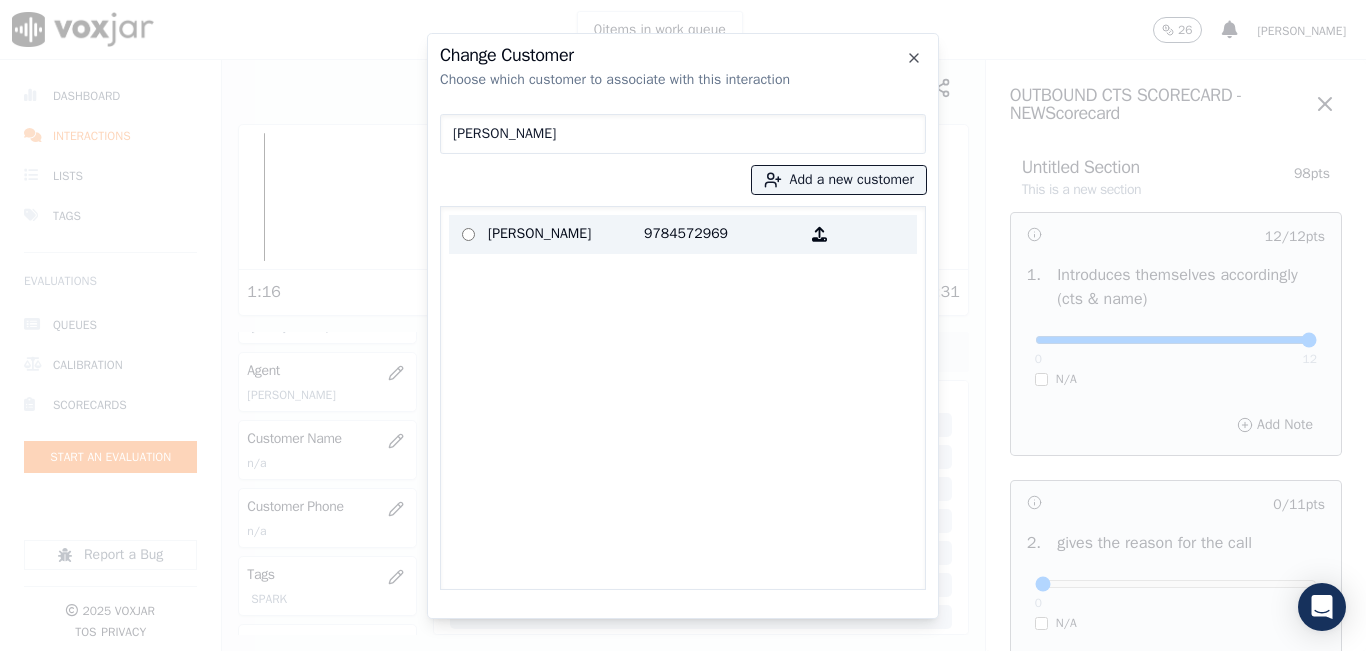 click on "9784572969" at bounding box center (722, 234) 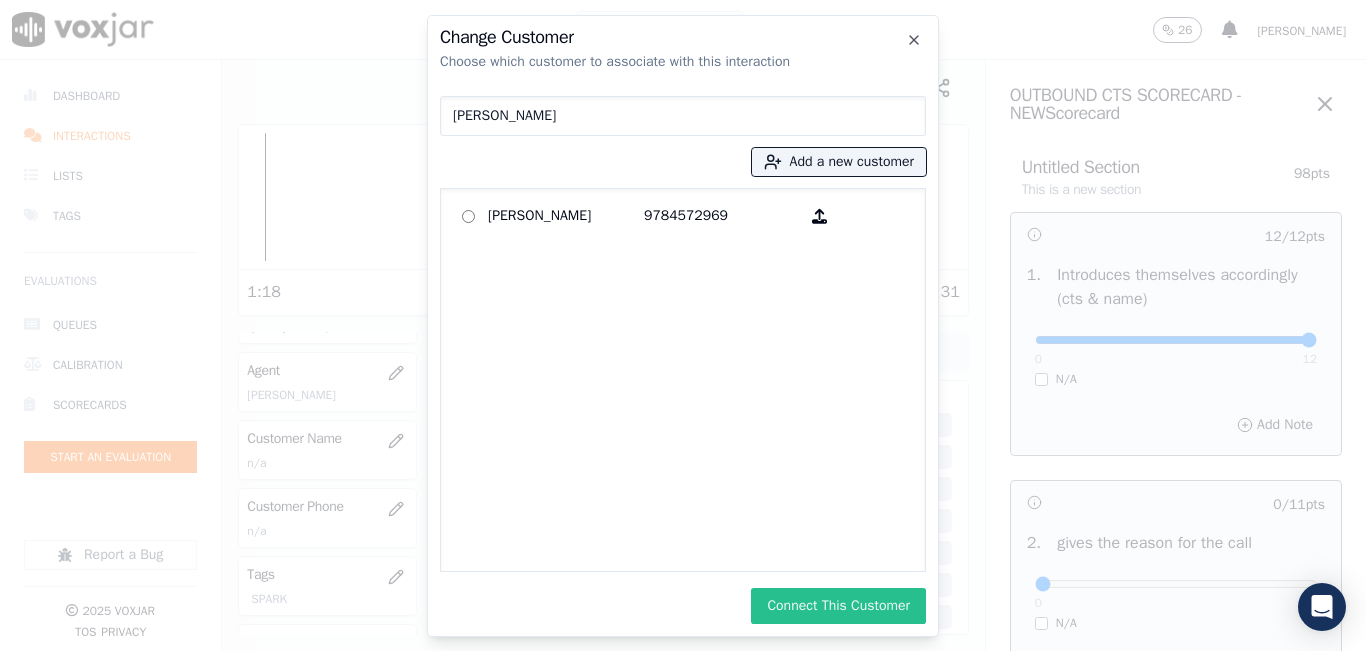 click on "Connect This Customer" at bounding box center [838, 606] 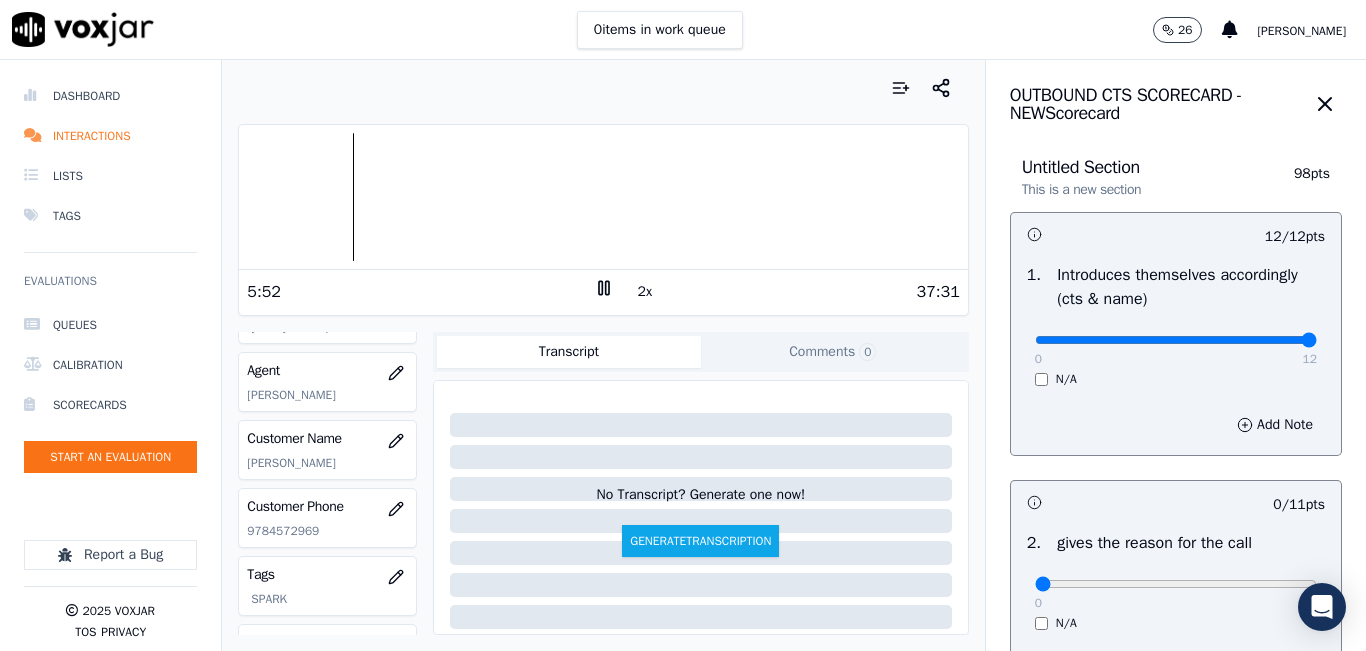 scroll, scrollTop: 100, scrollLeft: 0, axis: vertical 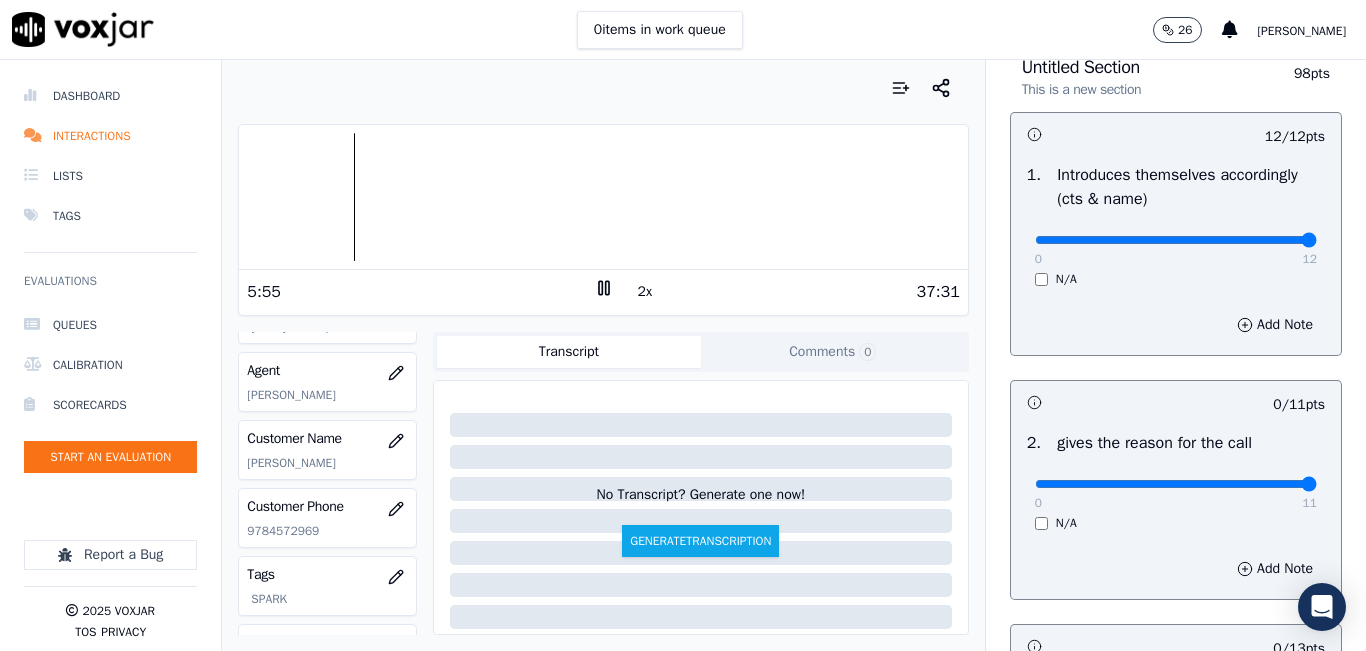 drag, startPoint x: 1229, startPoint y: 481, endPoint x: 1315, endPoint y: 475, distance: 86.209045 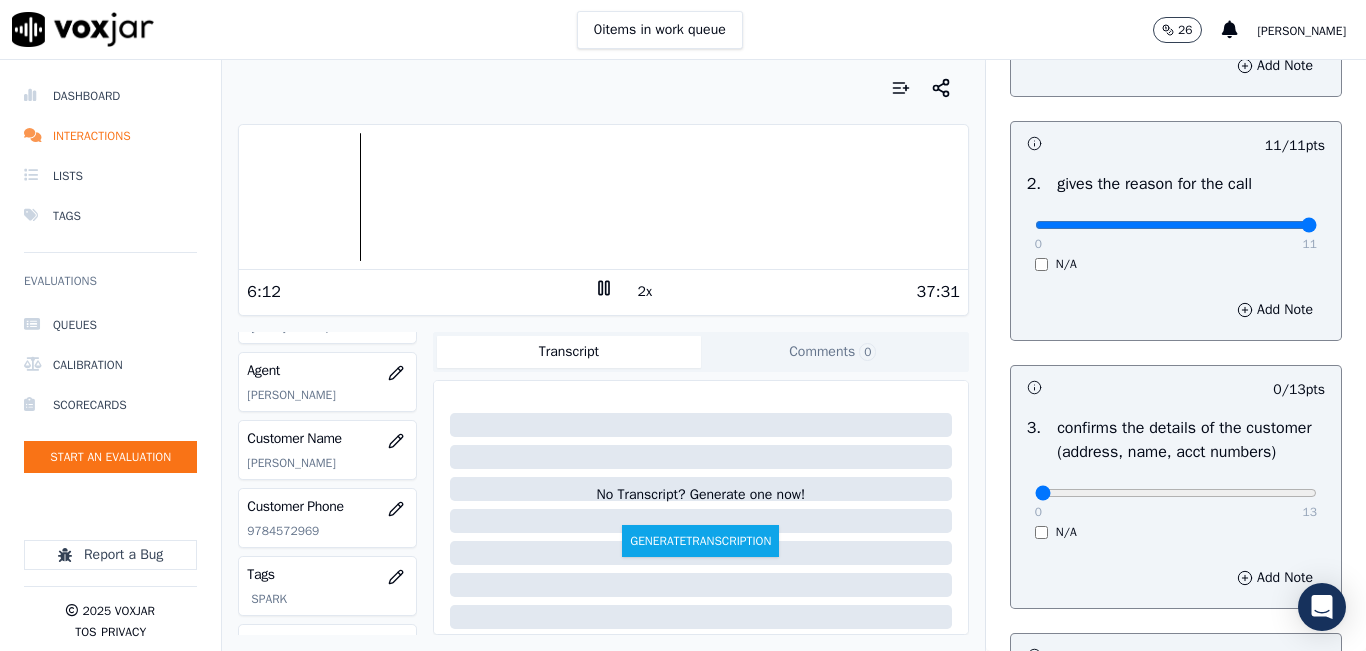scroll, scrollTop: 400, scrollLeft: 0, axis: vertical 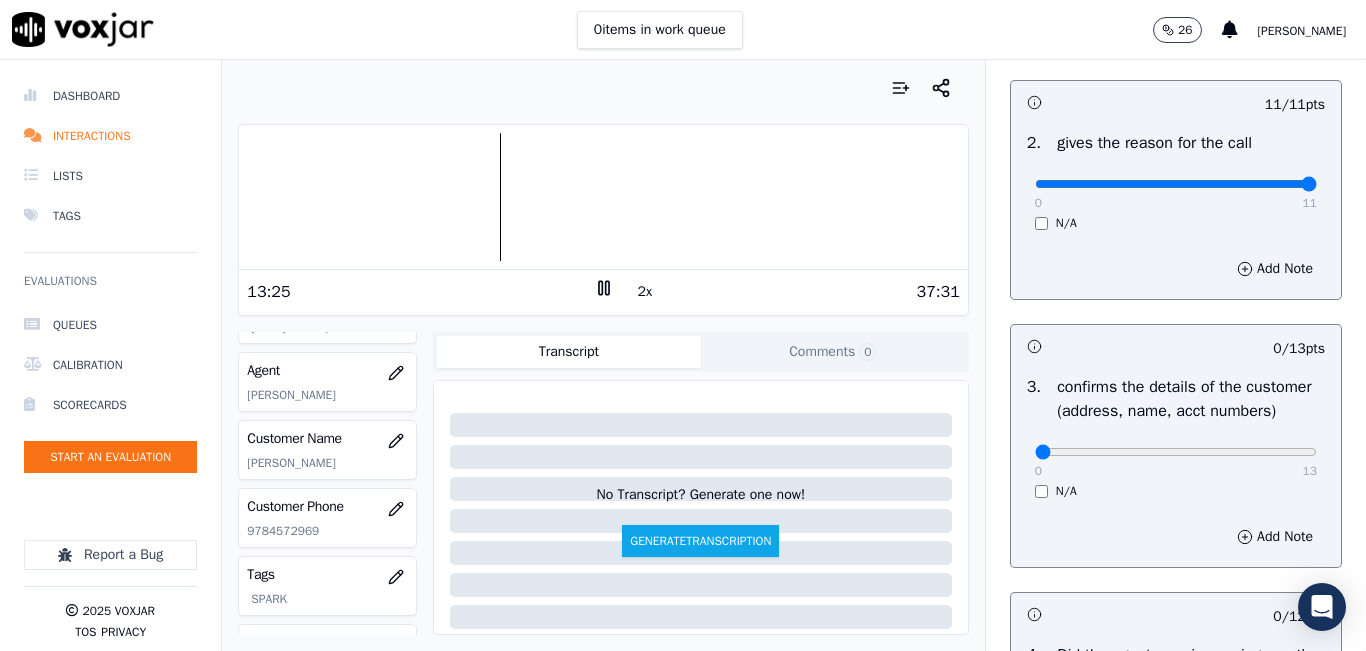 click at bounding box center (603, 197) 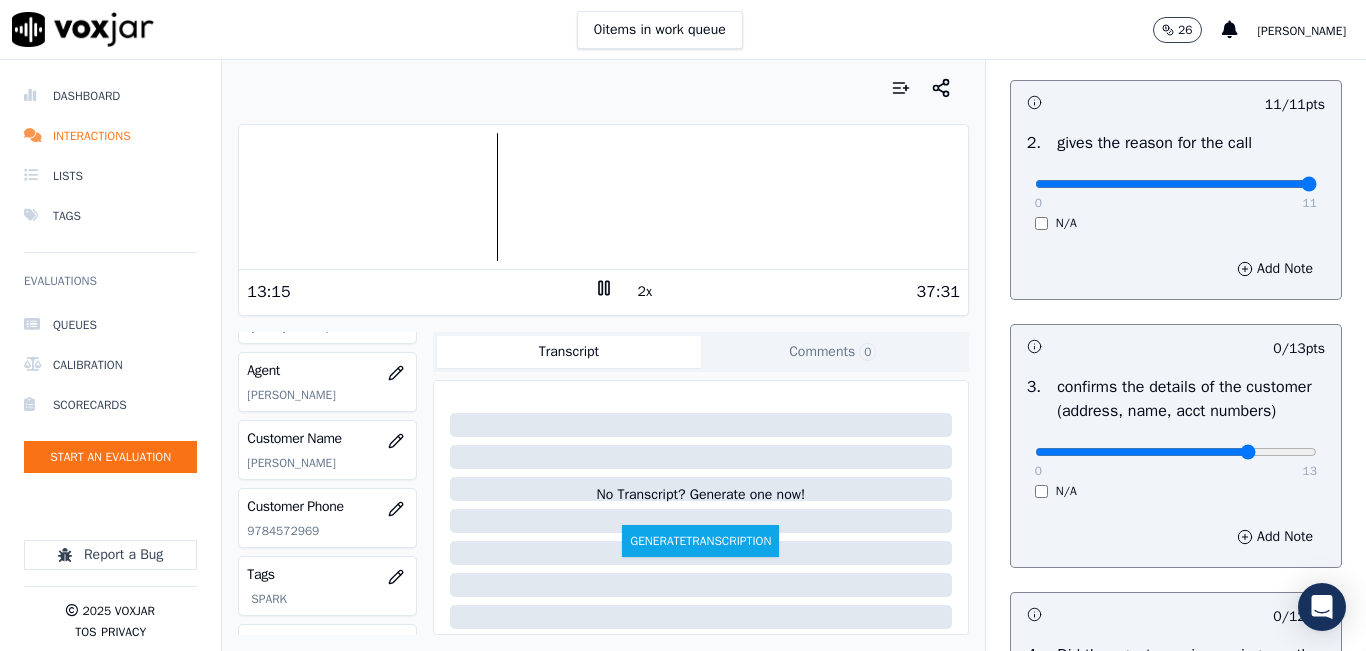 drag, startPoint x: 1193, startPoint y: 480, endPoint x: 1217, endPoint y: 478, distance: 24.083189 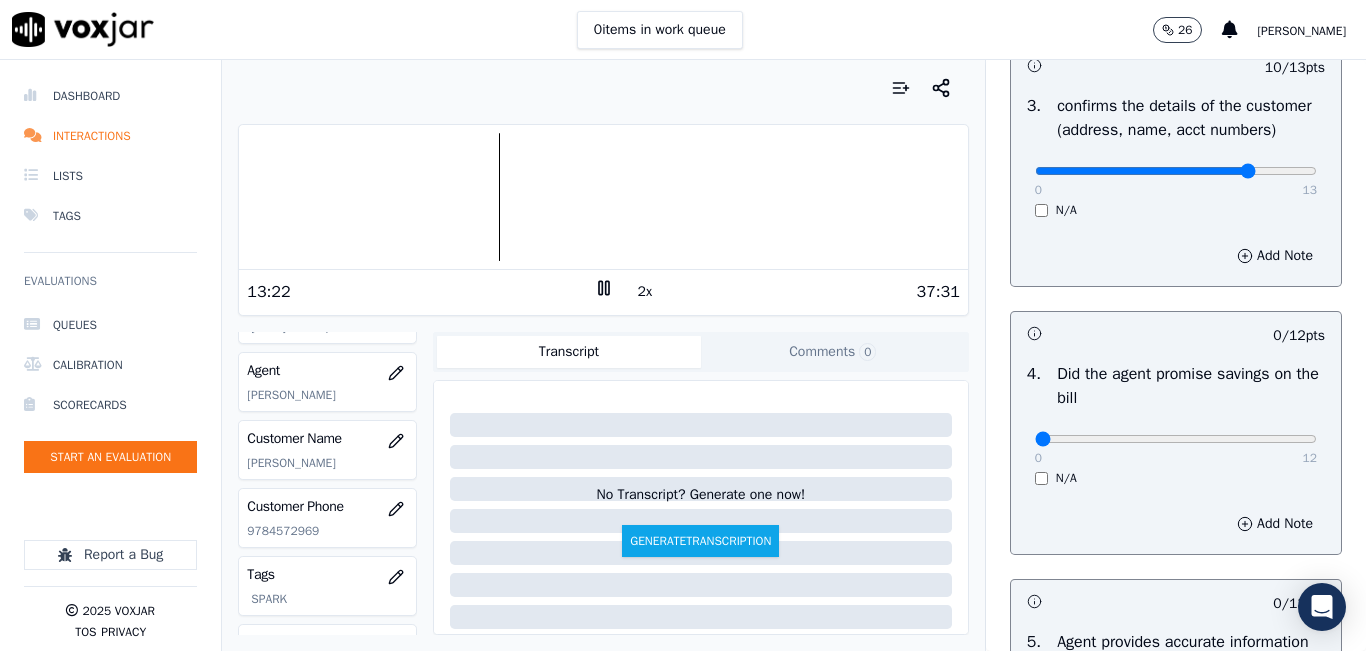 scroll, scrollTop: 800, scrollLeft: 0, axis: vertical 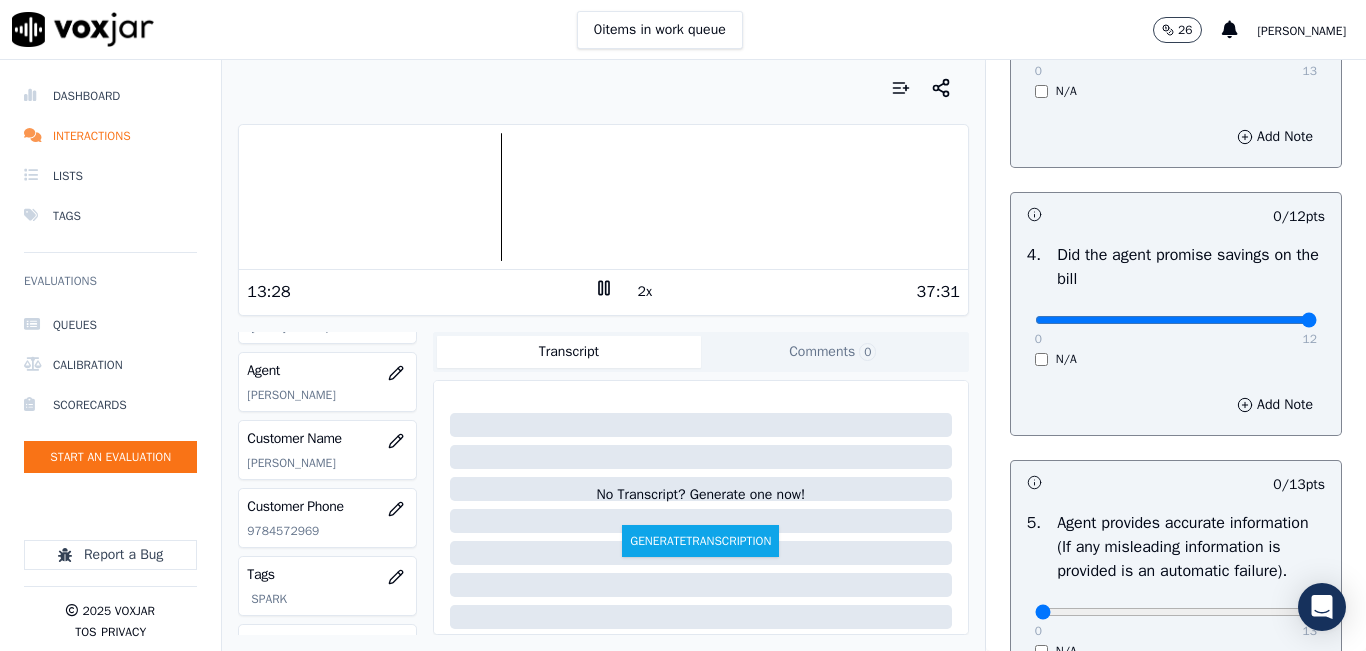 drag, startPoint x: 1219, startPoint y: 342, endPoint x: 1312, endPoint y: 318, distance: 96.04687 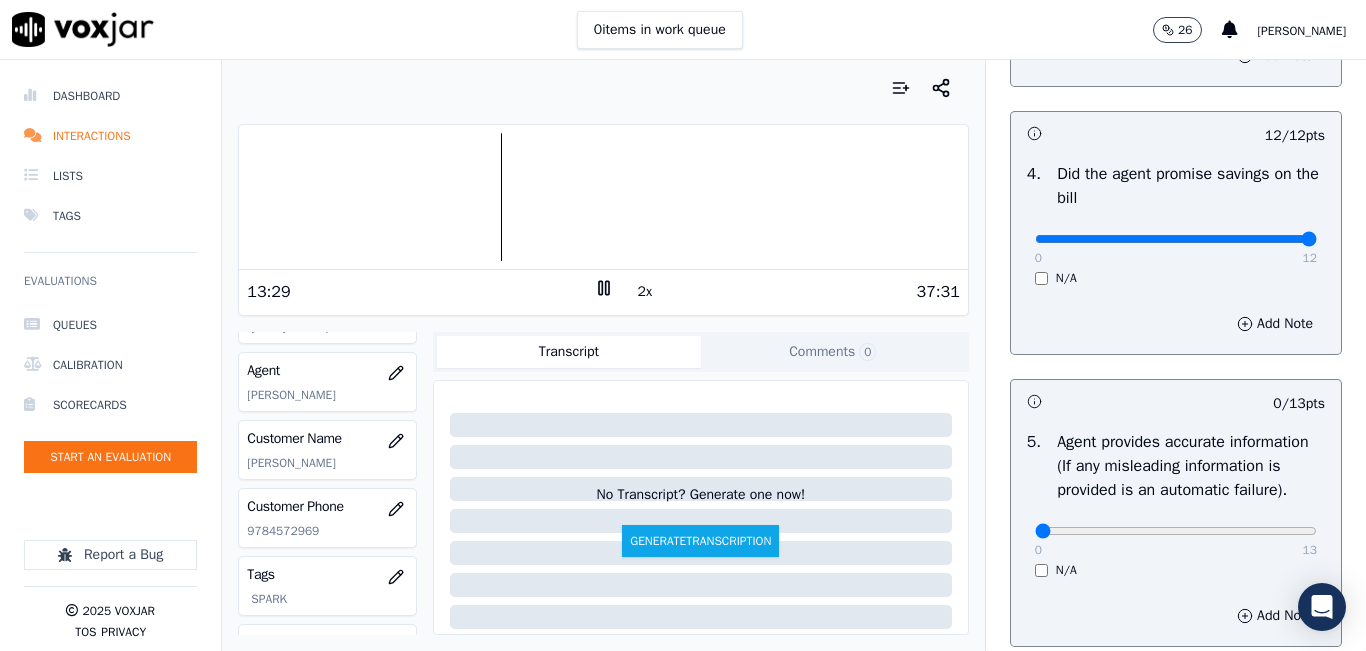 scroll, scrollTop: 1100, scrollLeft: 0, axis: vertical 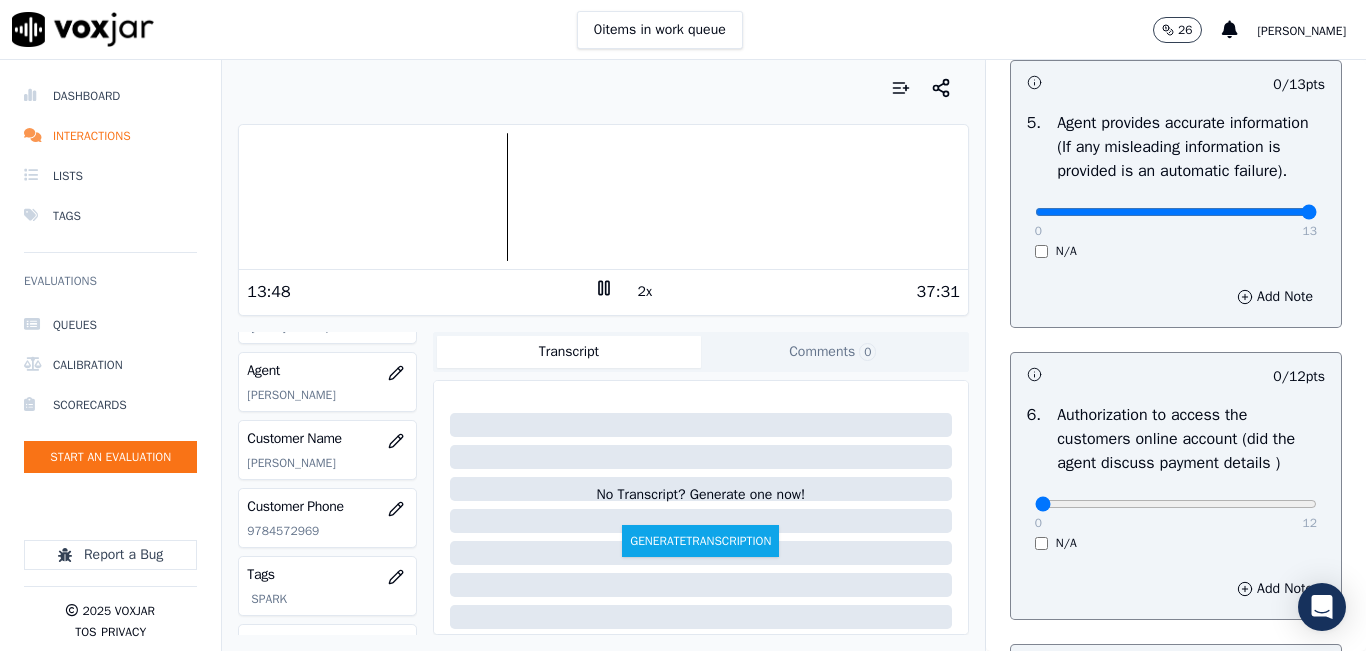 drag, startPoint x: 1258, startPoint y: 256, endPoint x: 1362, endPoint y: 260, distance: 104.0769 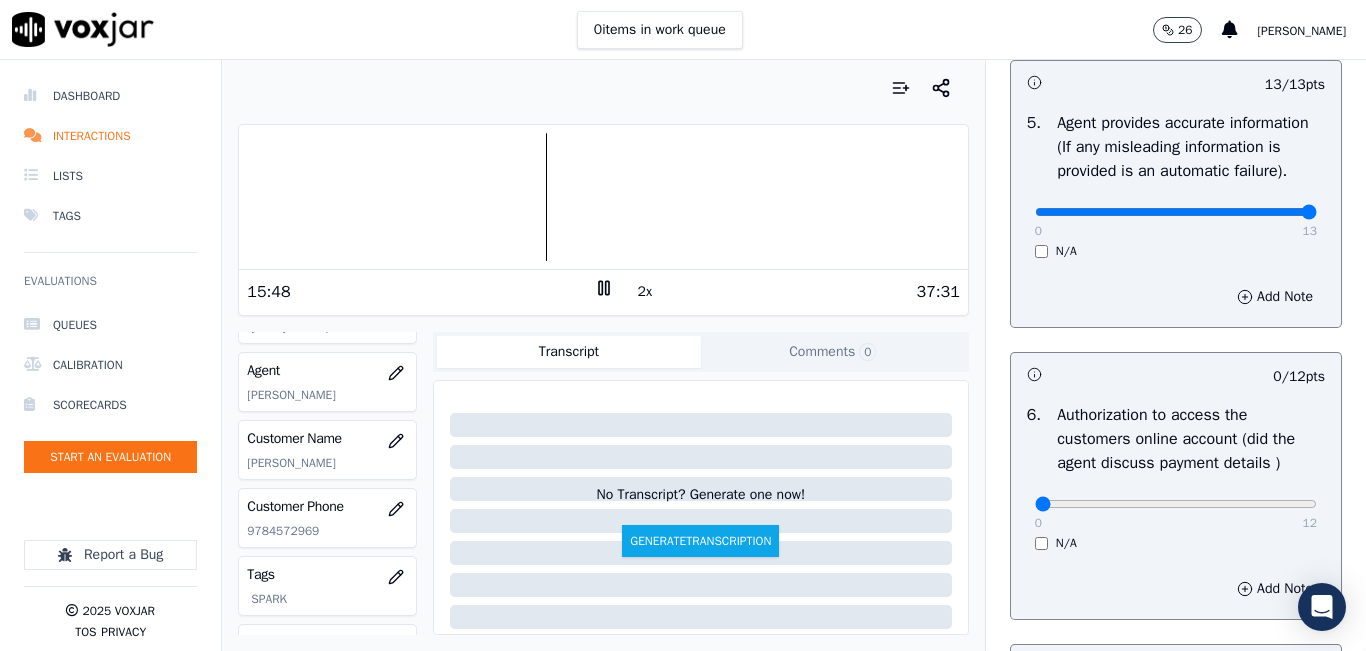 scroll, scrollTop: 1300, scrollLeft: 0, axis: vertical 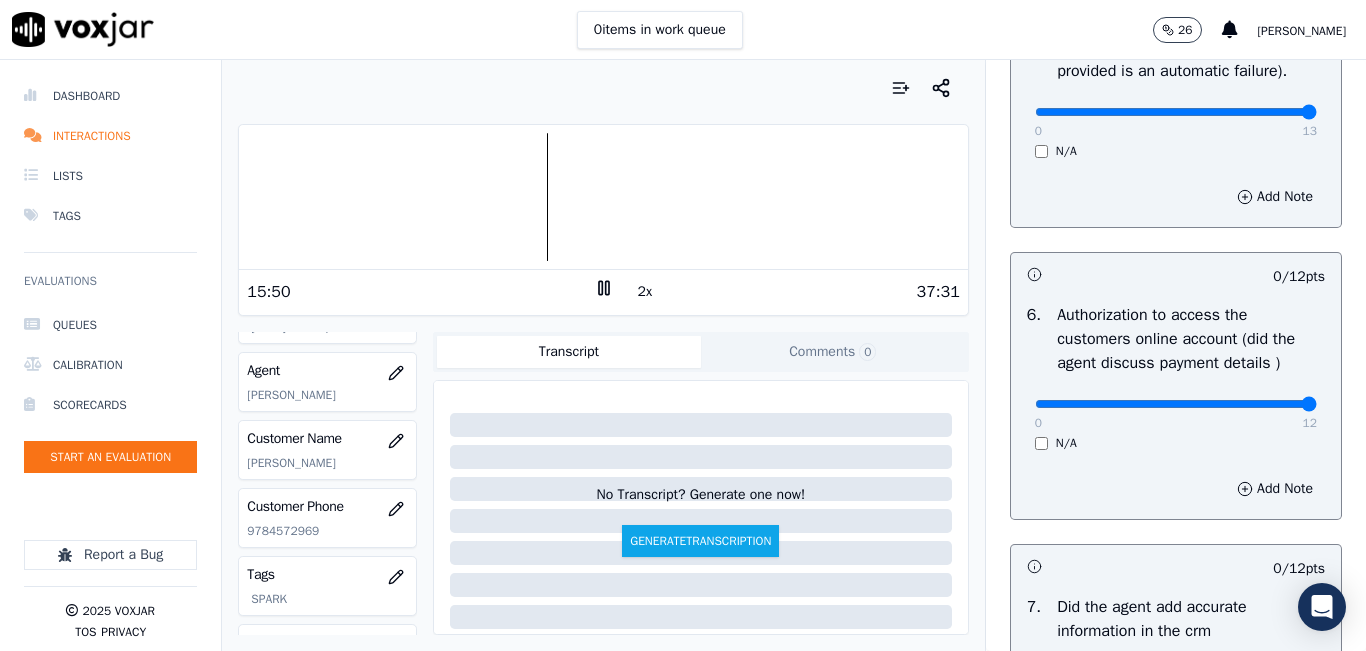 drag, startPoint x: 1252, startPoint y: 445, endPoint x: 1293, endPoint y: 445, distance: 41 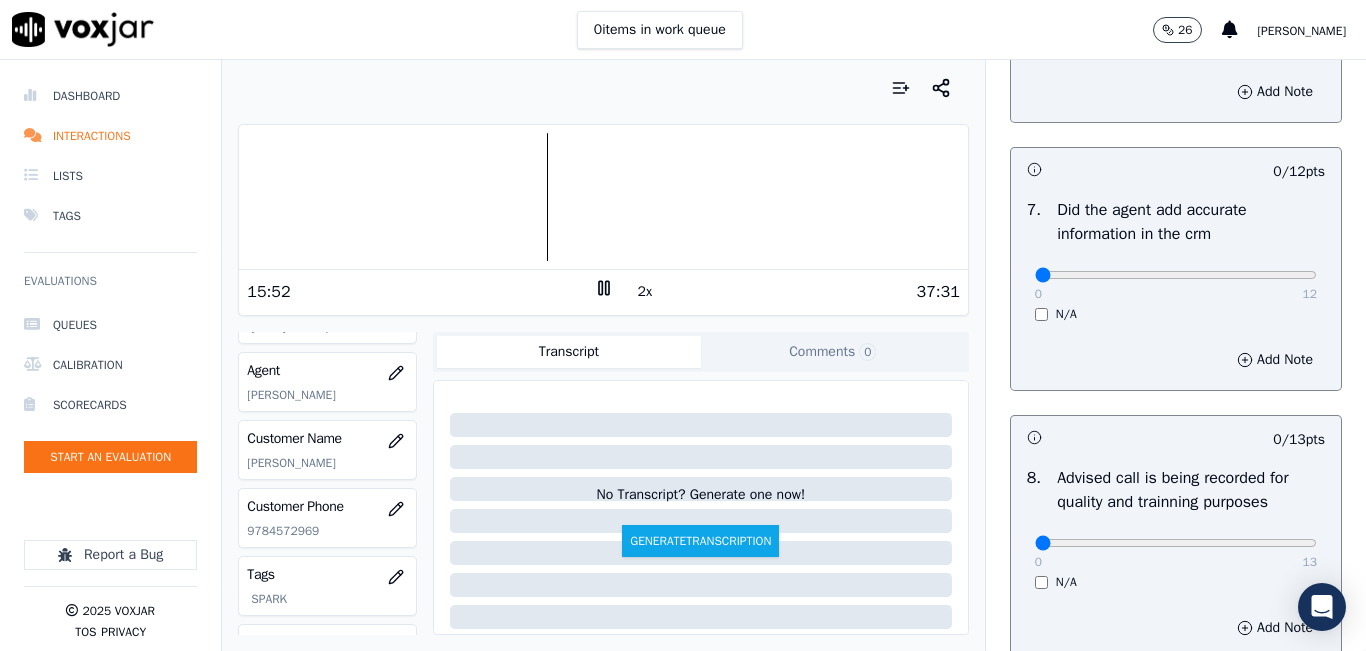 scroll, scrollTop: 1700, scrollLeft: 0, axis: vertical 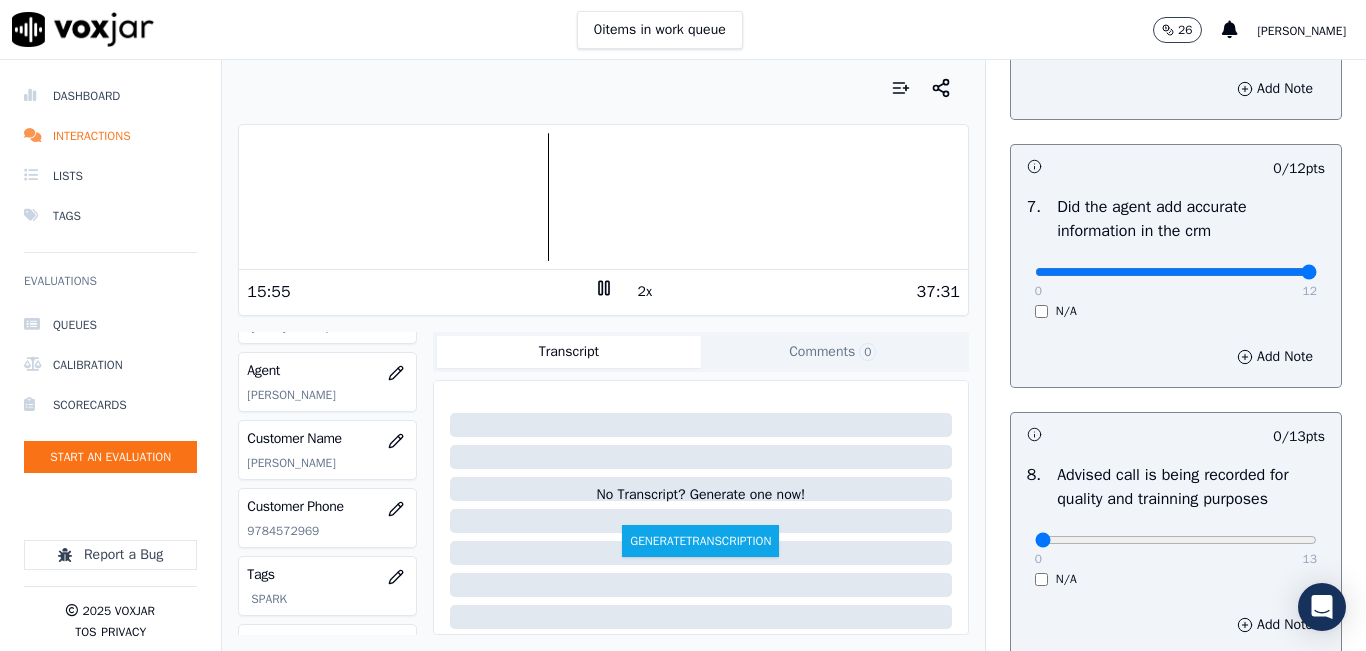 drag, startPoint x: 1151, startPoint y: 323, endPoint x: 1339, endPoint y: 320, distance: 188.02394 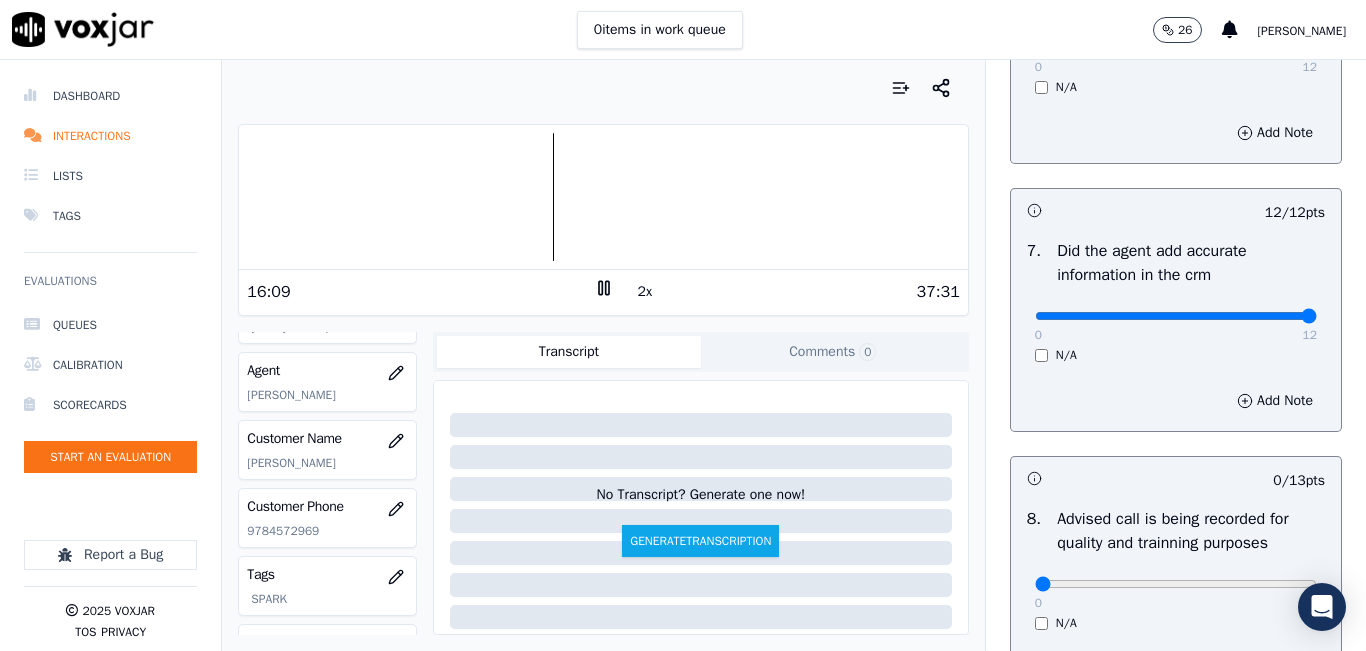 scroll, scrollTop: 1900, scrollLeft: 0, axis: vertical 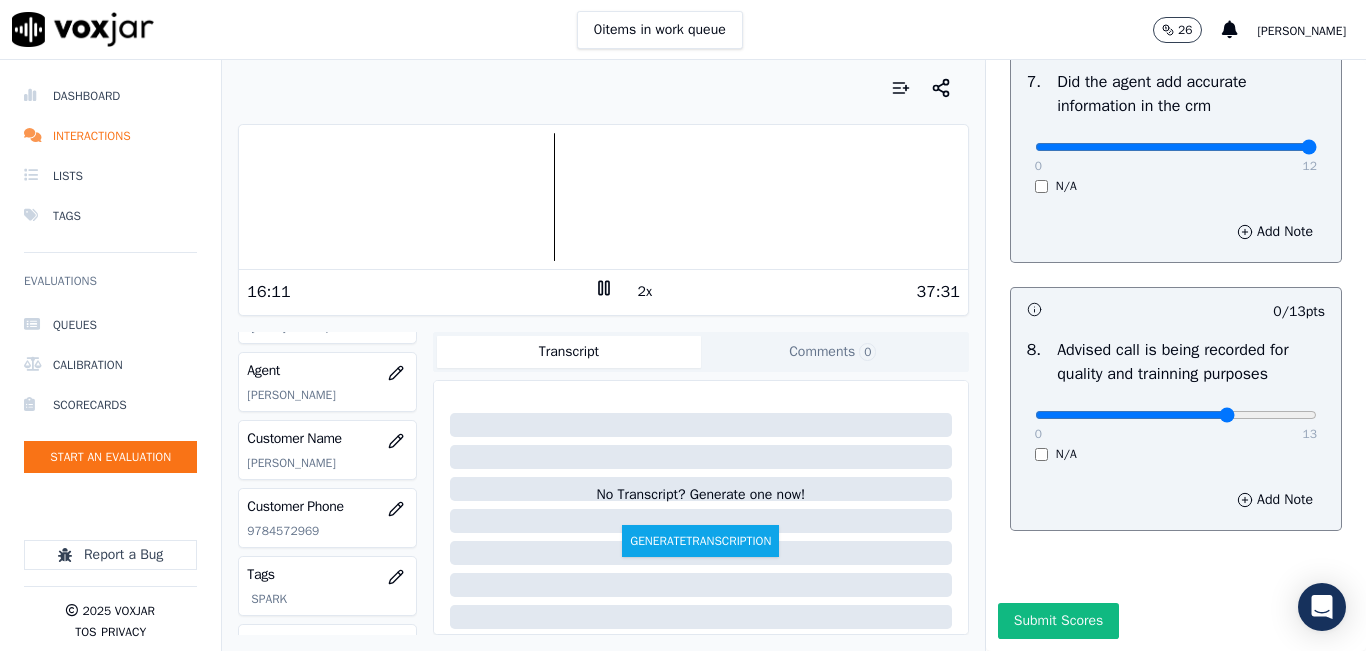 type on "9" 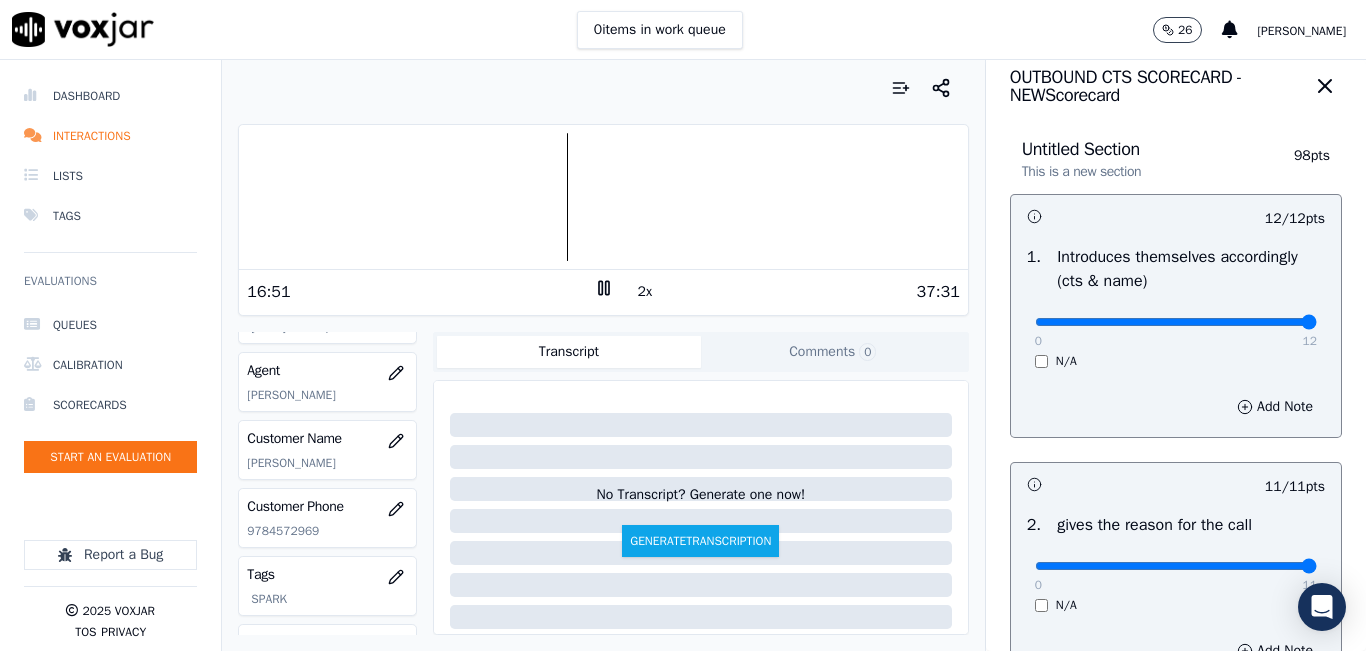 scroll, scrollTop: 0, scrollLeft: 0, axis: both 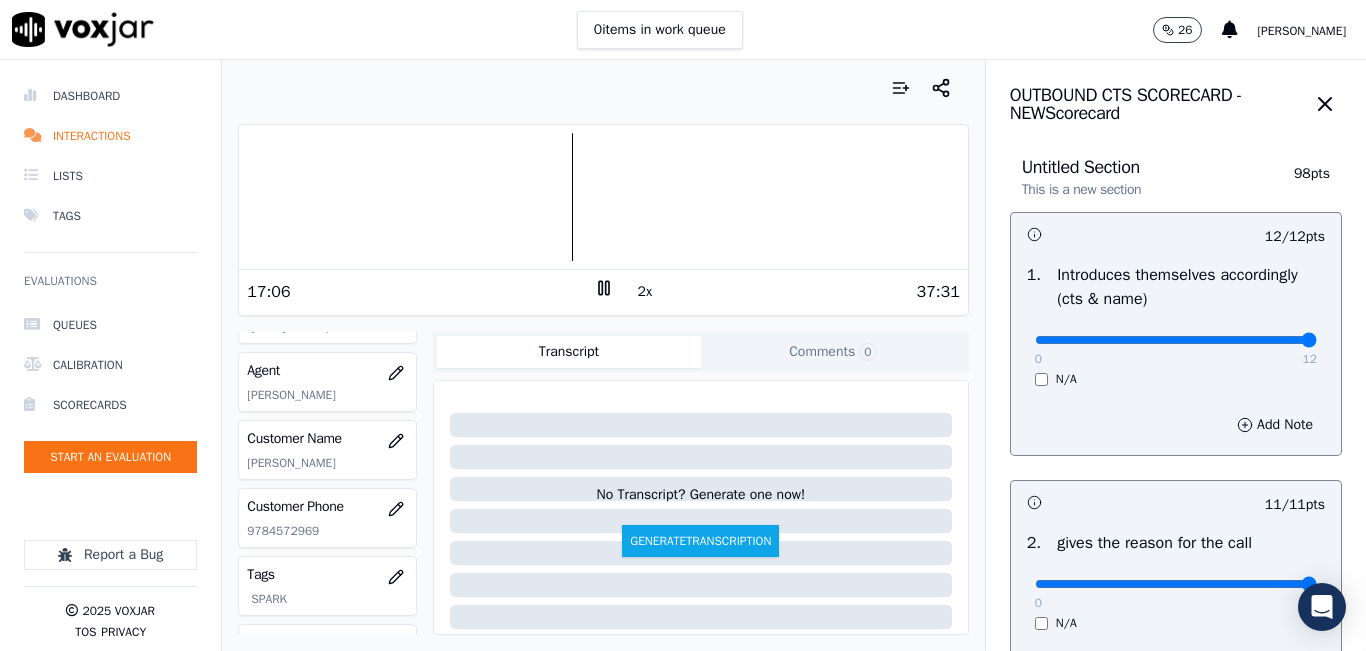 click at bounding box center (603, 197) 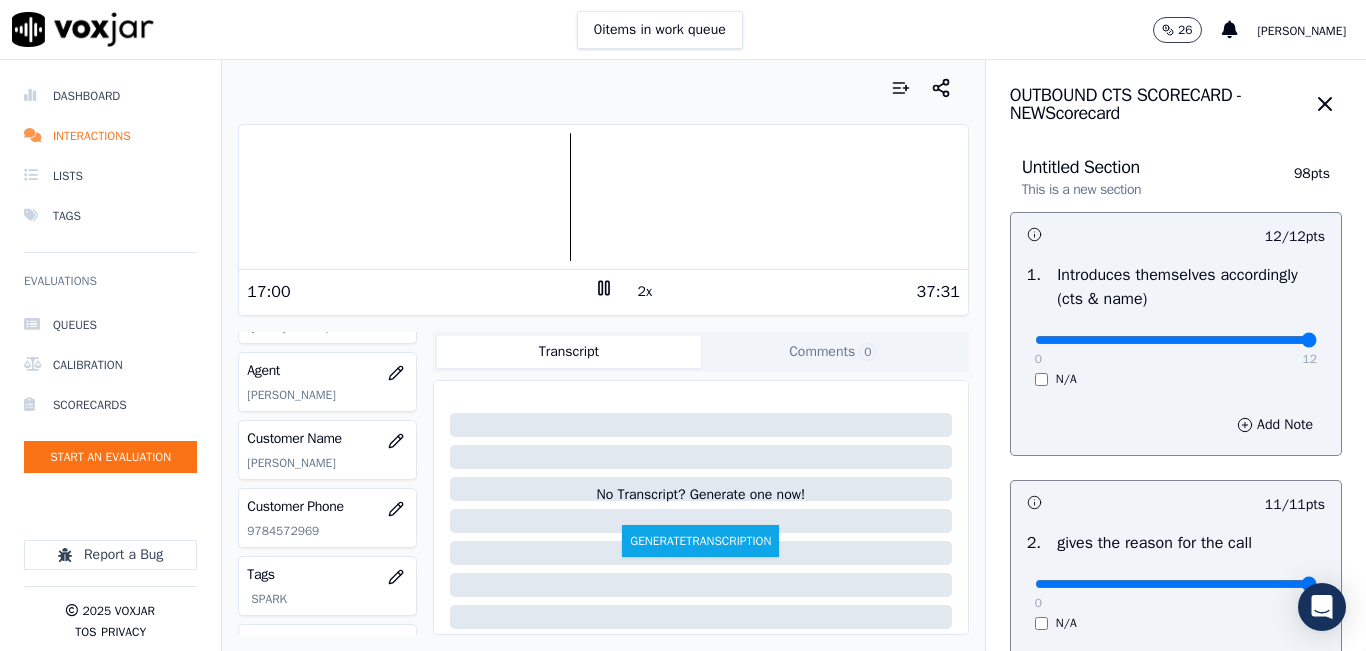 click on "2x" at bounding box center (645, 292) 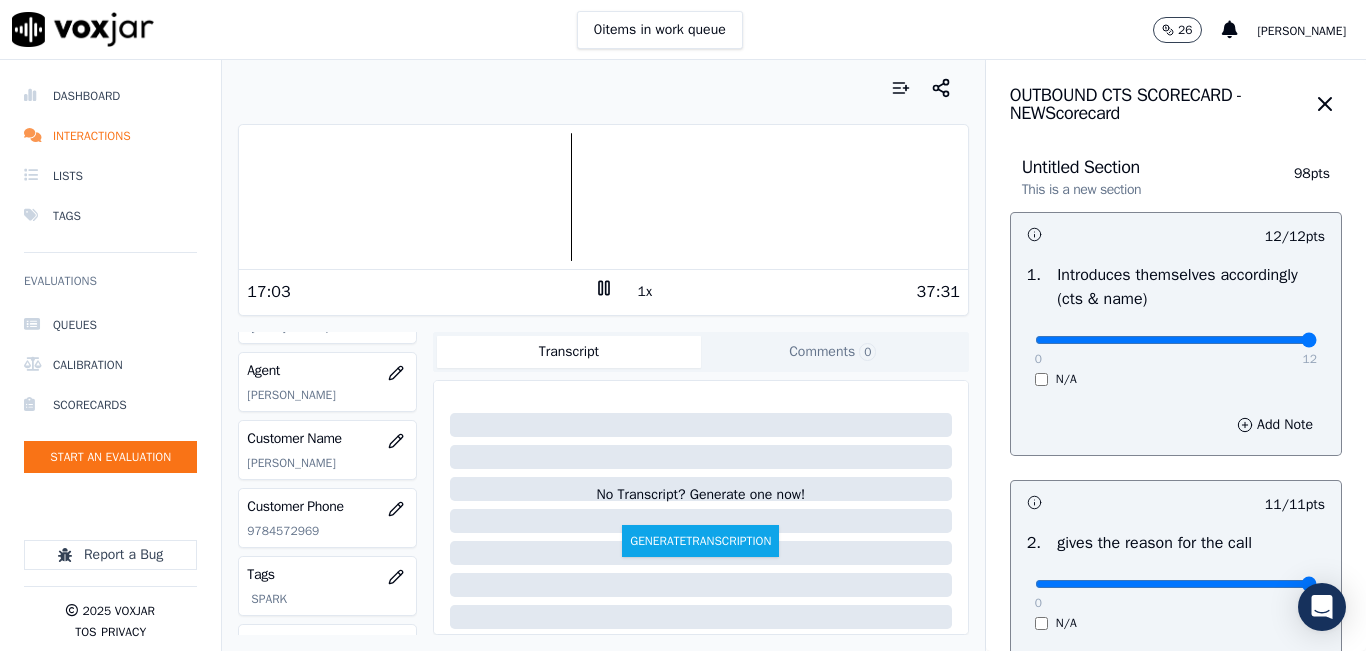 click at bounding box center [603, 197] 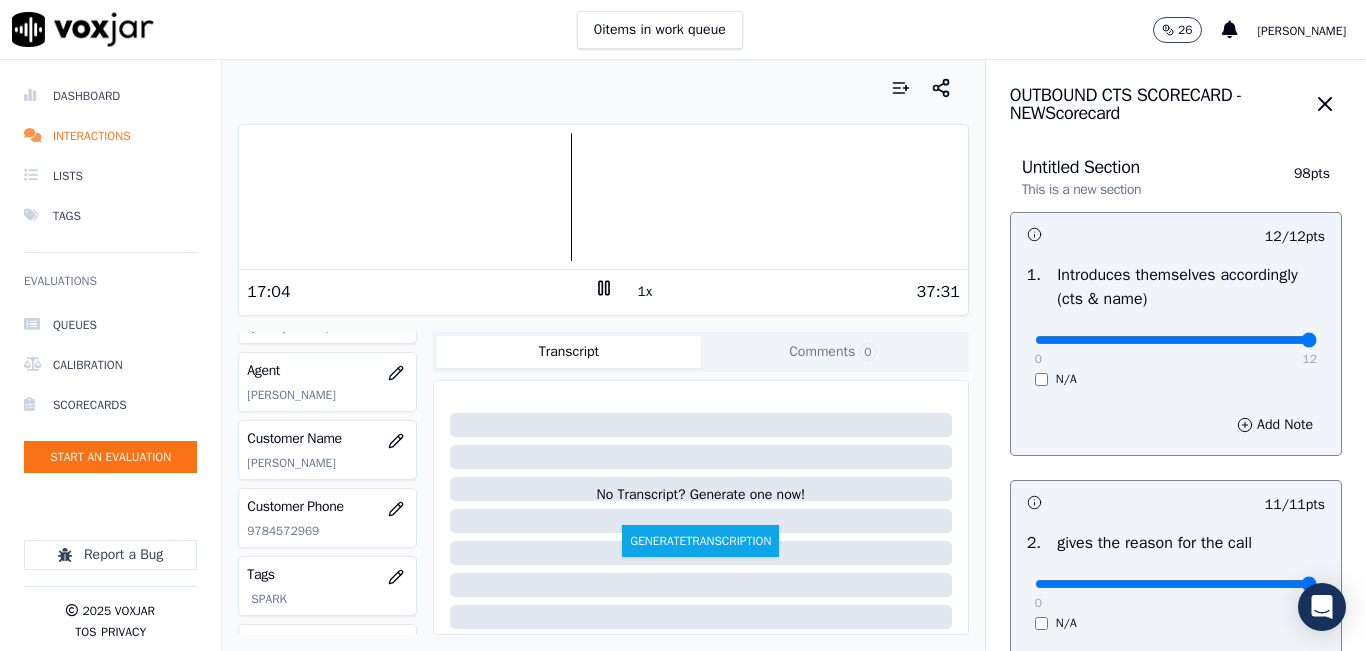 click on "1x" at bounding box center [645, 292] 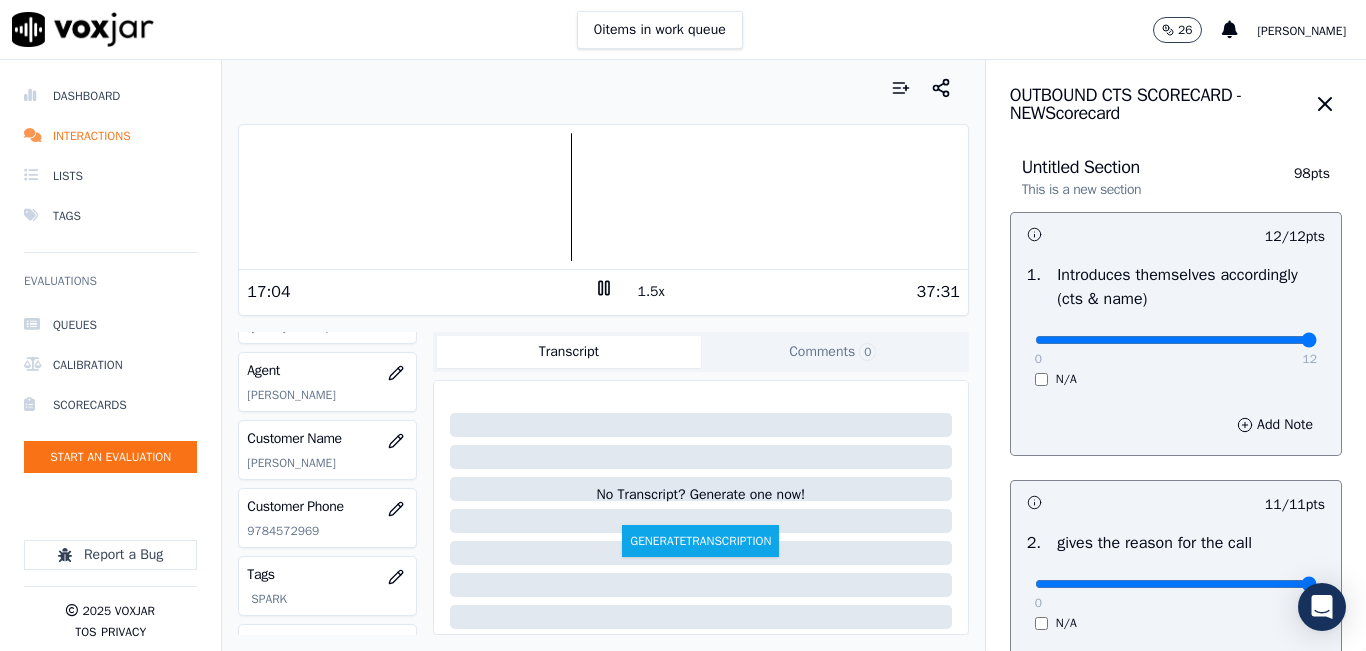 click on "1.5x" at bounding box center (651, 292) 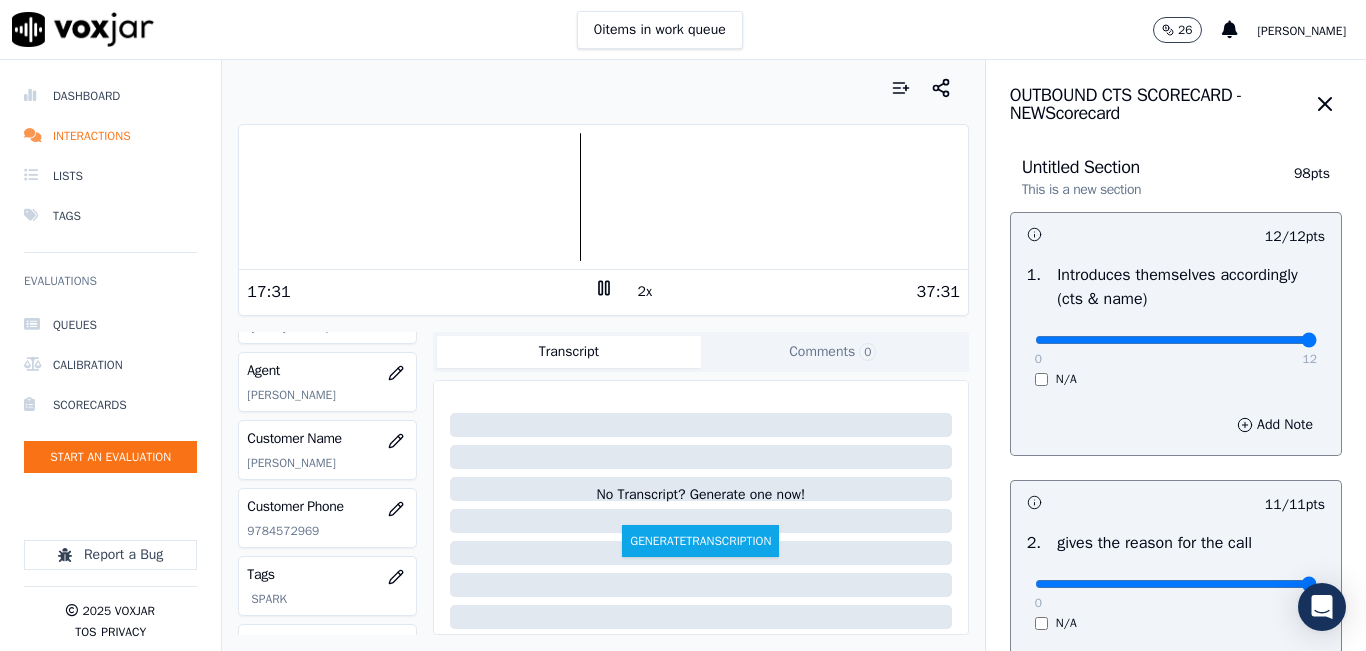 click on "2x" at bounding box center (645, 292) 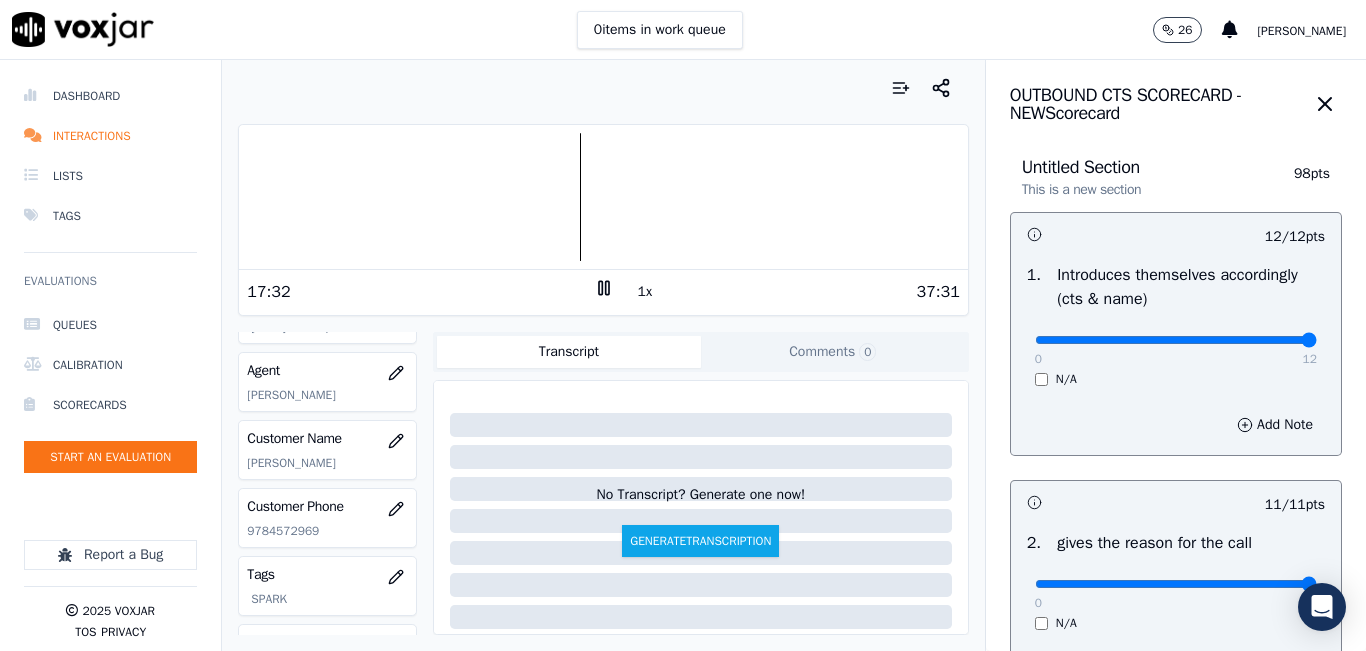 click on "1x" at bounding box center (645, 292) 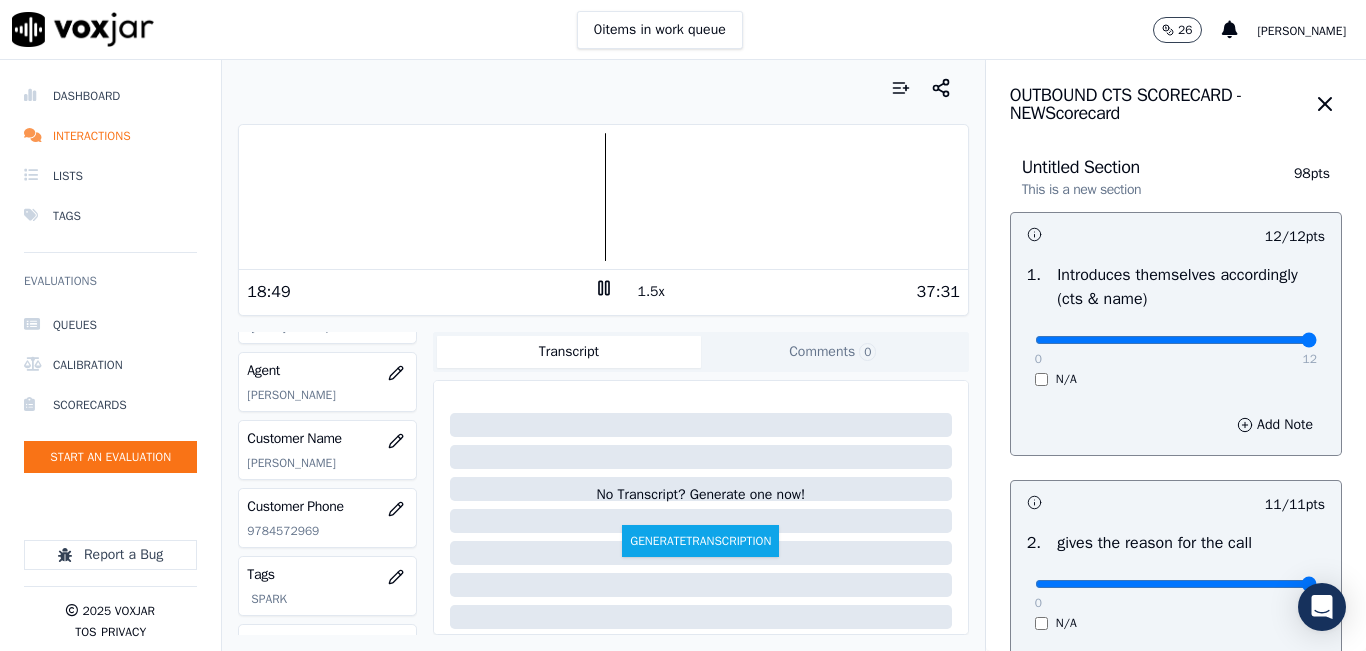 click 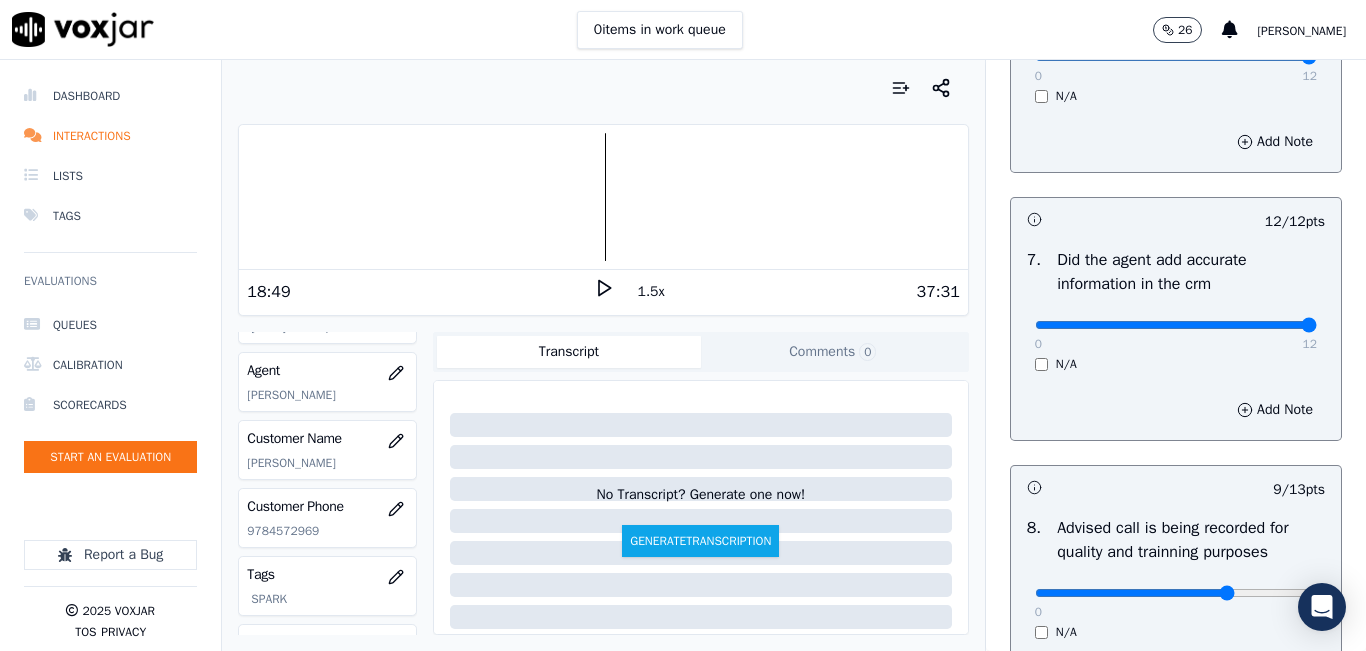 scroll, scrollTop: 1618, scrollLeft: 0, axis: vertical 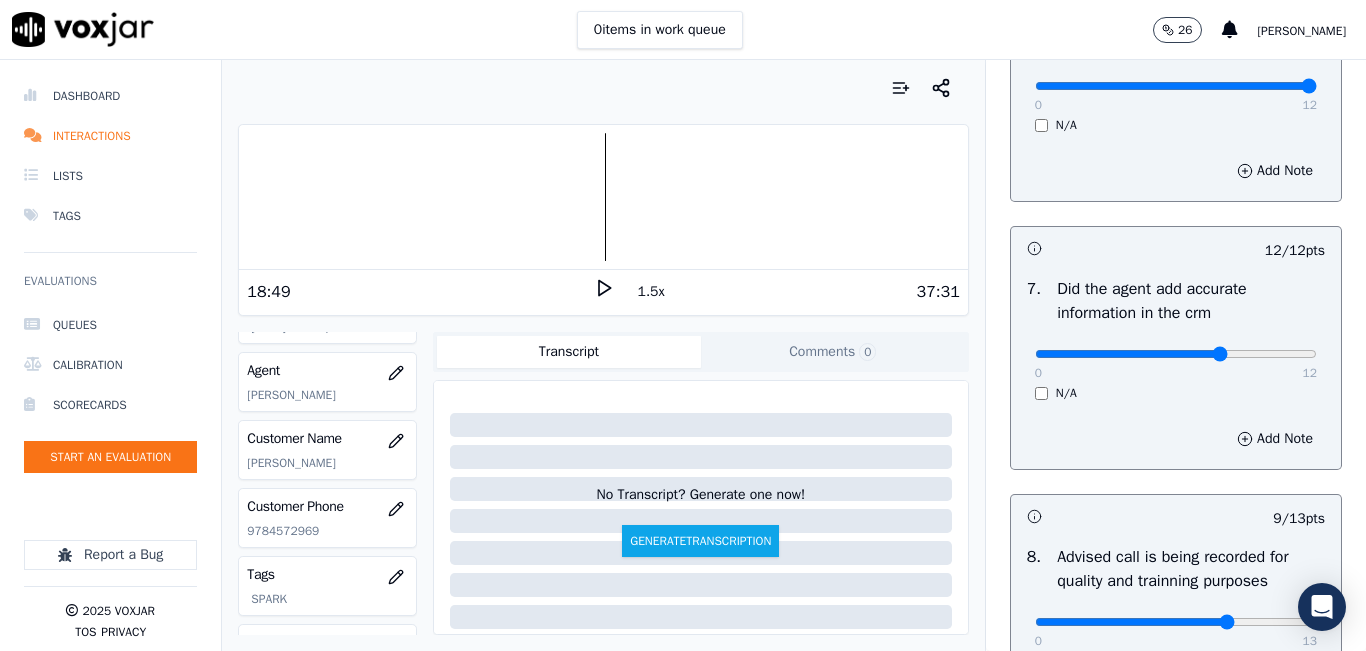 type on "8" 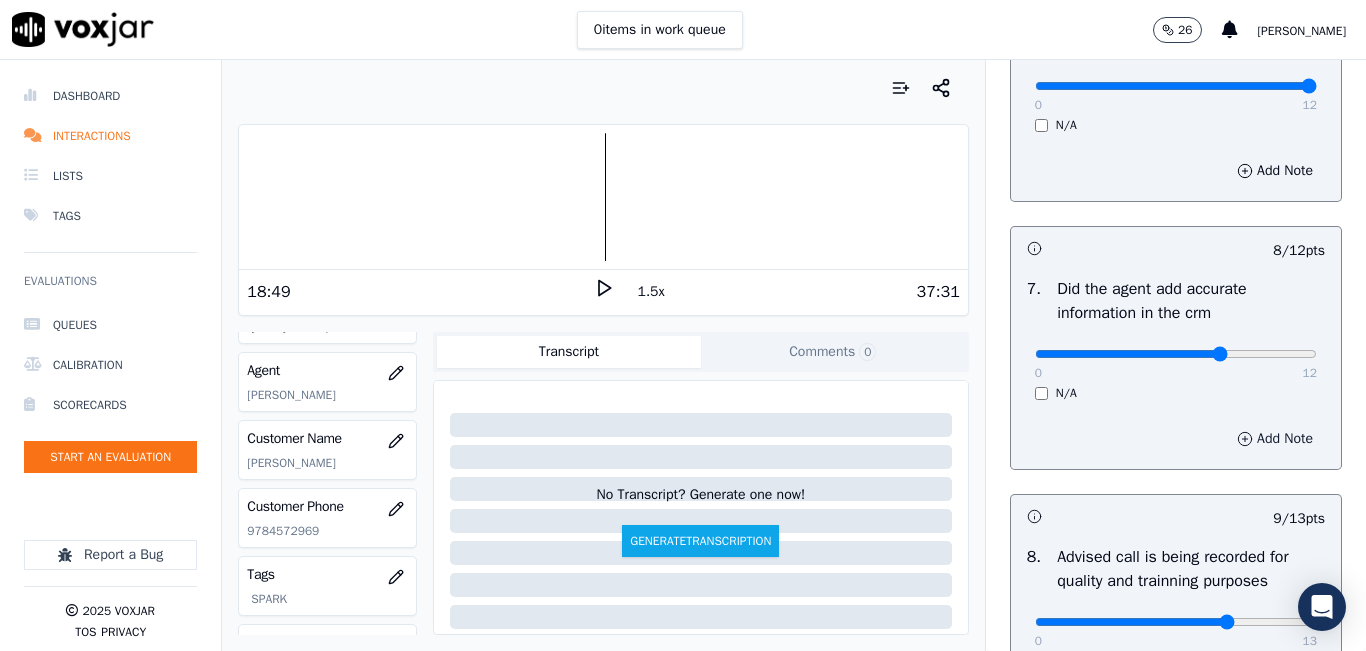 click on "Add Note" at bounding box center (1275, 439) 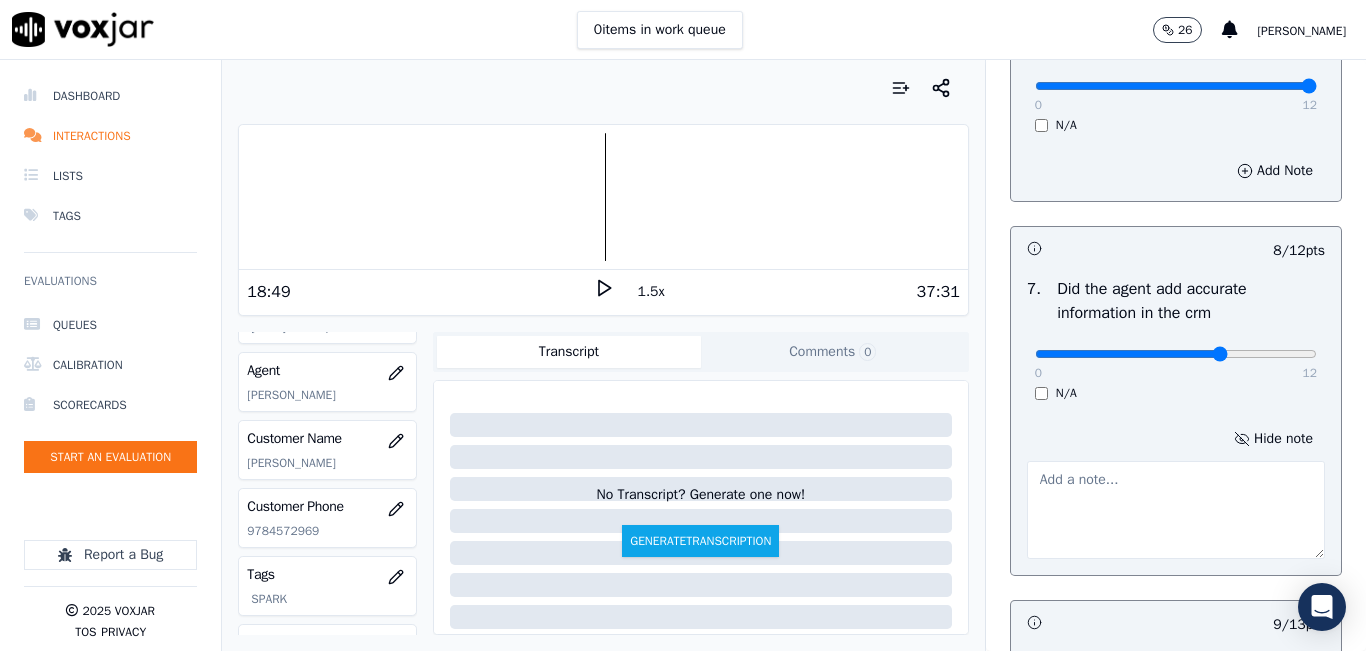 click at bounding box center [1176, 510] 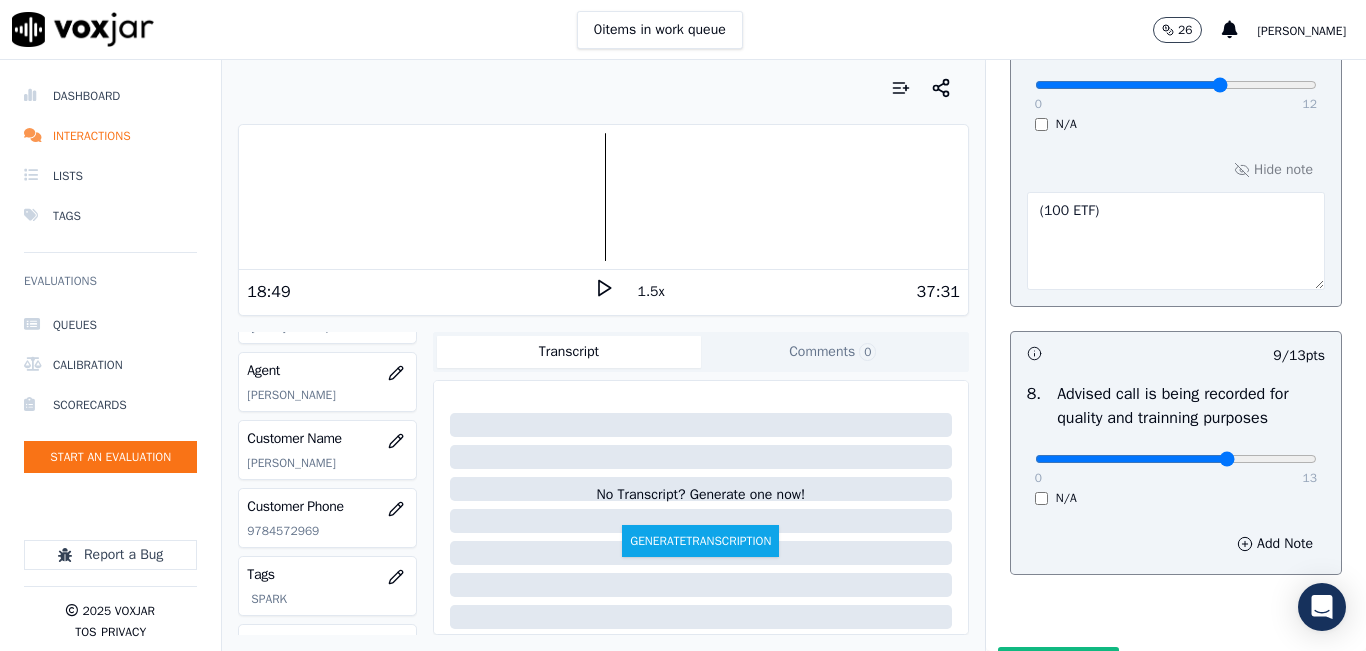 scroll, scrollTop: 2024, scrollLeft: 0, axis: vertical 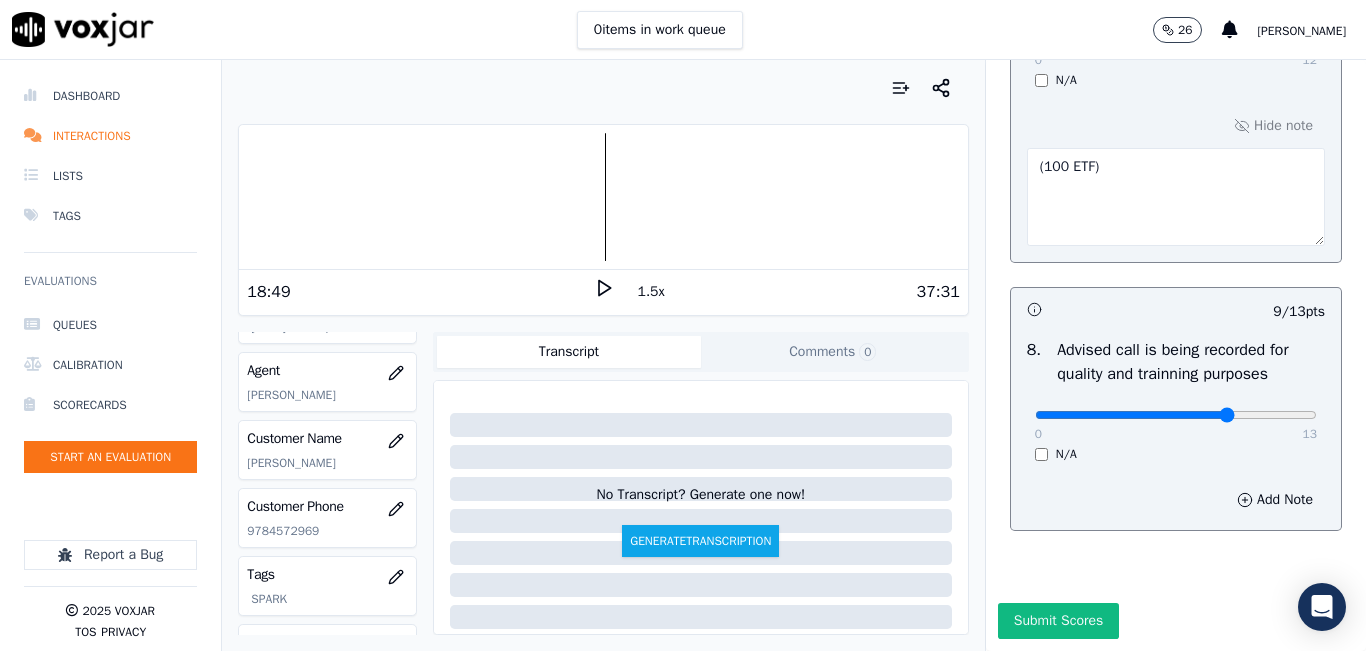 type on "(100 ETF)" 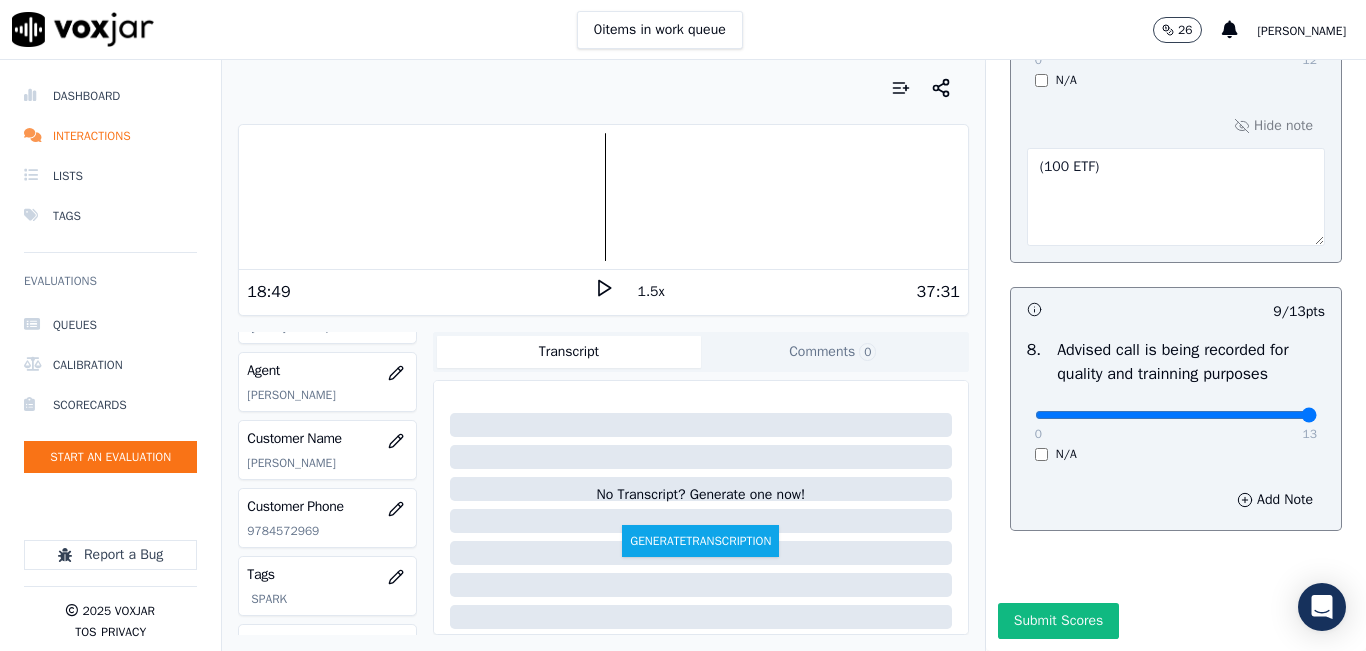 drag, startPoint x: 1200, startPoint y: 370, endPoint x: 1309, endPoint y: 342, distance: 112.53888 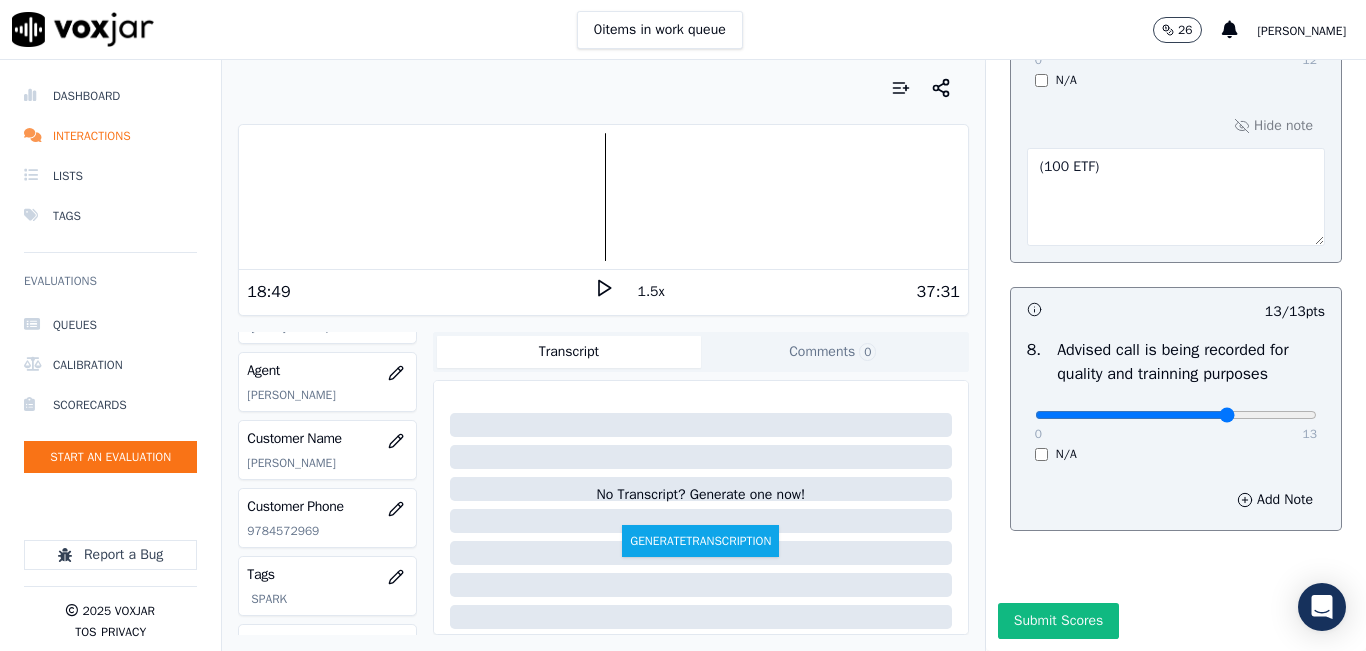 drag, startPoint x: 1205, startPoint y: 373, endPoint x: 1192, endPoint y: 371, distance: 13.152946 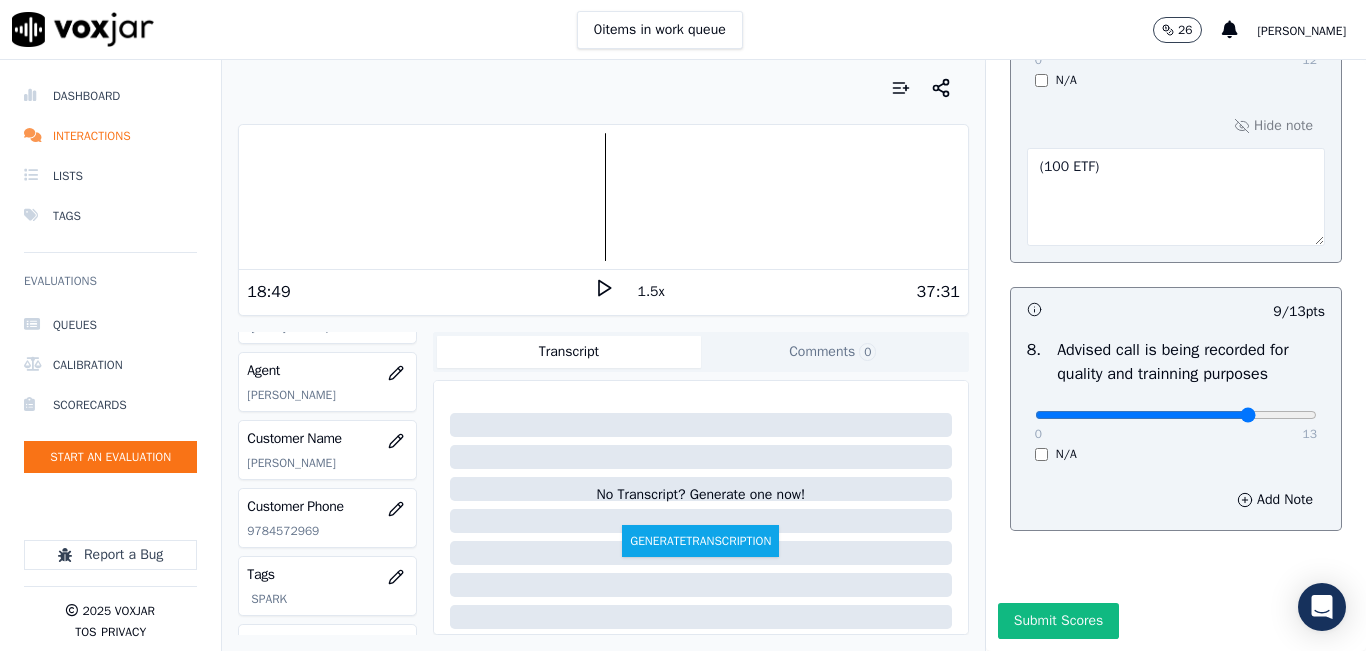 click at bounding box center (1176, -1591) 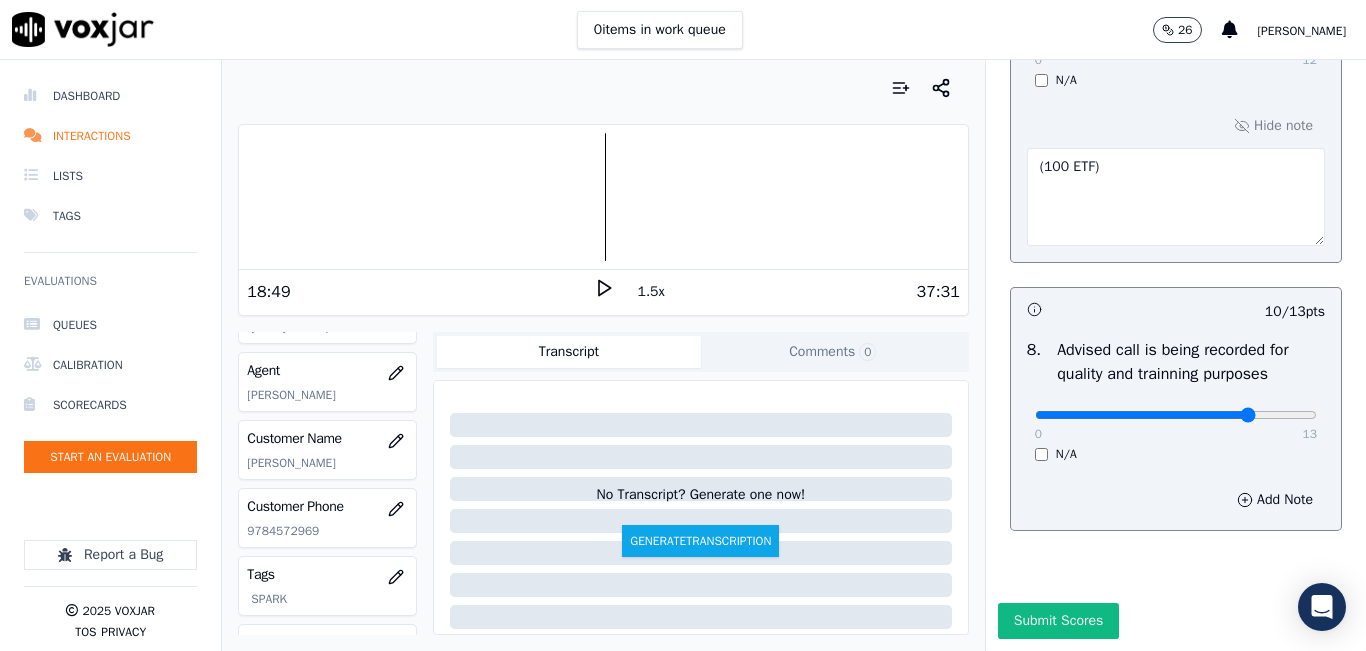 click 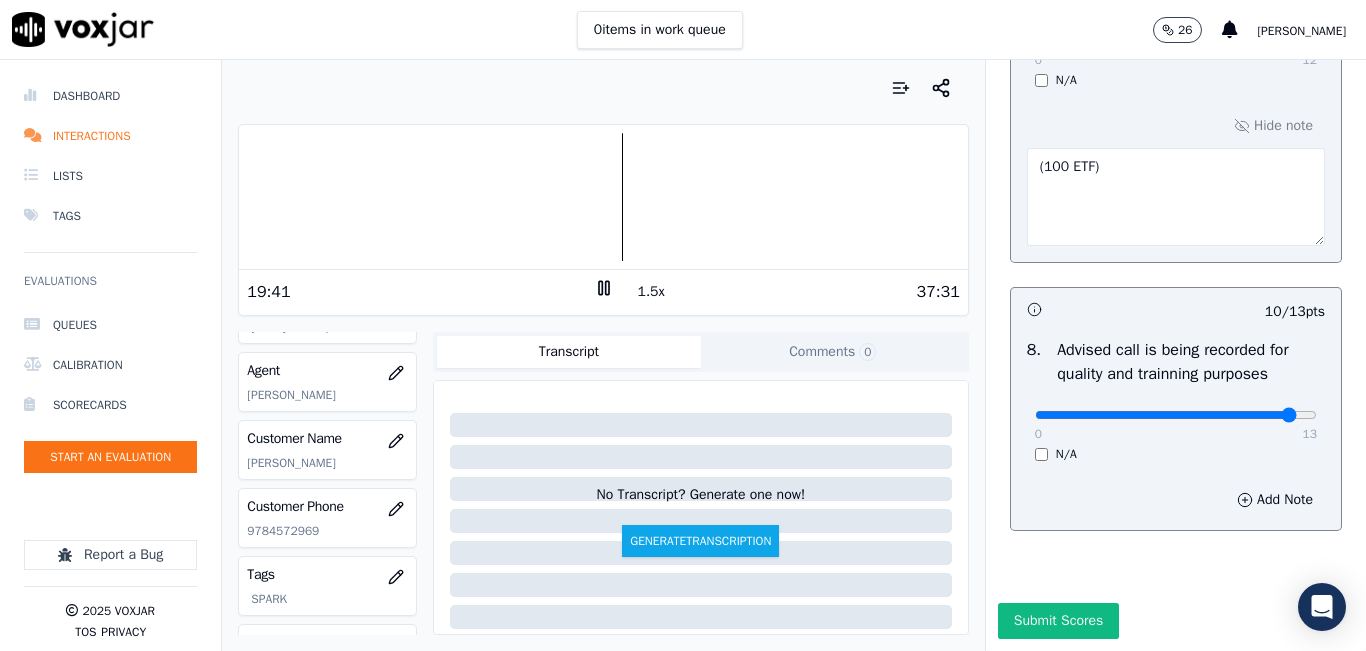 click at bounding box center (1176, -1591) 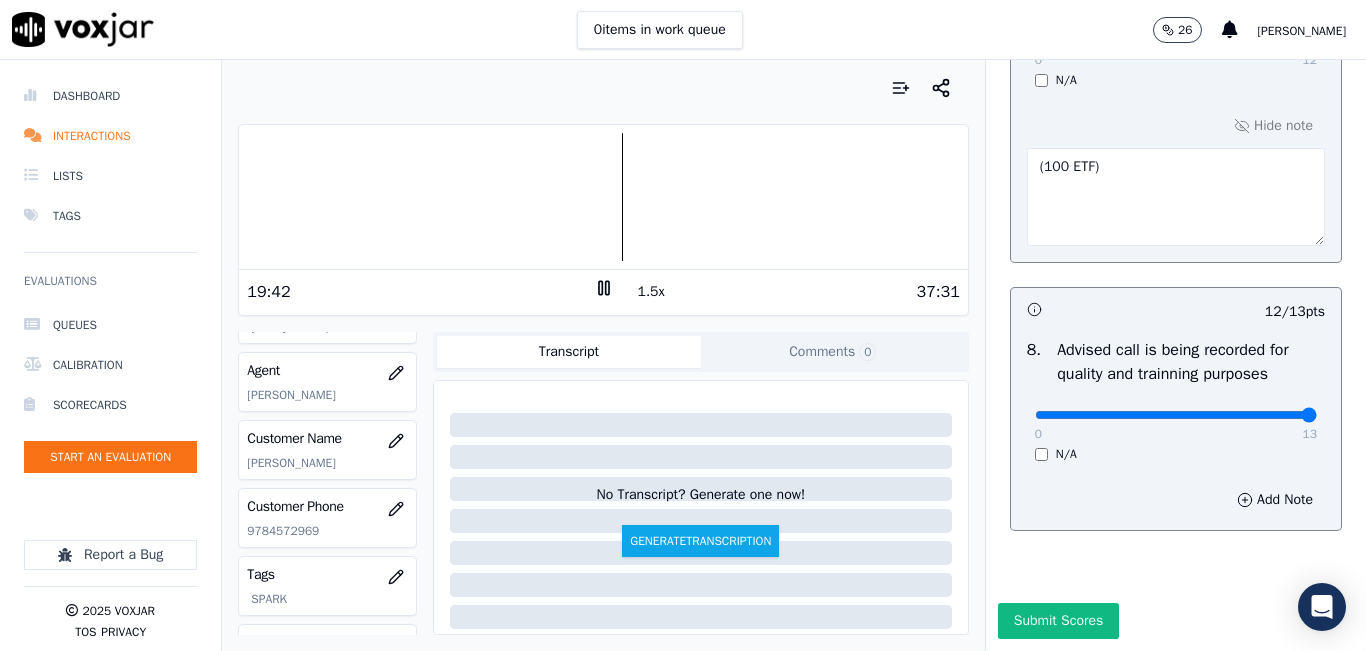 drag, startPoint x: 1247, startPoint y: 373, endPoint x: 1277, endPoint y: 368, distance: 30.413813 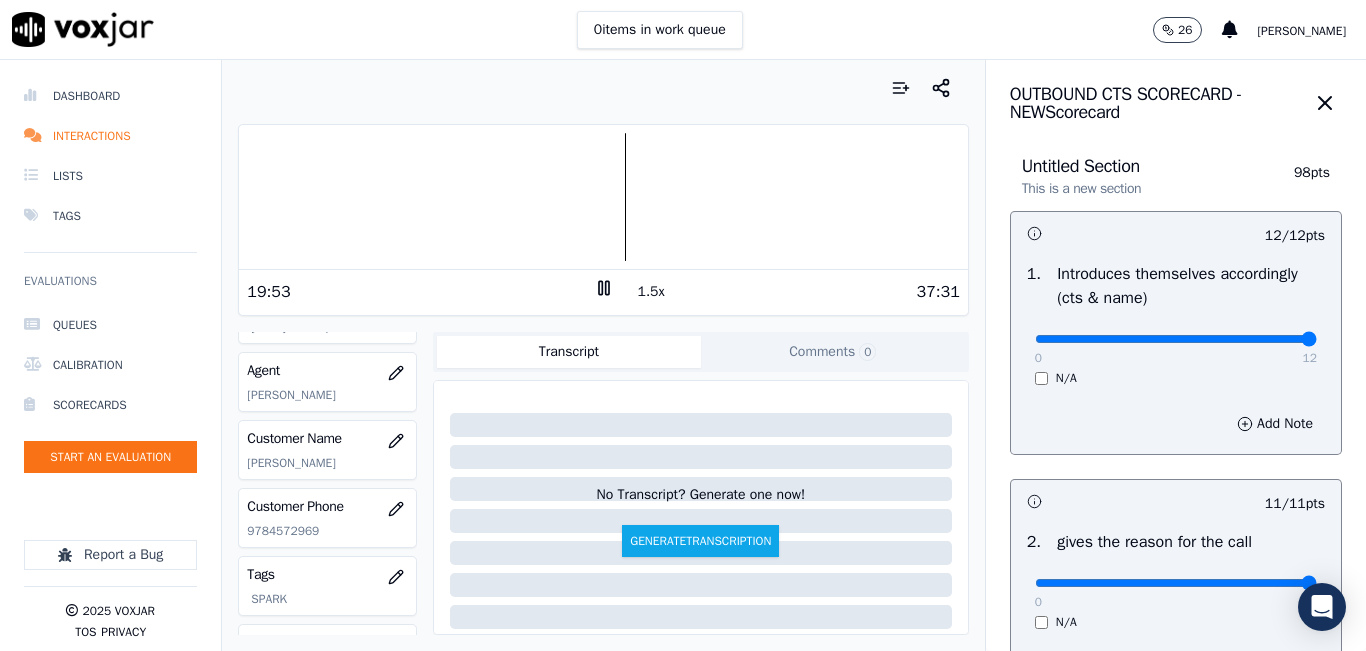 scroll, scrollTop: 0, scrollLeft: 0, axis: both 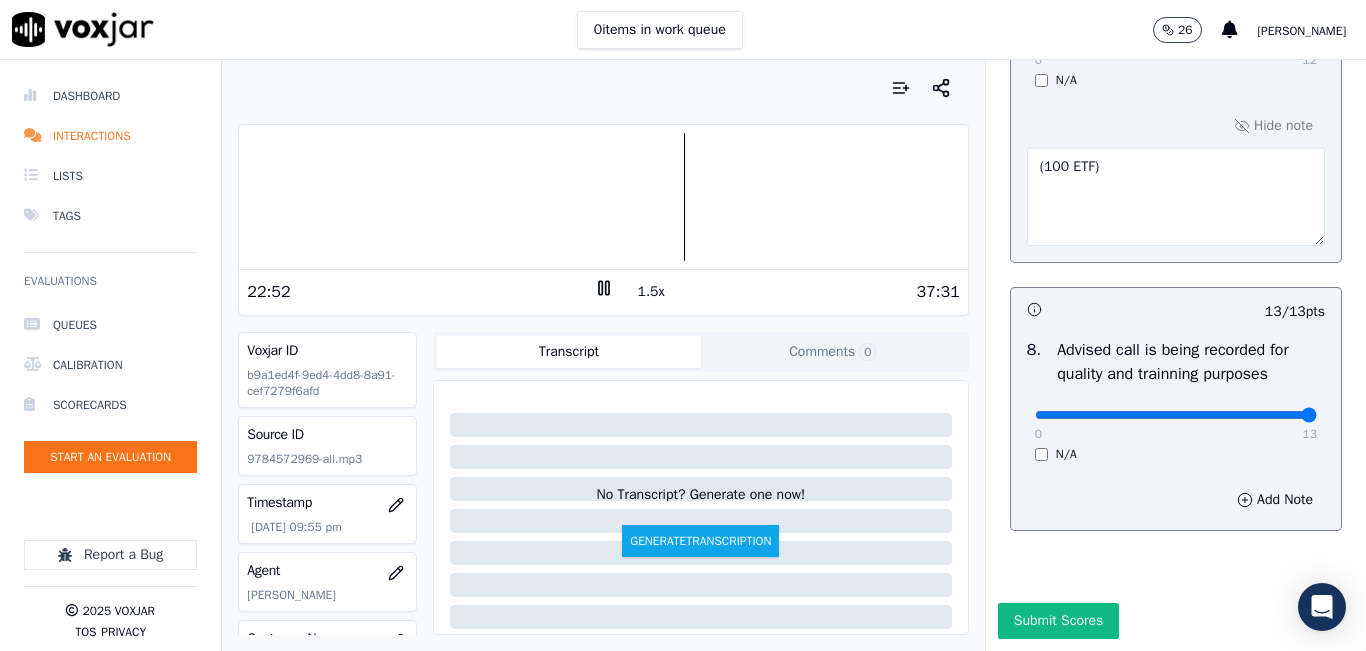 click on "1.5x" at bounding box center [651, 292] 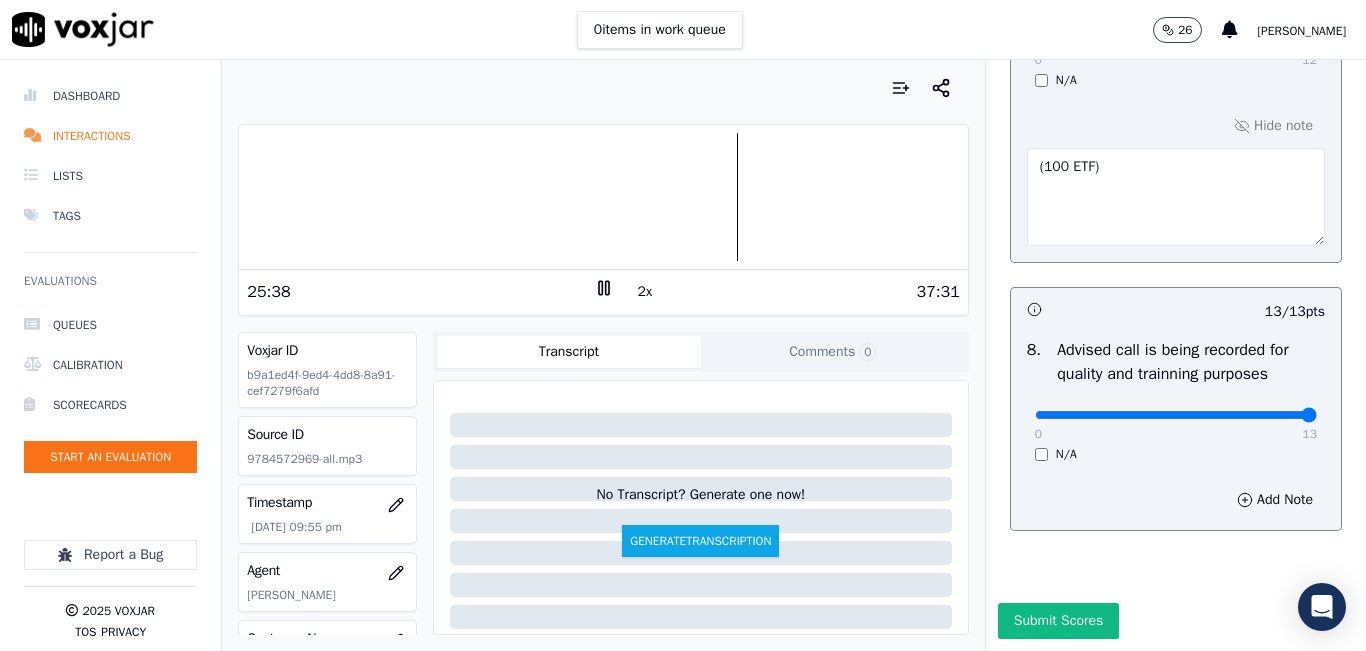 click 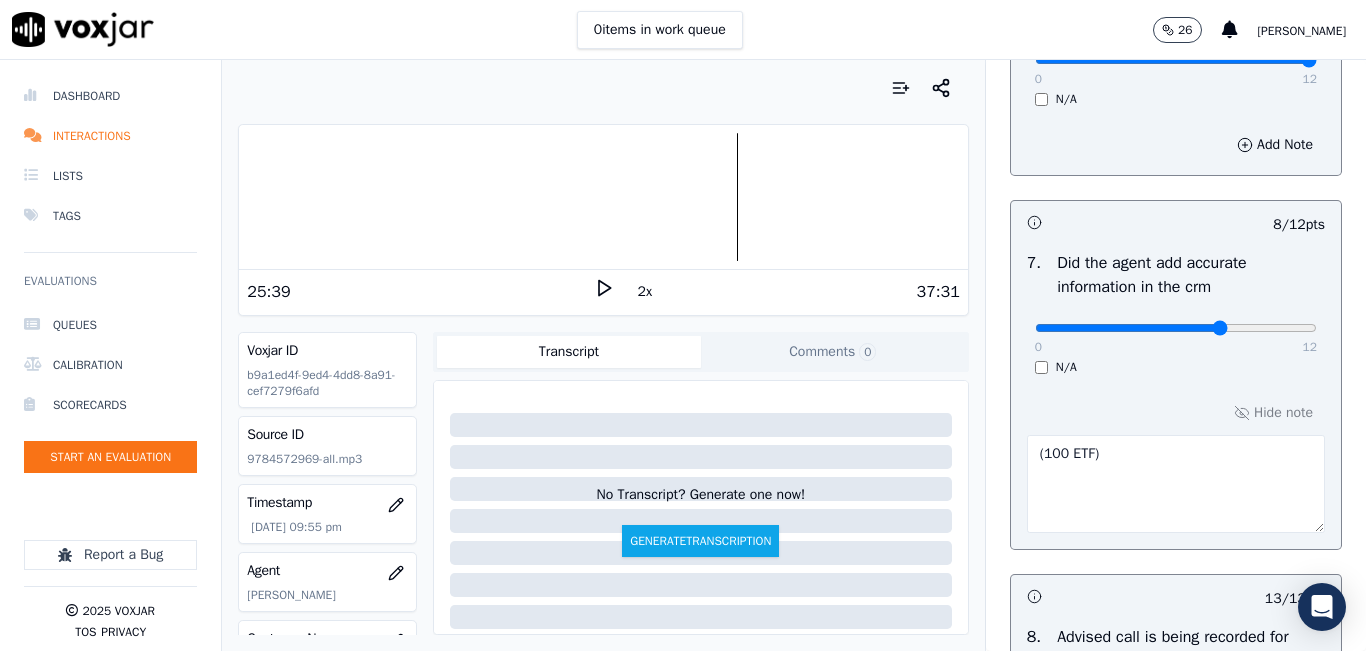 scroll, scrollTop: 2024, scrollLeft: 0, axis: vertical 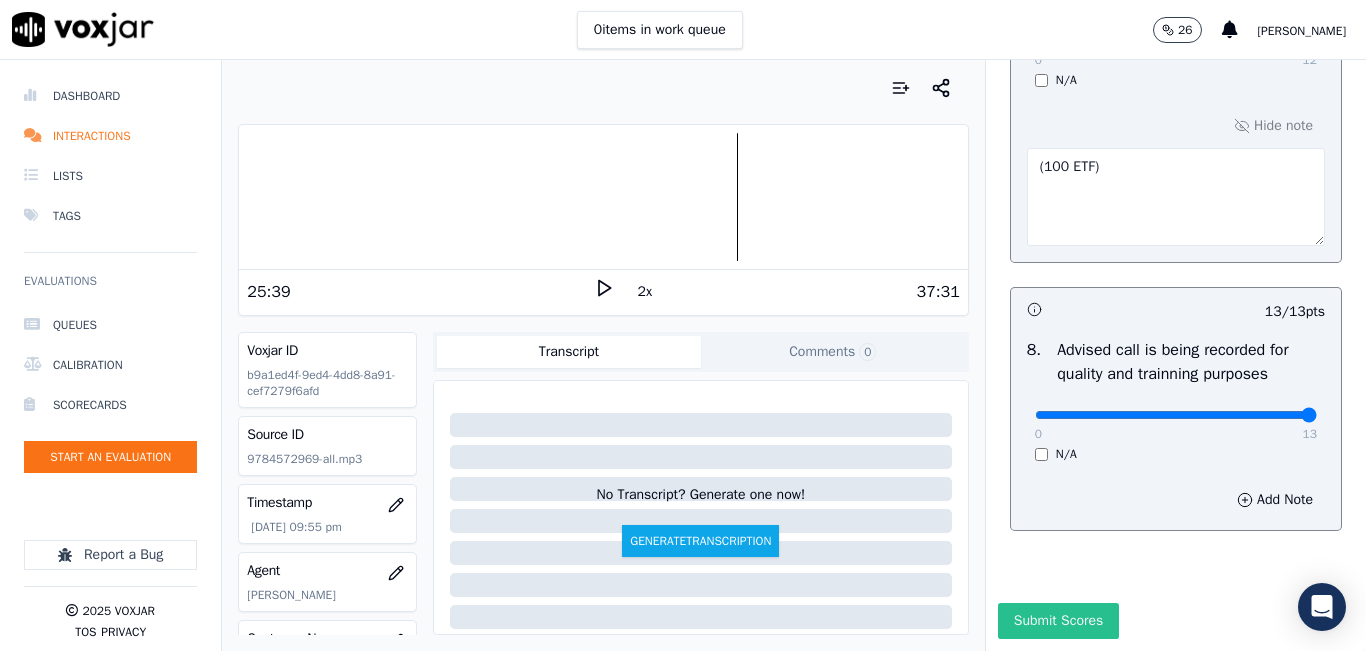click on "Submit Scores" at bounding box center [1058, 621] 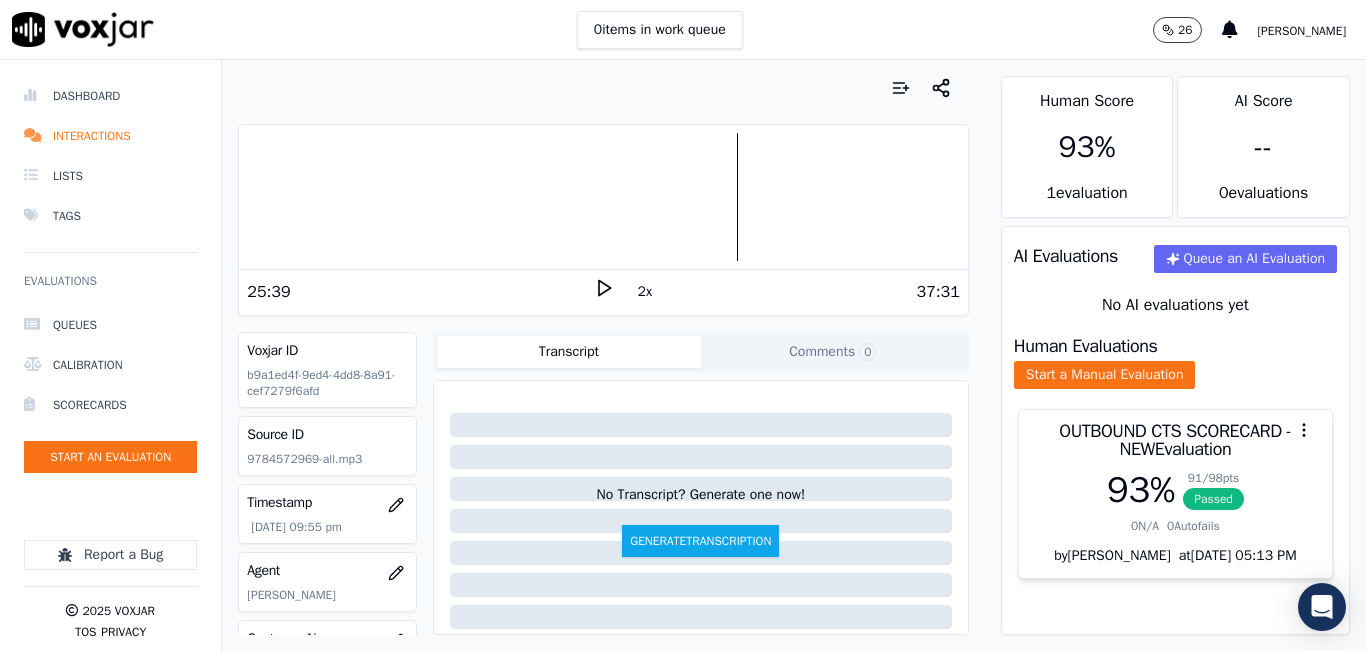 scroll, scrollTop: 0, scrollLeft: 0, axis: both 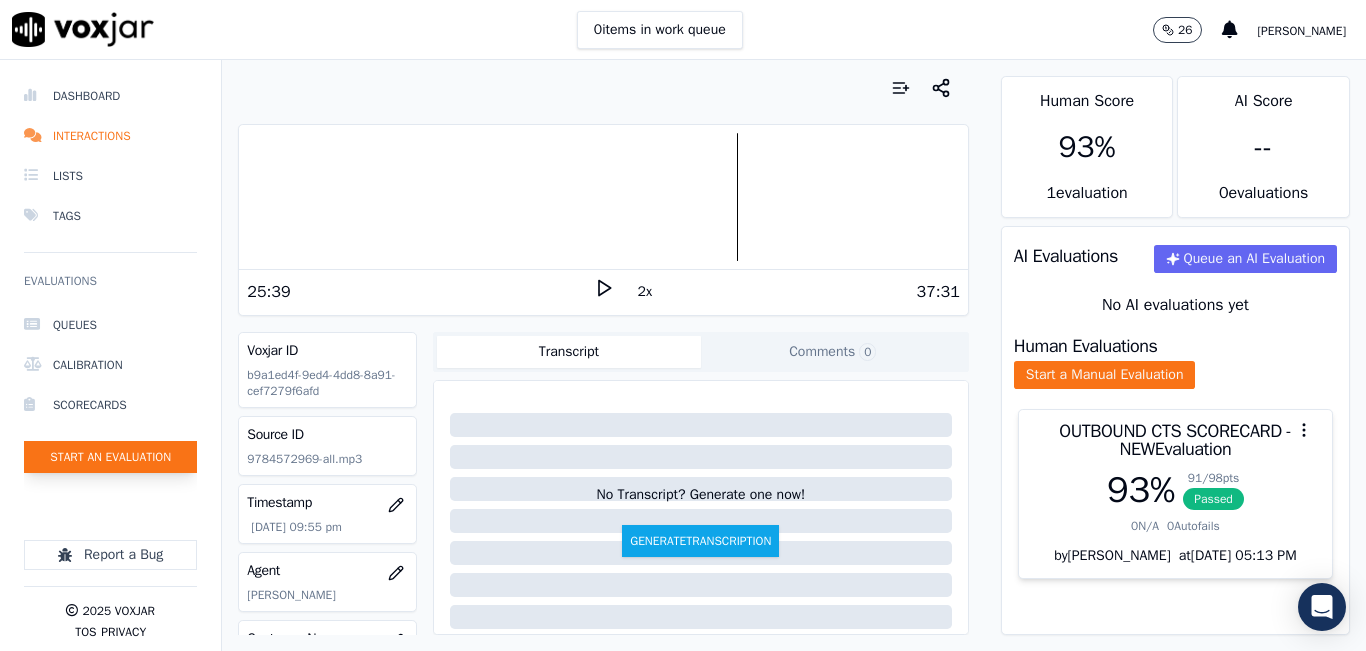 click on "Start an Evaluation" 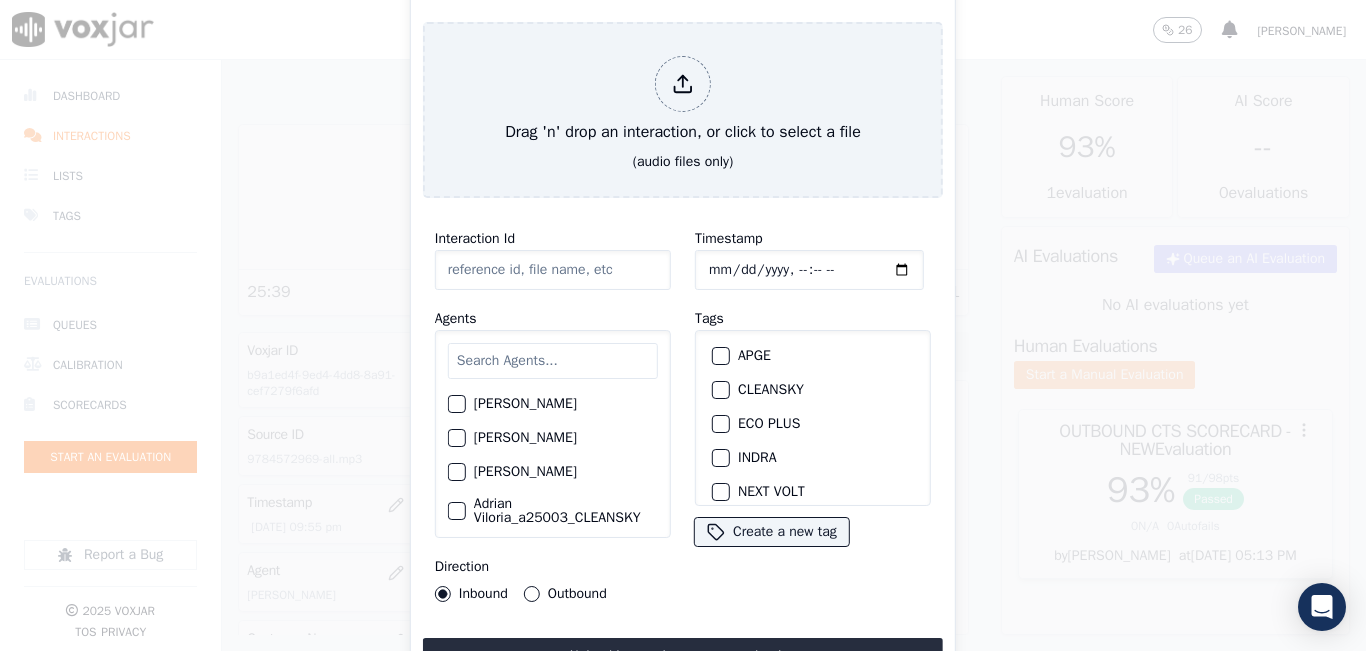 click at bounding box center [553, 361] 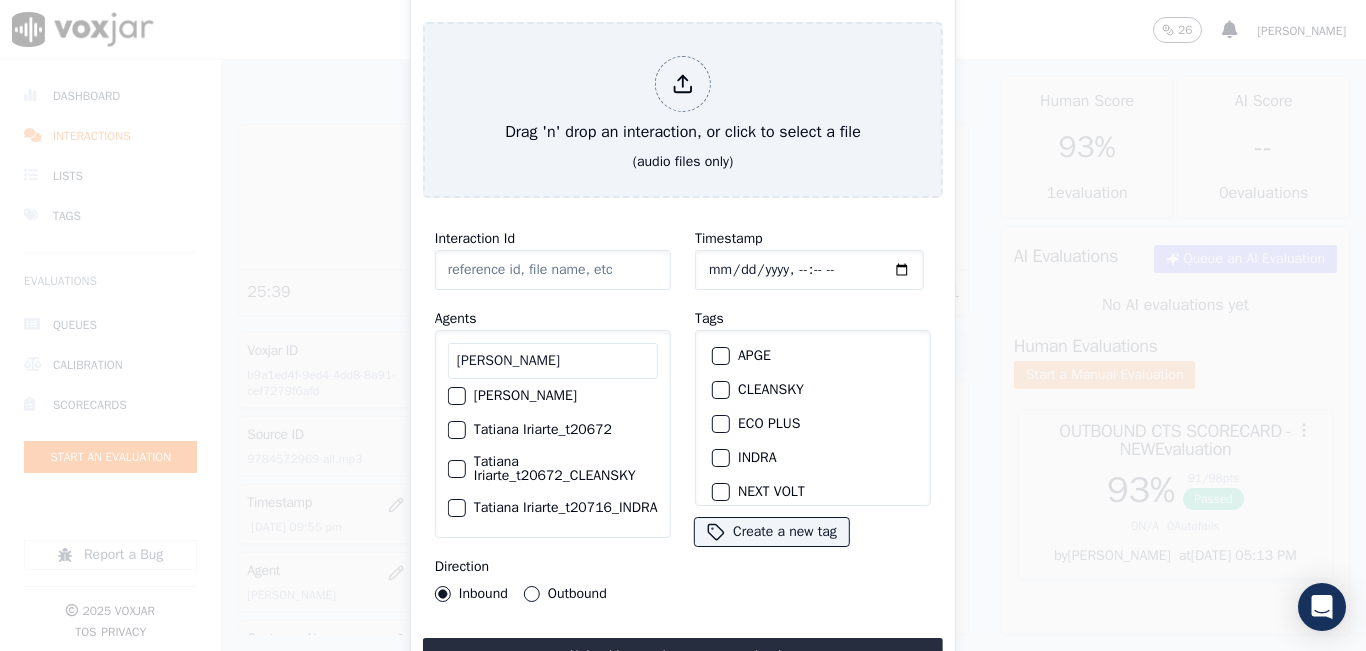 scroll, scrollTop: 110, scrollLeft: 0, axis: vertical 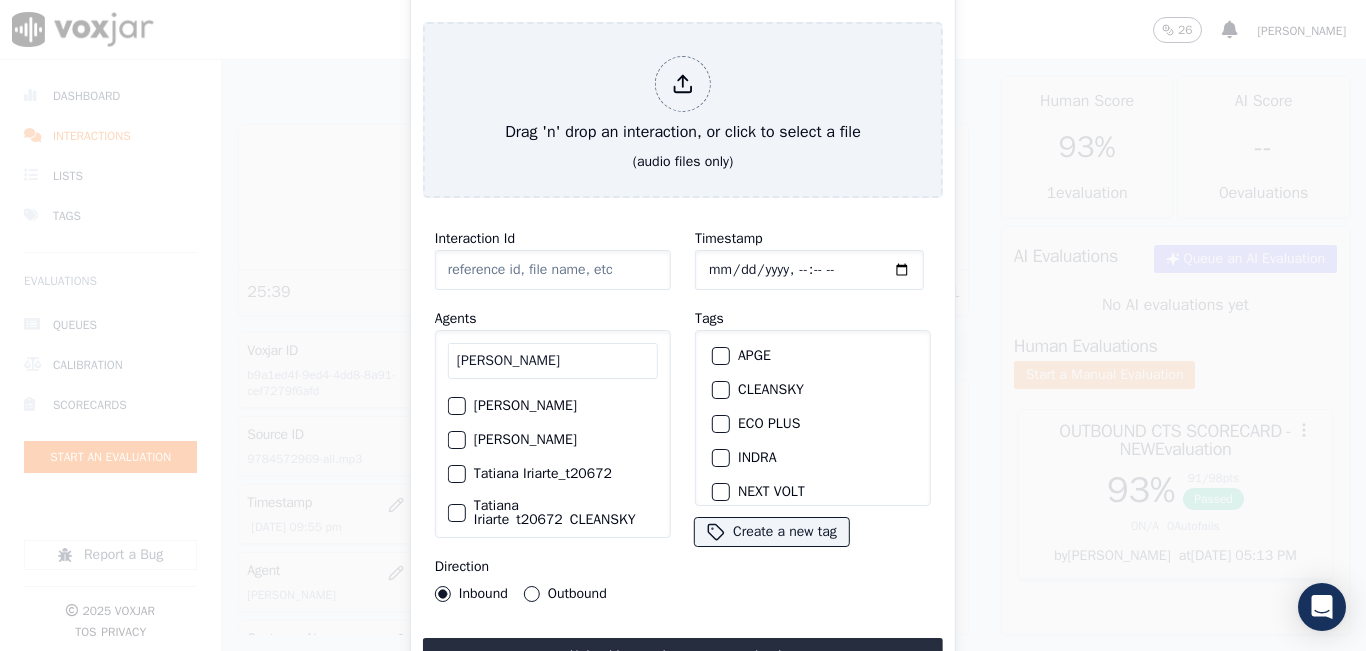 type on "[PERSON_NAME]" 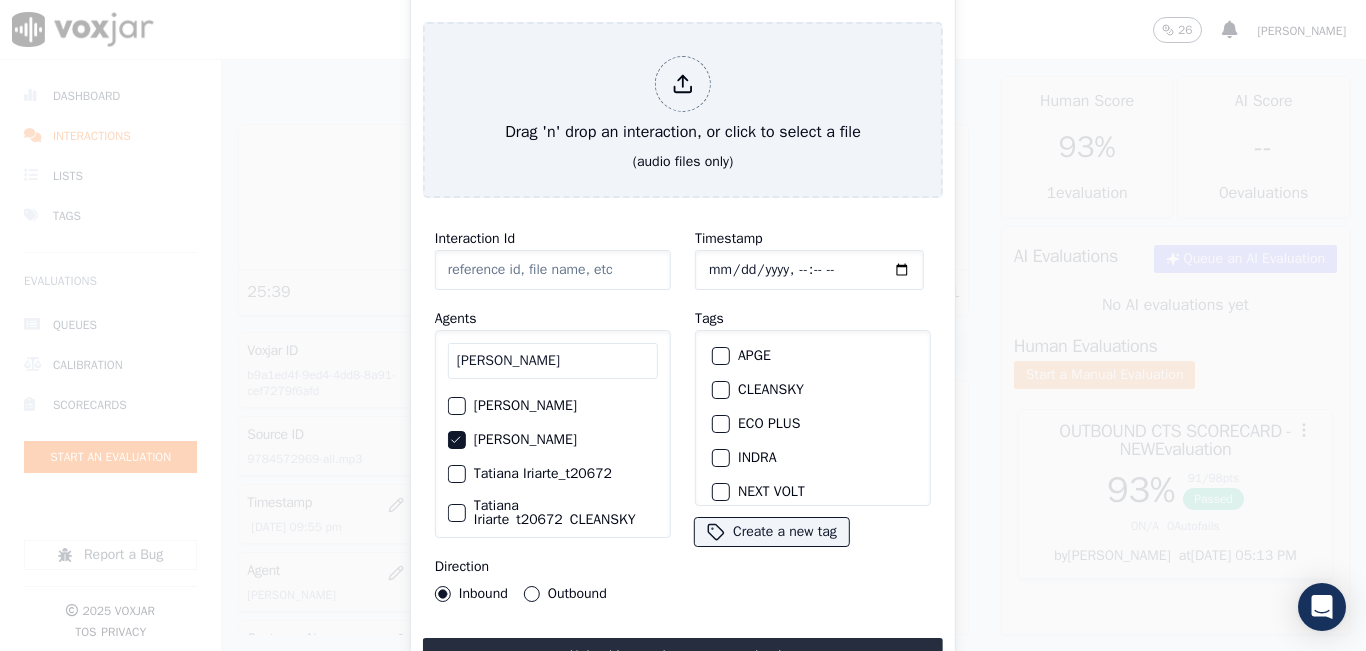click on "Outbound" at bounding box center [532, 594] 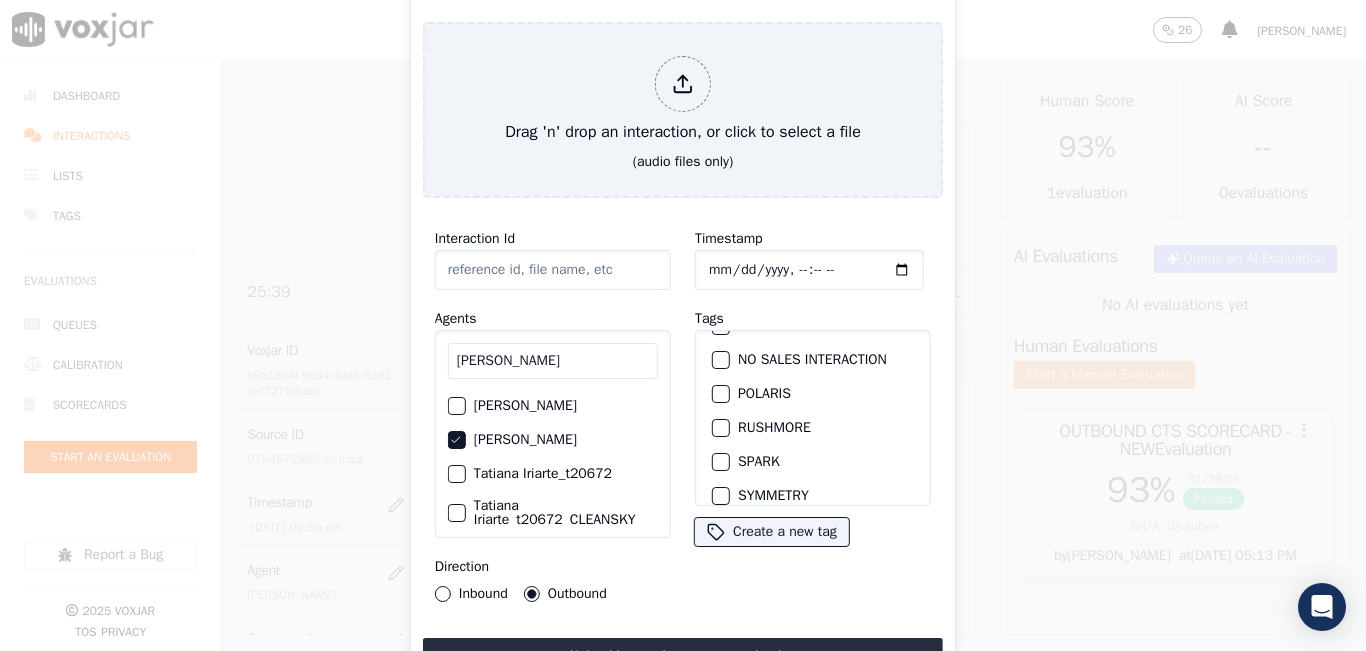 scroll, scrollTop: 275, scrollLeft: 0, axis: vertical 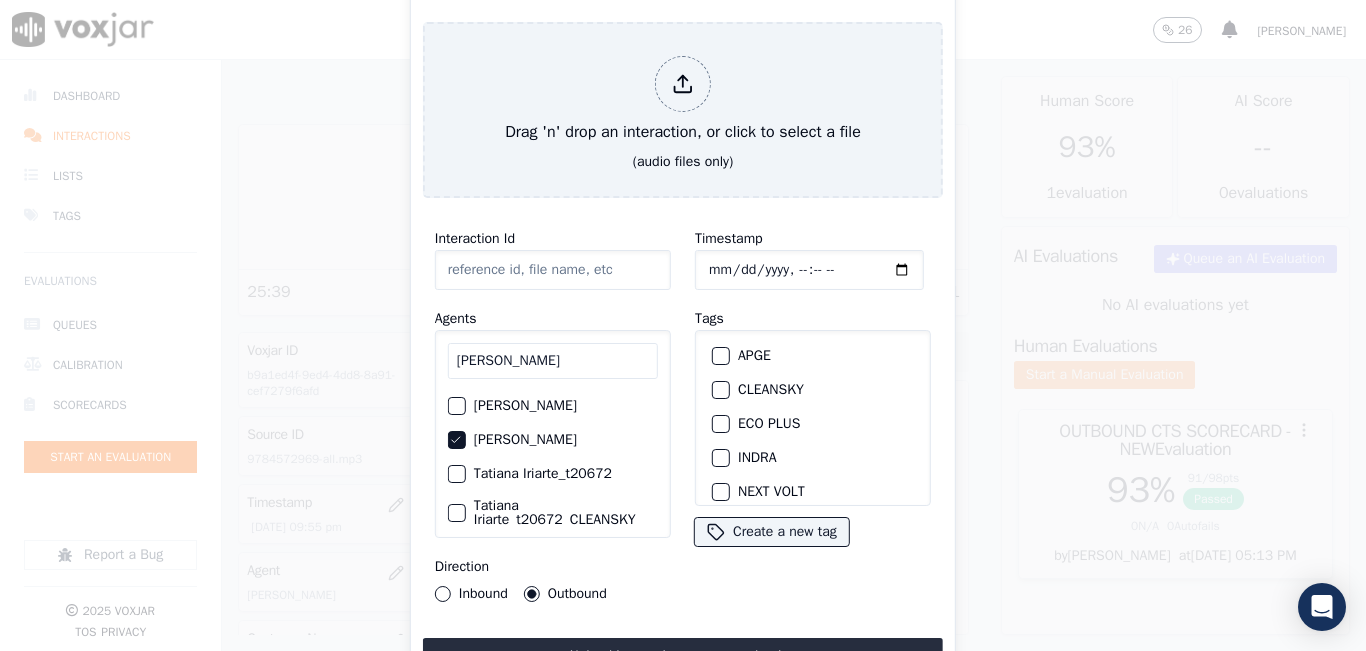 click at bounding box center [720, 390] 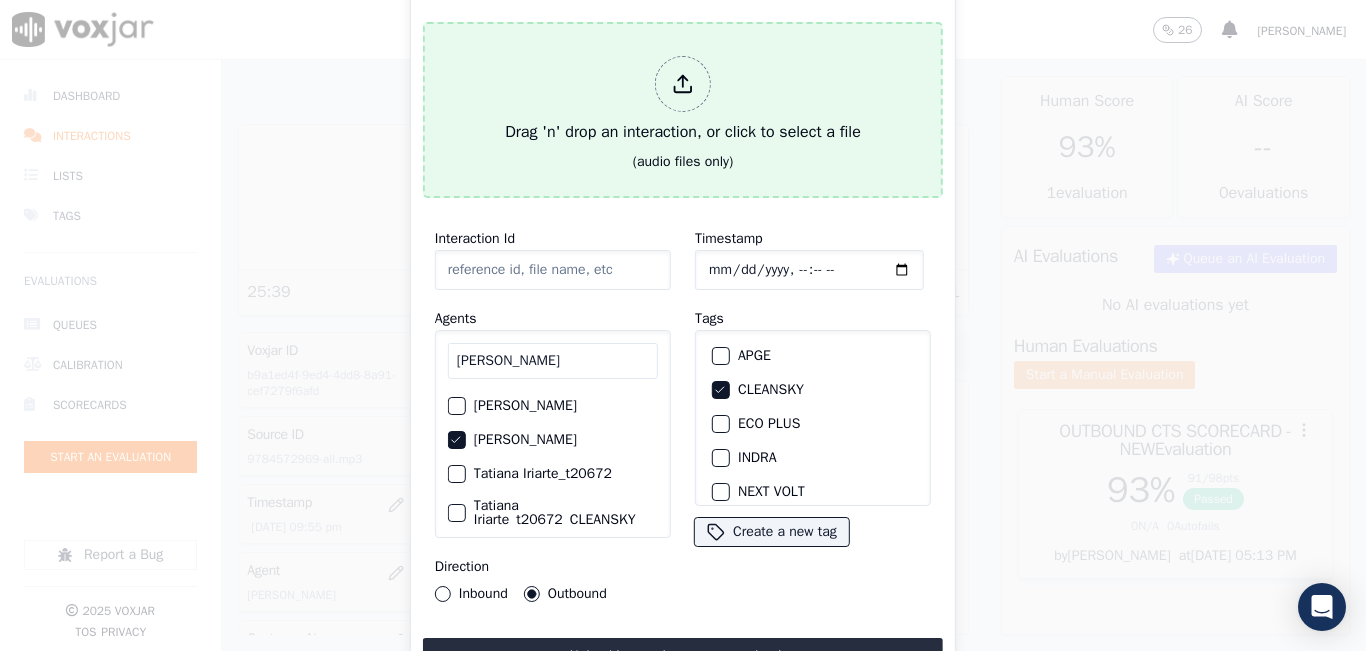 click on "Drag 'n' drop an interaction, or click to select a file" at bounding box center [683, 100] 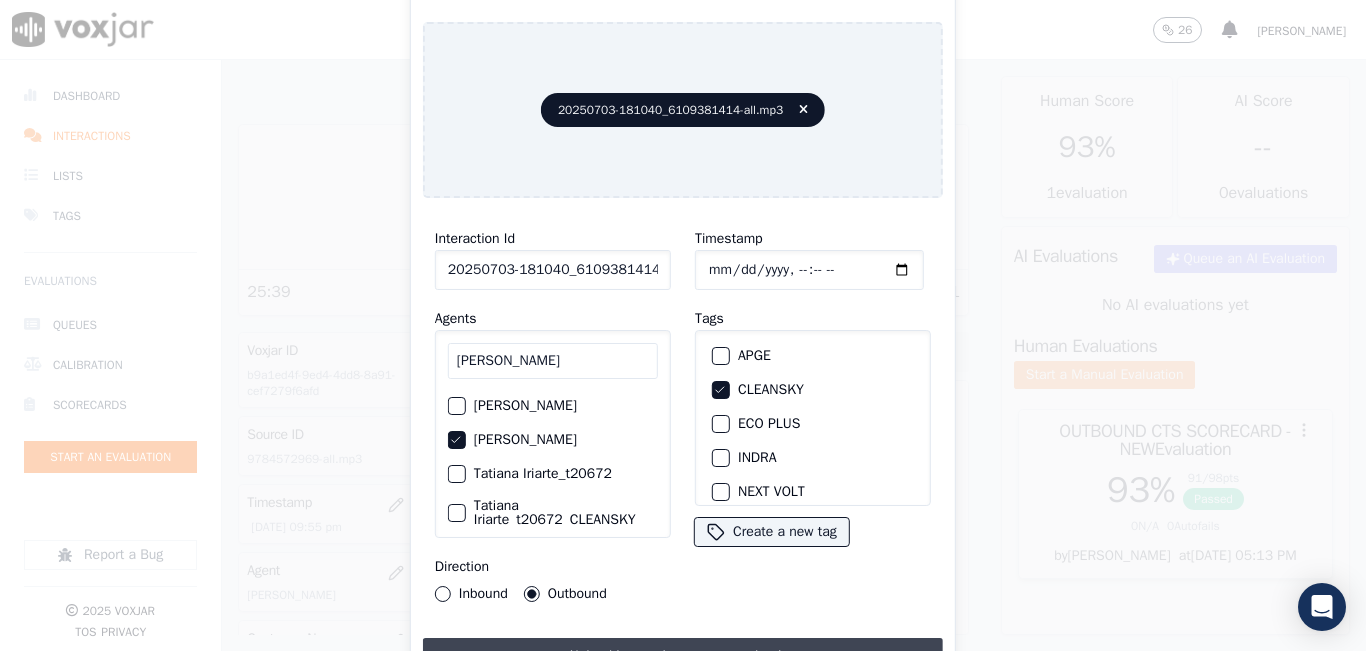 click on "Upload interaction to start evaluation" at bounding box center (683, 656) 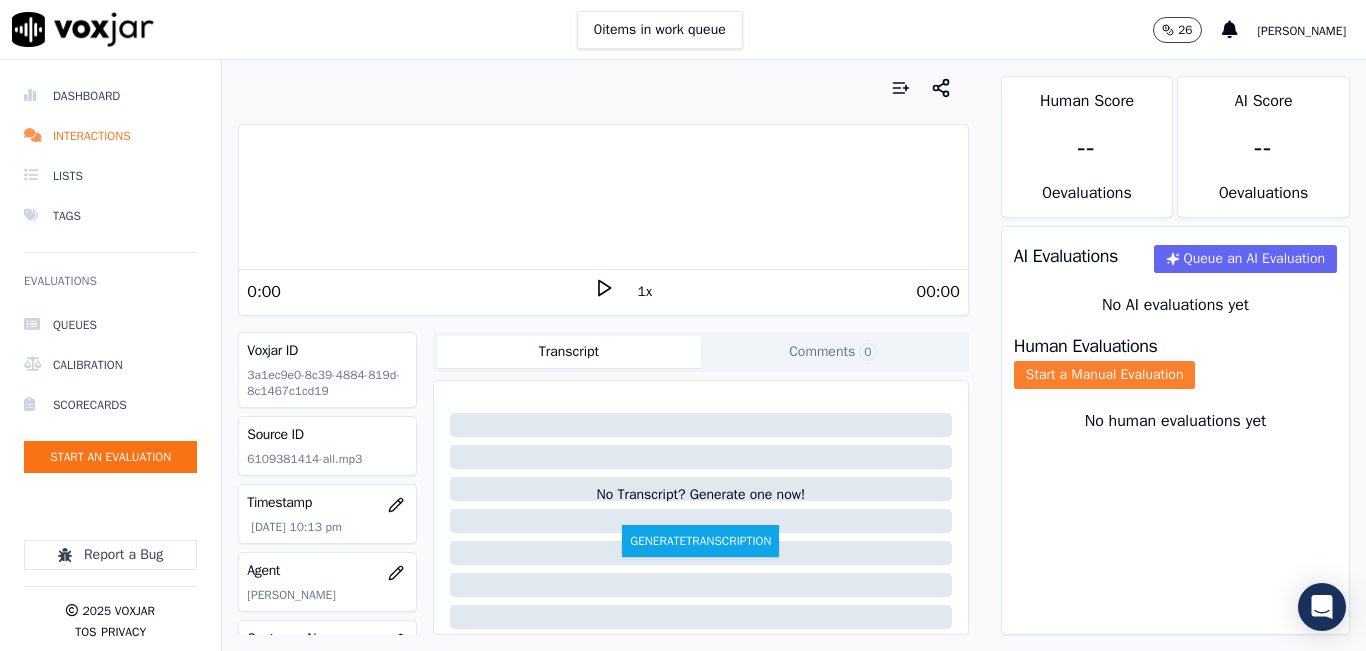 click on "Start a Manual Evaluation" 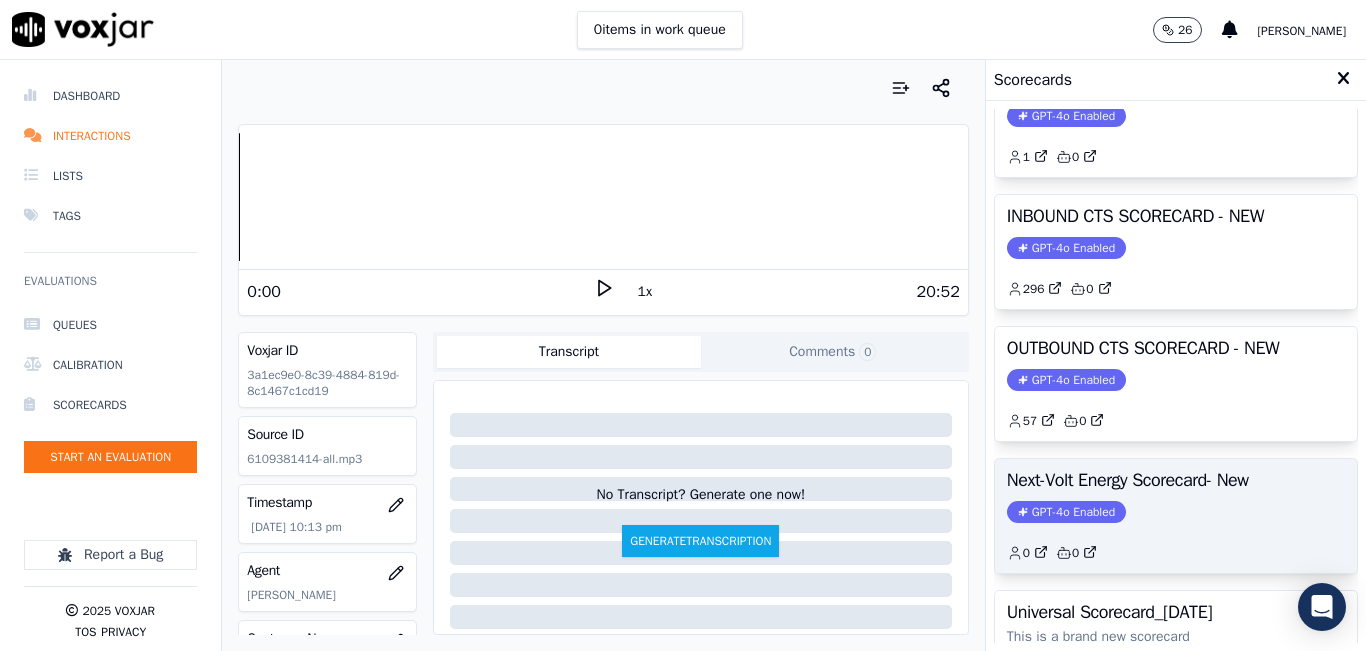 scroll, scrollTop: 227, scrollLeft: 0, axis: vertical 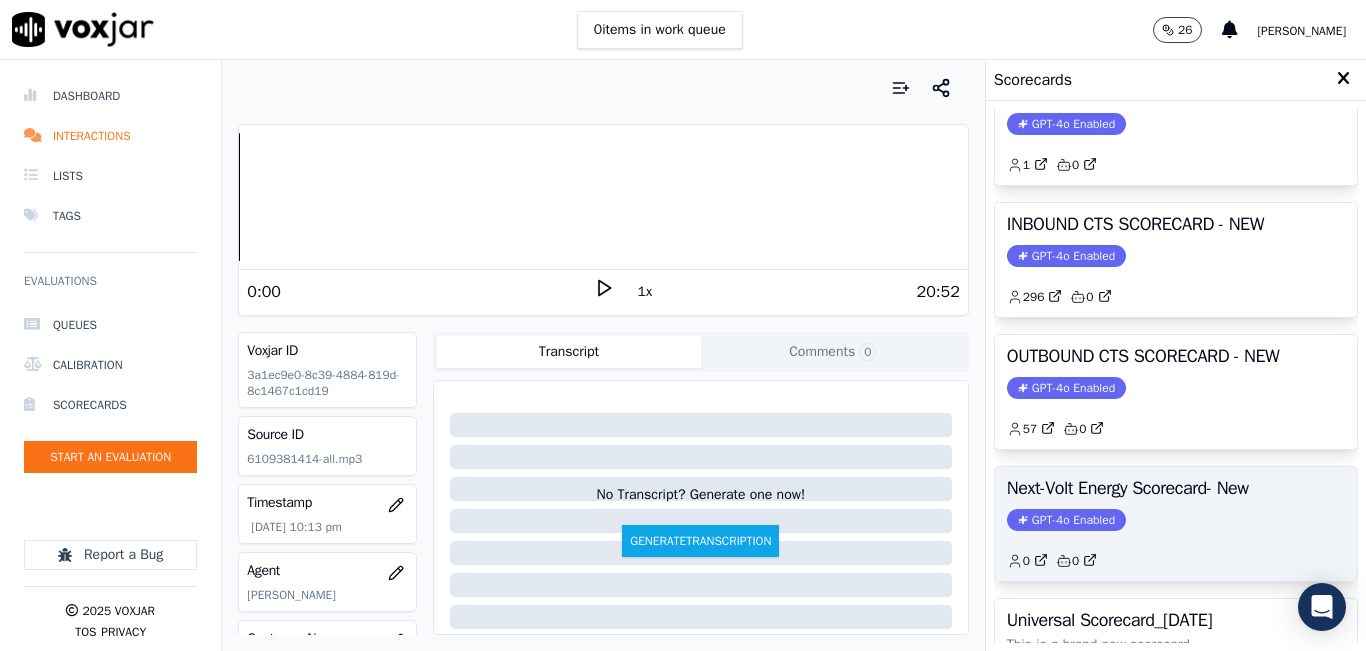 click on "OUTBOUND CTS SCORECARD - NEW" at bounding box center [1176, 356] 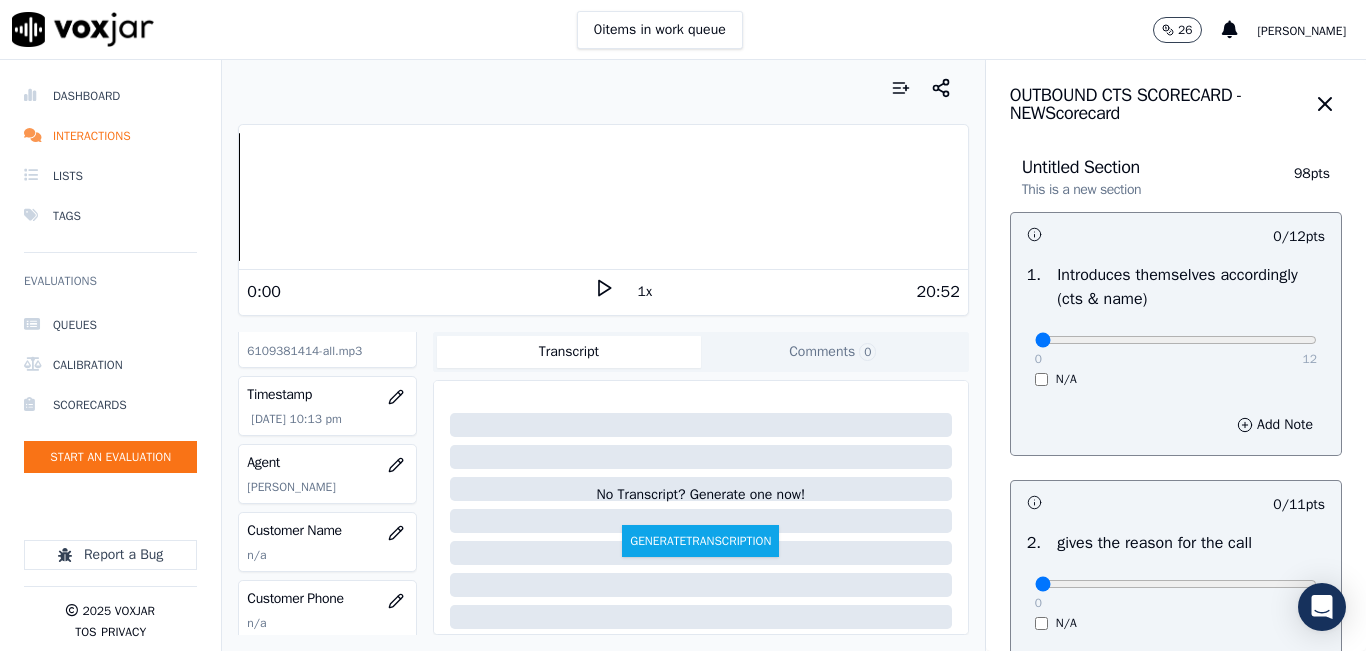 scroll, scrollTop: 200, scrollLeft: 0, axis: vertical 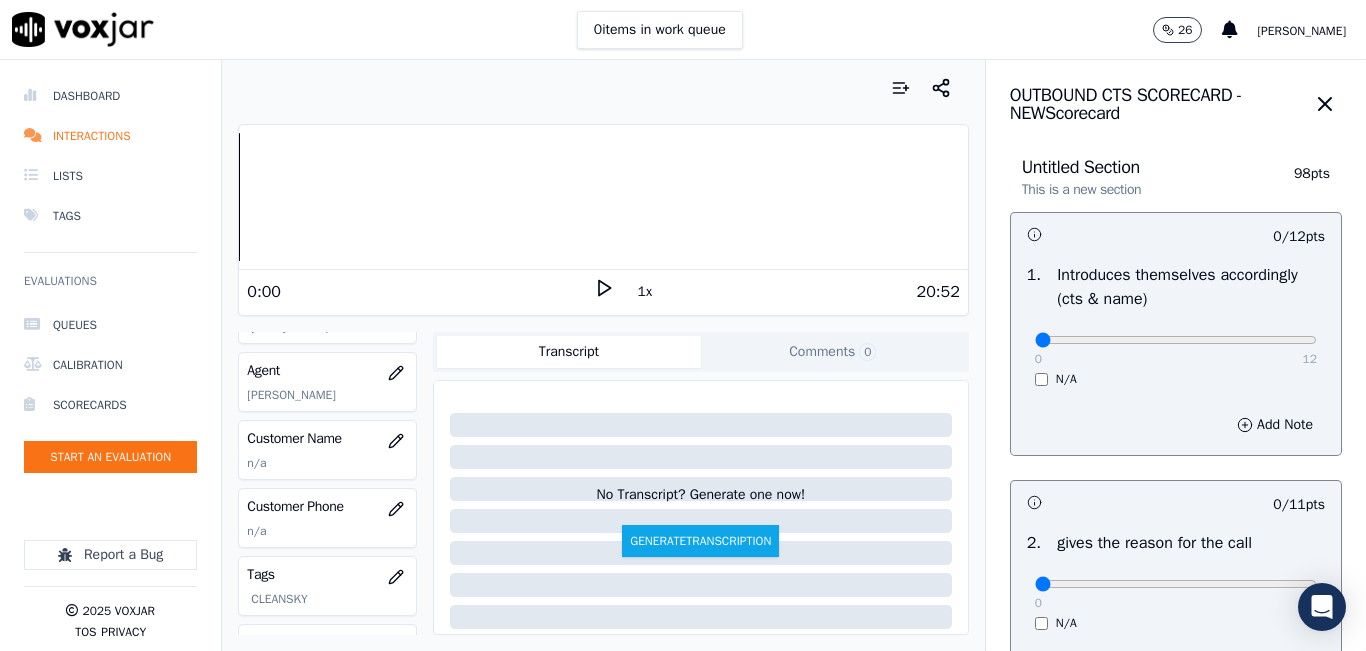 drag, startPoint x: 334, startPoint y: 424, endPoint x: 316, endPoint y: 367, distance: 59.77458 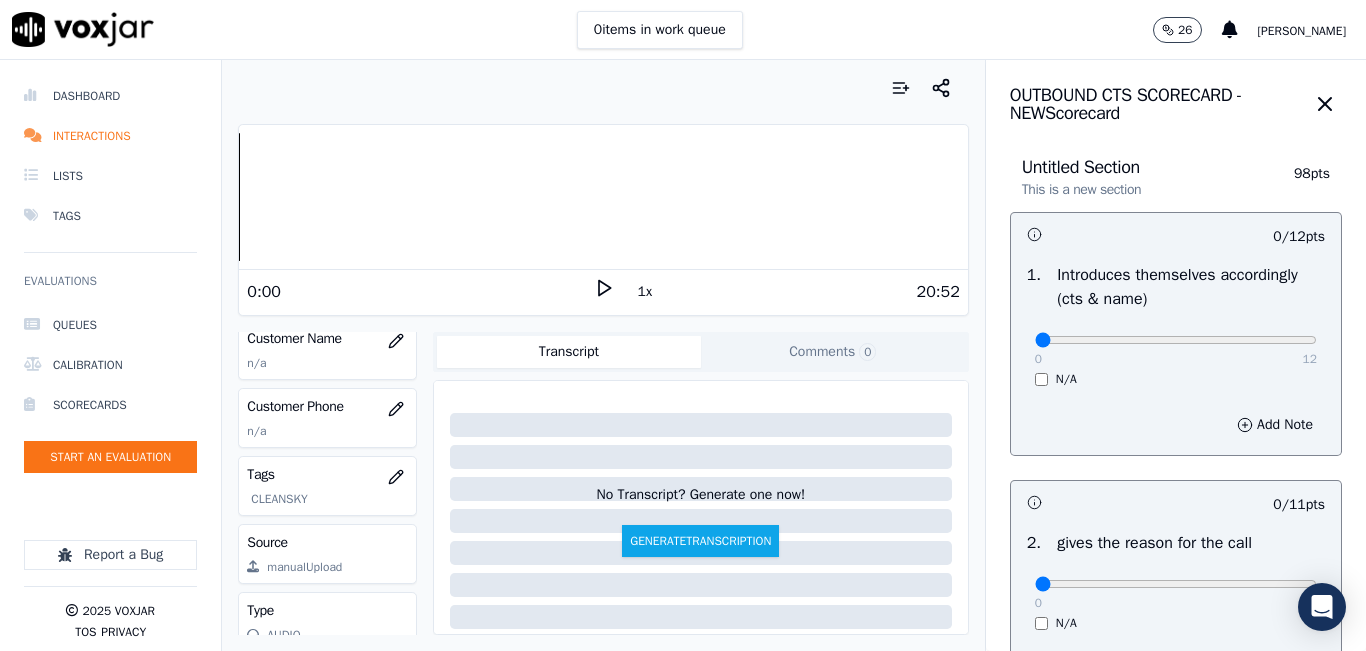 scroll, scrollTop: 200, scrollLeft: 0, axis: vertical 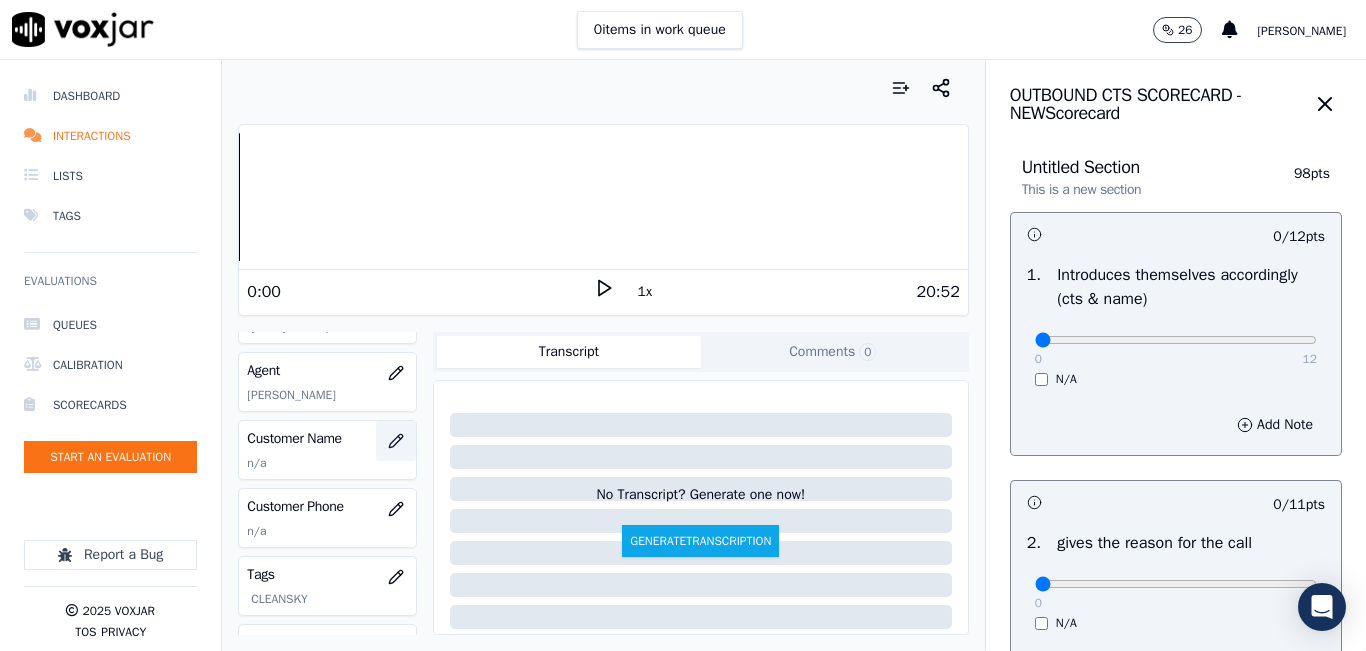 click 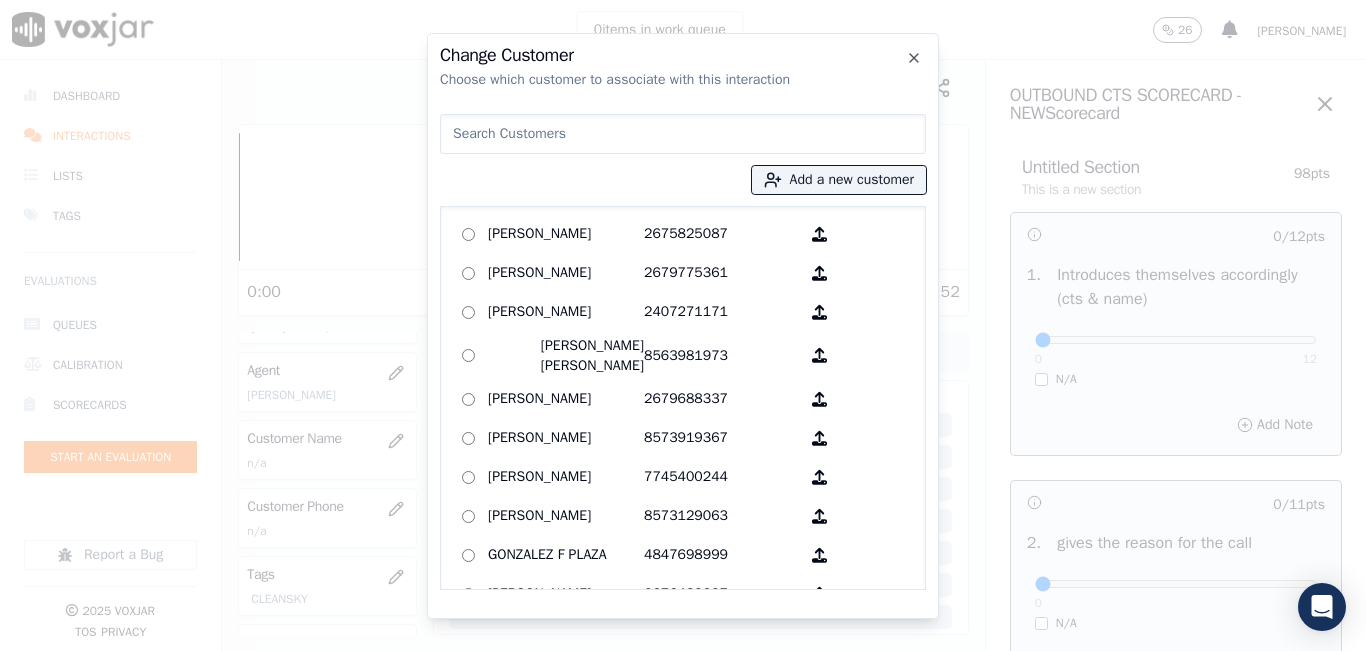 click at bounding box center (683, 134) 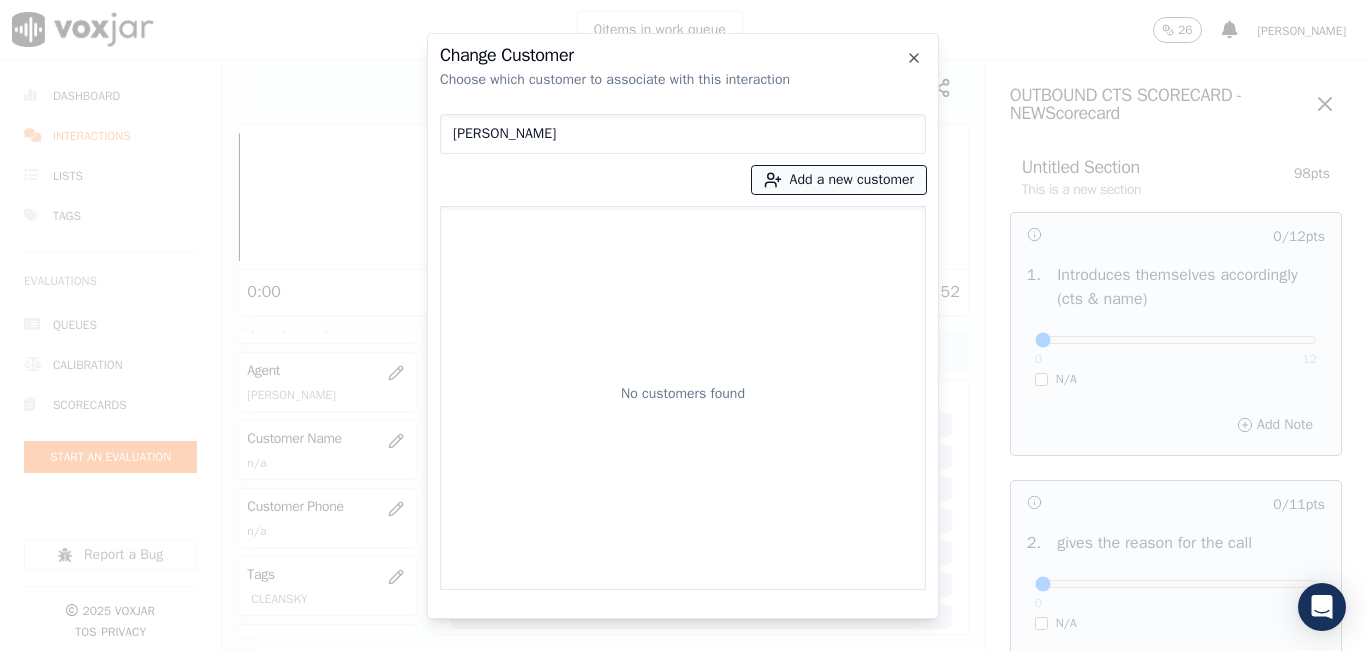 type on "[PERSON_NAME]" 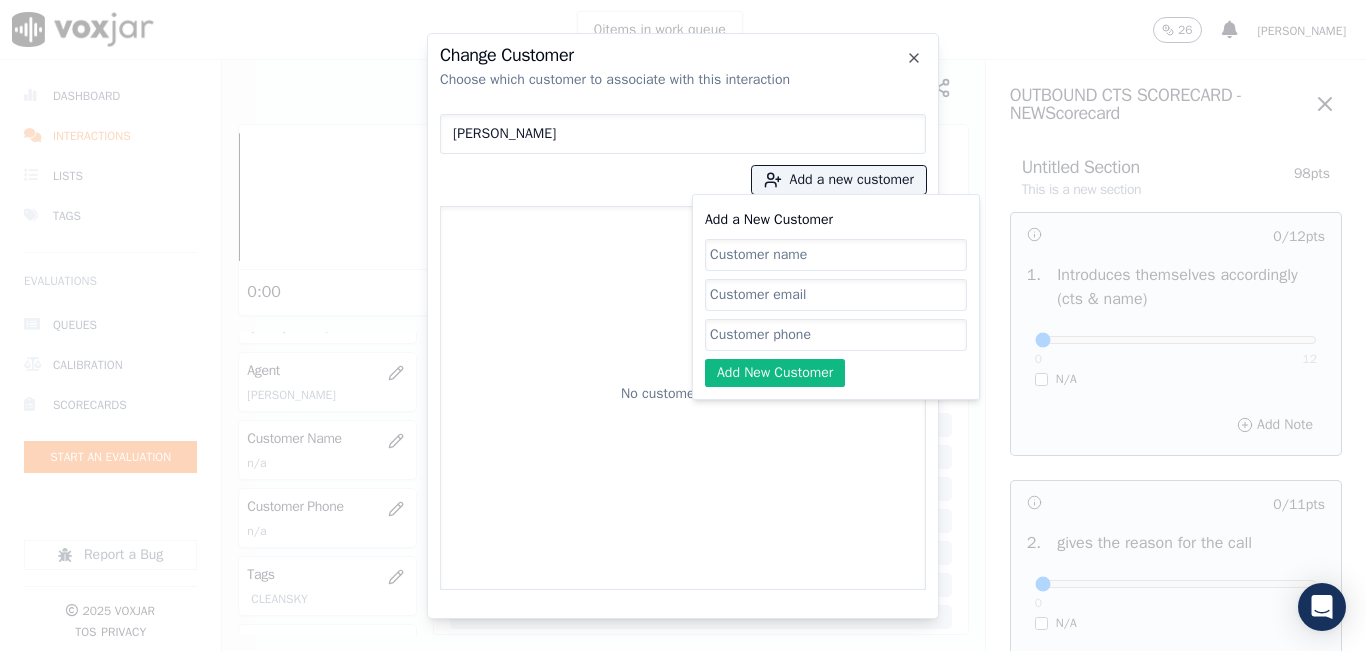 click on "Add a New Customer" 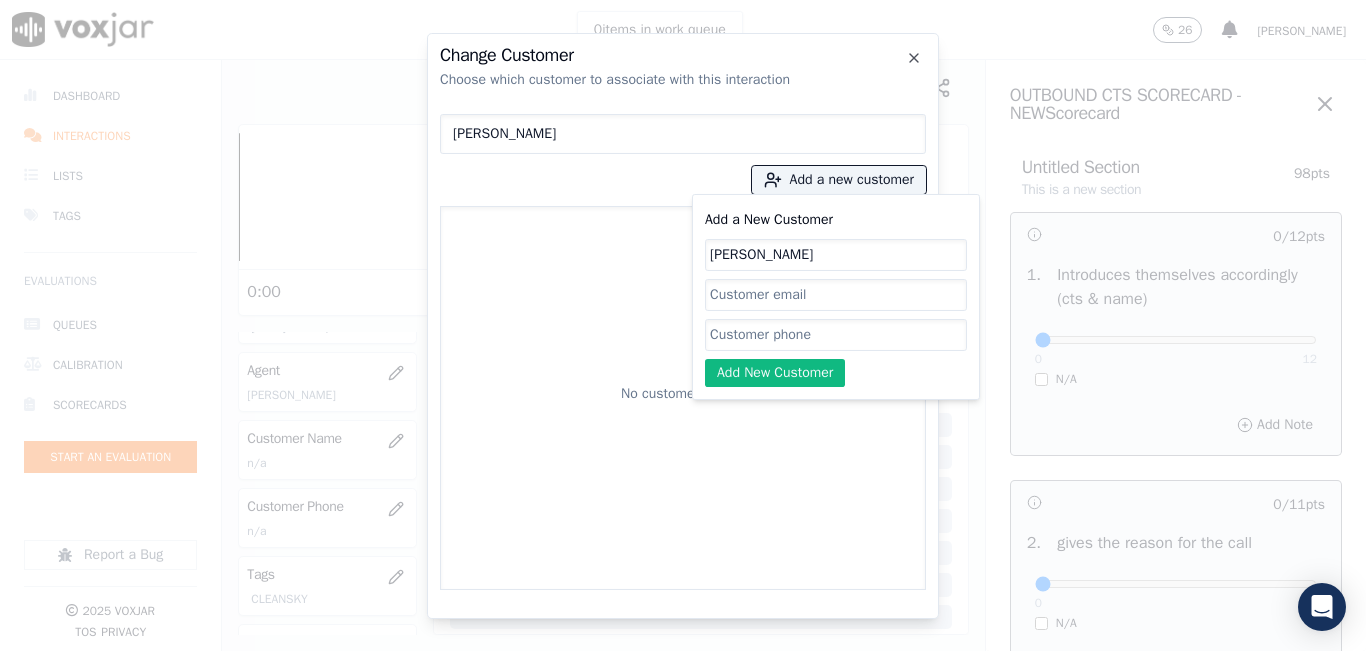 type on "[PERSON_NAME]" 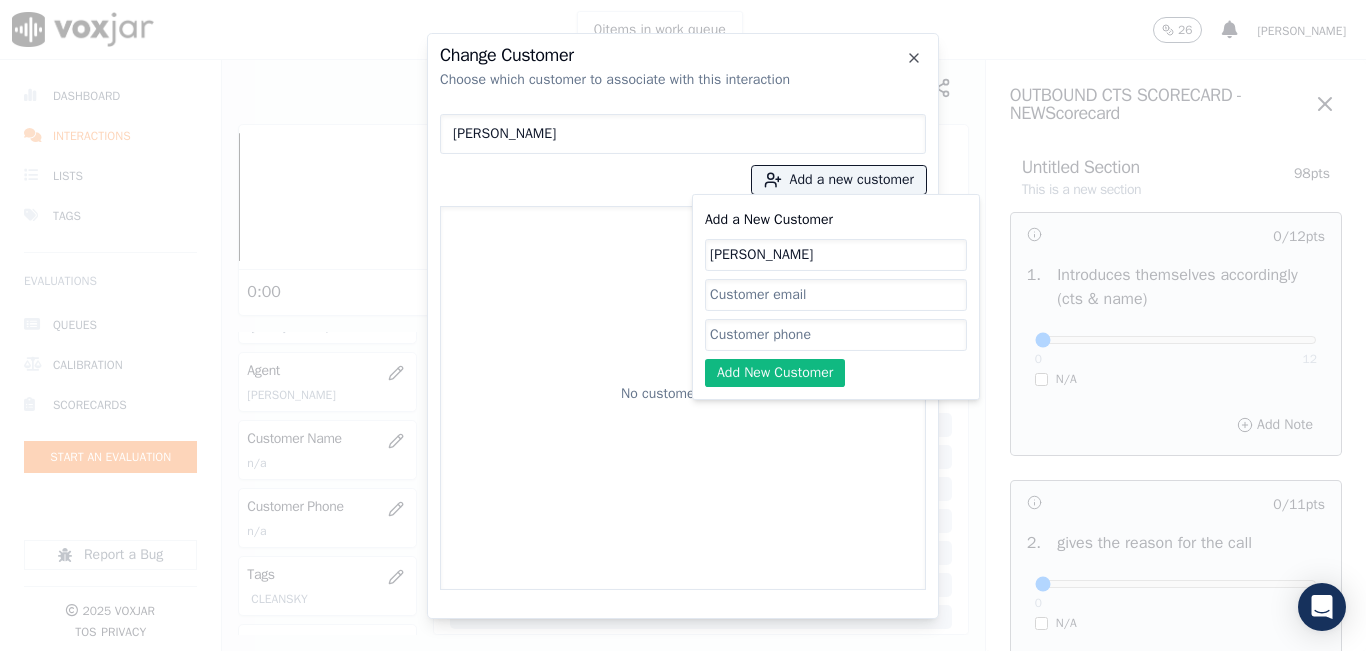 click on "Add a New Customer" 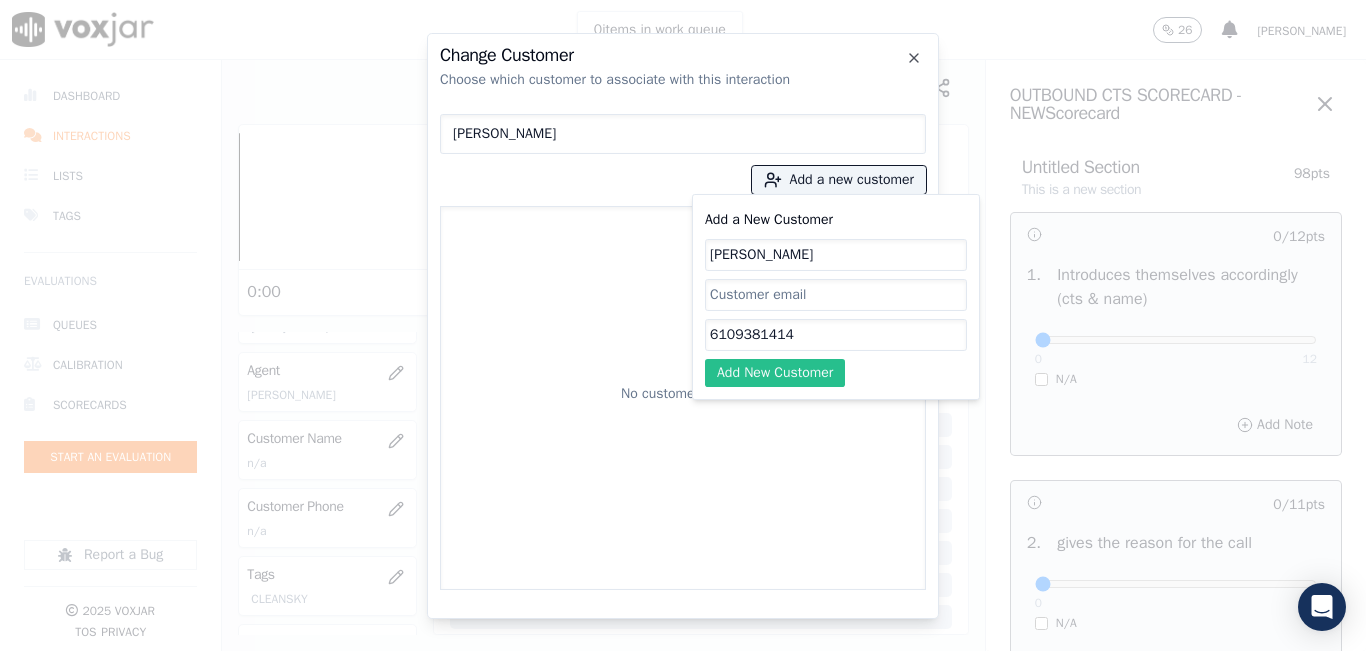 type on "6109381414" 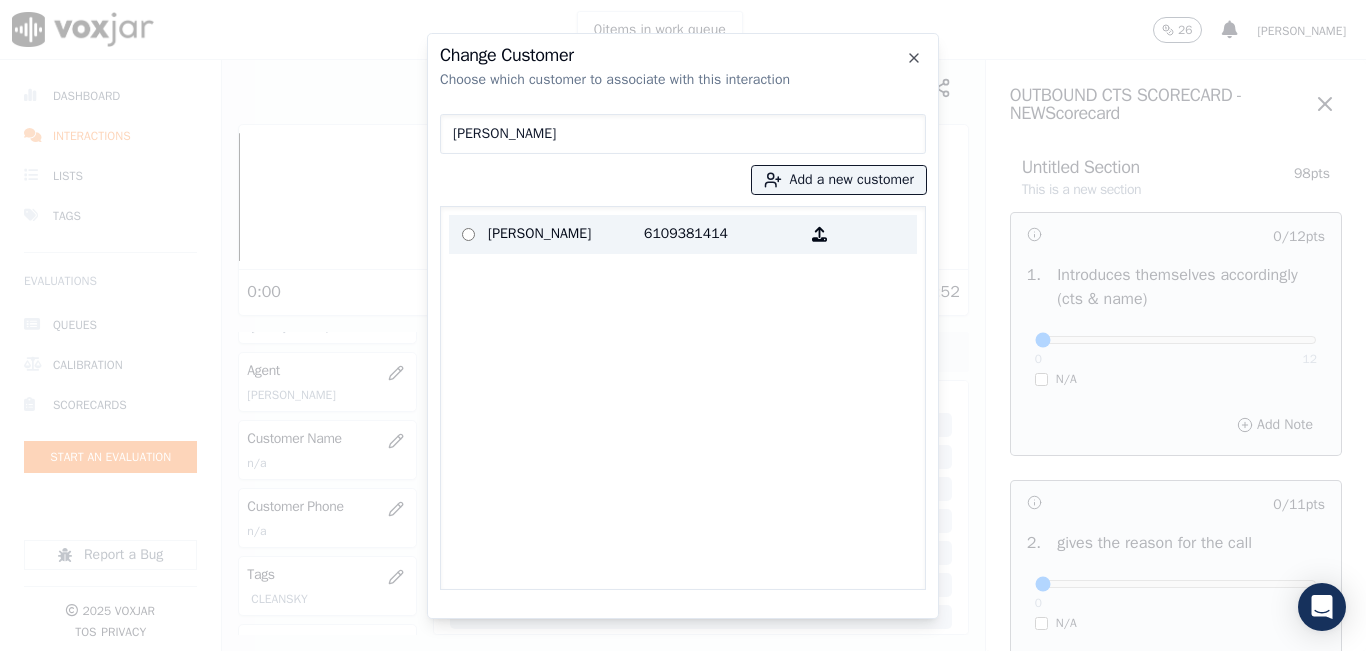 click on "[PERSON_NAME]" at bounding box center [566, 234] 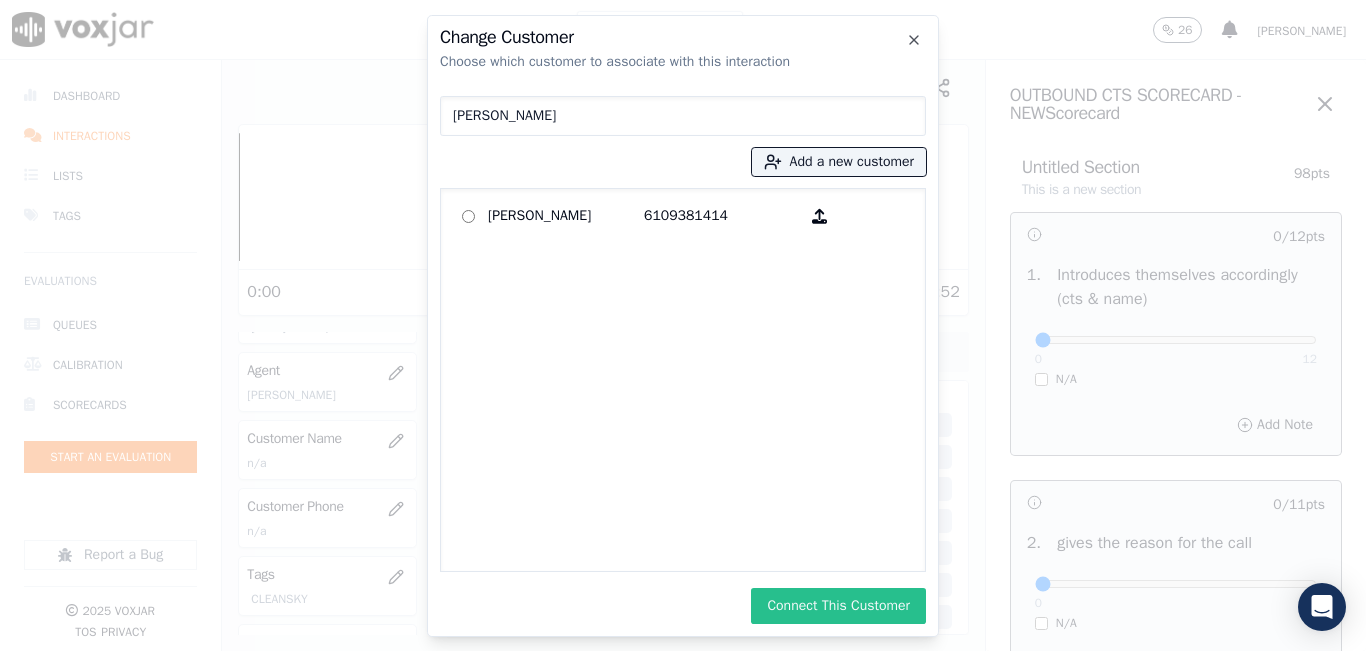 click on "Connect This Customer" at bounding box center (838, 606) 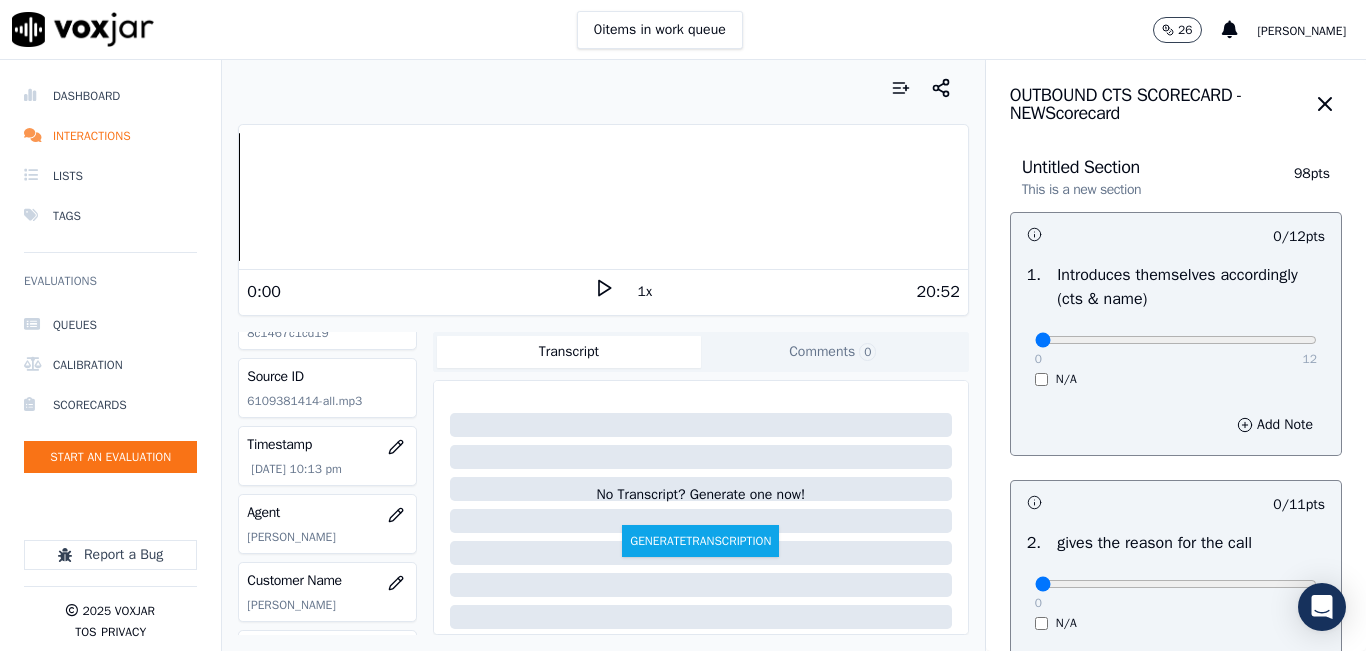 scroll, scrollTop: 0, scrollLeft: 0, axis: both 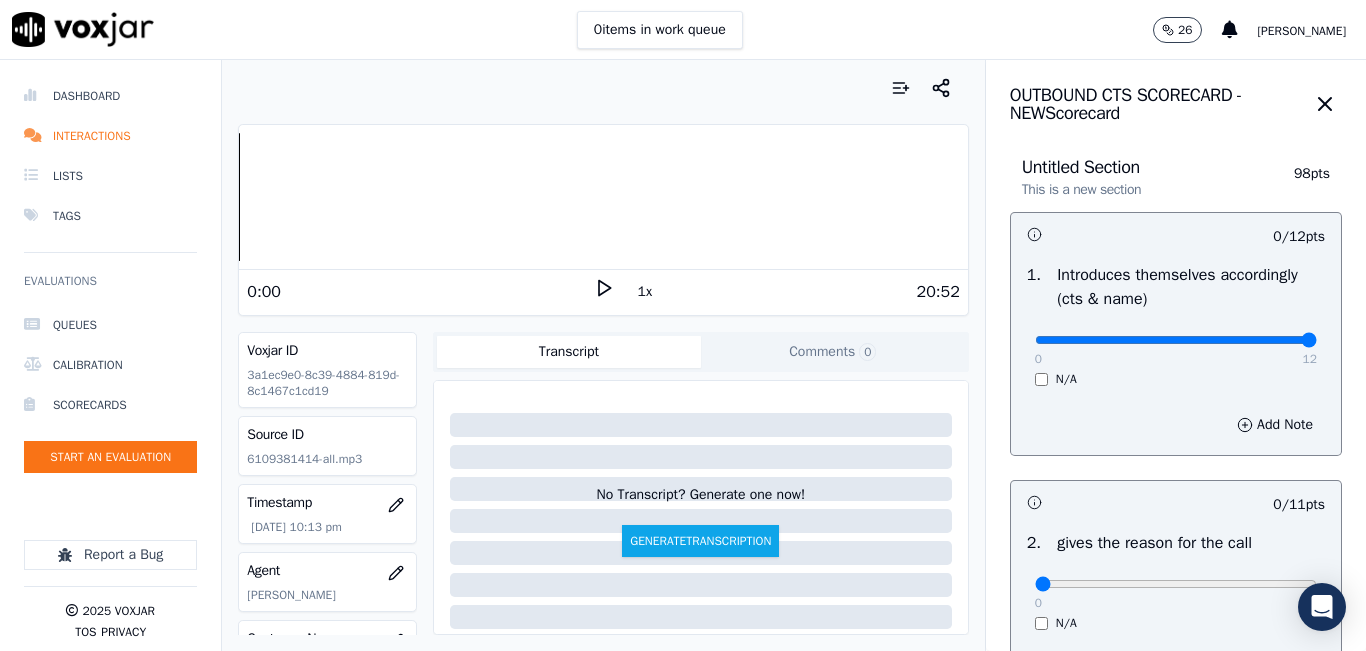 drag, startPoint x: 1019, startPoint y: 338, endPoint x: 1310, endPoint y: 338, distance: 291 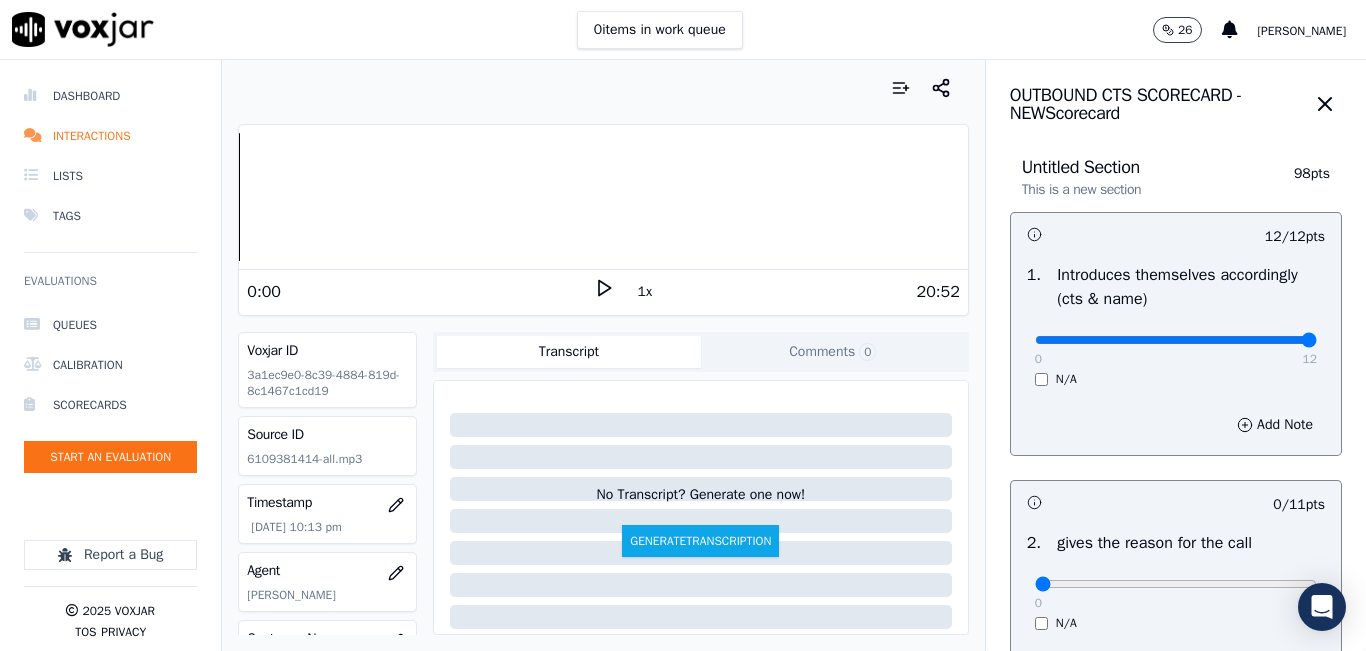 scroll, scrollTop: 100, scrollLeft: 0, axis: vertical 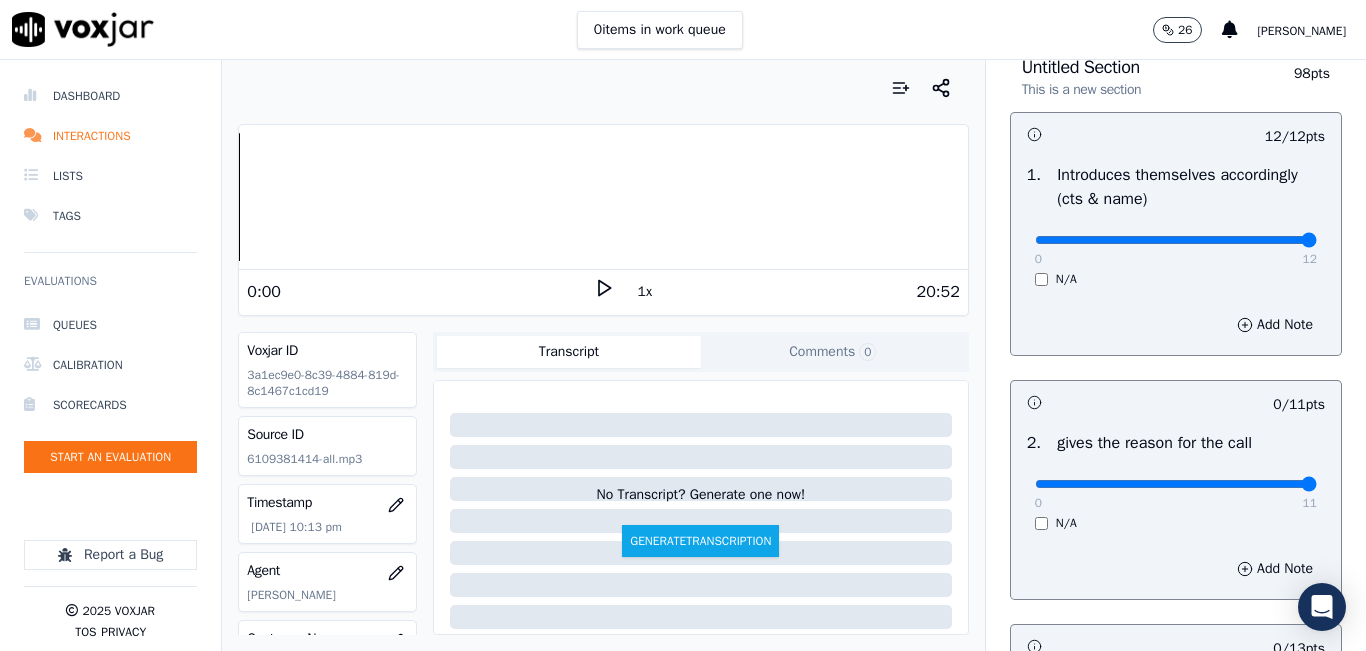 drag, startPoint x: 1095, startPoint y: 485, endPoint x: 1312, endPoint y: 483, distance: 217.00922 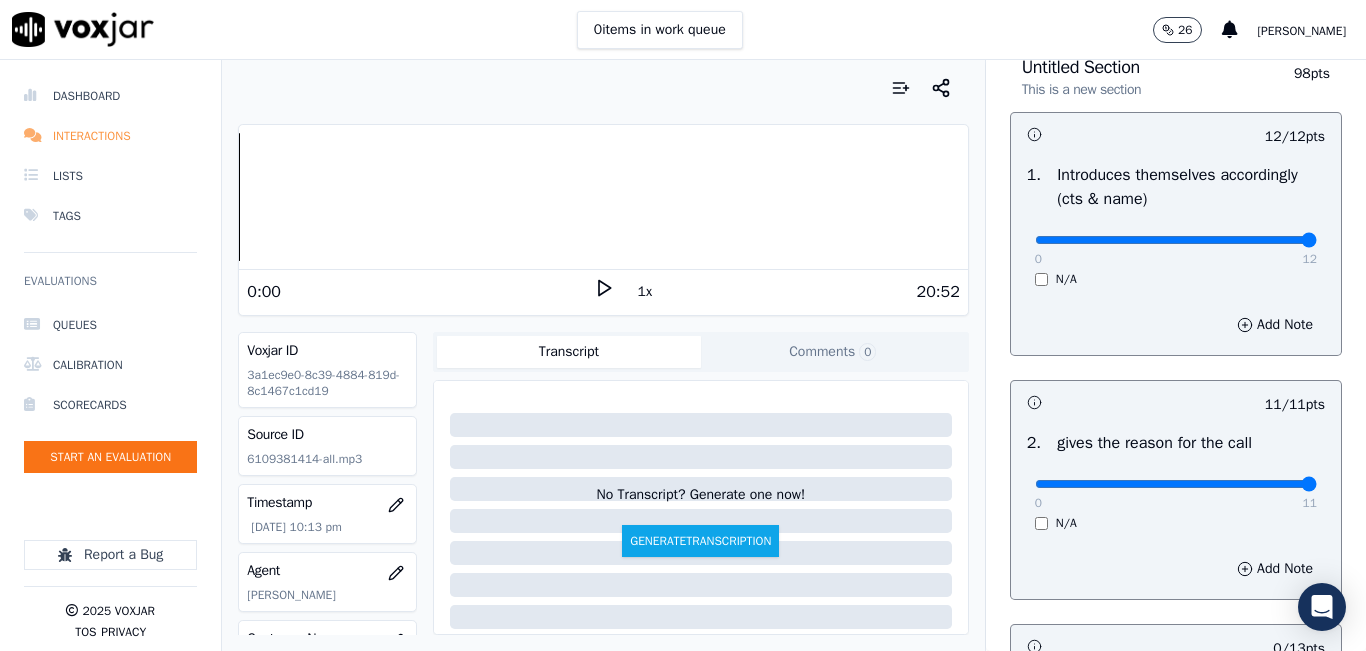 click on "Interactions" at bounding box center [110, 136] 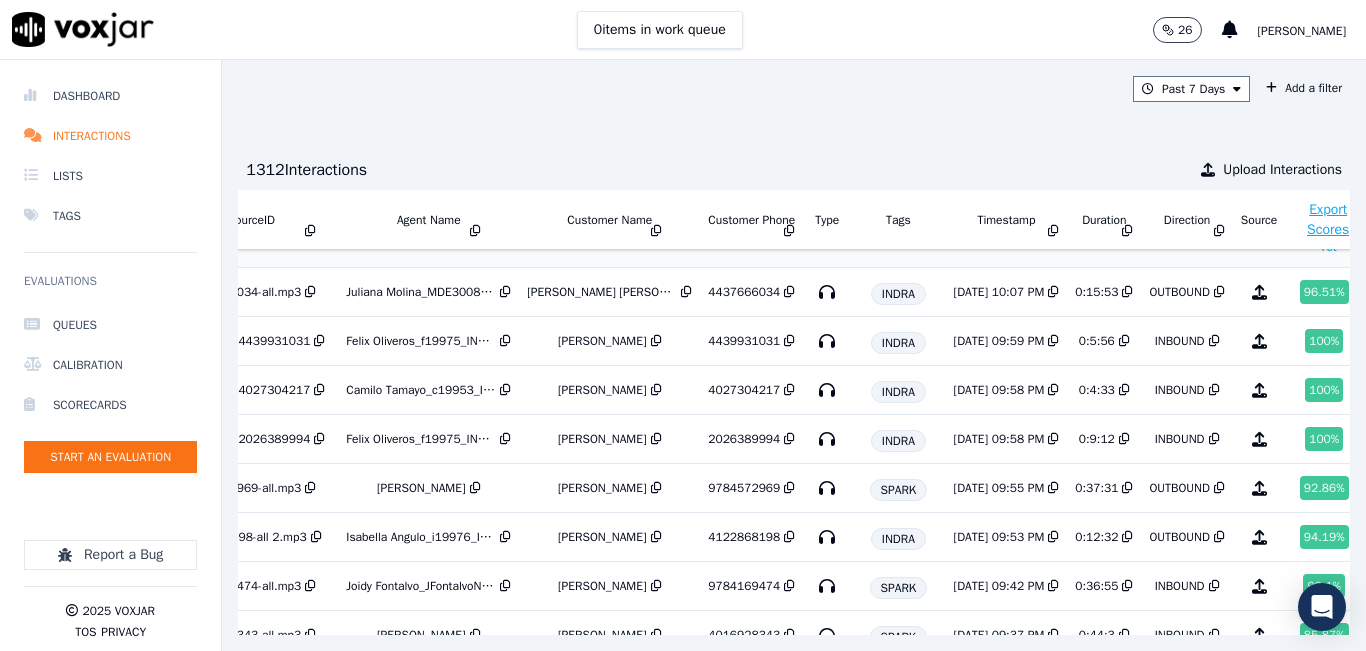 scroll, scrollTop: 400, scrollLeft: 256, axis: both 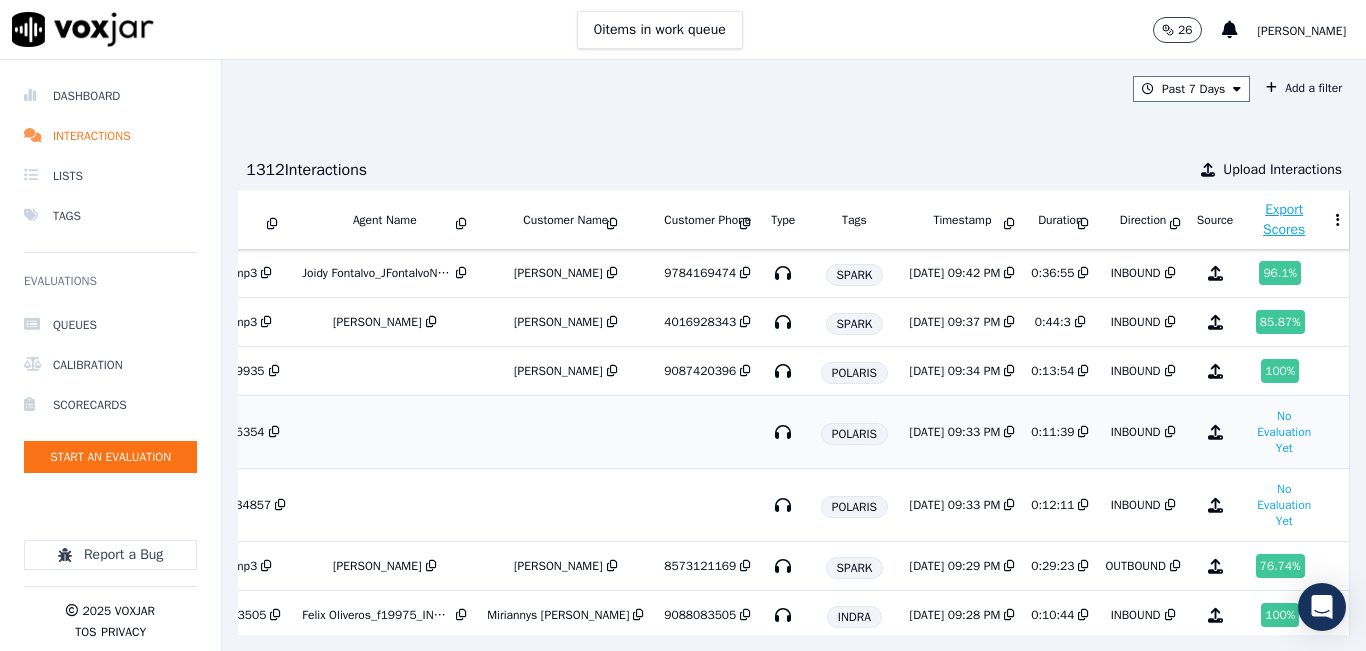click on "[DATE] 09:33 PM" at bounding box center [963, 432] 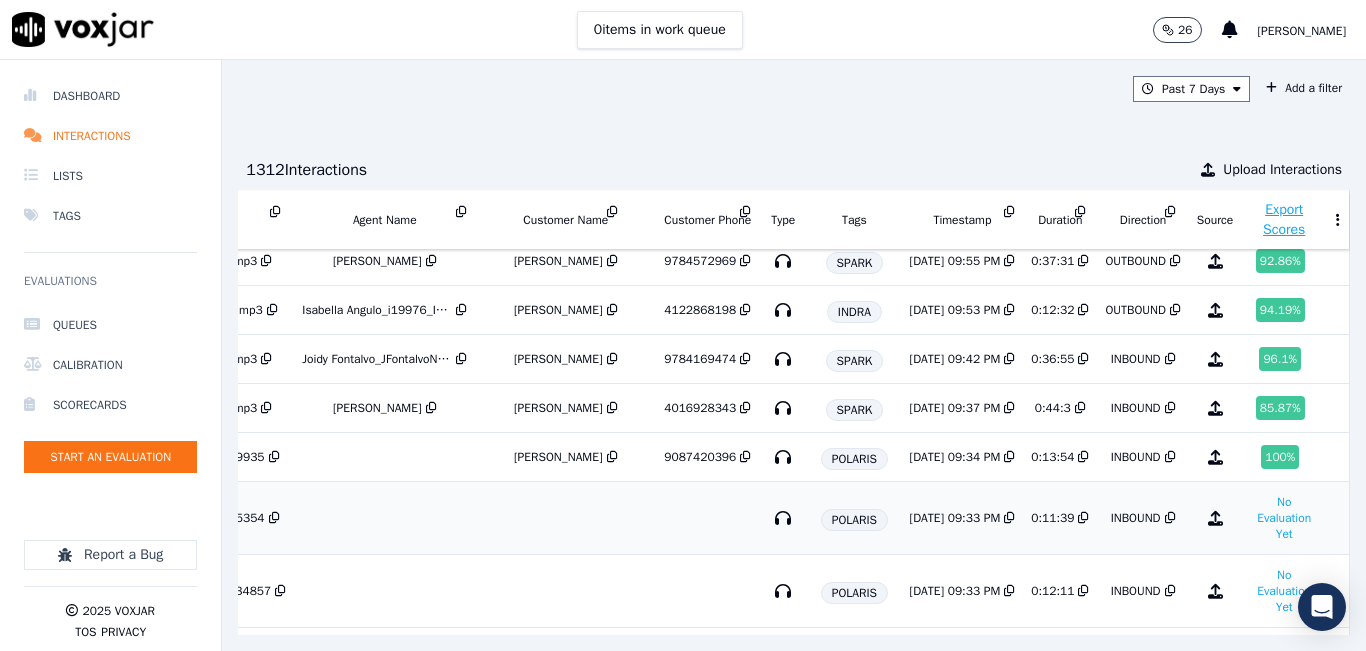 scroll, scrollTop: 713, scrollLeft: 334, axis: both 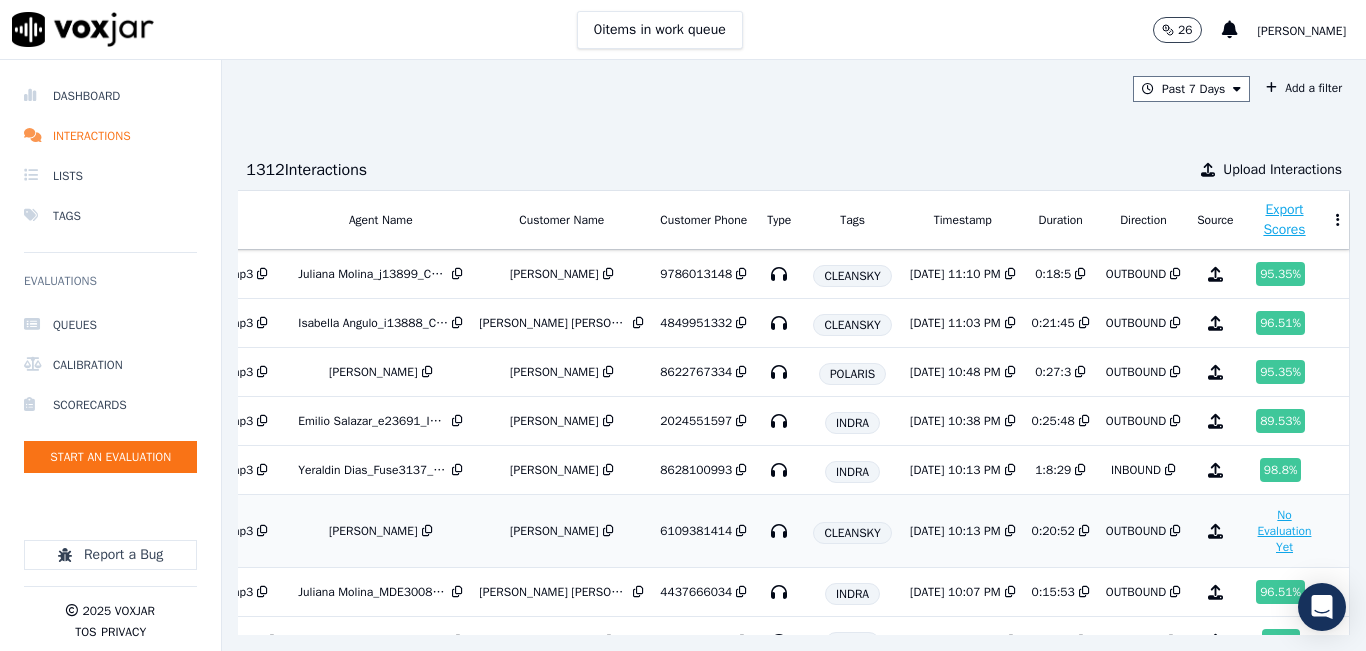 click on "No Evaluation Yet" at bounding box center (1285, 531) 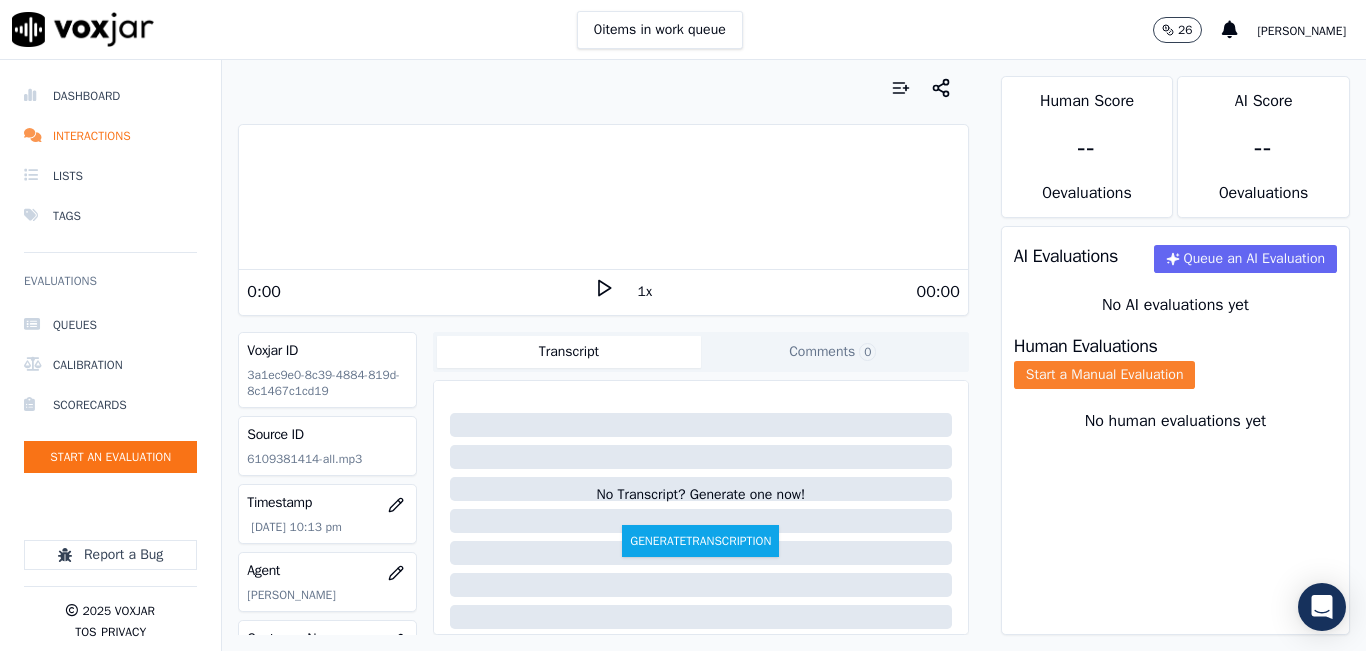 click on "Start a Manual Evaluation" 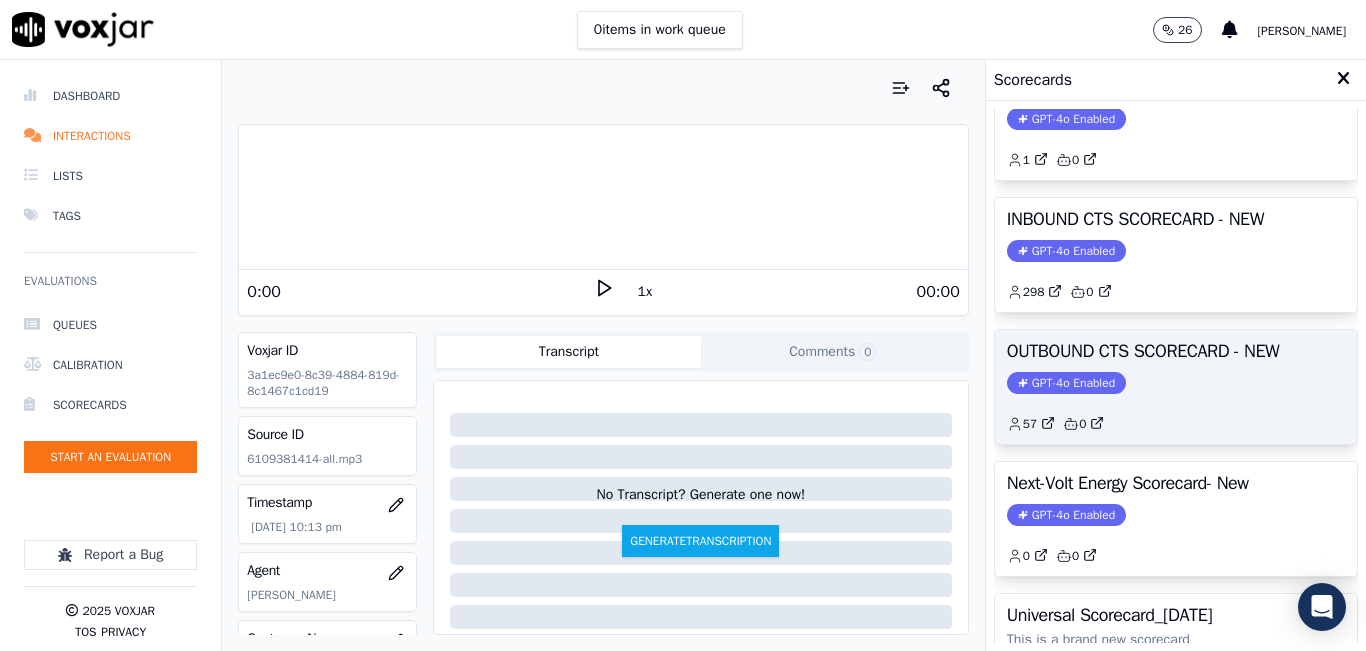 scroll, scrollTop: 227, scrollLeft: 0, axis: vertical 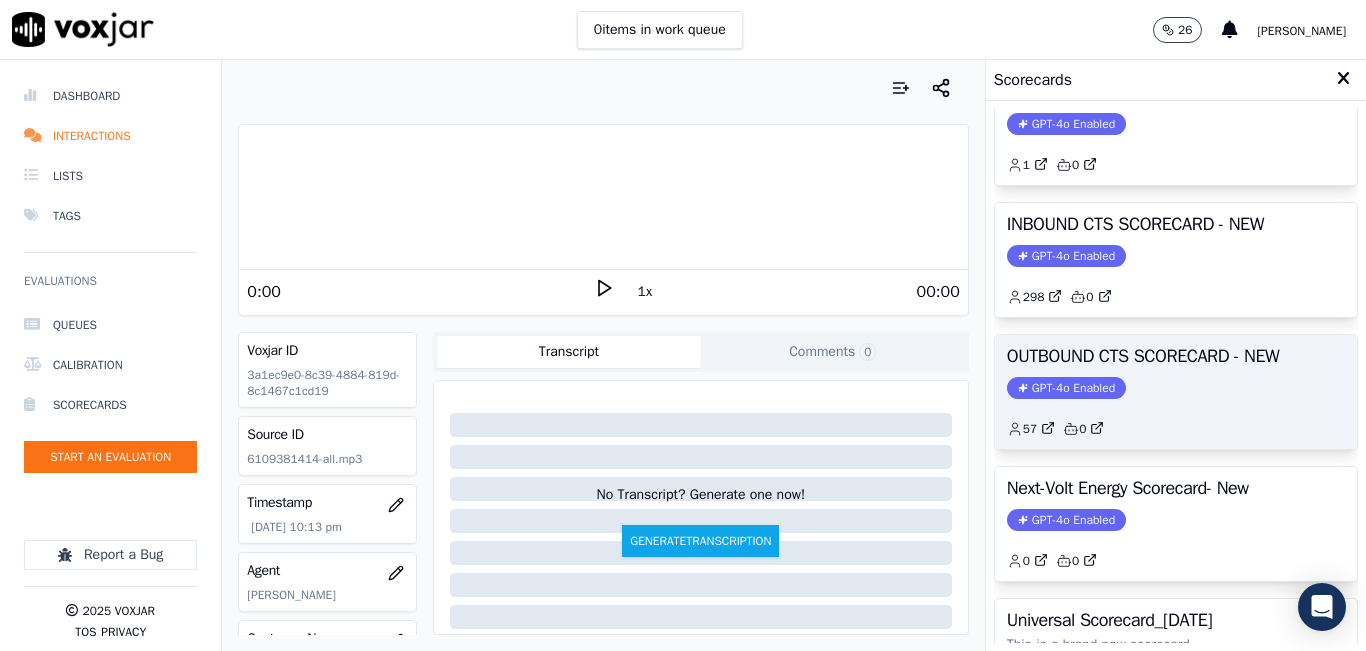 click on "OUTBOUND CTS SCORECARD - NEW        GPT-4o Enabled       57         0" at bounding box center [1176, 392] 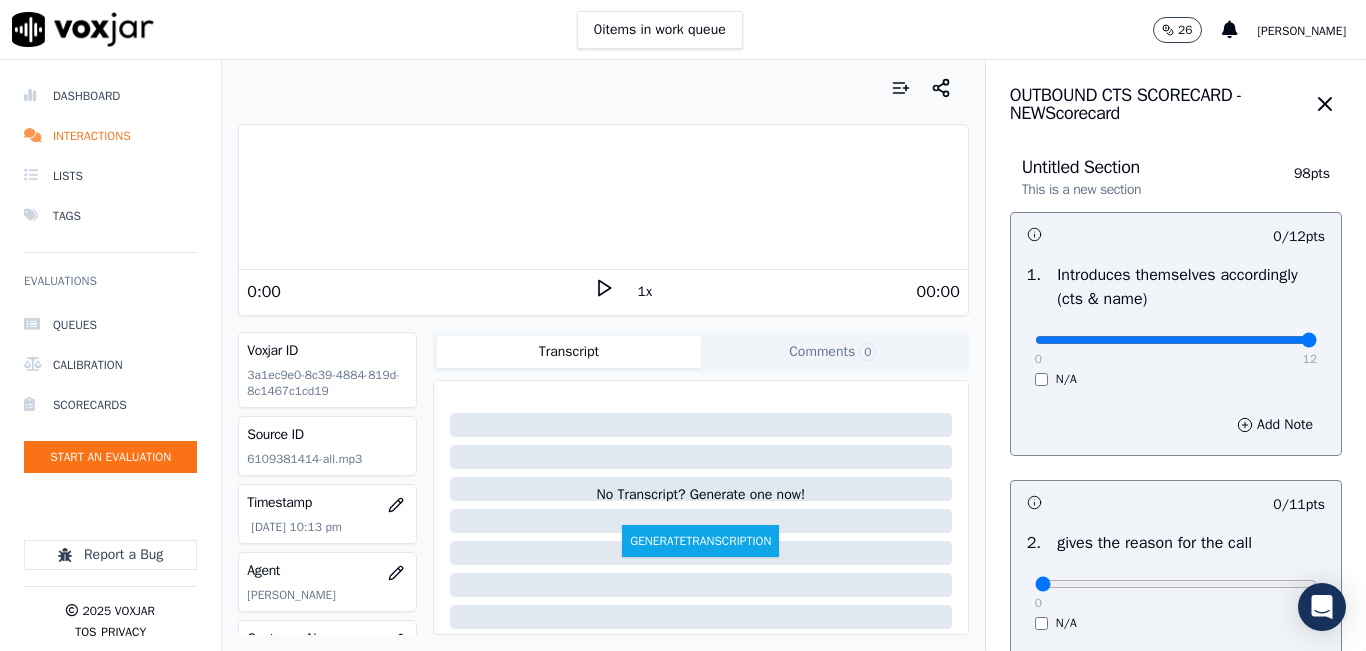 drag, startPoint x: 1036, startPoint y: 344, endPoint x: 1365, endPoint y: 334, distance: 329.15195 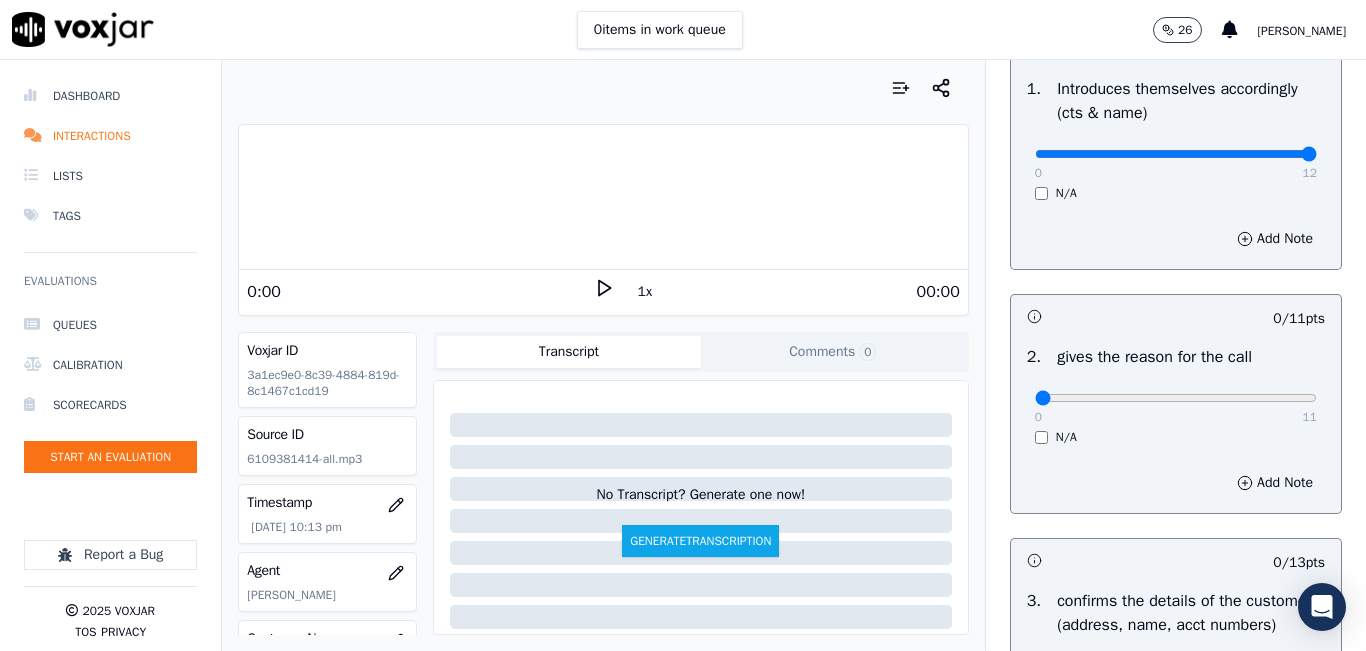 scroll, scrollTop: 200, scrollLeft: 0, axis: vertical 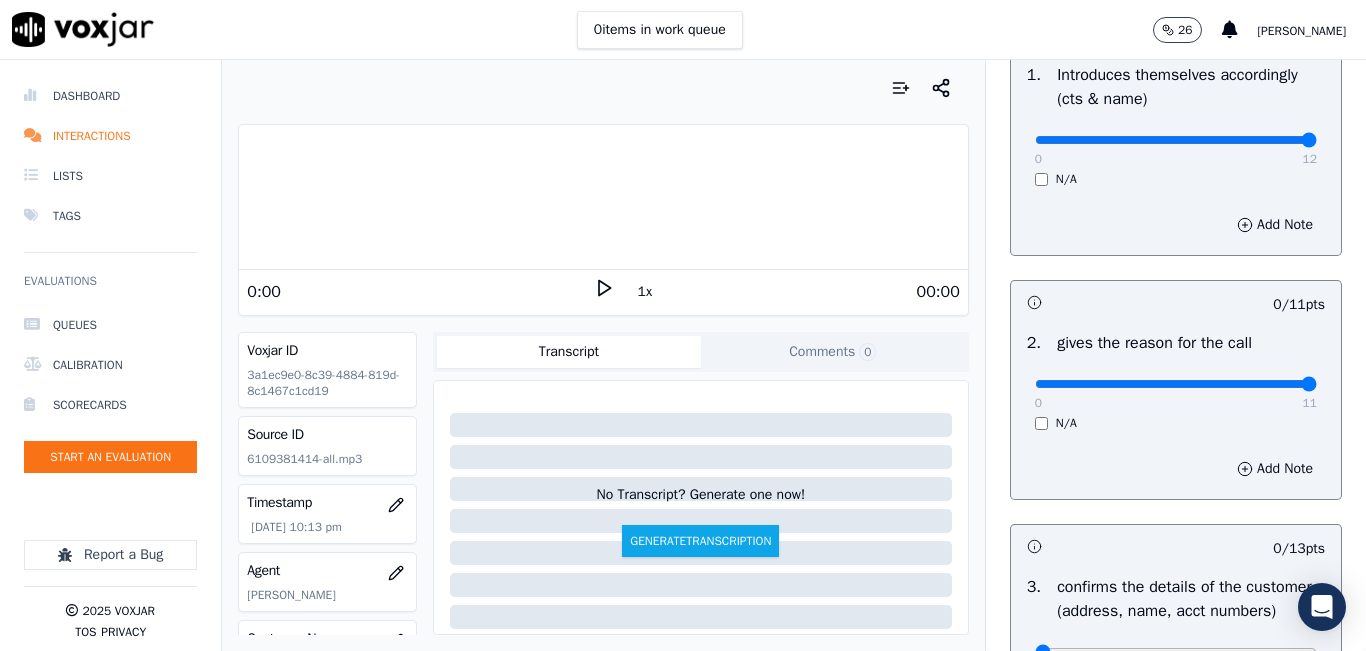 drag, startPoint x: 1059, startPoint y: 386, endPoint x: 1345, endPoint y: 385, distance: 286.00174 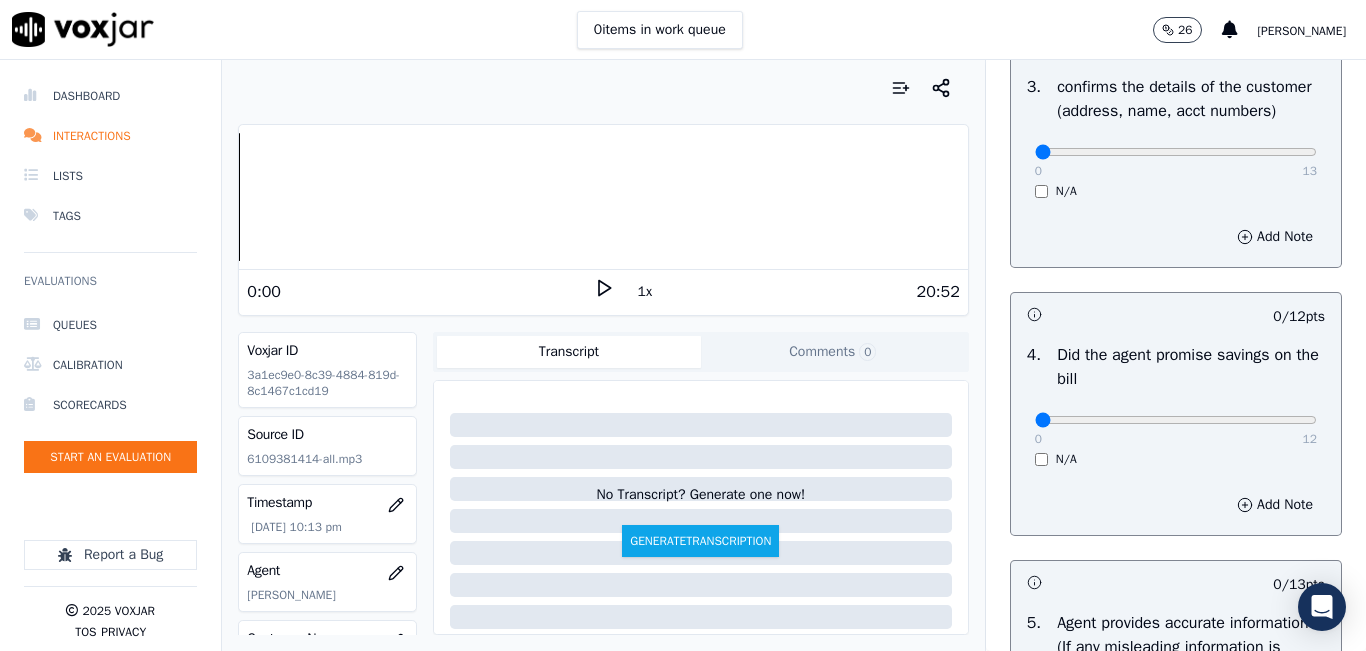 scroll, scrollTop: 600, scrollLeft: 0, axis: vertical 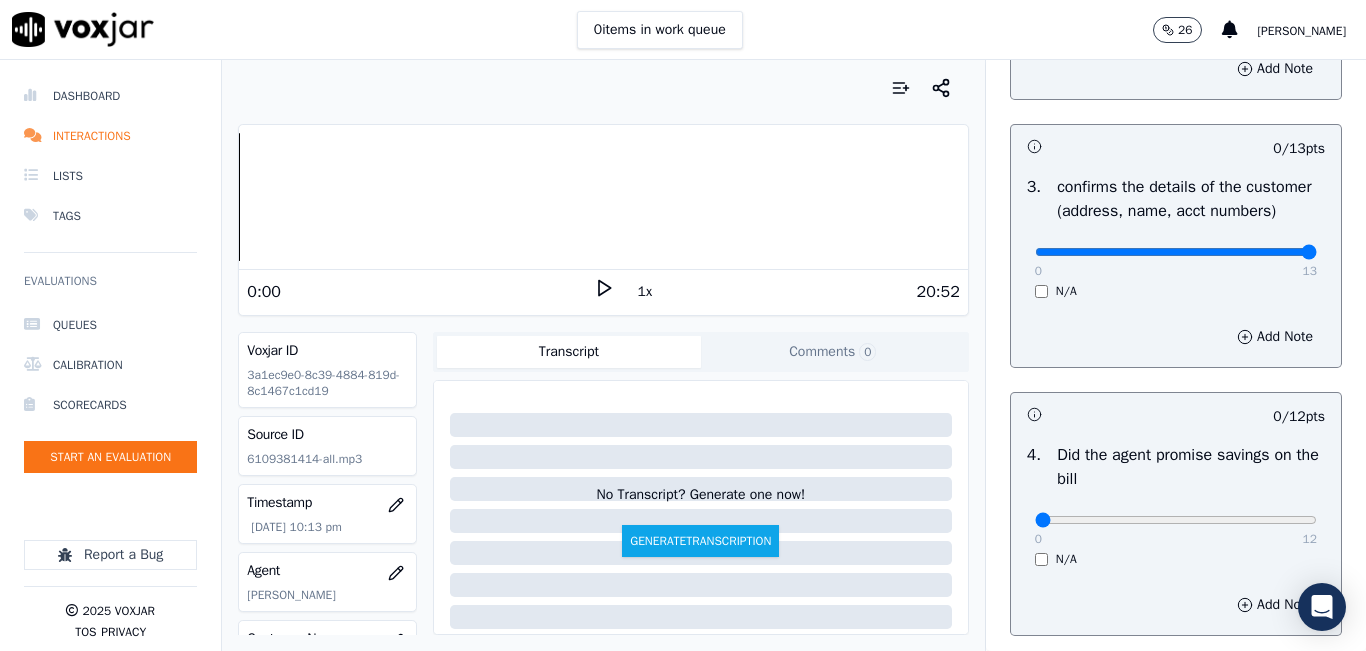 drag, startPoint x: 1177, startPoint y: 280, endPoint x: 1360, endPoint y: 285, distance: 183.0683 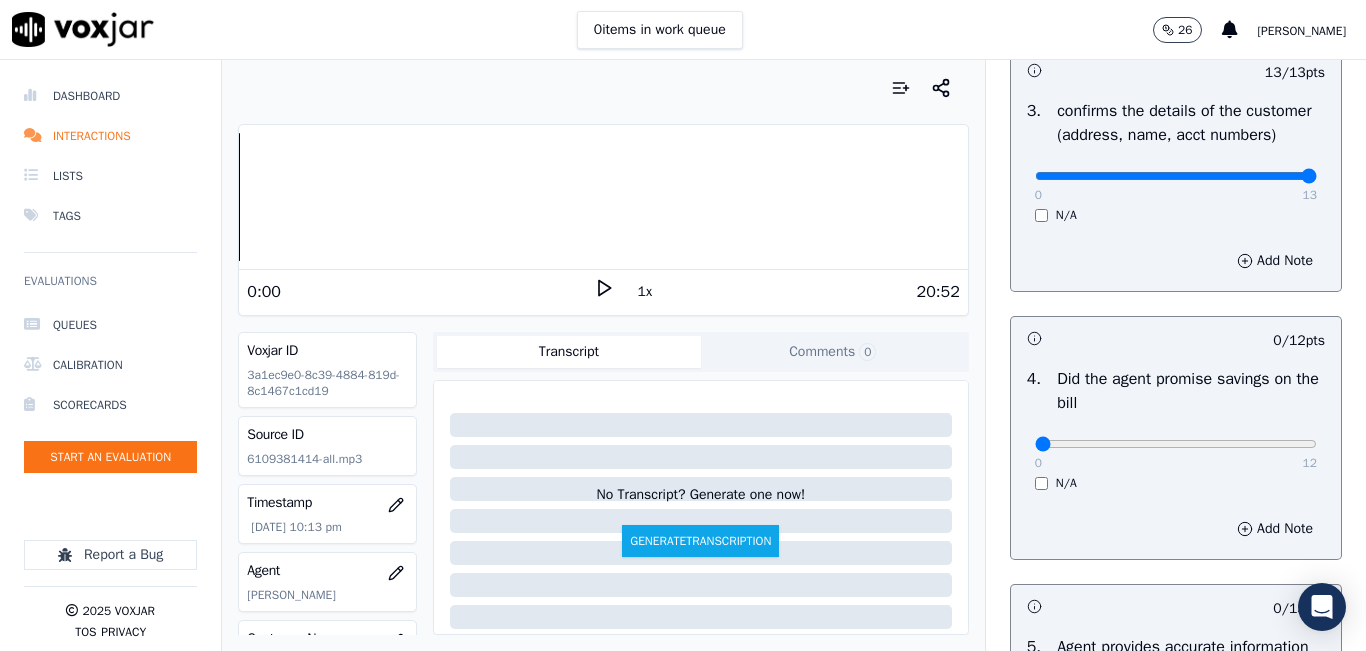 scroll, scrollTop: 800, scrollLeft: 0, axis: vertical 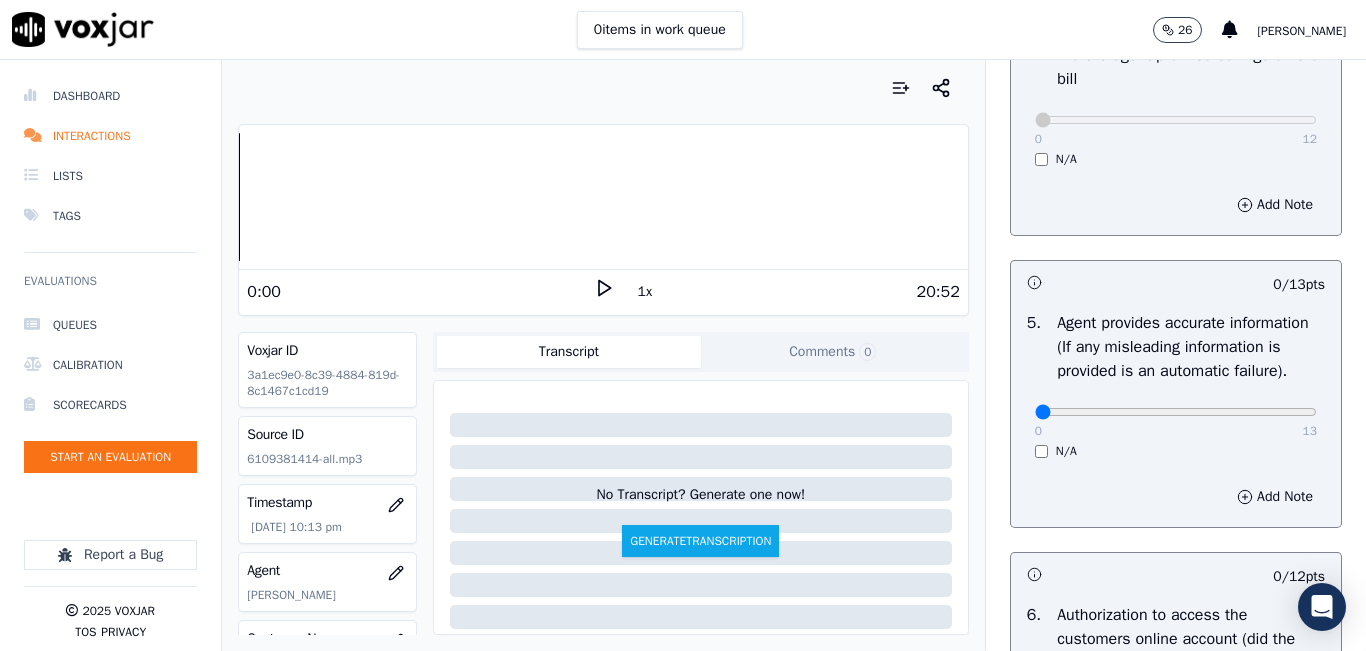 click on "0   13     N/A" at bounding box center (1176, 421) 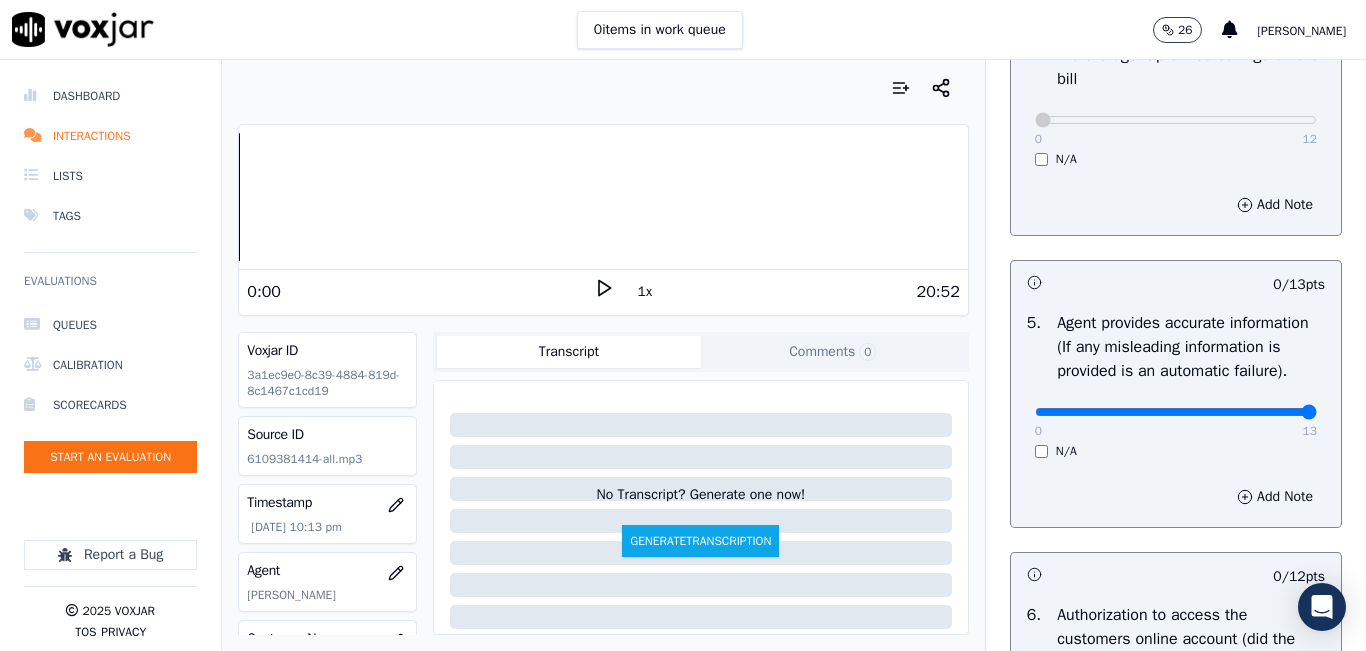 type on "13" 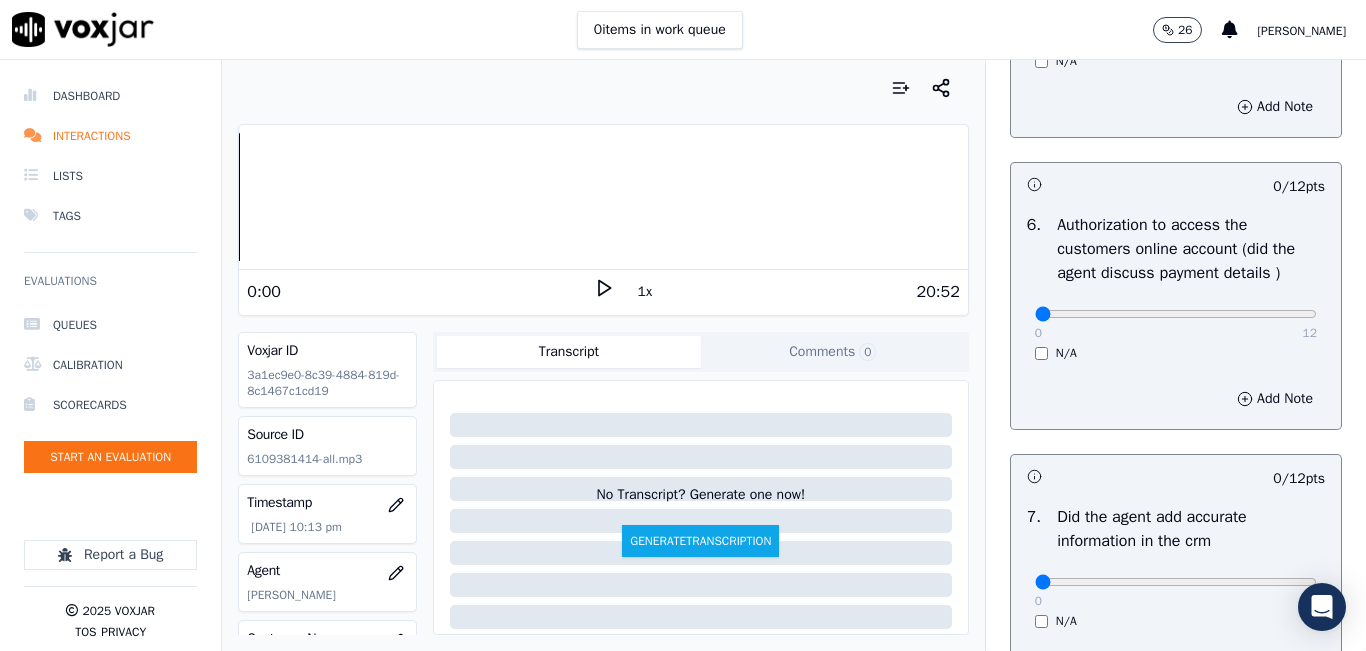scroll, scrollTop: 1400, scrollLeft: 0, axis: vertical 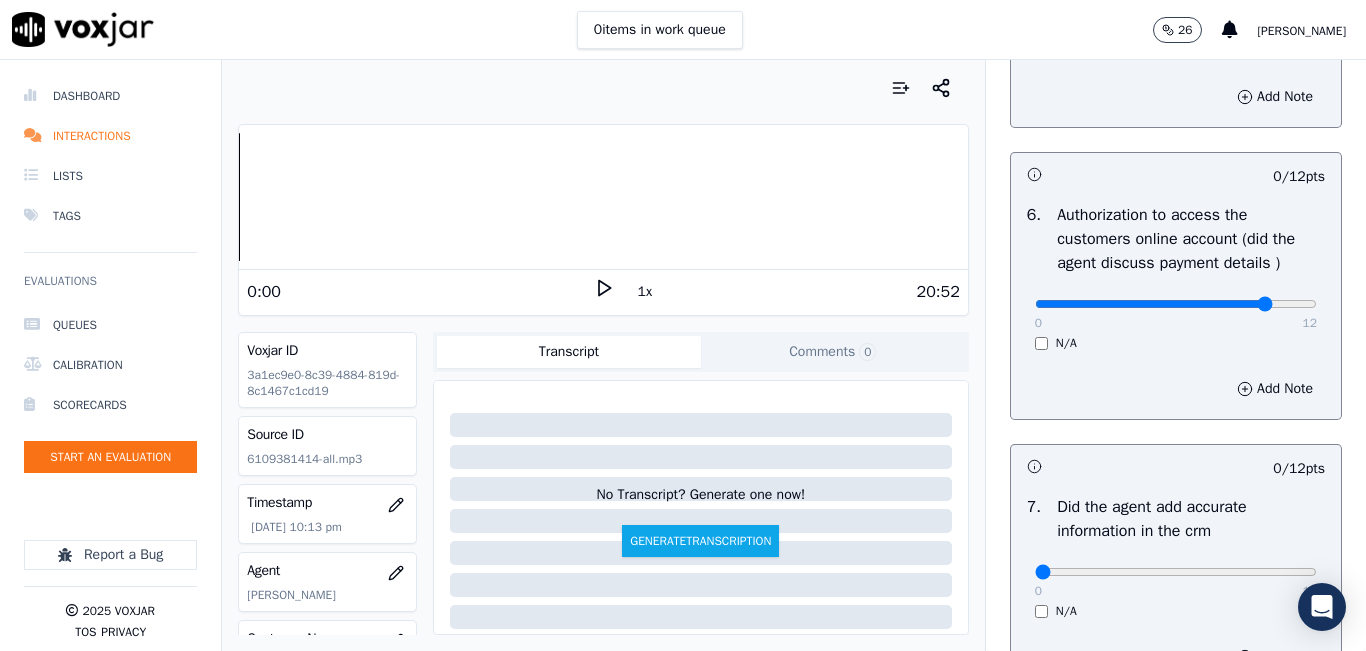 type on "10" 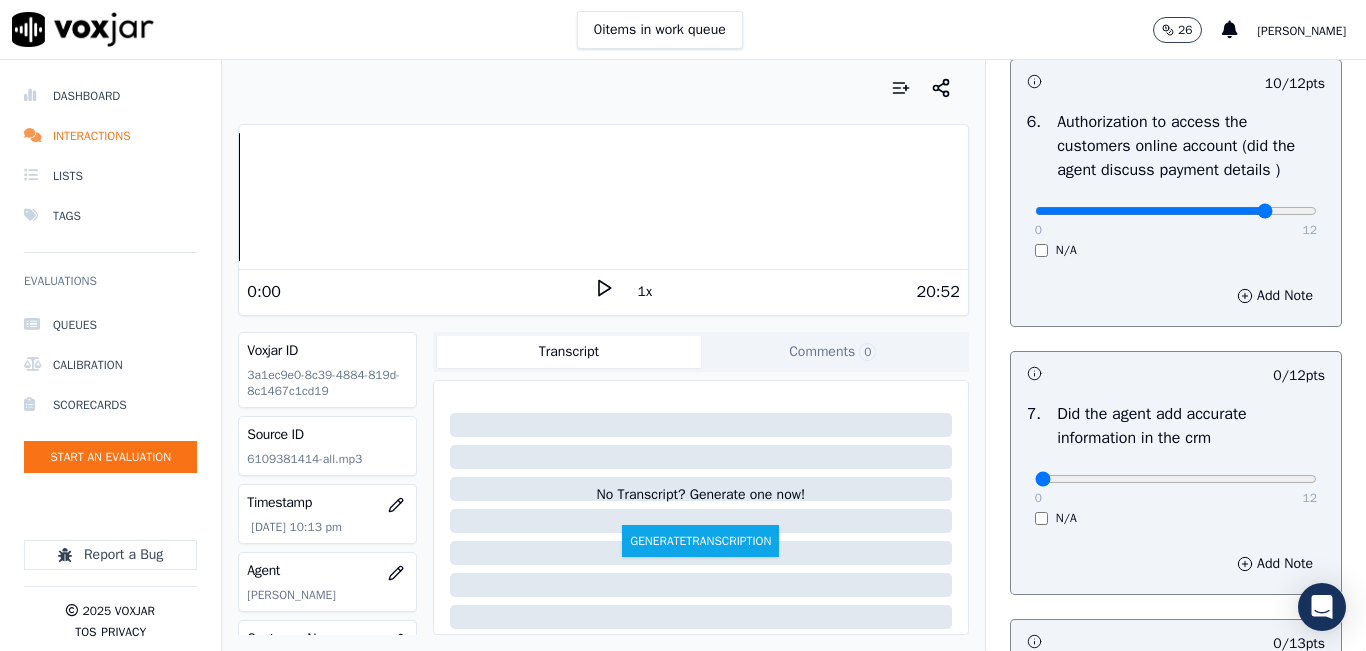 scroll, scrollTop: 1700, scrollLeft: 0, axis: vertical 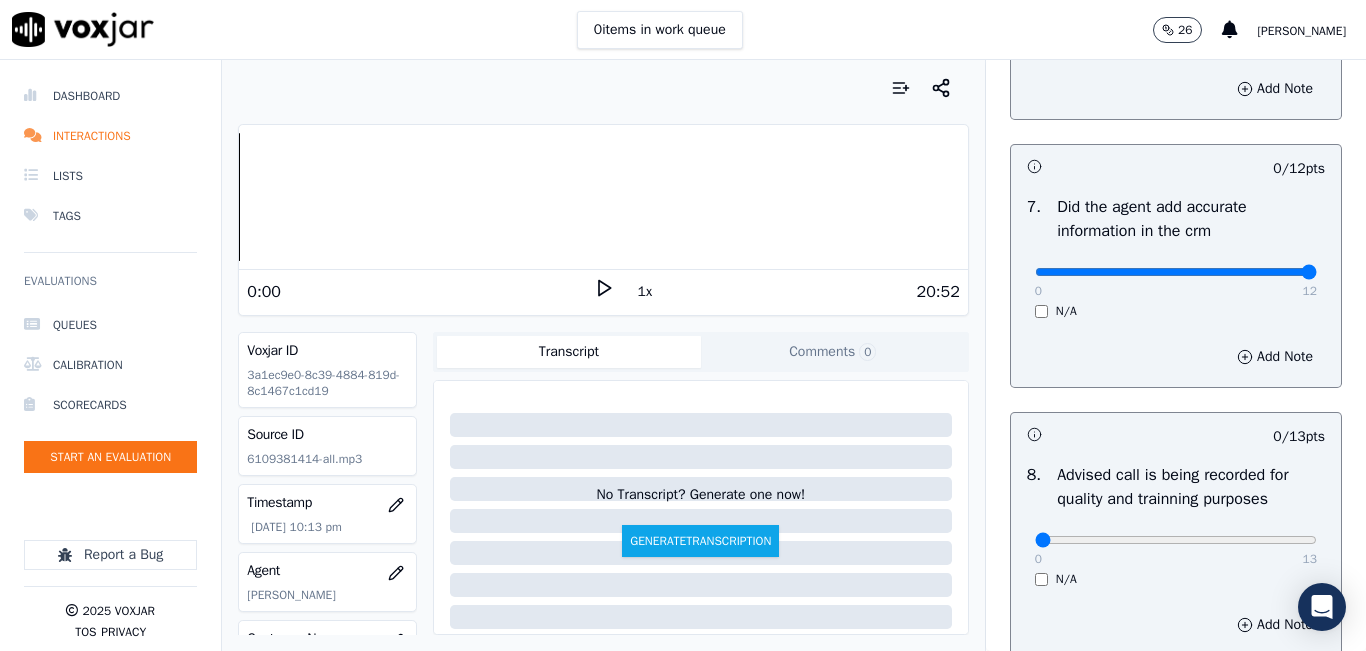 drag, startPoint x: 1105, startPoint y: 326, endPoint x: 1294, endPoint y: 326, distance: 189 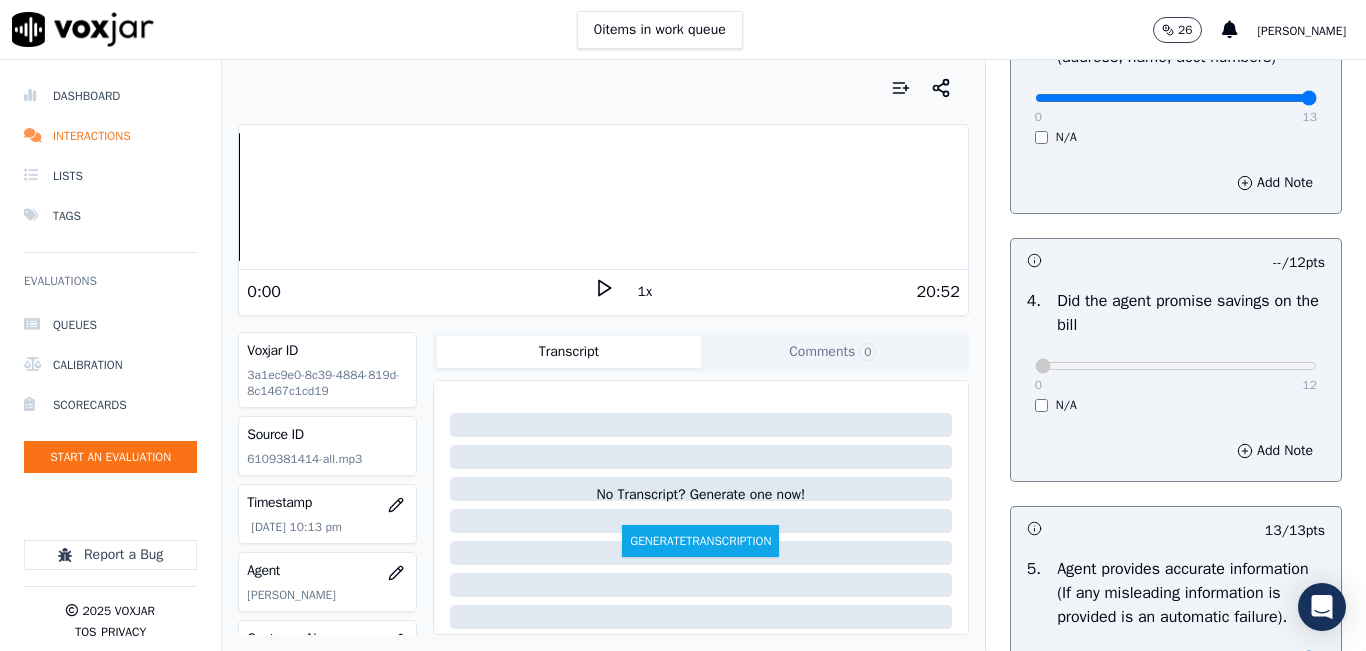scroll, scrollTop: 700, scrollLeft: 0, axis: vertical 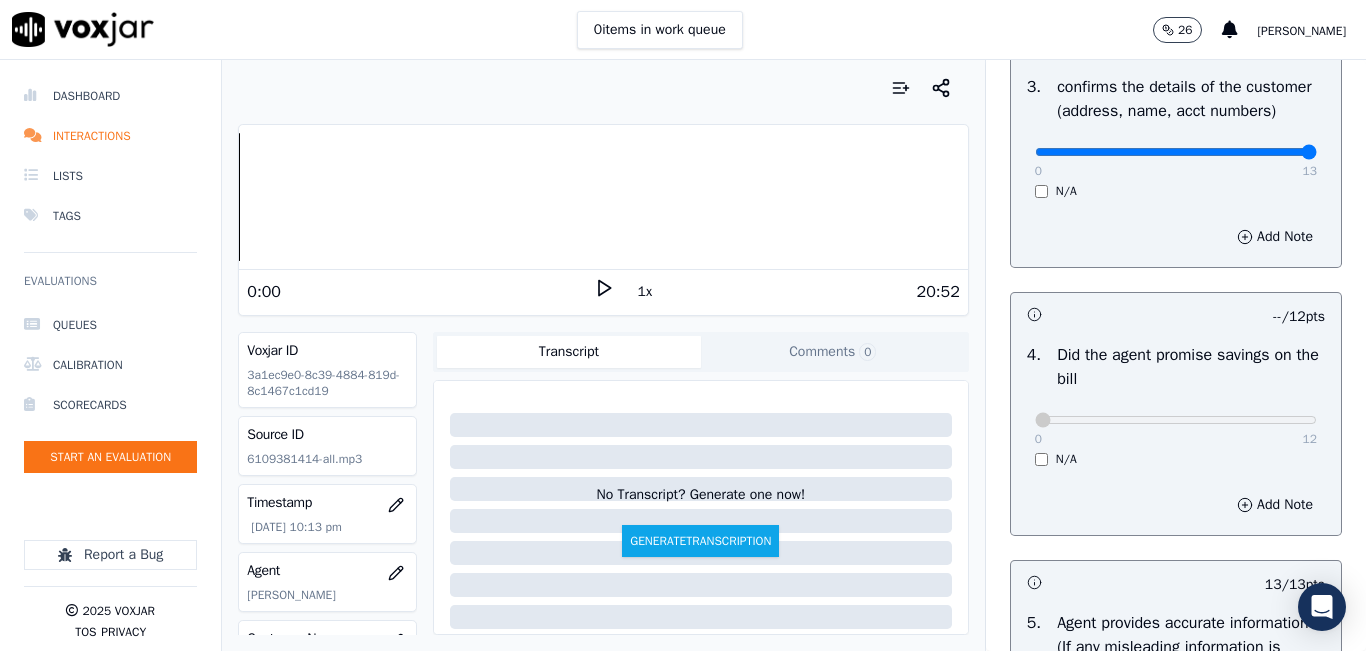 drag, startPoint x: 593, startPoint y: 288, endPoint x: 619, endPoint y: 283, distance: 26.476404 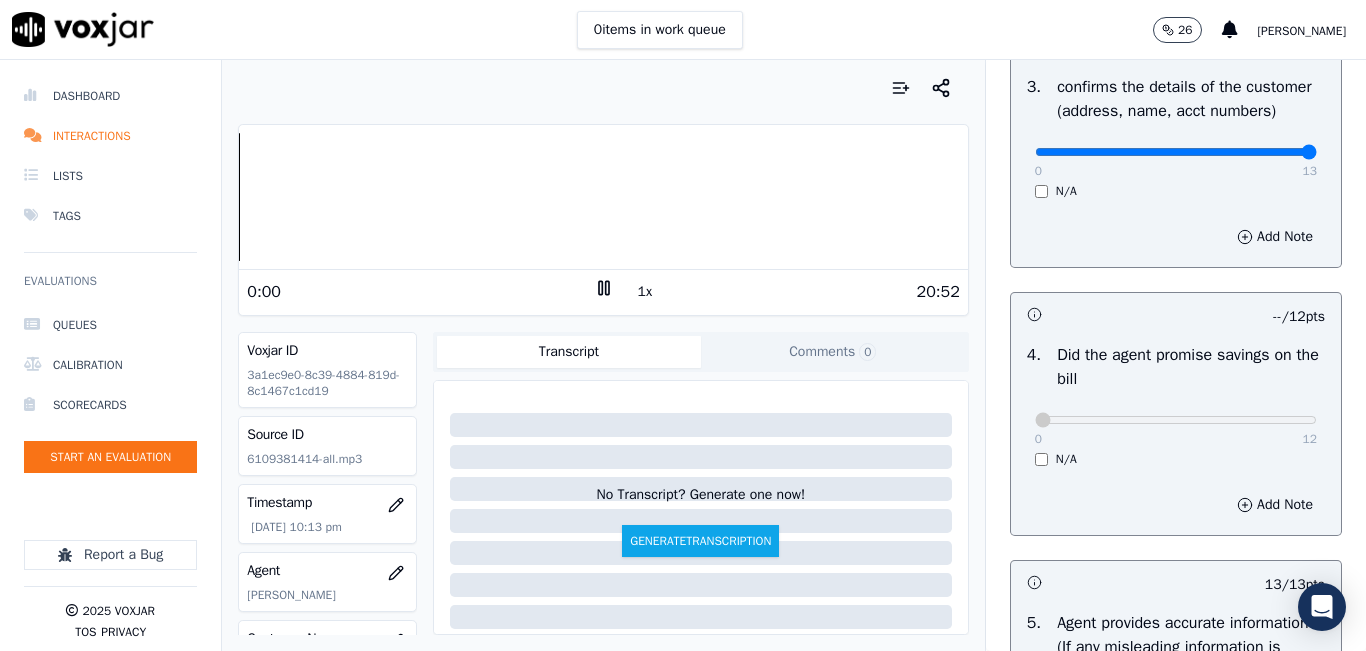 click on "1x" at bounding box center [645, 292] 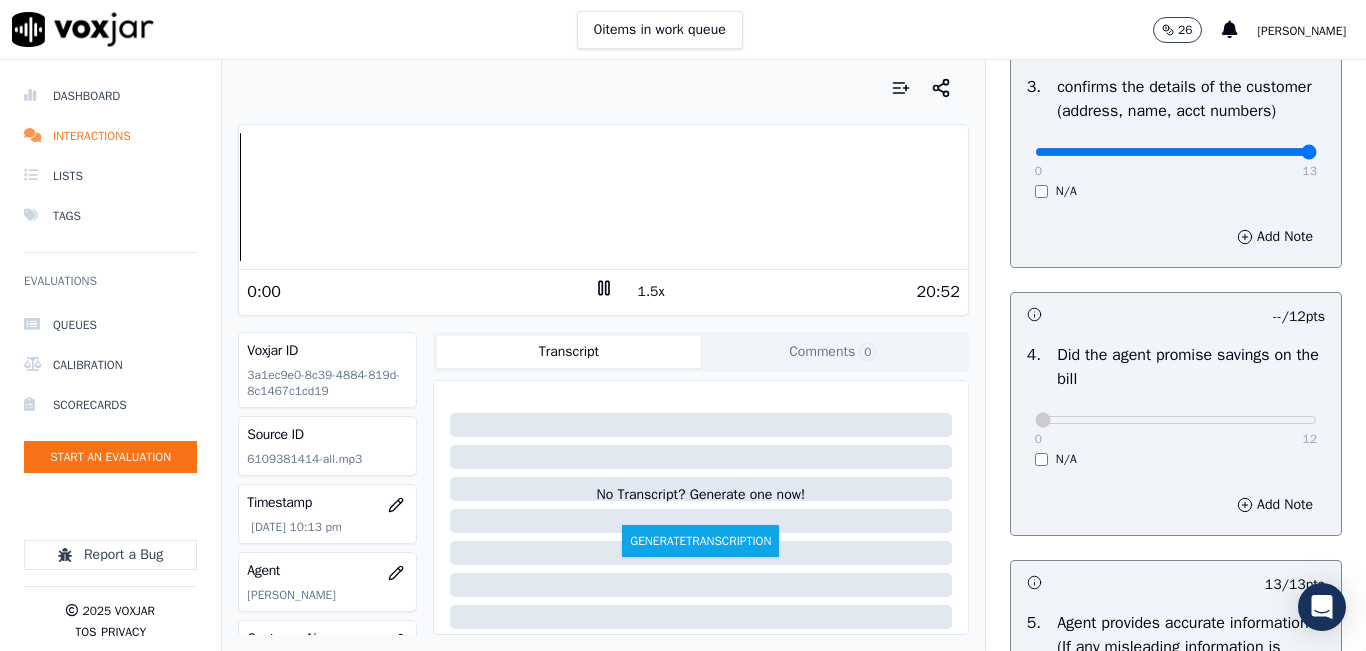 click on "1.5x" at bounding box center (651, 292) 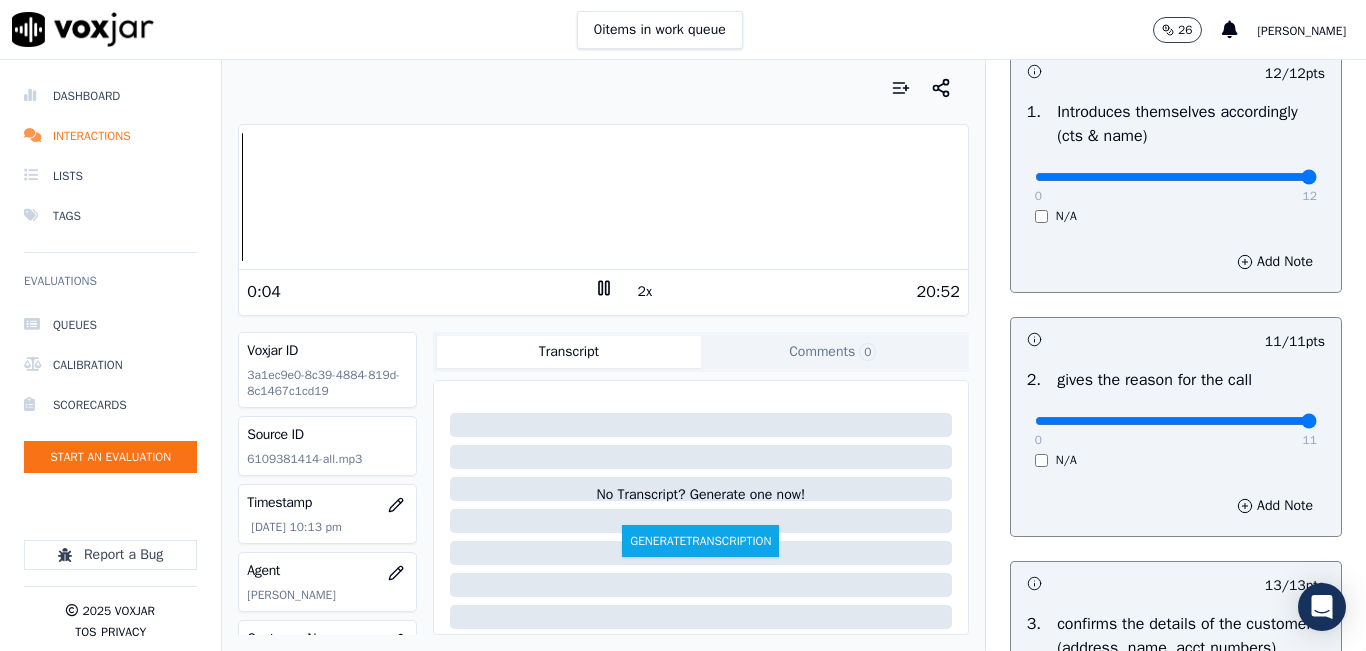 scroll, scrollTop: 0, scrollLeft: 0, axis: both 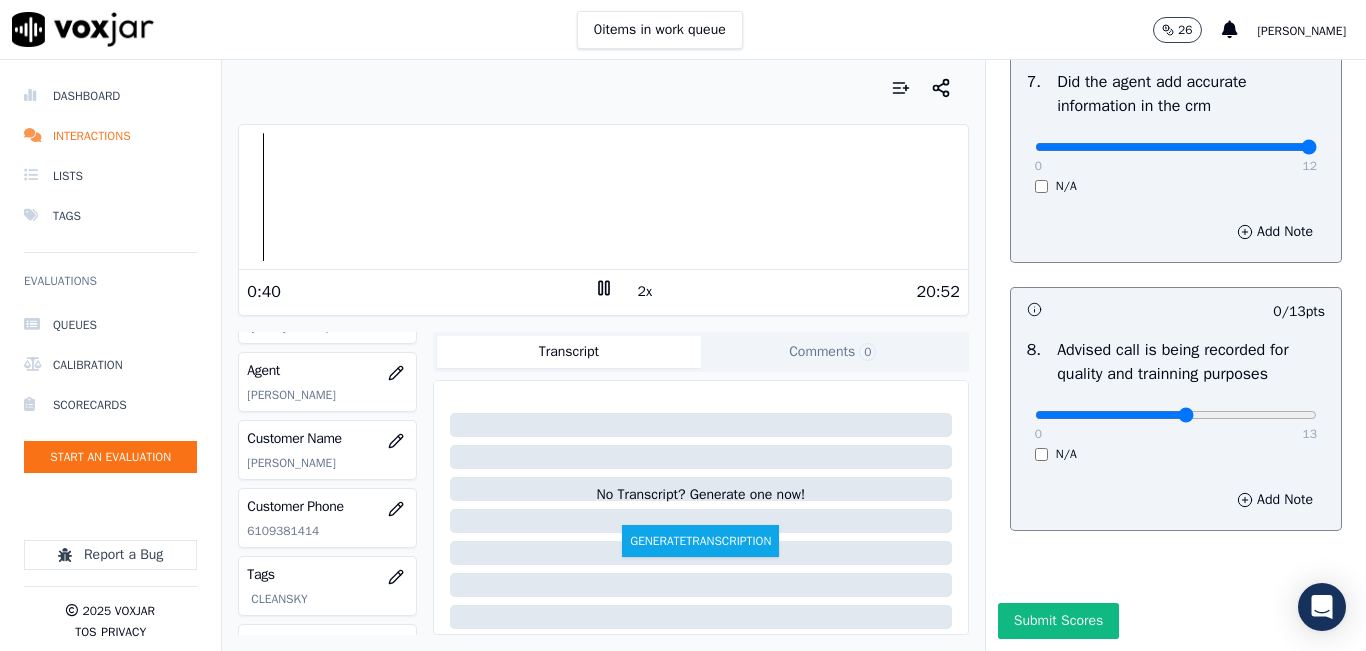 click at bounding box center [1176, -1485] 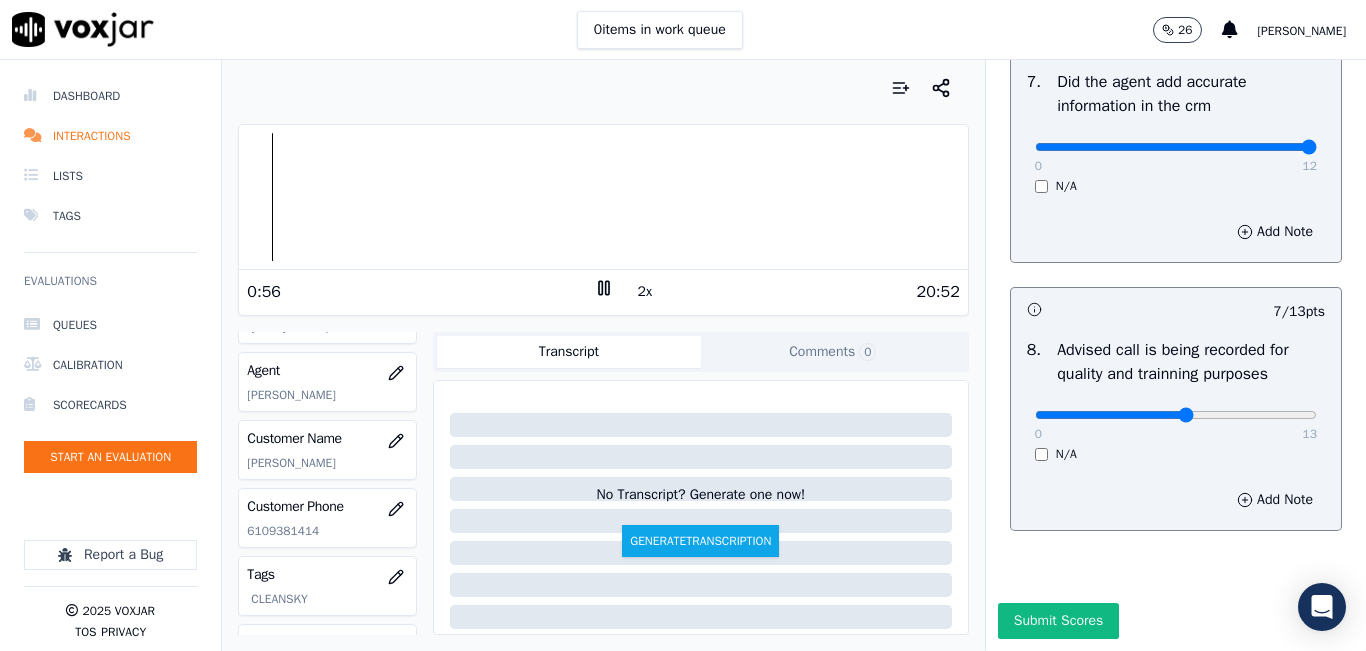 scroll, scrollTop: 1918, scrollLeft: 0, axis: vertical 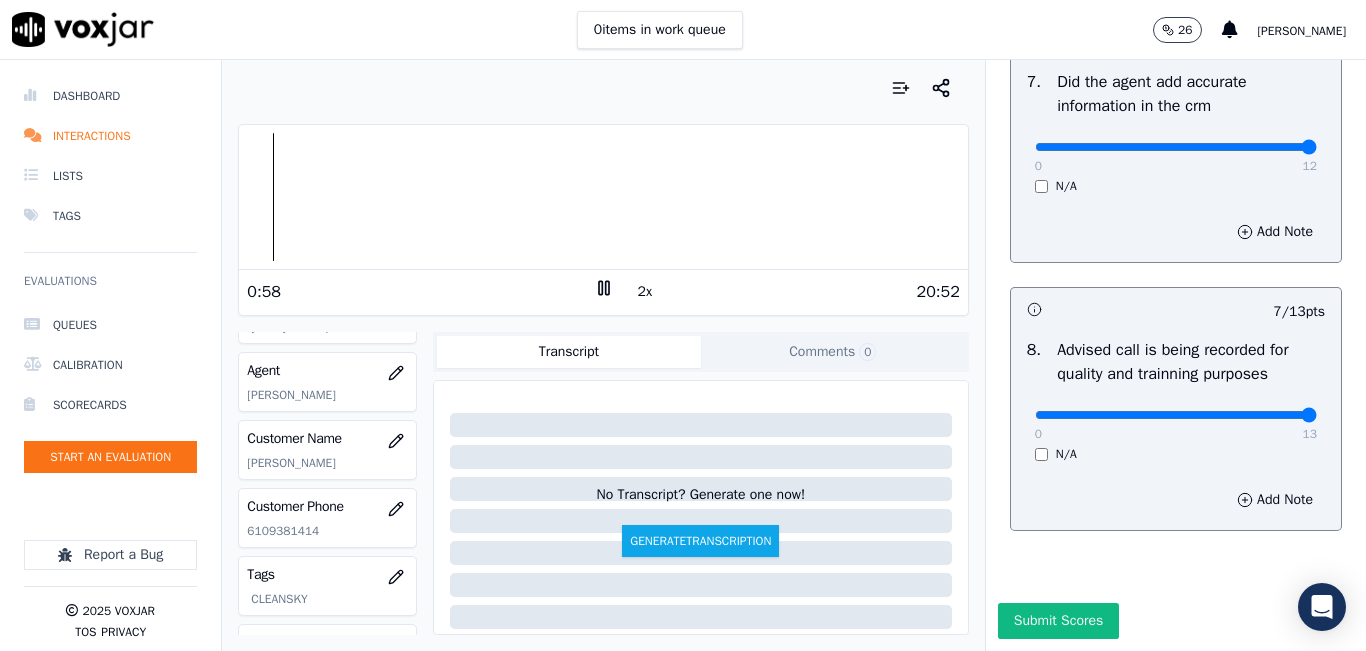 drag, startPoint x: 1156, startPoint y: 366, endPoint x: 1305, endPoint y: 365, distance: 149.00336 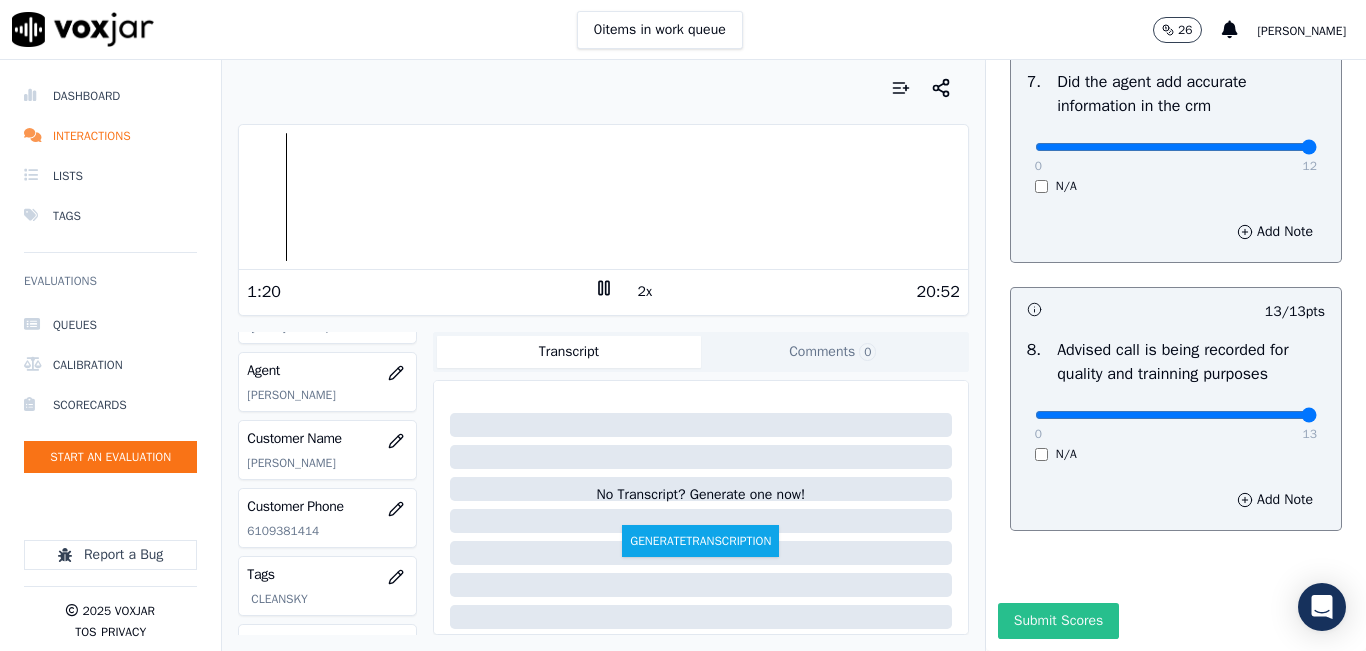click on "Submit Scores" at bounding box center [1058, 621] 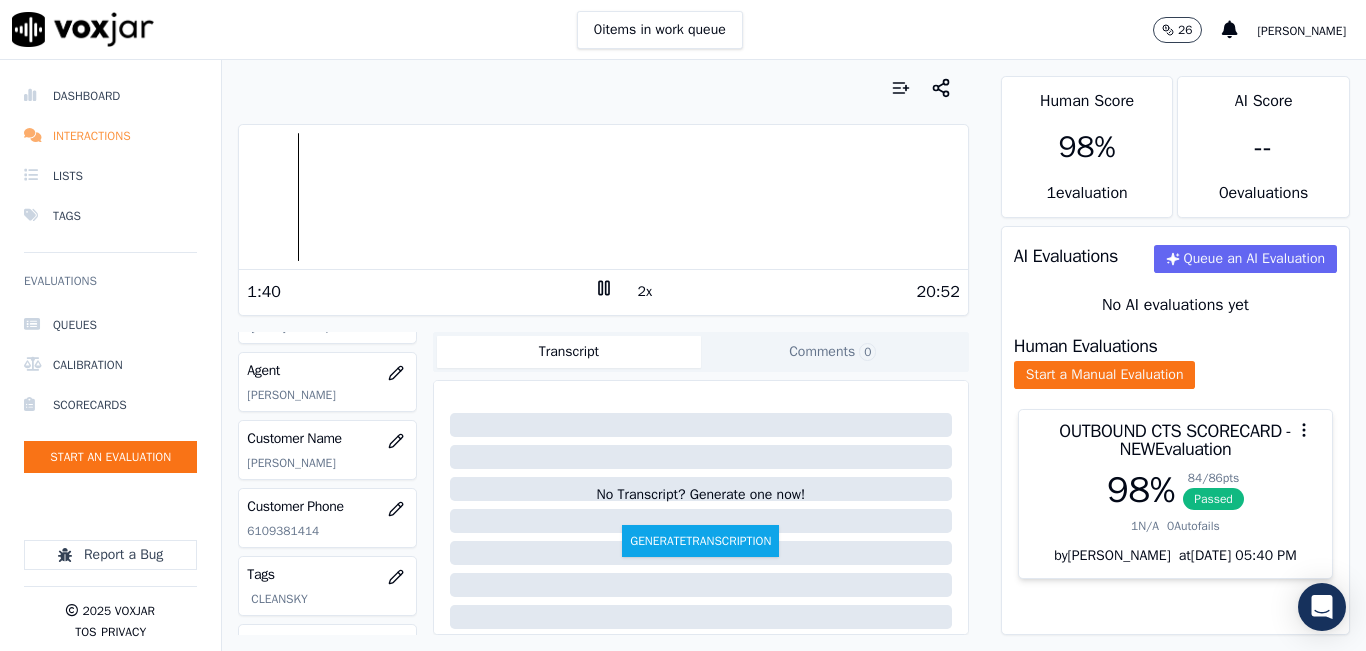 click on "Interactions" at bounding box center (110, 136) 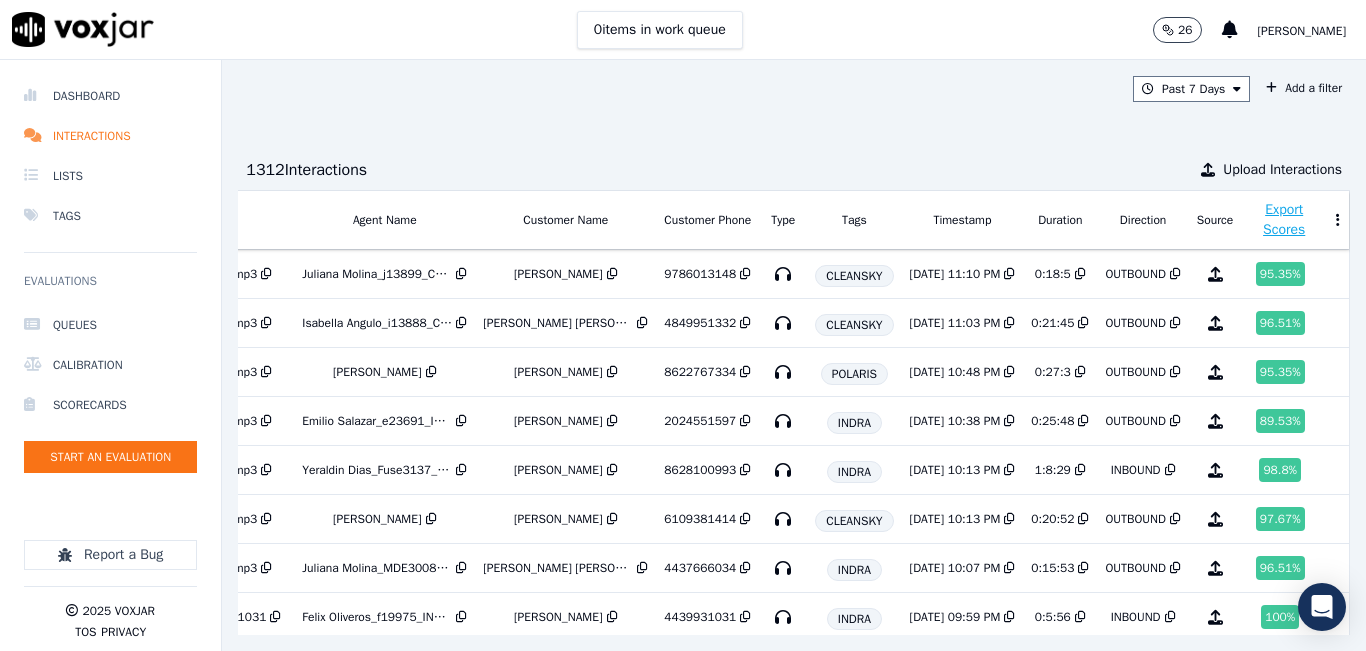 scroll, scrollTop: 0, scrollLeft: 0, axis: both 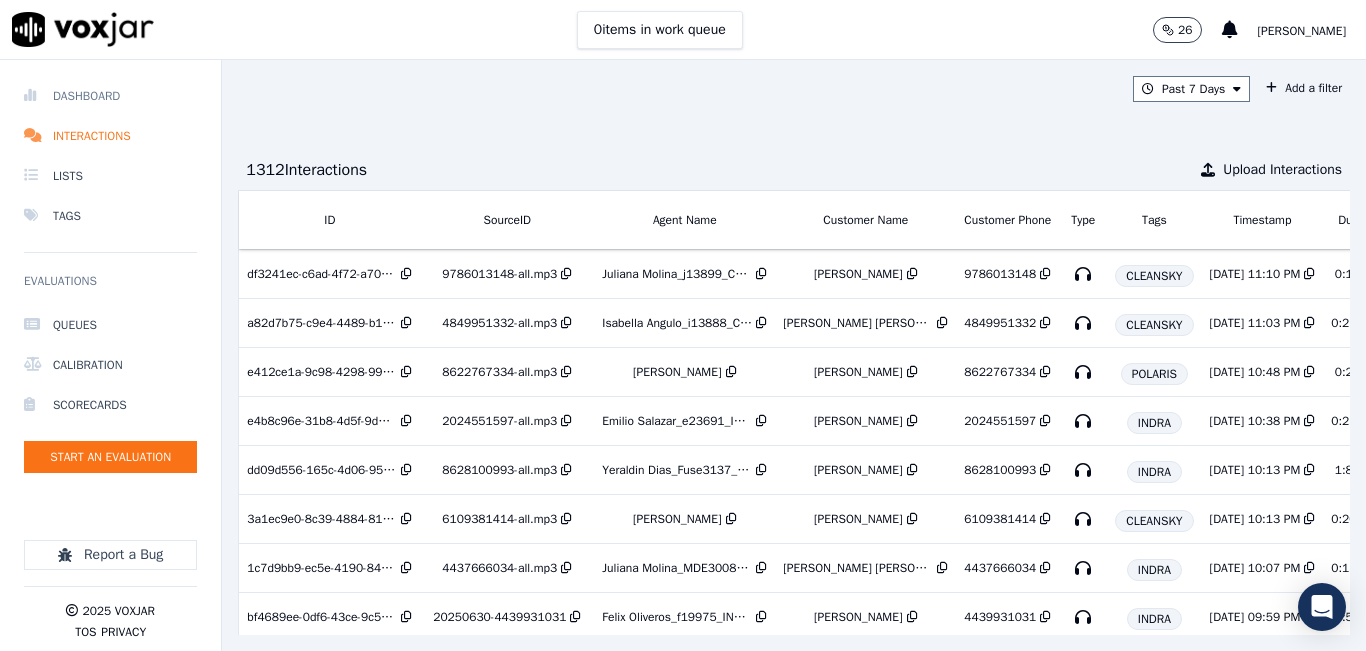 click on "Dashboard" at bounding box center (110, 96) 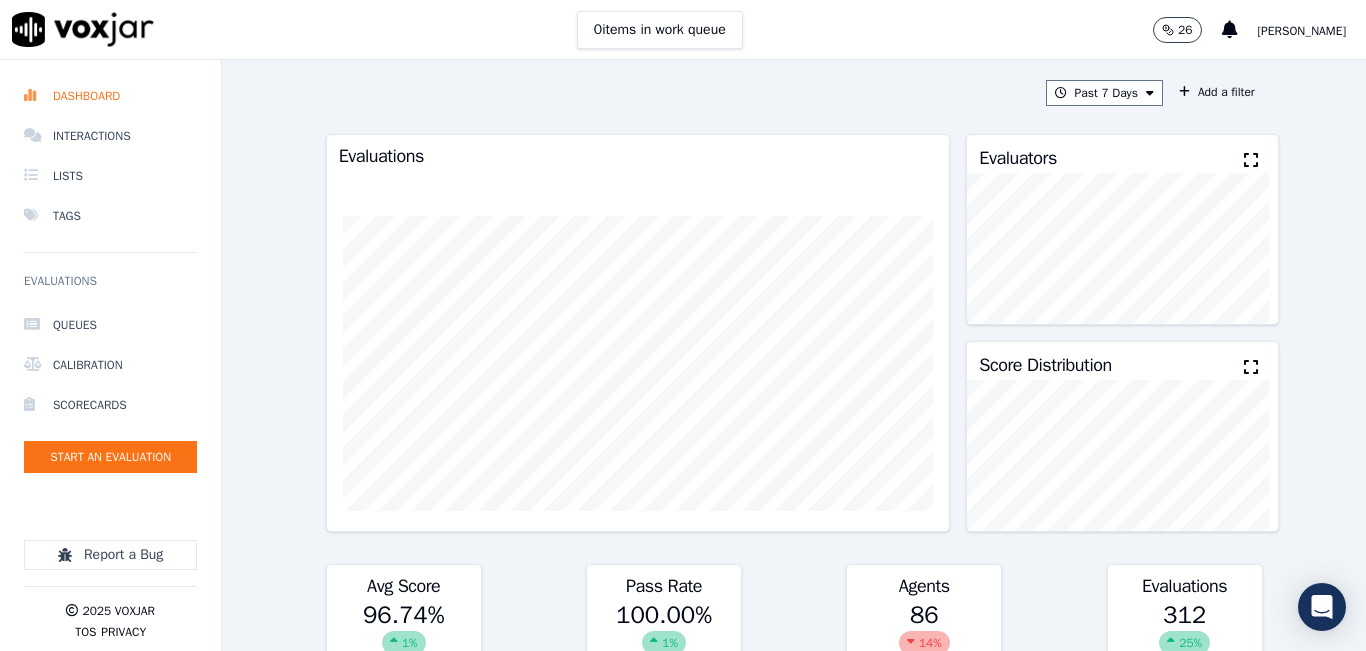 click at bounding box center (1251, 160) 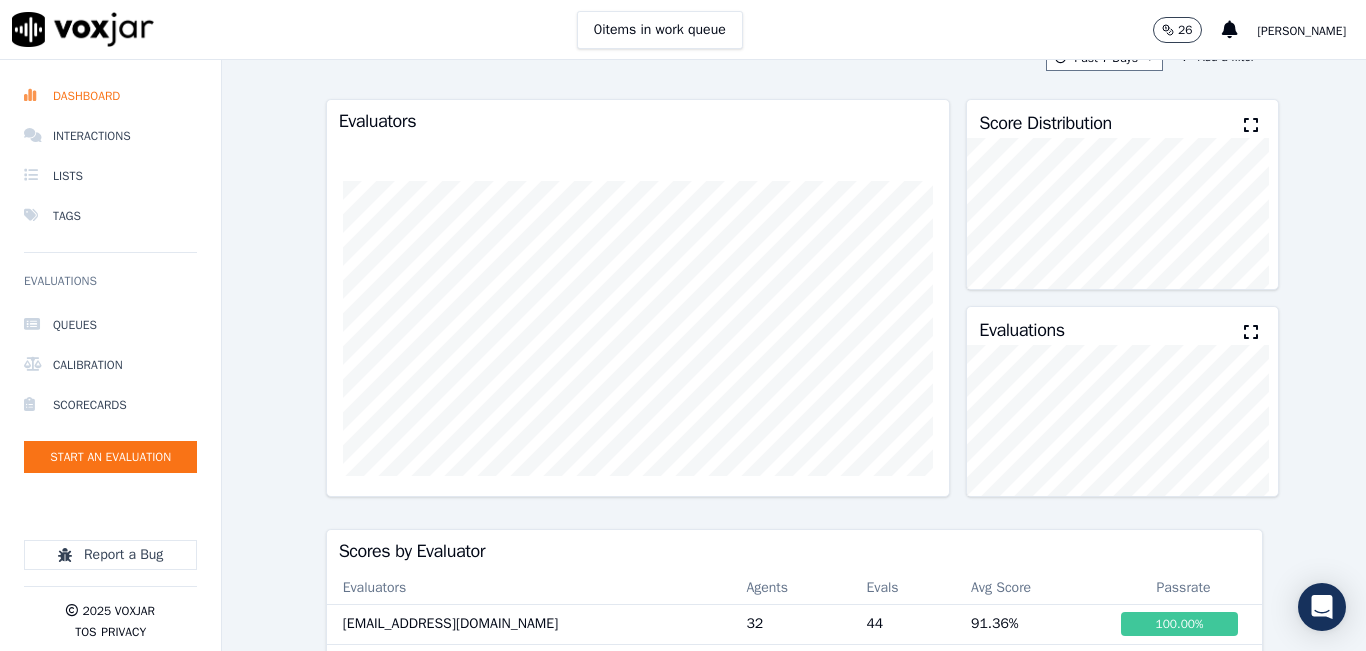 scroll, scrollTop: 0, scrollLeft: 0, axis: both 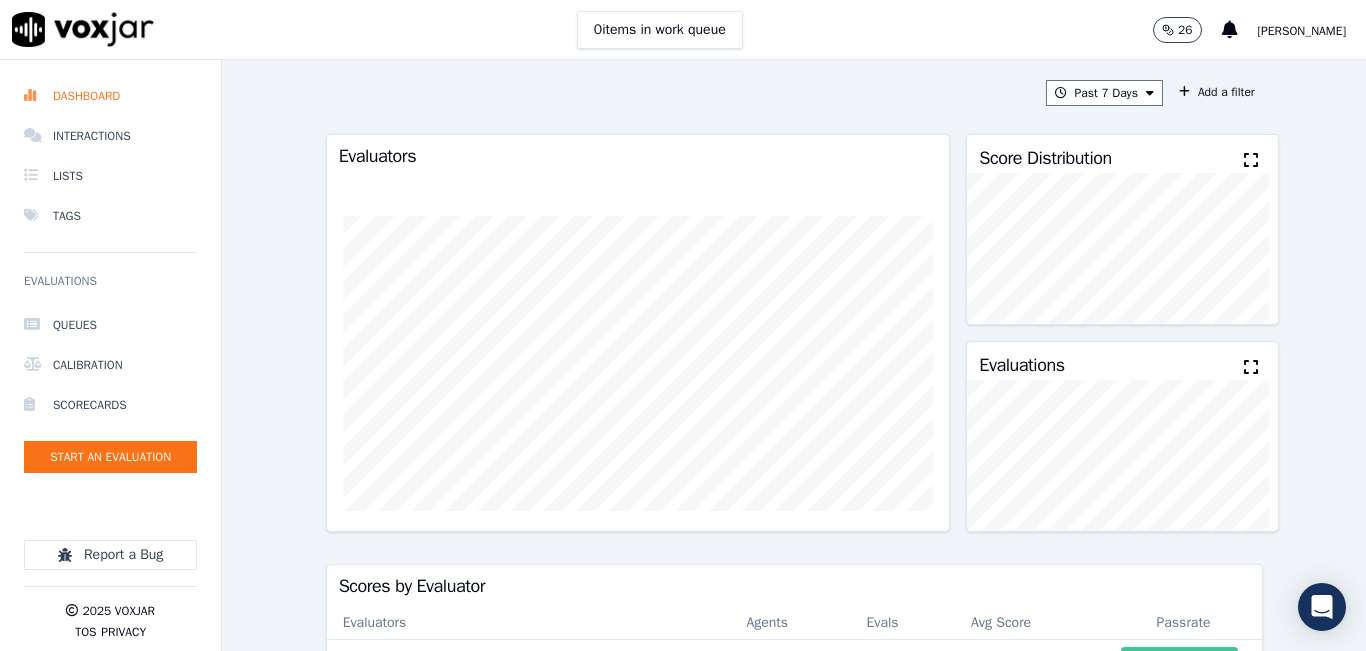 click at bounding box center [1251, 367] 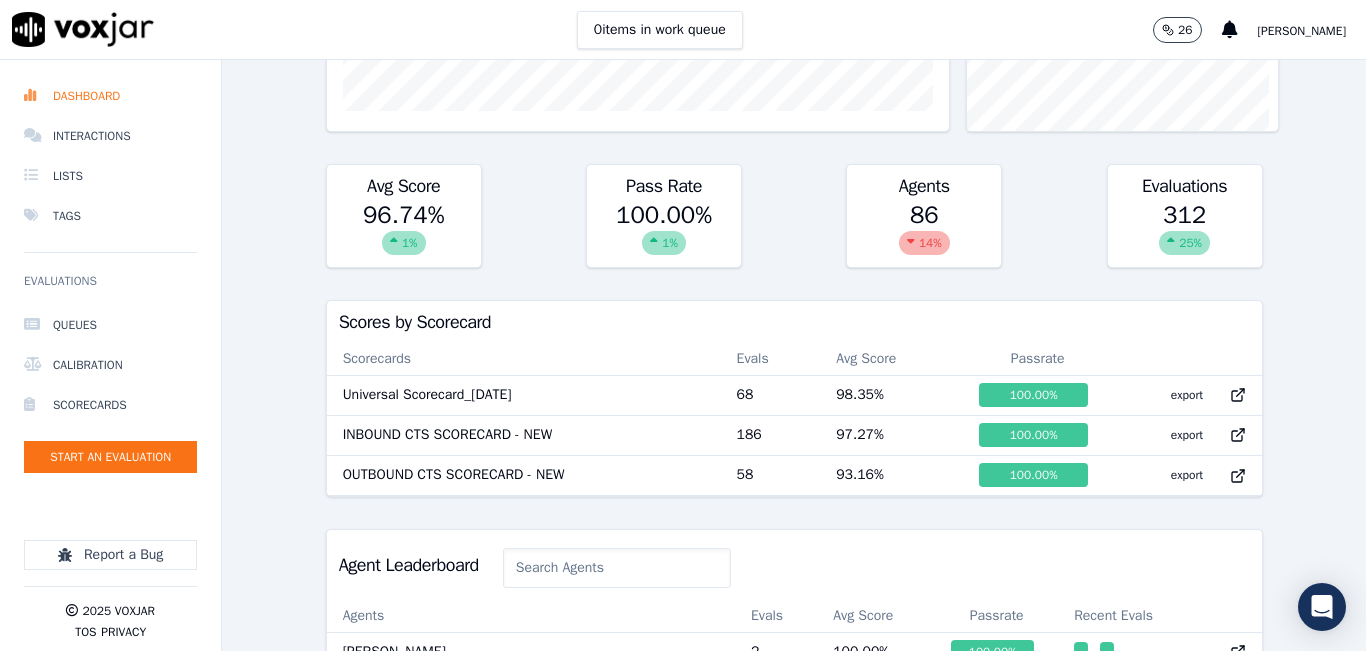 scroll, scrollTop: 500, scrollLeft: 0, axis: vertical 